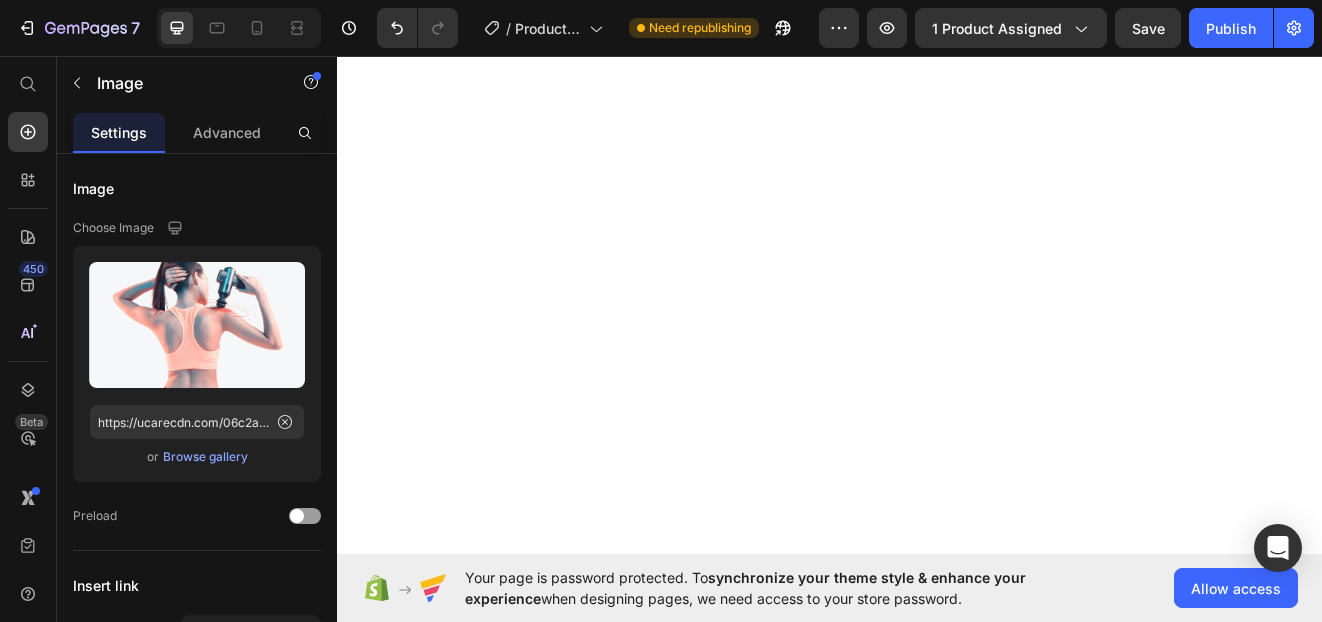 scroll, scrollTop: 0, scrollLeft: 0, axis: both 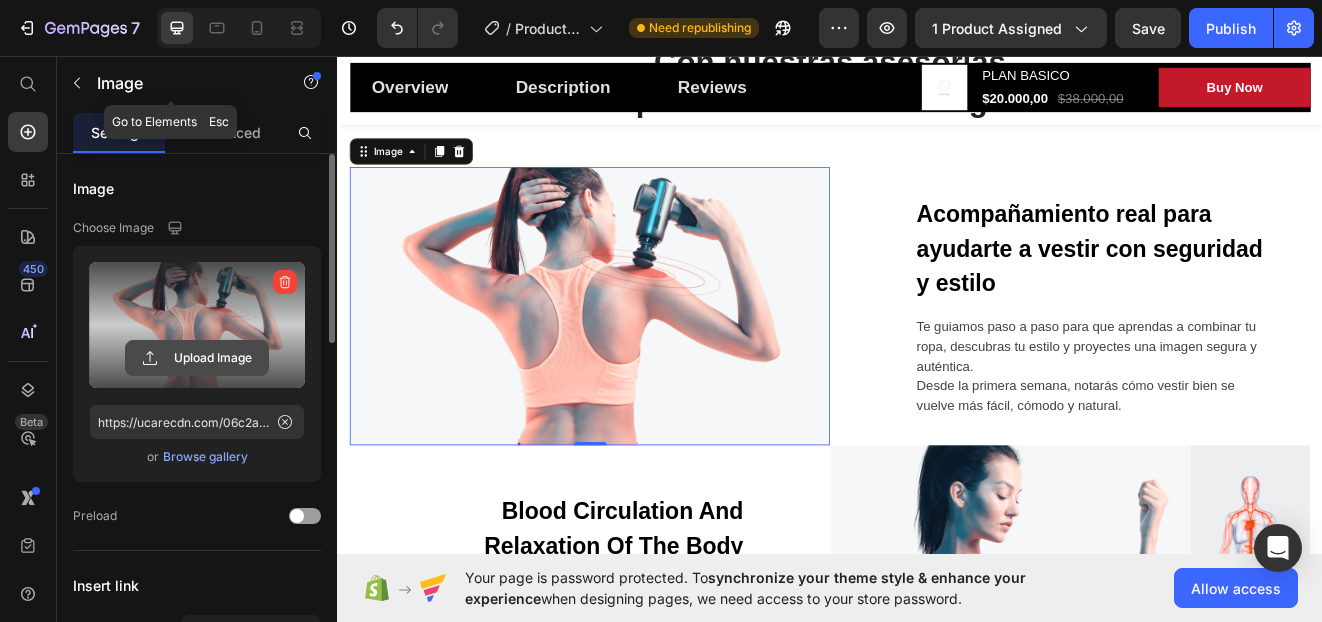 click 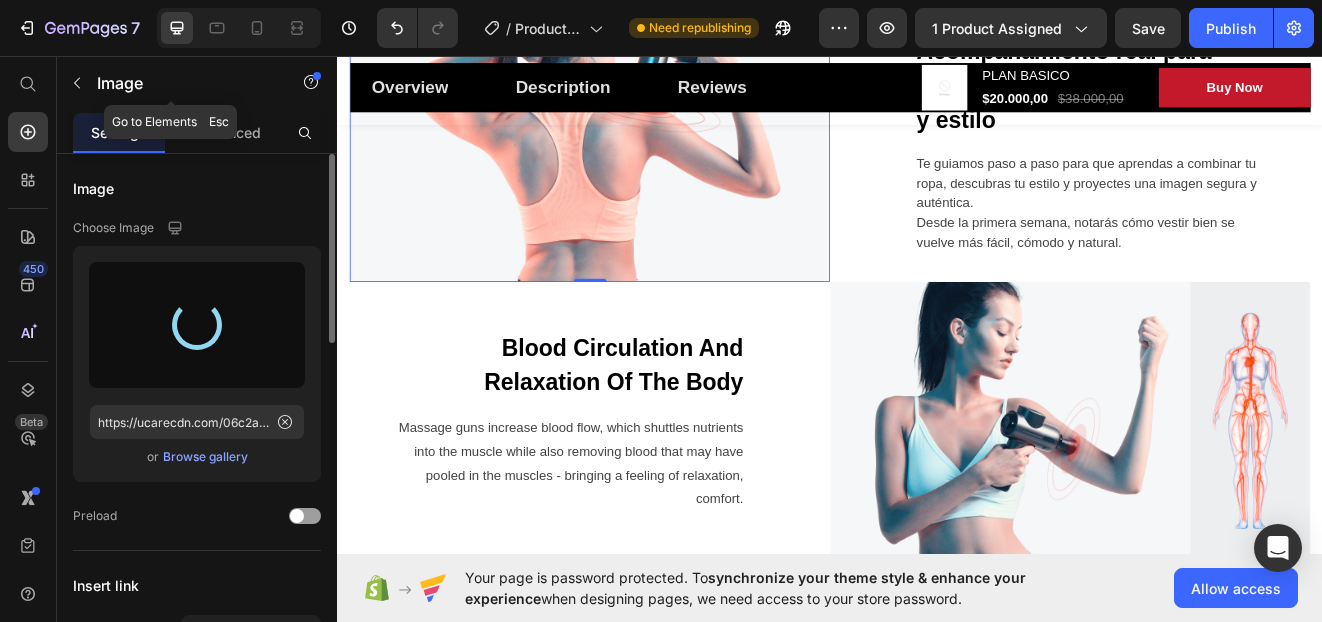 scroll, scrollTop: 2400, scrollLeft: 0, axis: vertical 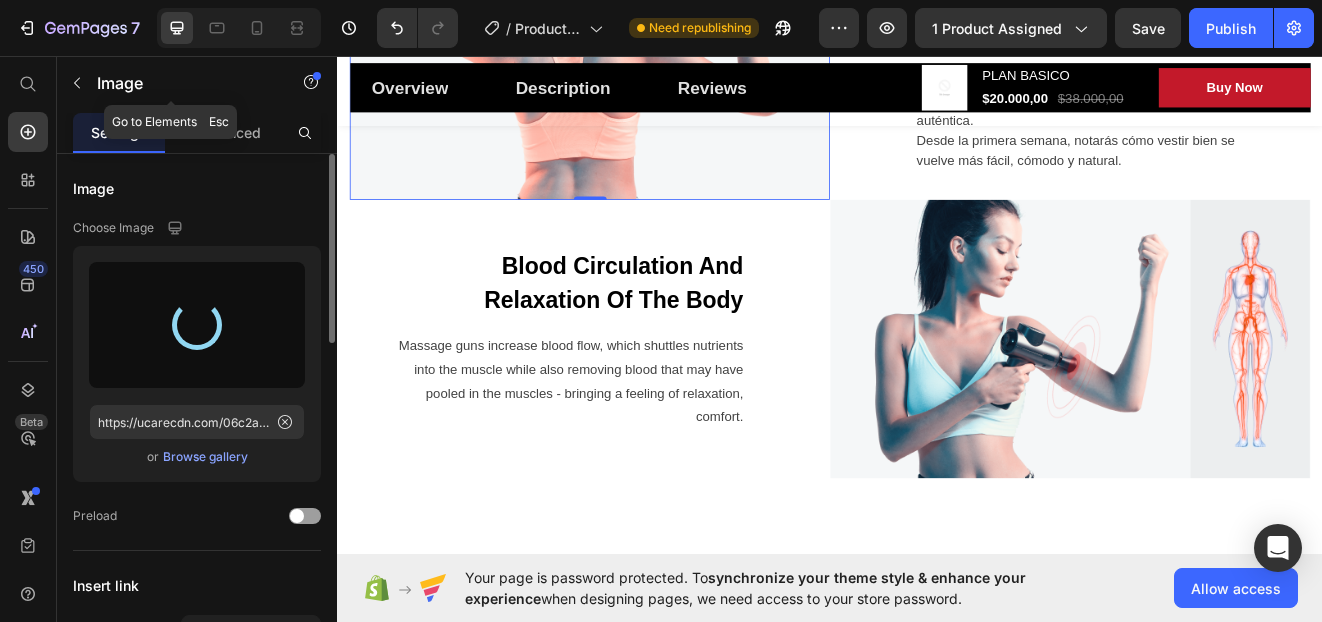 type on "https://cdn.shopify.com/s/files/1/0945/9050/1186/files/gempages_574890297410978928-a6f58f33-df45-41a3-b284-11a3be9fc0a2.png" 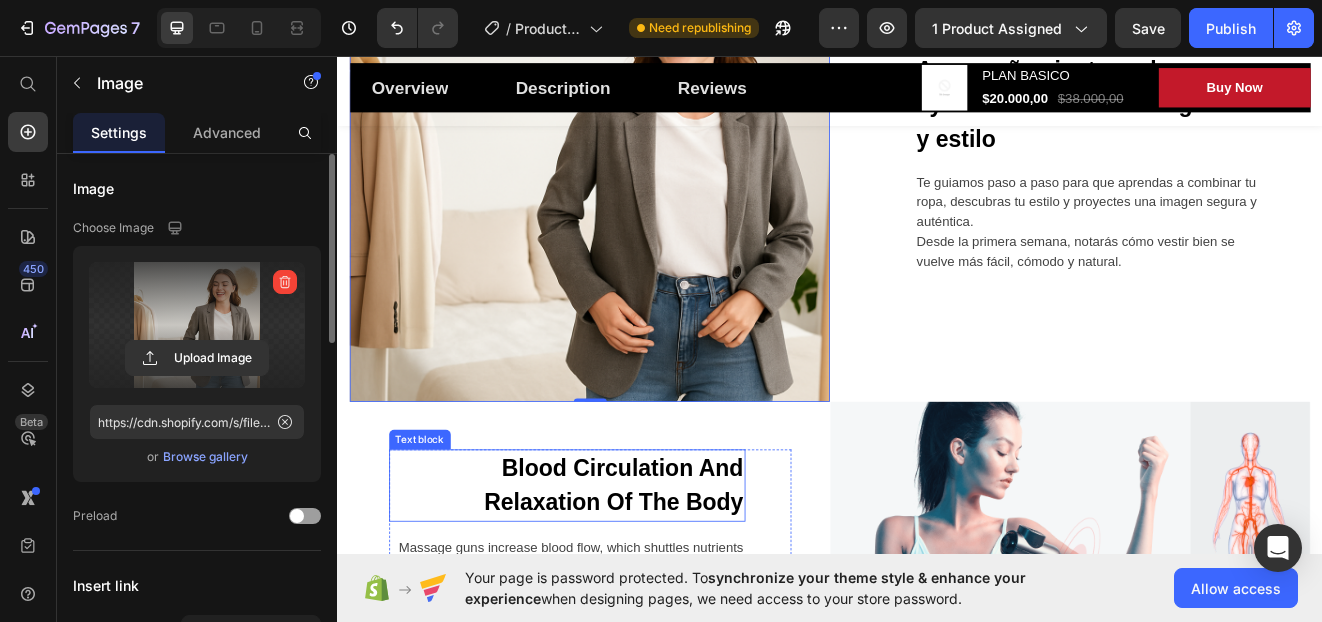 scroll, scrollTop: 2500, scrollLeft: 0, axis: vertical 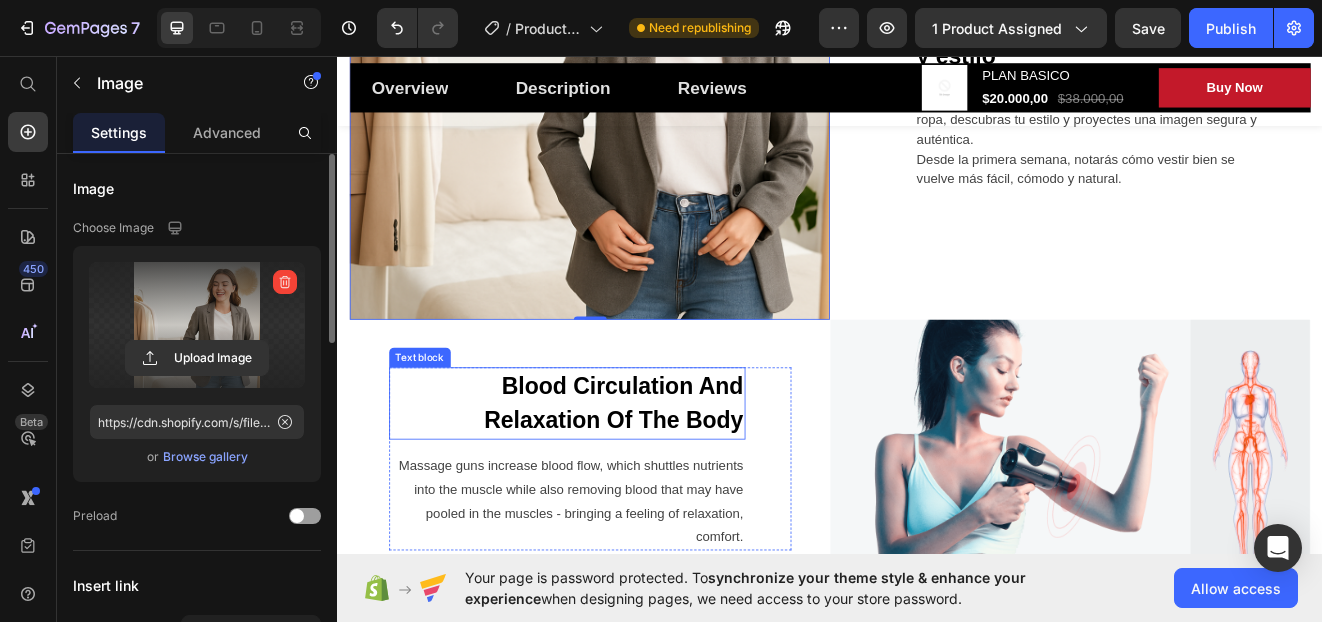 click on "Blood Circulation And Relaxation Of The Body" at bounding box center (617, 480) 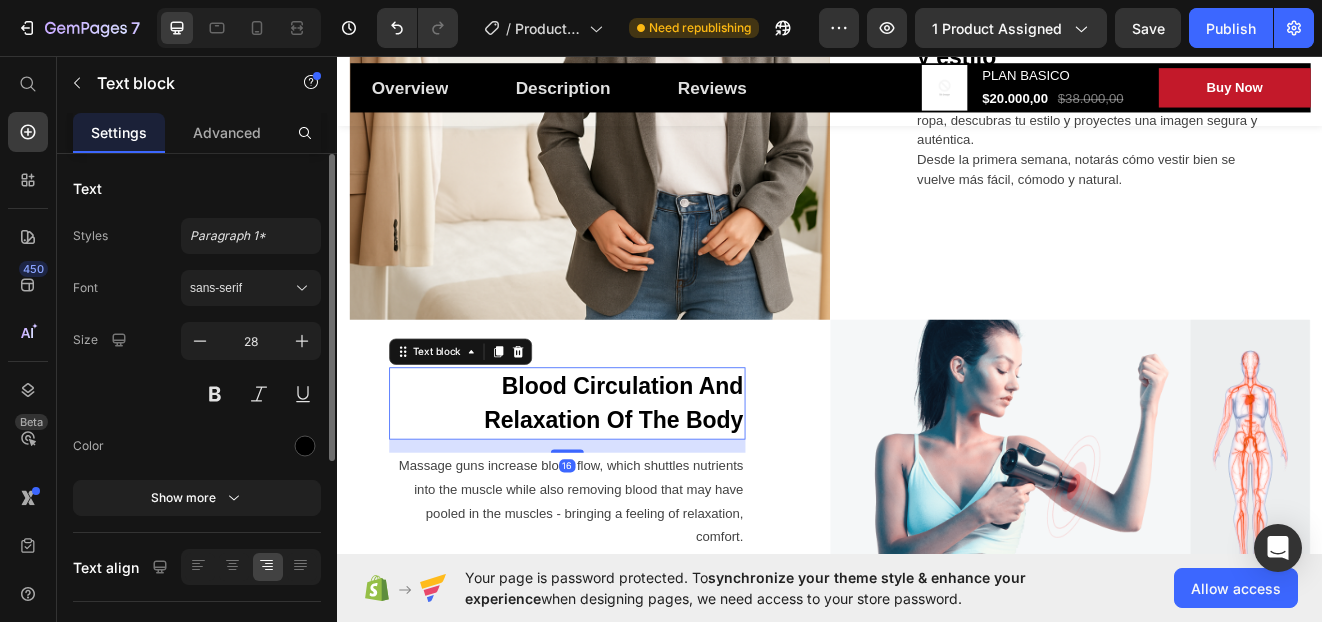 click on "Blood Circulation And Relaxation Of The Body" at bounding box center [617, 480] 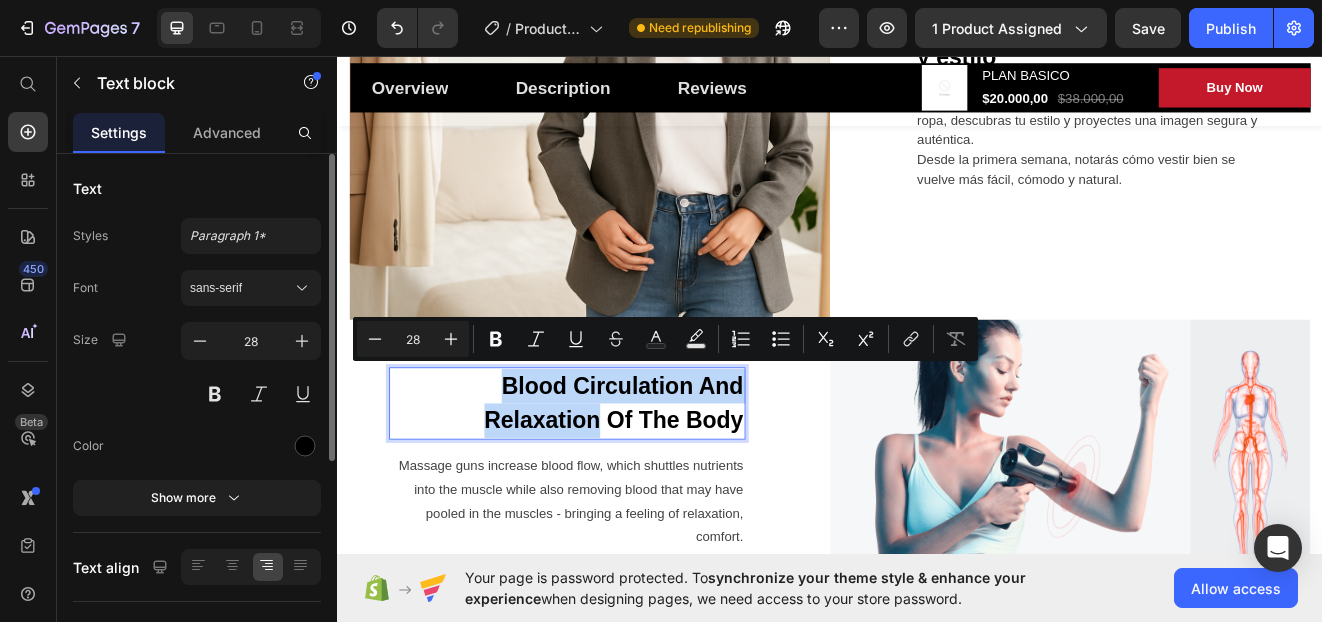 drag, startPoint x: 501, startPoint y: 487, endPoint x: 539, endPoint y: 457, distance: 48.414875 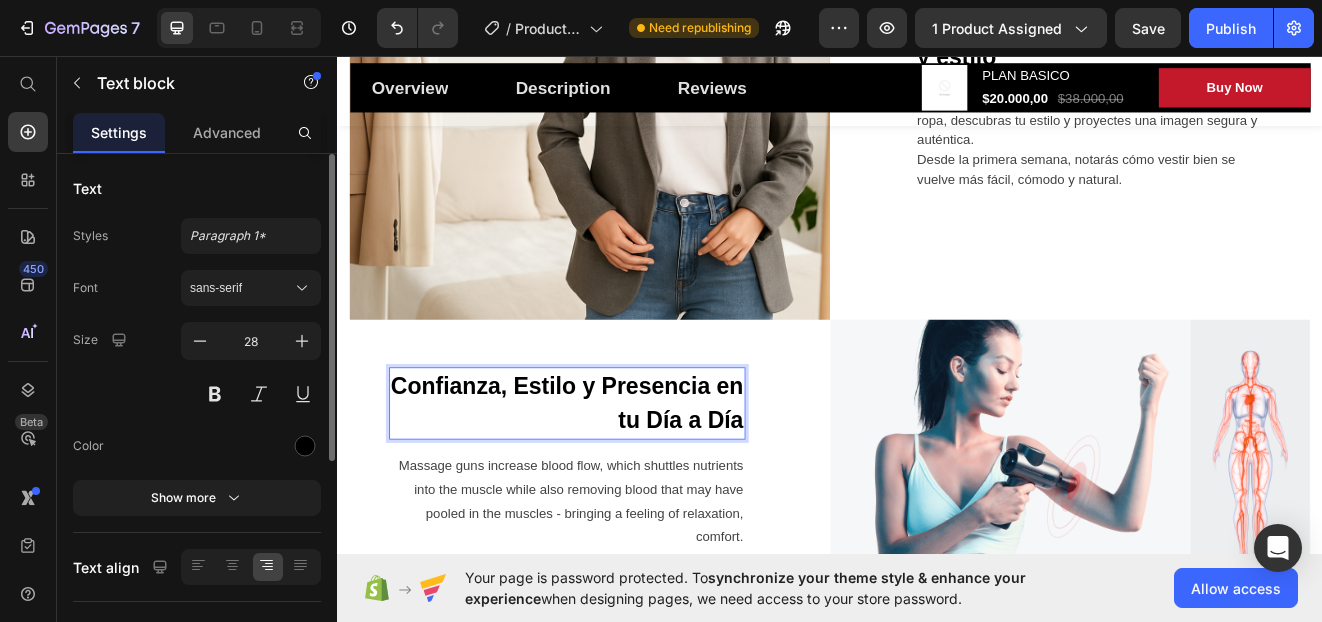 scroll, scrollTop: 2600, scrollLeft: 0, axis: vertical 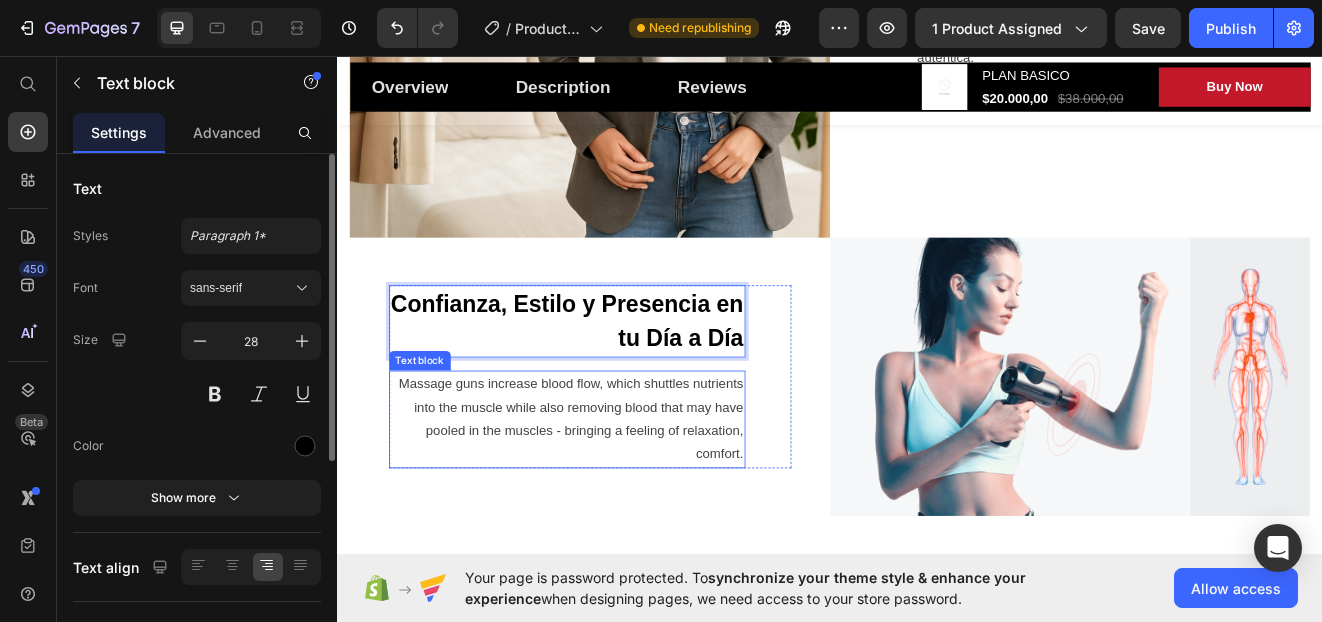click on "Massage guns increase blood flow, which shuttles nutrients into the muscle while also removing blood that may have pooled in the muscles - bringing a feeling of relaxation, comfort." at bounding box center (617, 499) 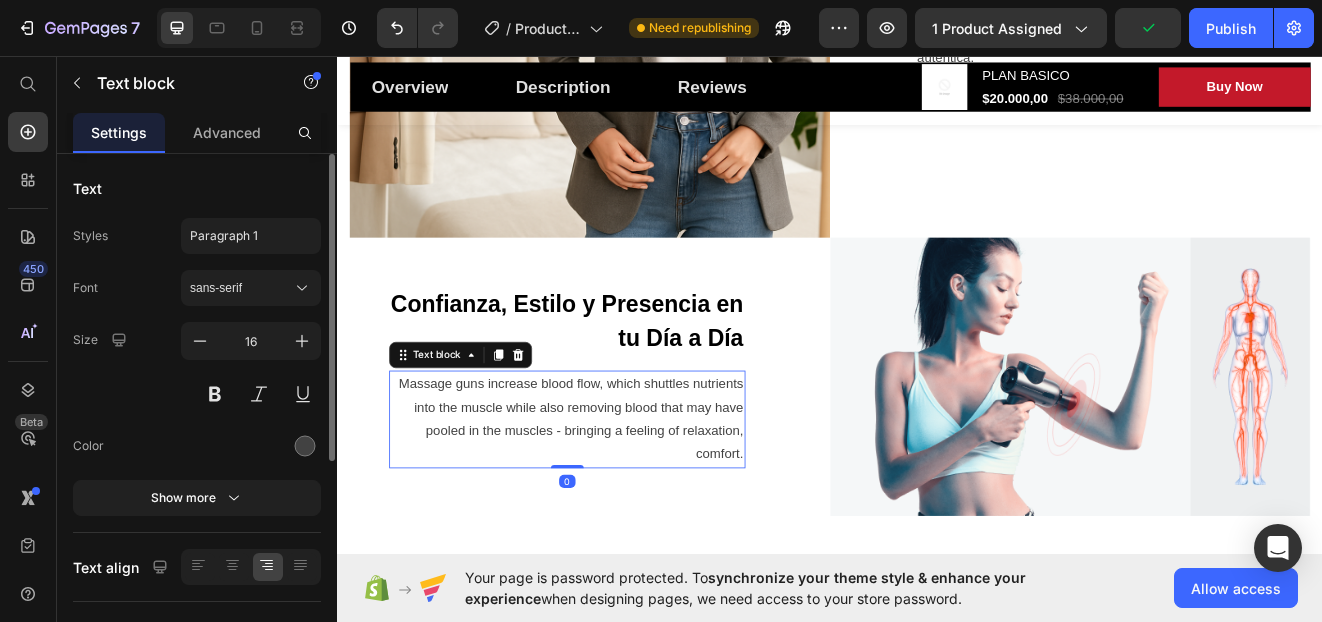 click on "Massage guns increase blood flow, which shuttles nutrients into the muscle while also removing blood that may have pooled in the muscles - bringing a feeling of relaxation, comfort." at bounding box center (617, 499) 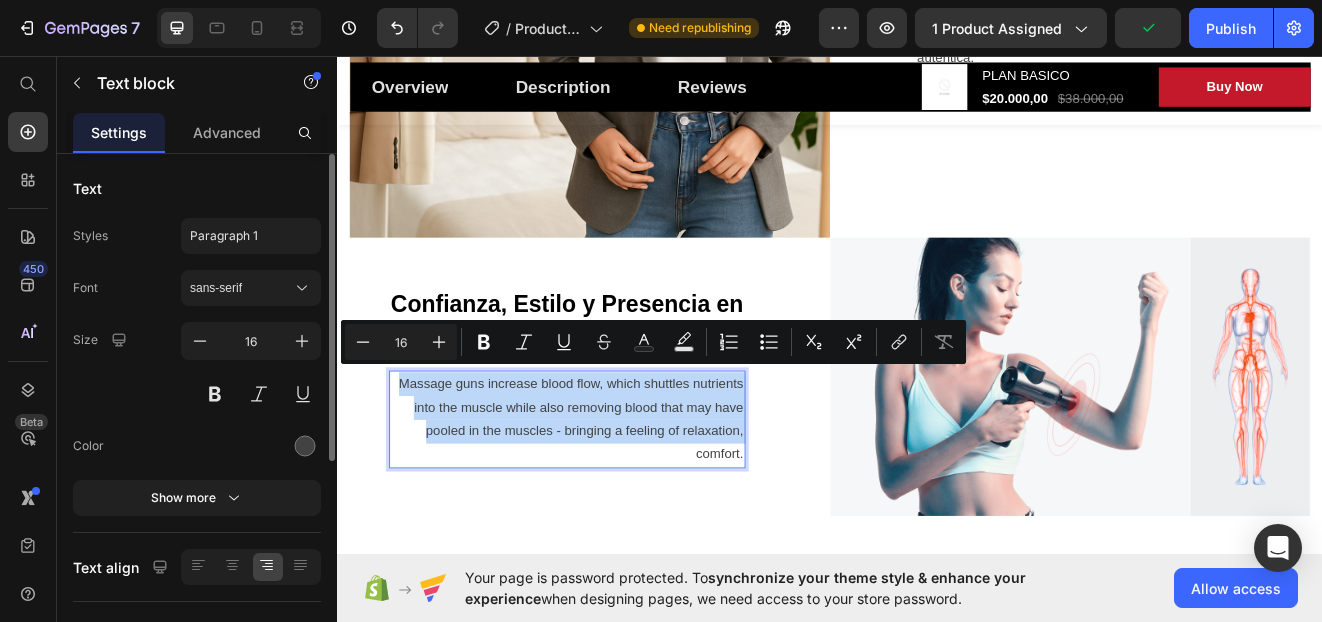 drag, startPoint x: 447, startPoint y: 529, endPoint x: 408, endPoint y: 453, distance: 85.42248 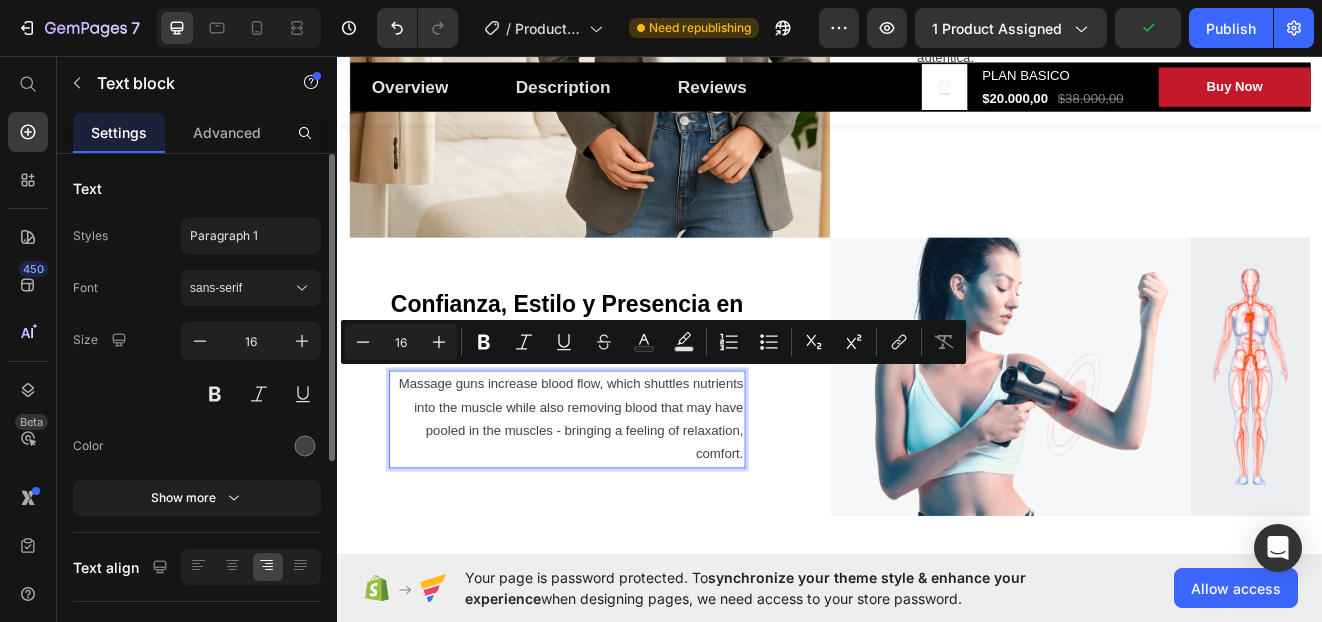 click on "Massage guns increase blood flow, which shuttles nutrients into the muscle while also removing blood that may have pooled in the muscles - bringing a feeling of relaxation, comfort." at bounding box center (617, 499) 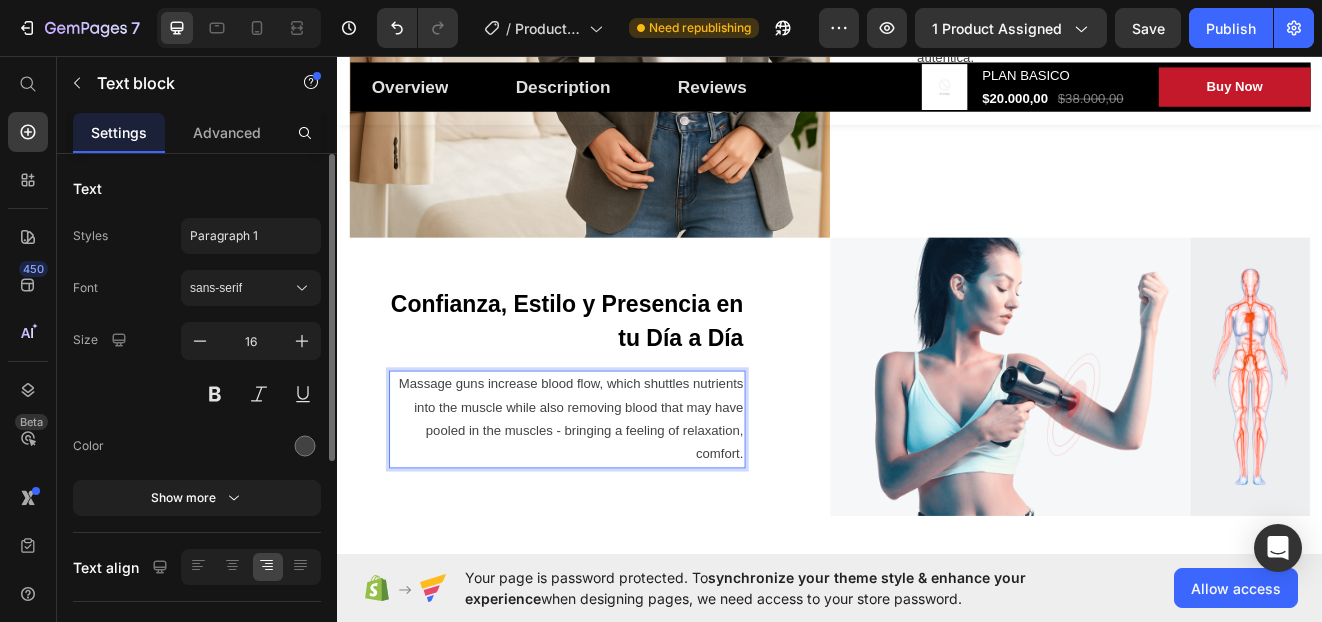 click on "Header Overview Button Description Button Reviews Button Row Product Images PLAN BASICO (P) Title $20.000,00 (P) Price $38.000,00 (P) Price Row Buy Now (P) Cart Button Row Row Product Sticky ⁠⁠⁠⁠⁠⁠⁠ Transforma tu estilo y siéntete increíble cada día Con nuestras asesorías personalizadas de imagen Heading Row Image Acompañamiento real para ayudarte a vestir con seguridad y estilo Text block Te guiamos paso a paso para que aprendas a combinar tu ropa, descubras tu estilo y proyectes una imagen segura y auténtica. Desde la primera semana, notarás cómo vestir bien se vuelve más fácil, cómodo y natural. Text block Row Row  Confianza, Estilo y Presencia en tu Día a Día Text block Massage guns increase blood flow, which shuttles nutrients into the muscle while also removing blood that may have pooled in the muscles - bringing a feeling of relaxation, comfort. Text block   0 Row Image Row Section 4 Choose The Perfect Relaxing Gift To Pamper Your Family Heading Row Alleviate Aches & Pain" at bounding box center [937, 1151] 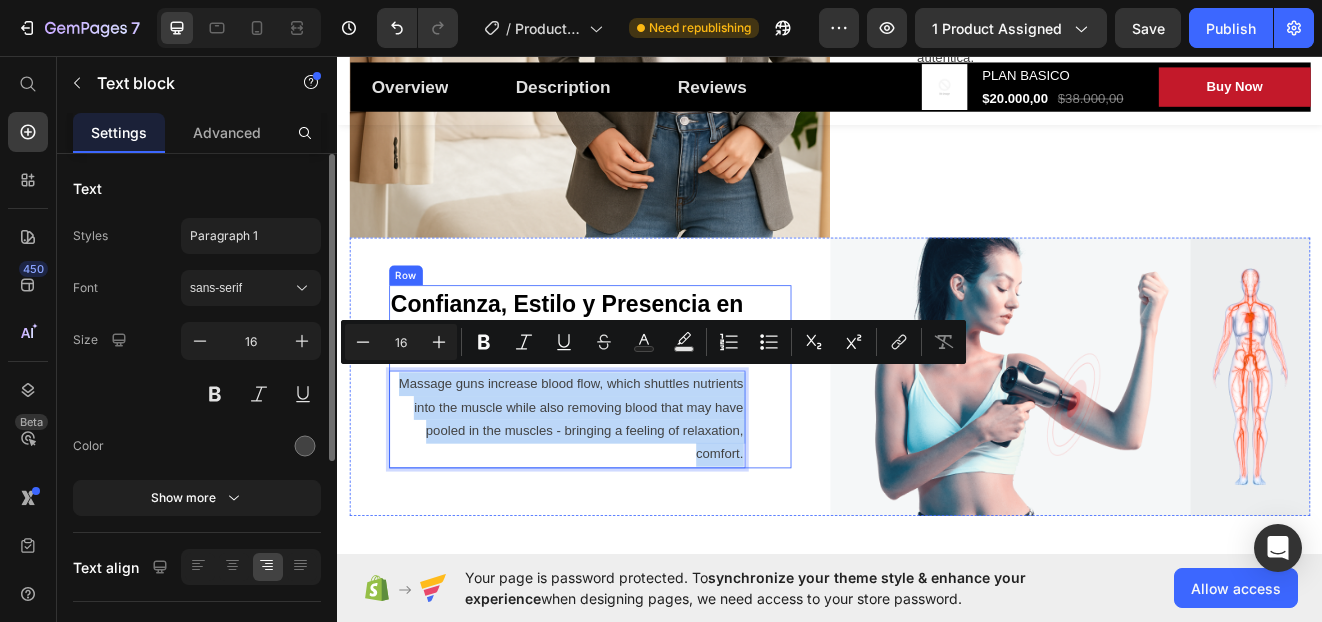 drag, startPoint x: 405, startPoint y: 443, endPoint x: 840, endPoint y: 536, distance: 444.8303 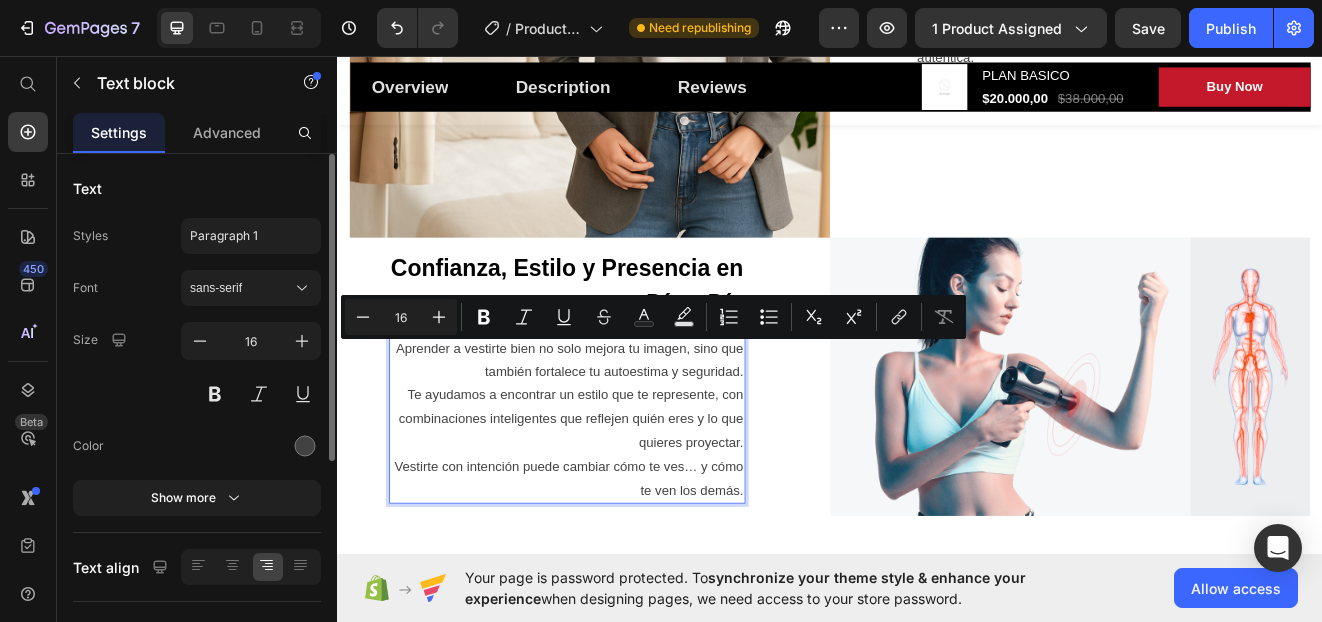 scroll, scrollTop: 2557, scrollLeft: 0, axis: vertical 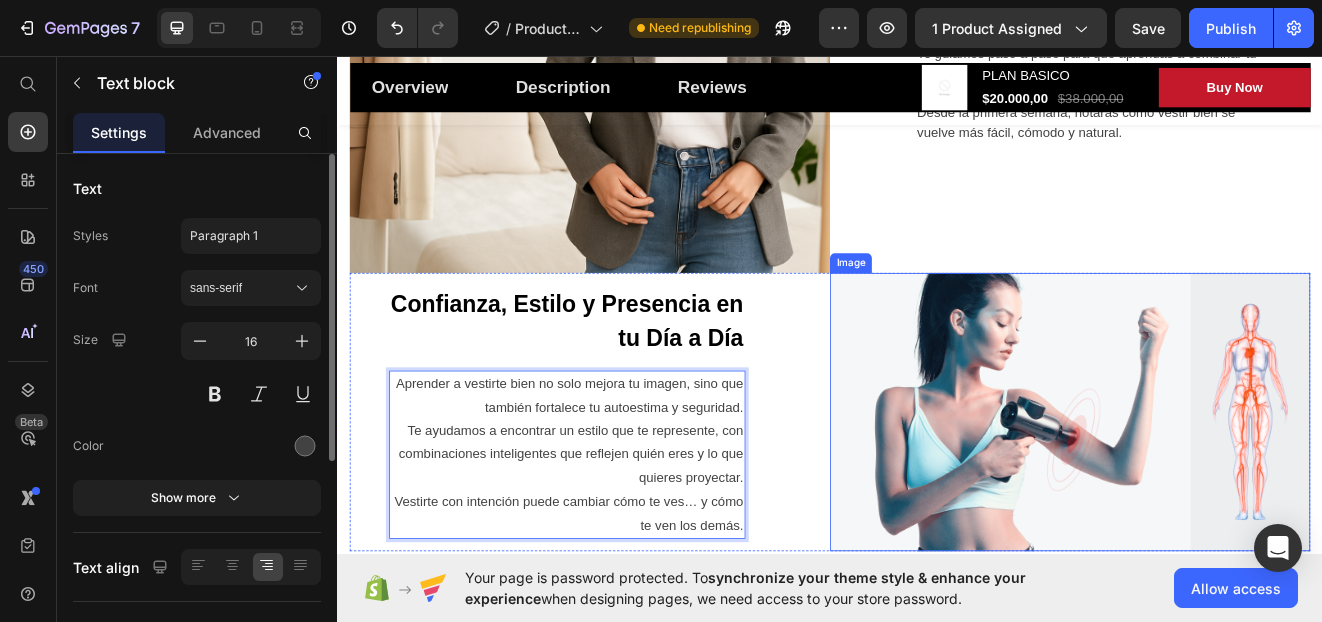 click at bounding box center (1229, 490) 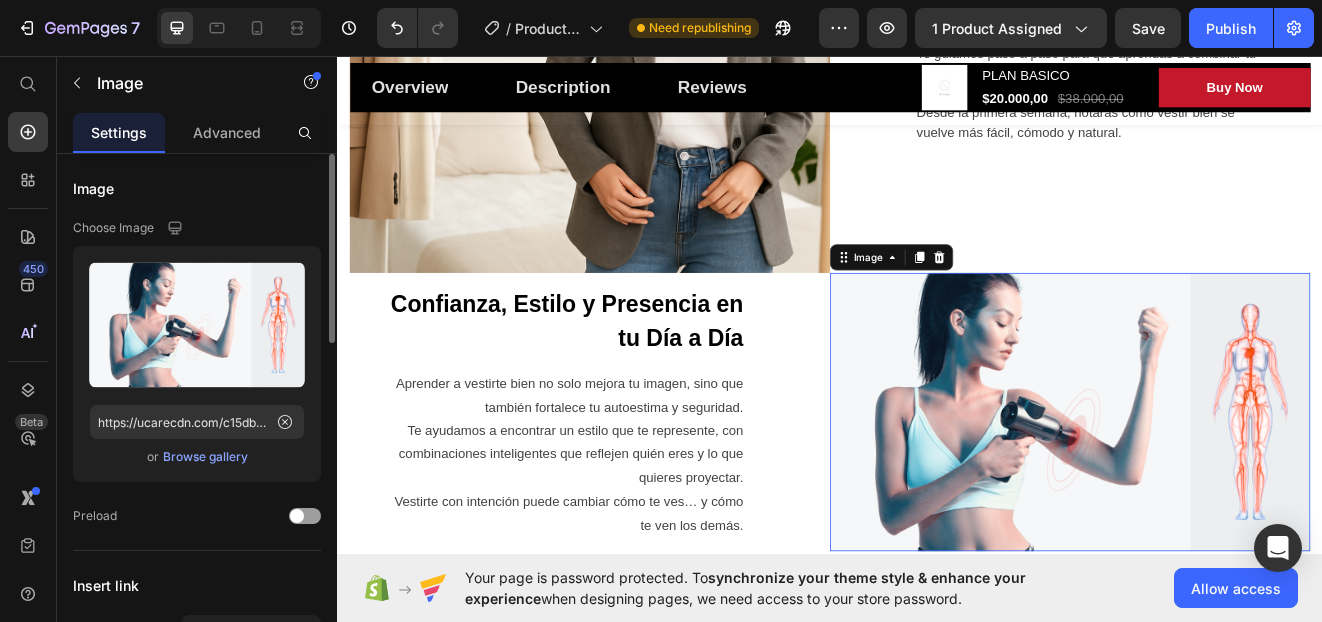 scroll, scrollTop: 0, scrollLeft: 0, axis: both 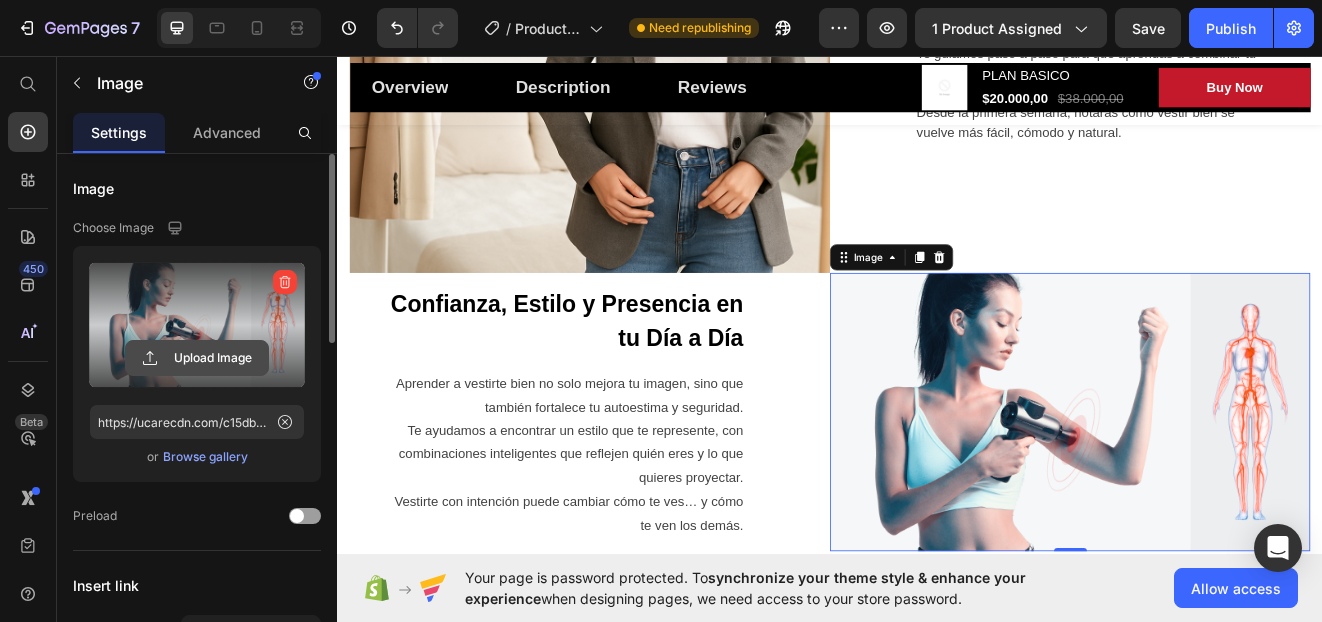 click 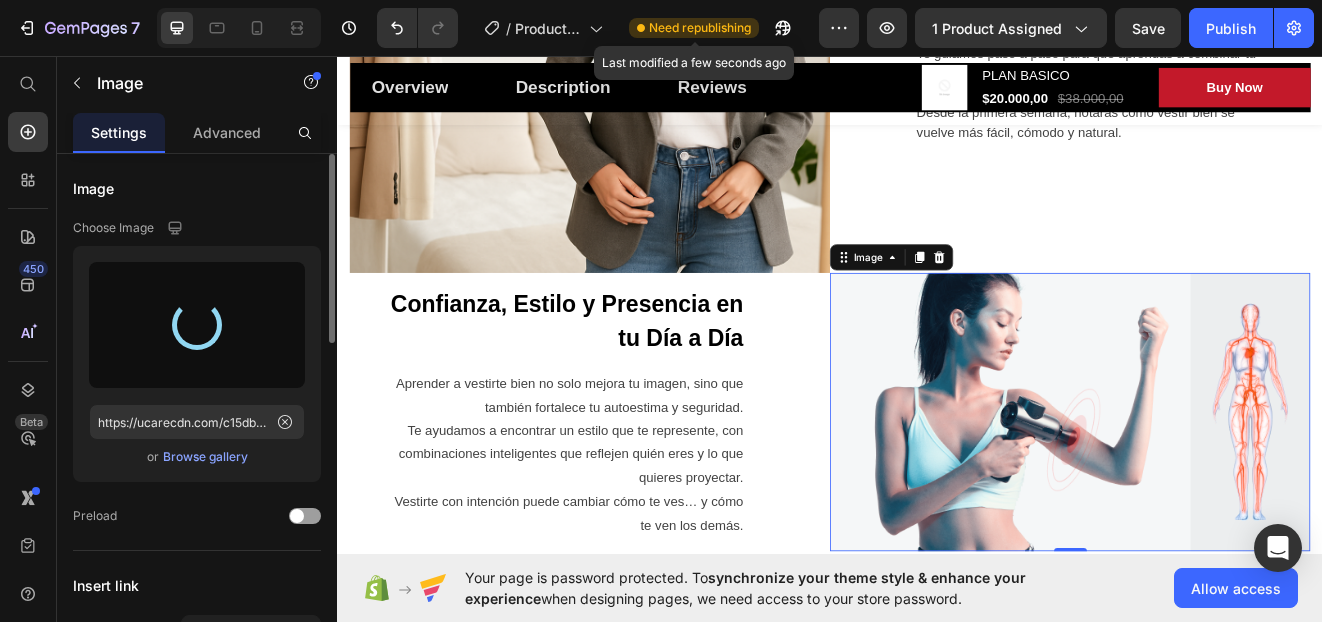 type on "https://cdn.shopify.com/s/files/1/0945/9050/1186/files/gempages_574890297410978928-6b7c3ed6-1bec-4cad-9f7a-727e874f5d22.png" 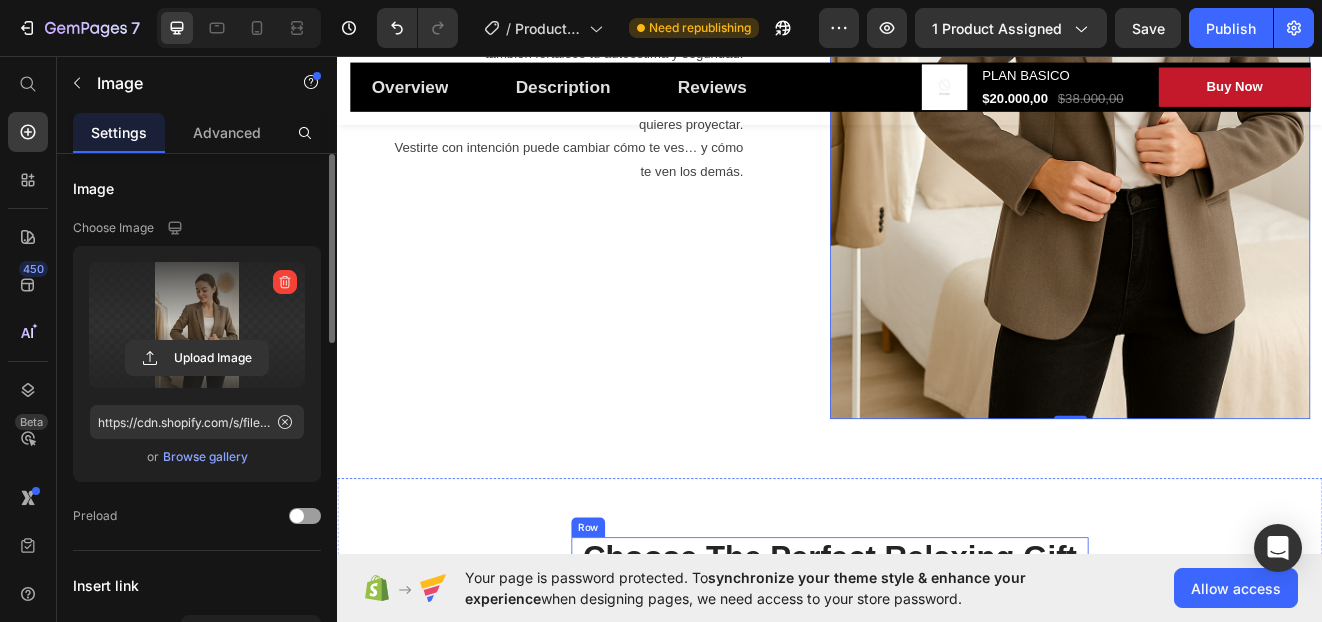 scroll, scrollTop: 3757, scrollLeft: 0, axis: vertical 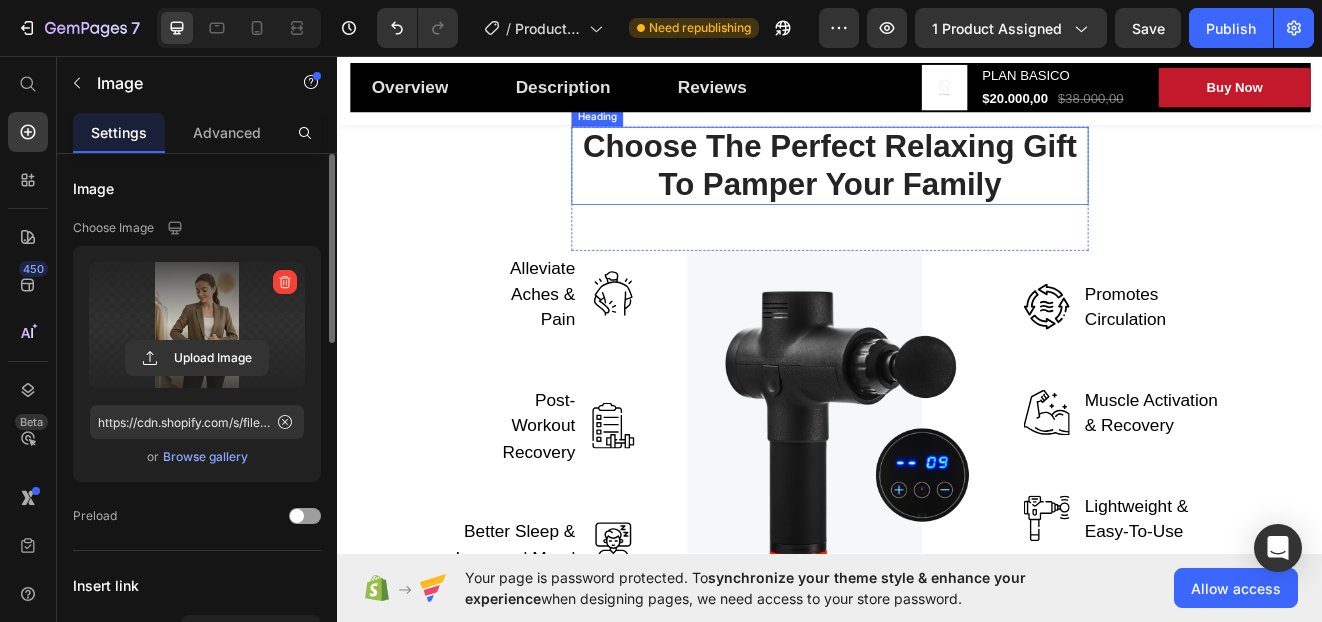 drag, startPoint x: 1054, startPoint y: 186, endPoint x: 1109, endPoint y: 186, distance: 55 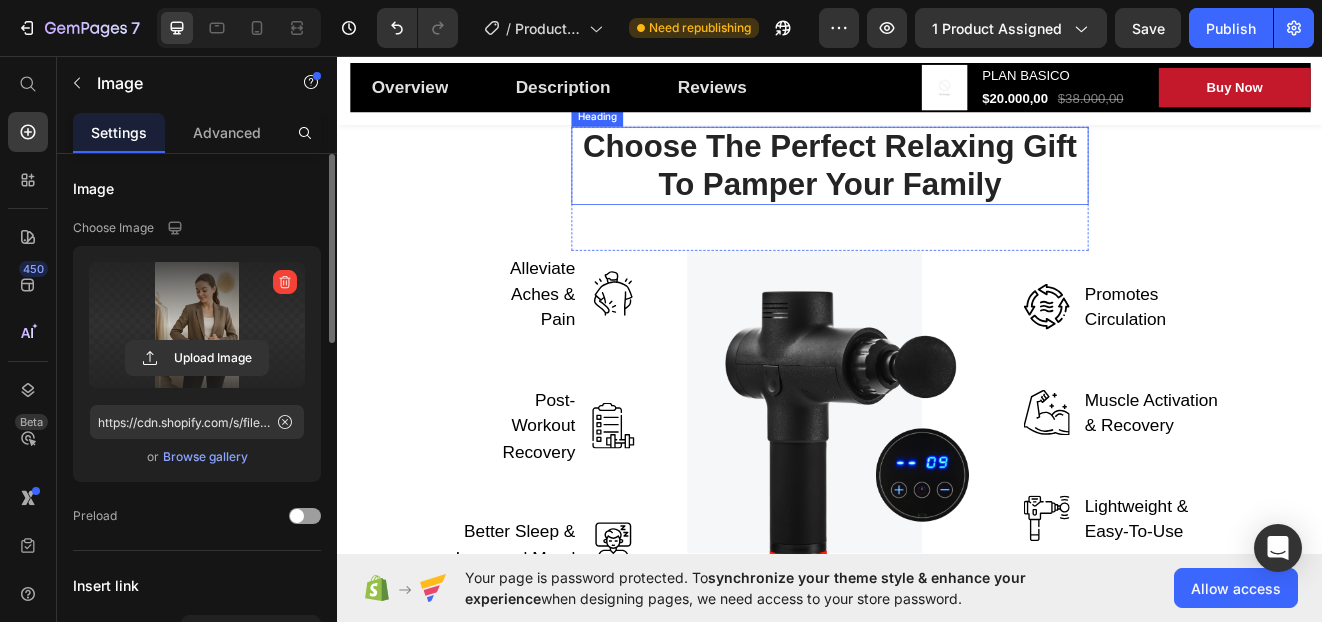 click on "Choose The Perfect Relaxing Gift To Pamper Your Family" at bounding box center (937, 190) 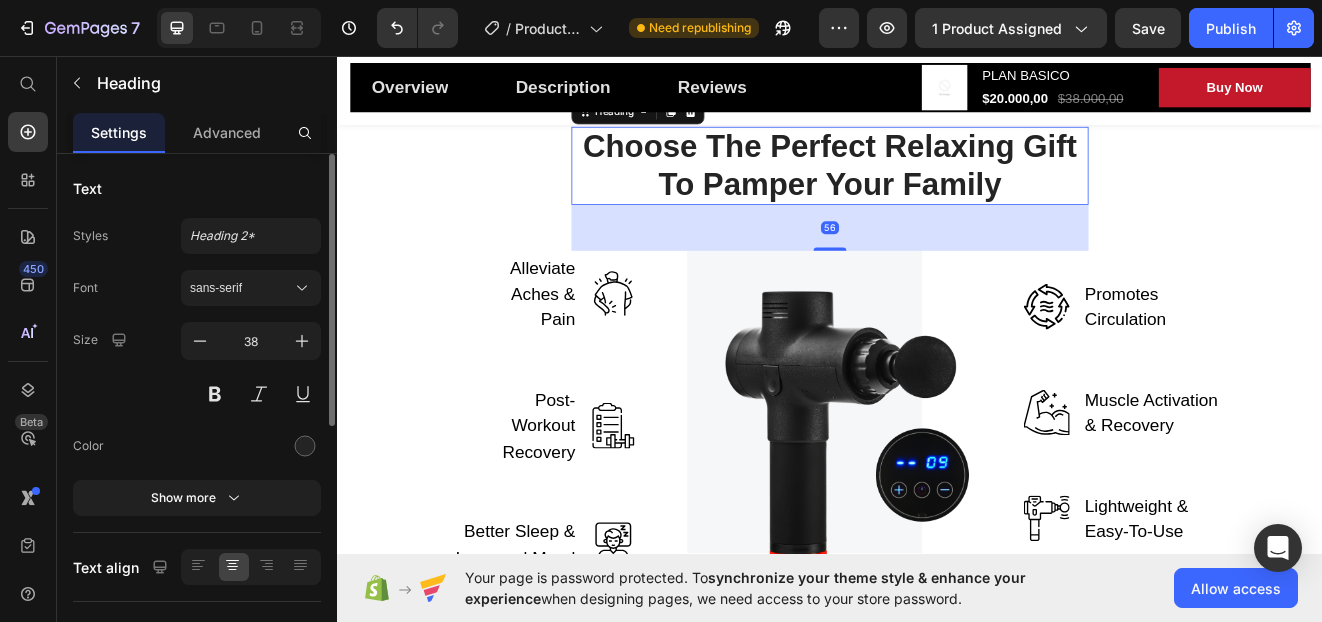click on "Choose The Perfect Relaxing Gift To Pamper Your Family" at bounding box center [937, 190] 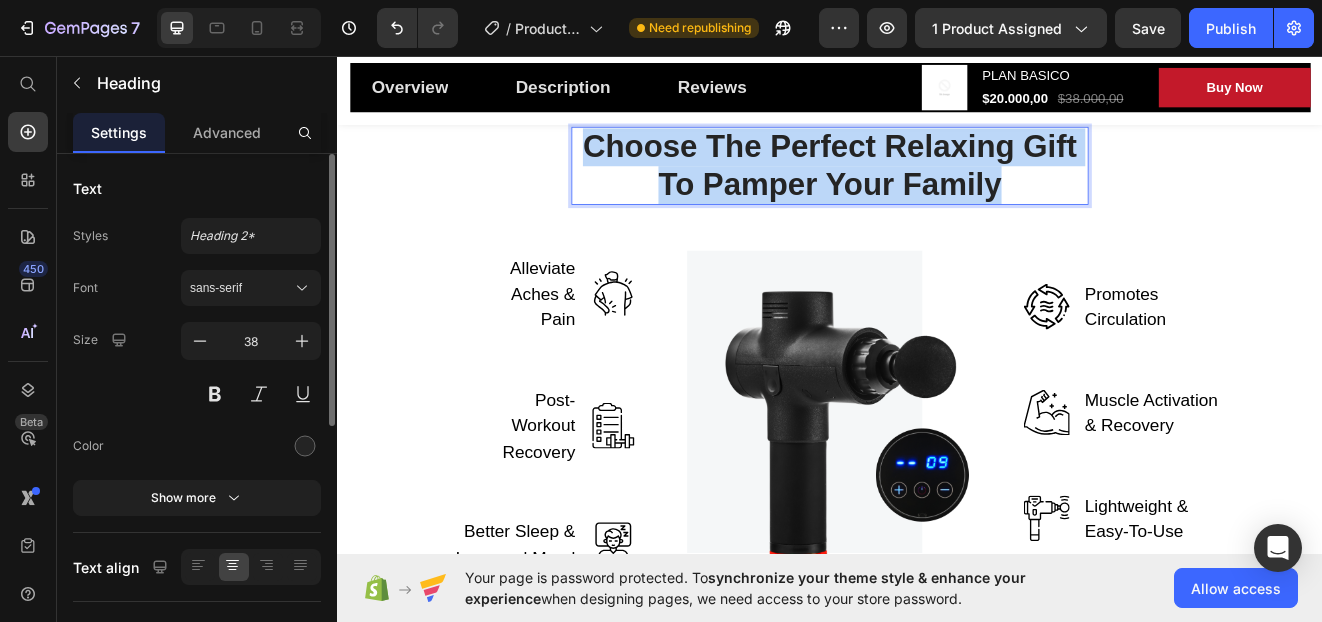 drag, startPoint x: 1156, startPoint y: 190, endPoint x: 623, endPoint y: 139, distance: 535.4344 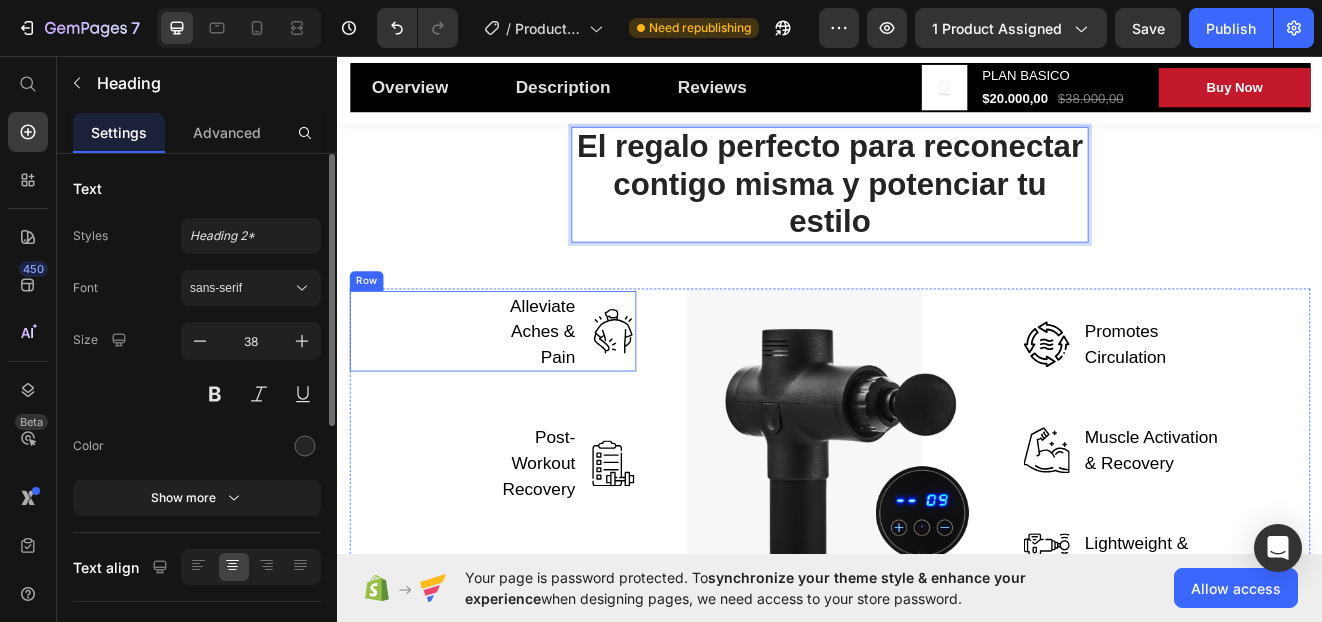 click on "Alleviate Aches & Pain" at bounding box center [565, 392] 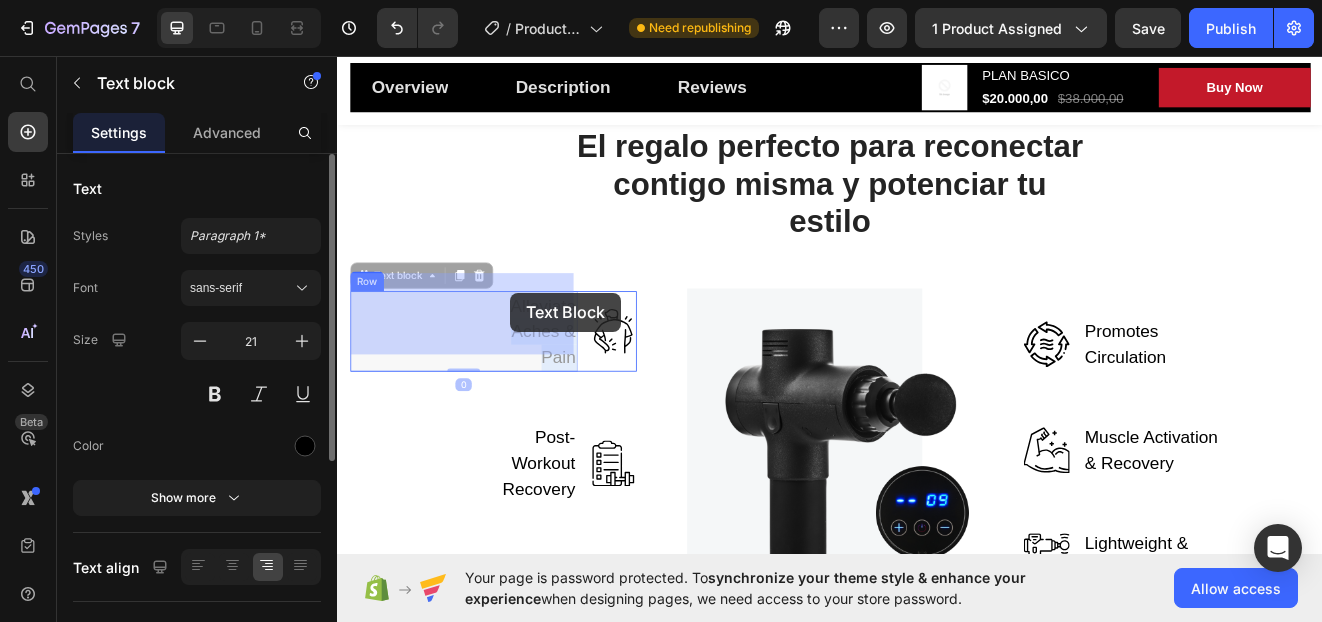 drag, startPoint x: 620, startPoint y: 402, endPoint x: 558, endPoint y: 351, distance: 80.280754 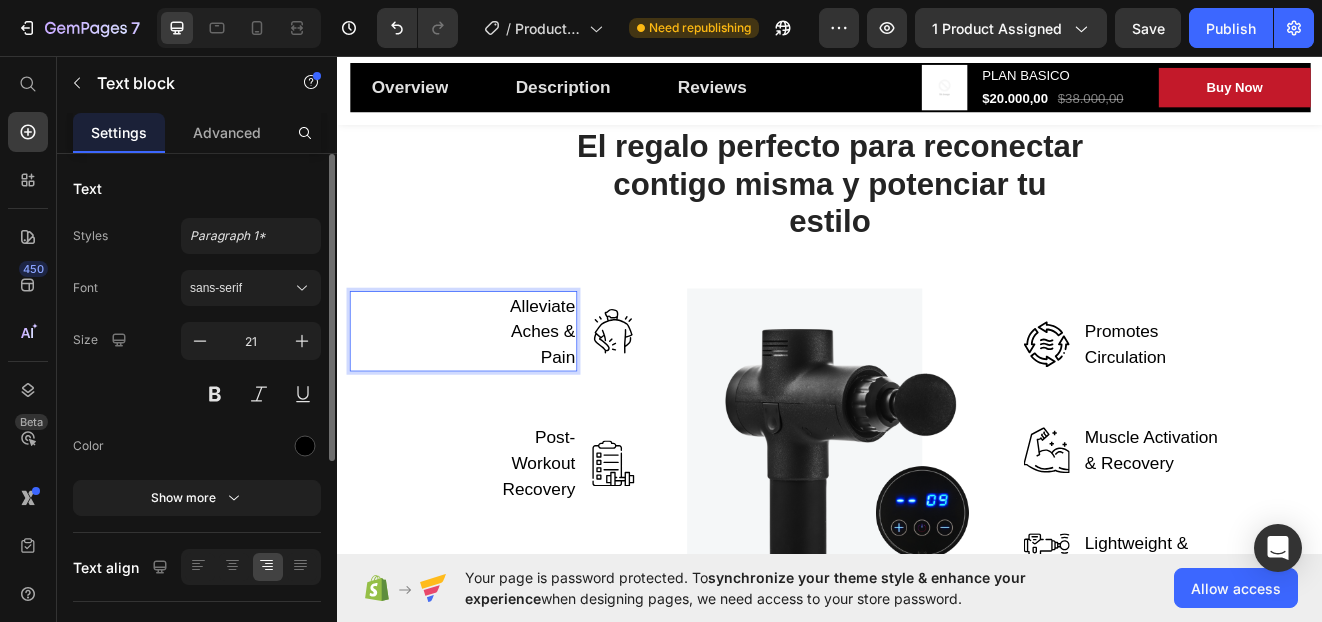 click on "Alleviate Aches & Pain" at bounding box center [565, 392] 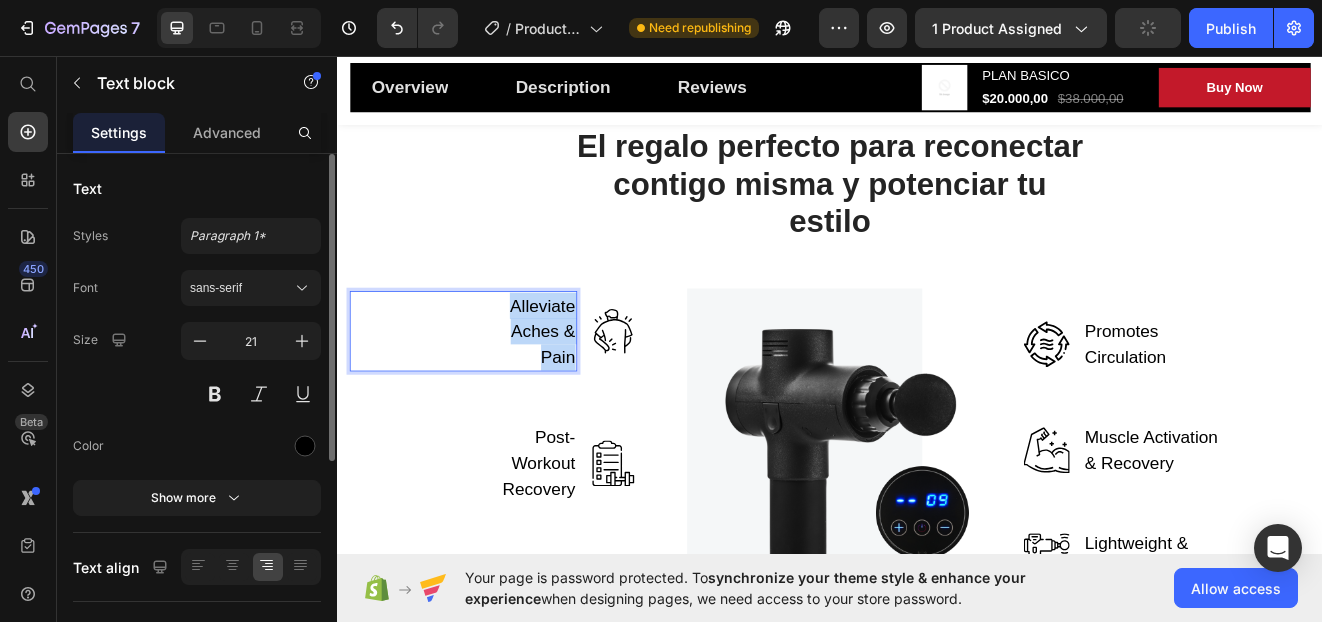 drag, startPoint x: 619, startPoint y: 406, endPoint x: 535, endPoint y: 342, distance: 105.60303 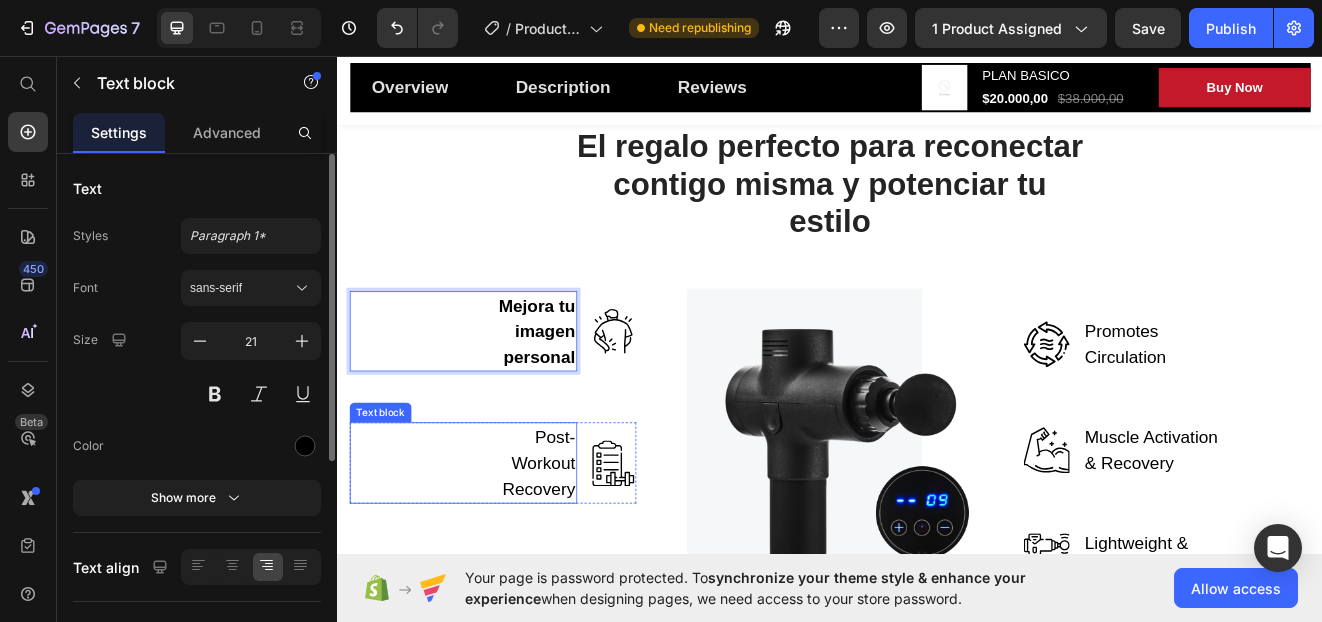 click on "Post-Workout Recovery" at bounding box center [565, 552] 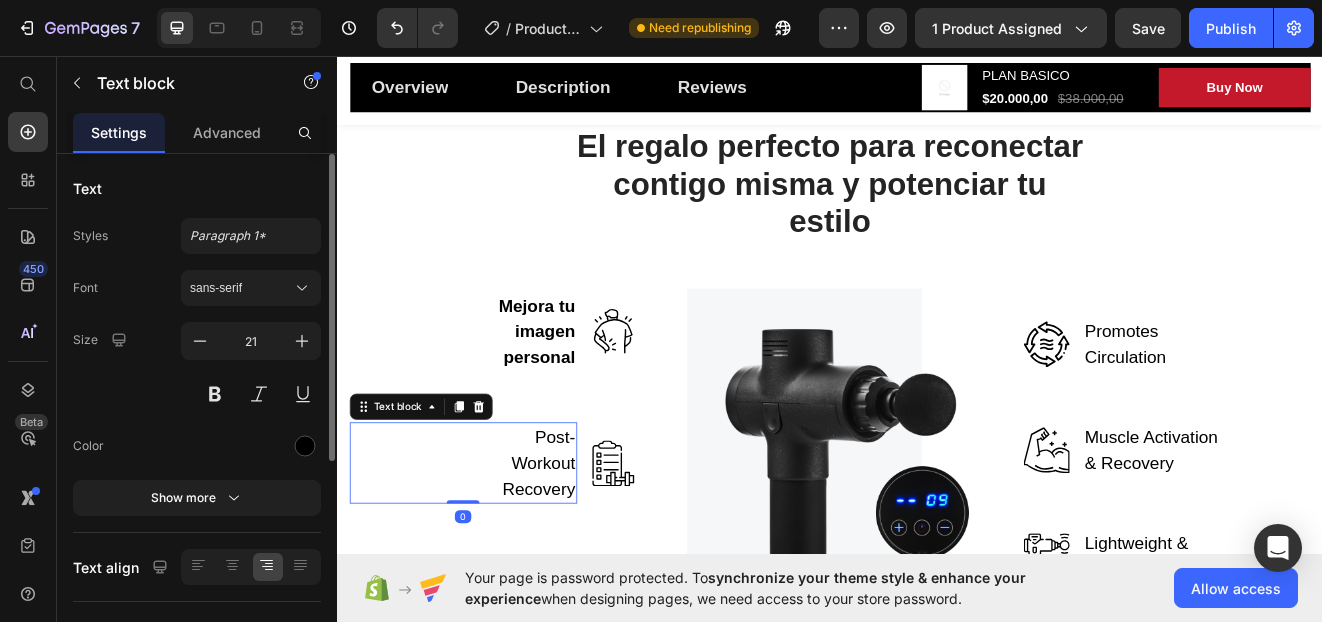 scroll, scrollTop: 3857, scrollLeft: 0, axis: vertical 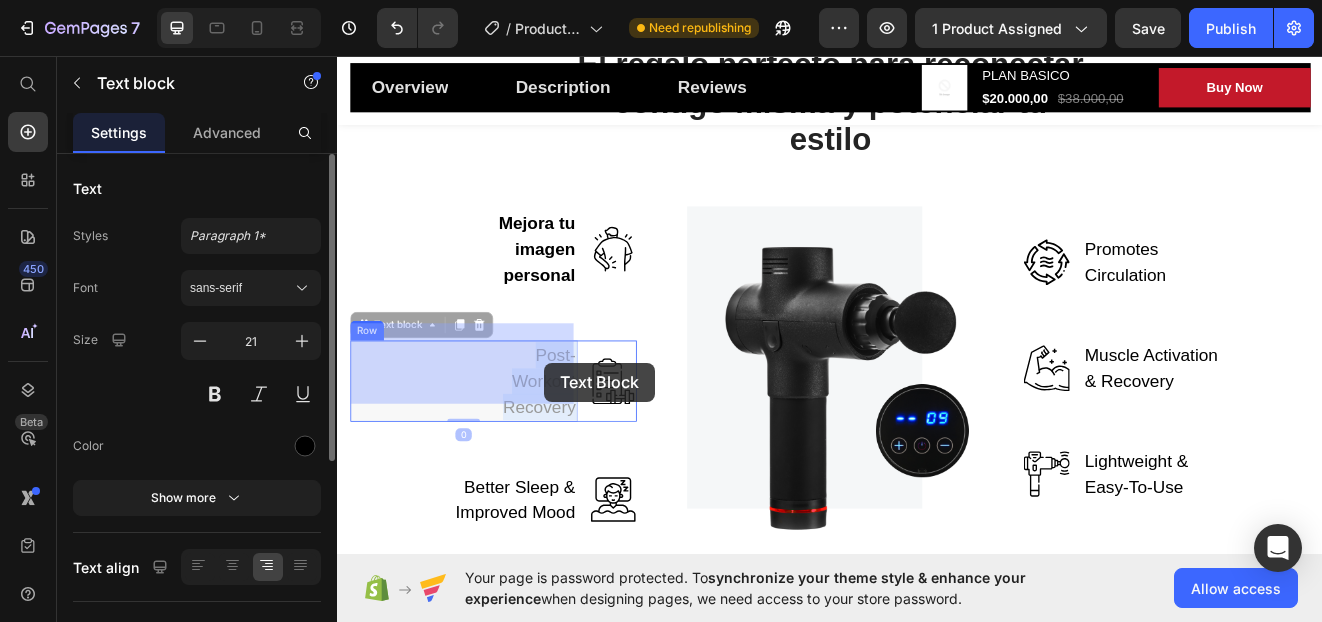 drag, startPoint x: 619, startPoint y: 466, endPoint x: 602, endPoint y: 458, distance: 18.788294 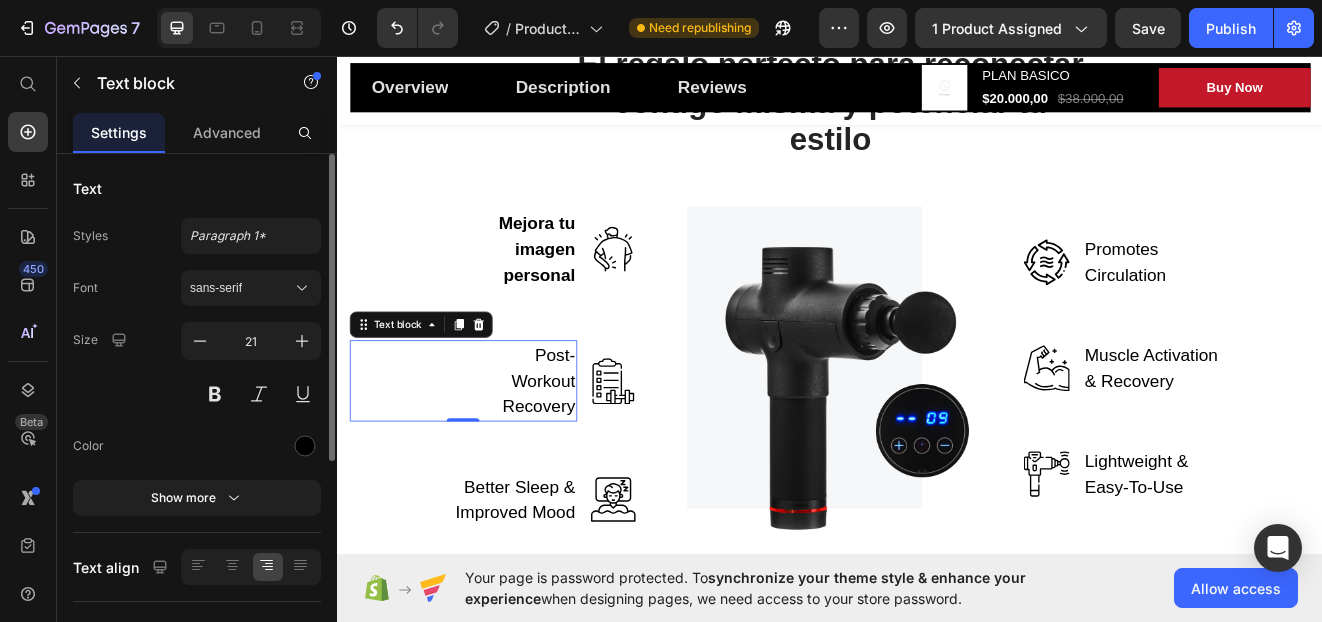 click on "Post-Workout Recovery" at bounding box center [565, 452] 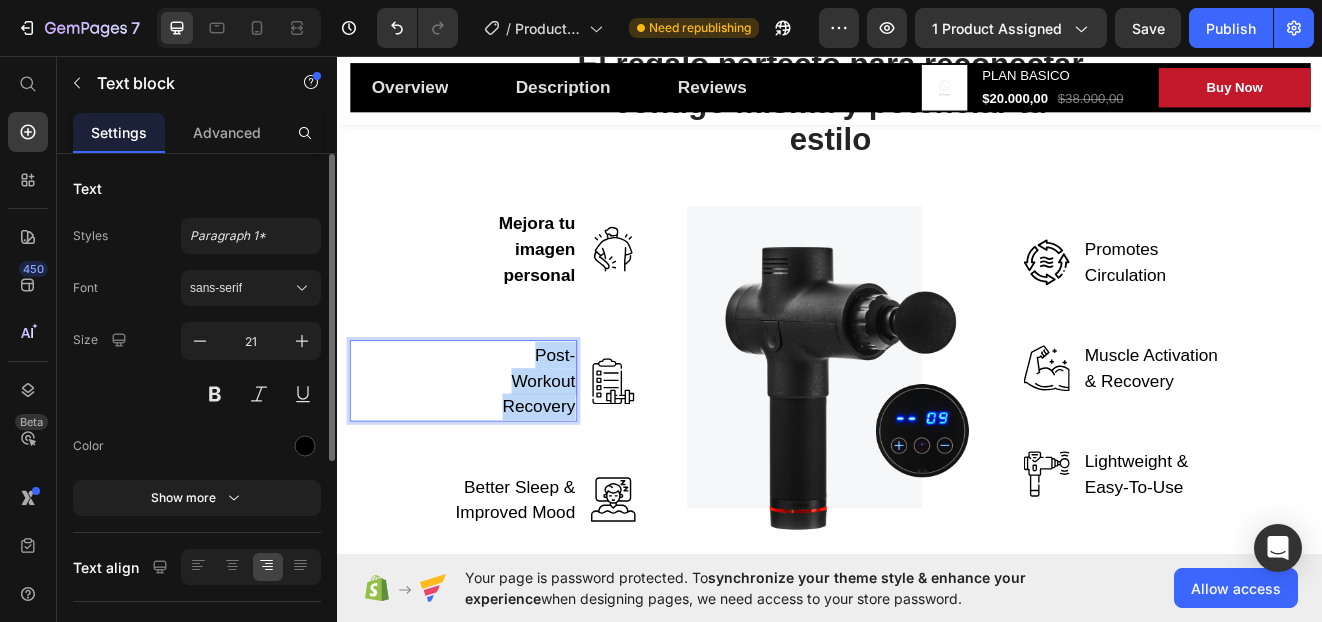 drag, startPoint x: 622, startPoint y: 466, endPoint x: 564, endPoint y: 404, distance: 84.89994 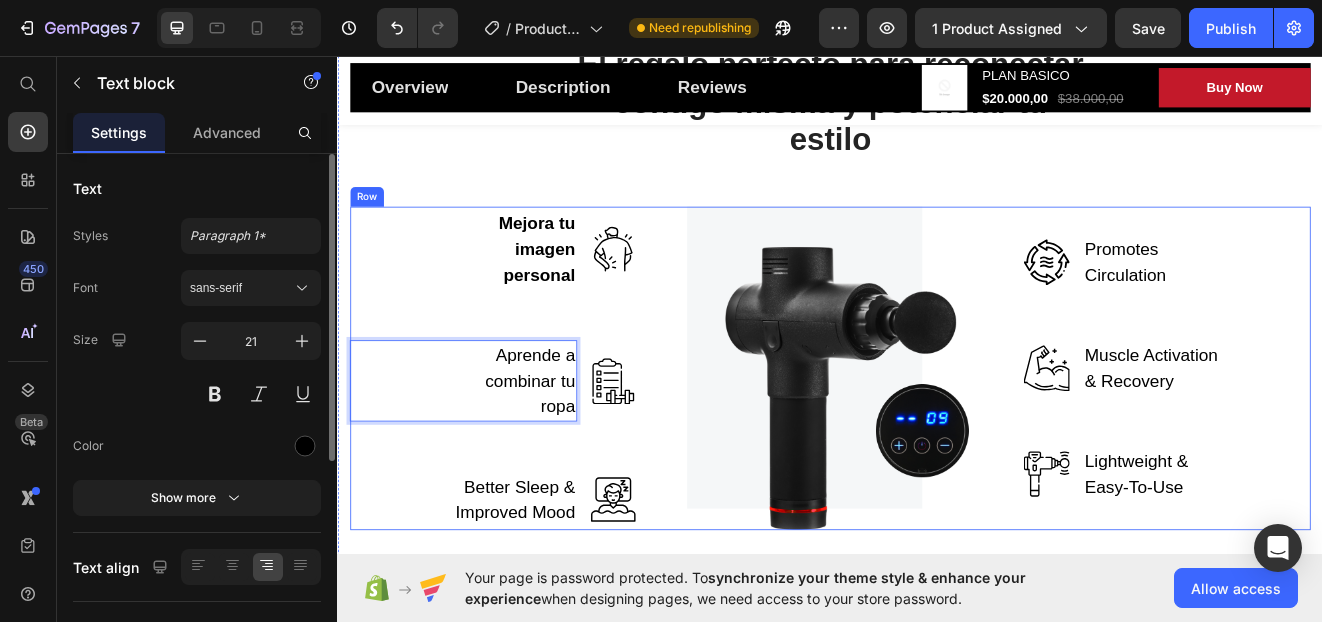 scroll, scrollTop: 3957, scrollLeft: 0, axis: vertical 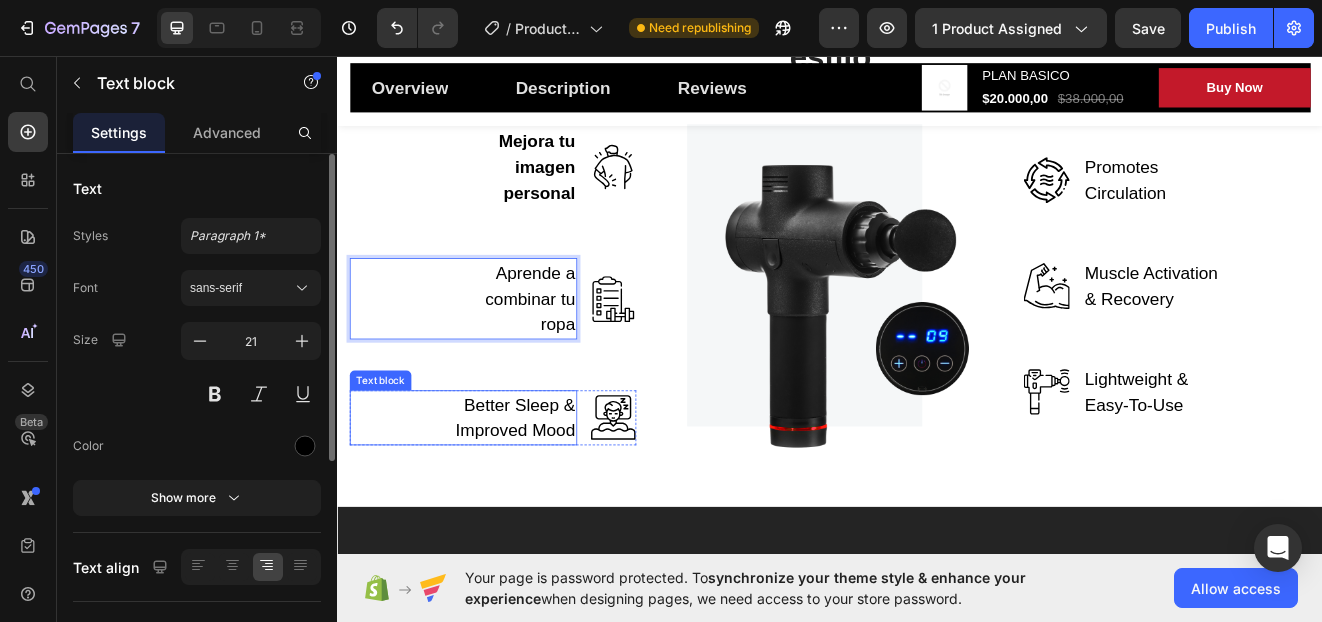 click on "Better Sleep & Improved Mood" at bounding box center (545, 497) 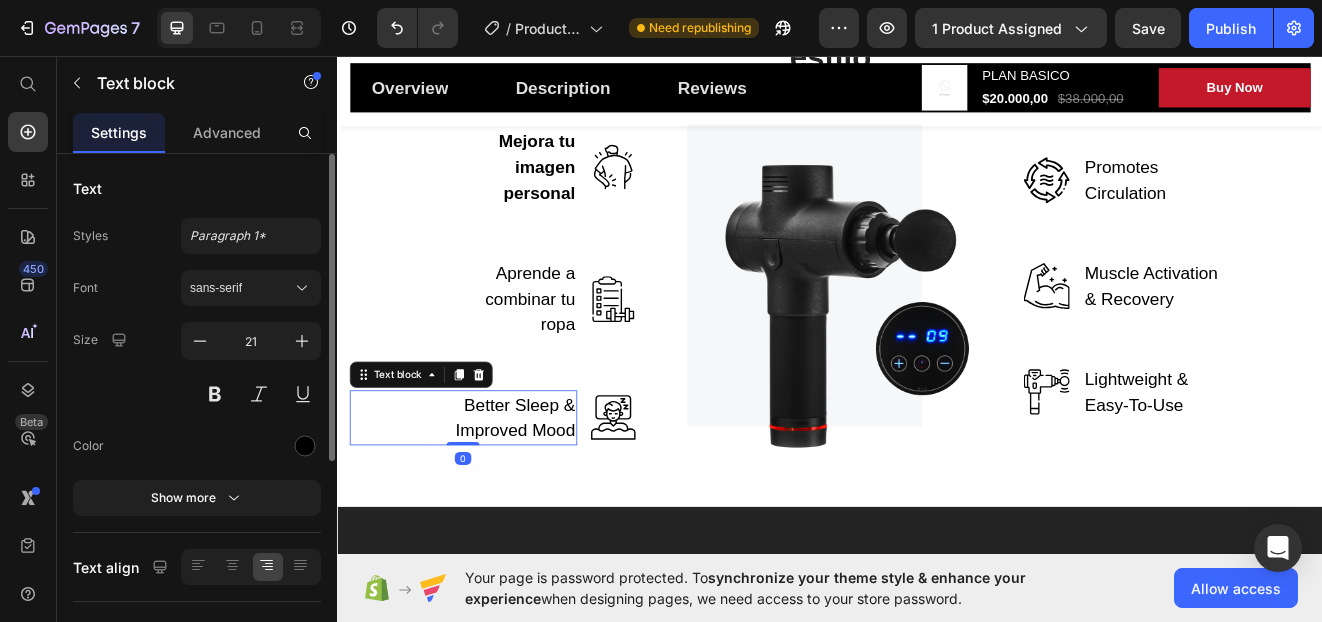 click on "Better Sleep & Improved Mood" at bounding box center (545, 497) 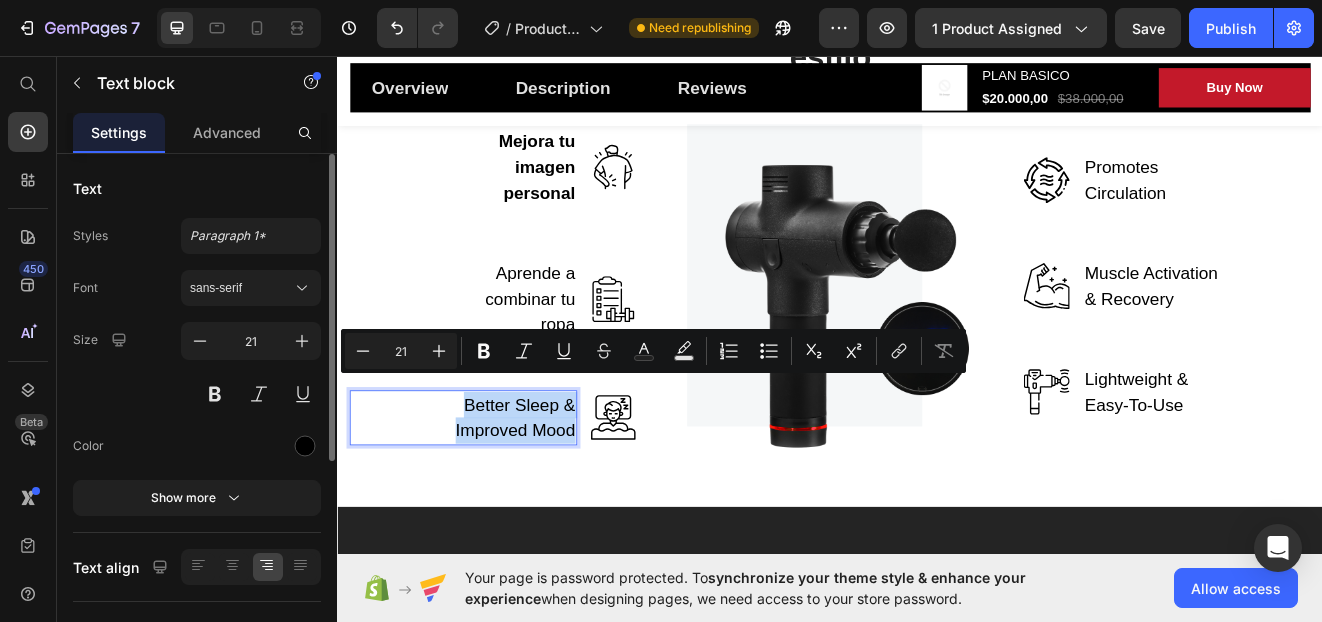 drag, startPoint x: 619, startPoint y: 490, endPoint x: 481, endPoint y: 445, distance: 145.15164 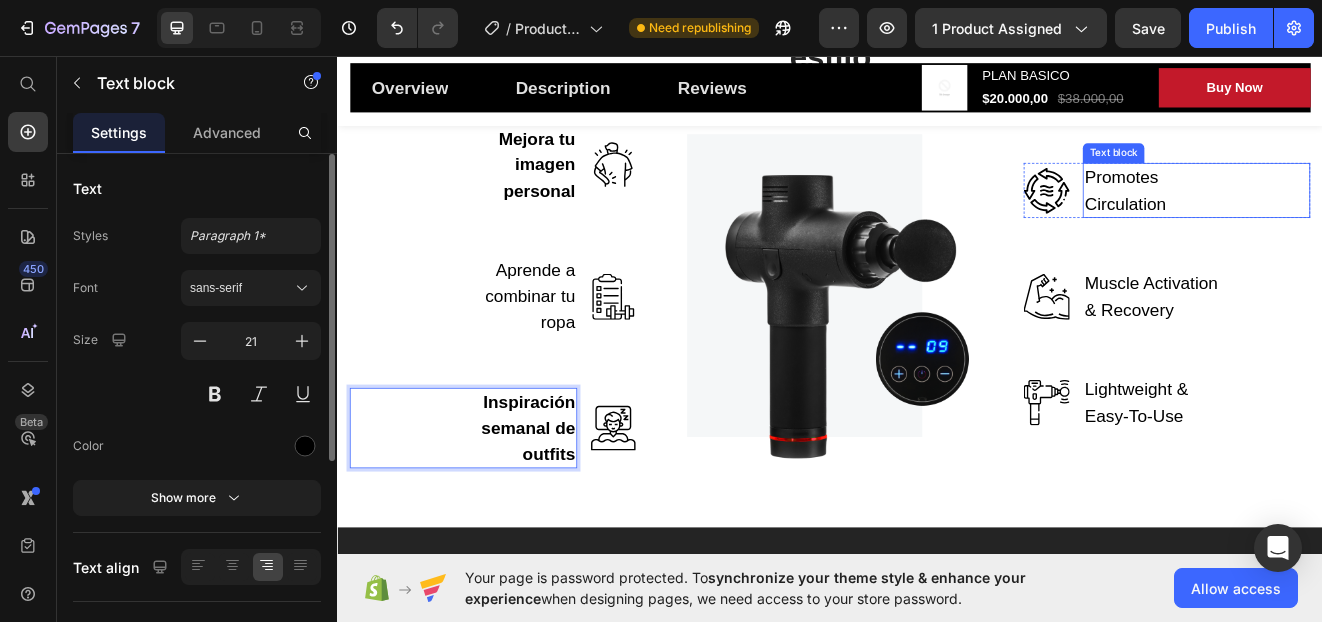 click on "Promotes Circulation" at bounding box center (1333, 220) 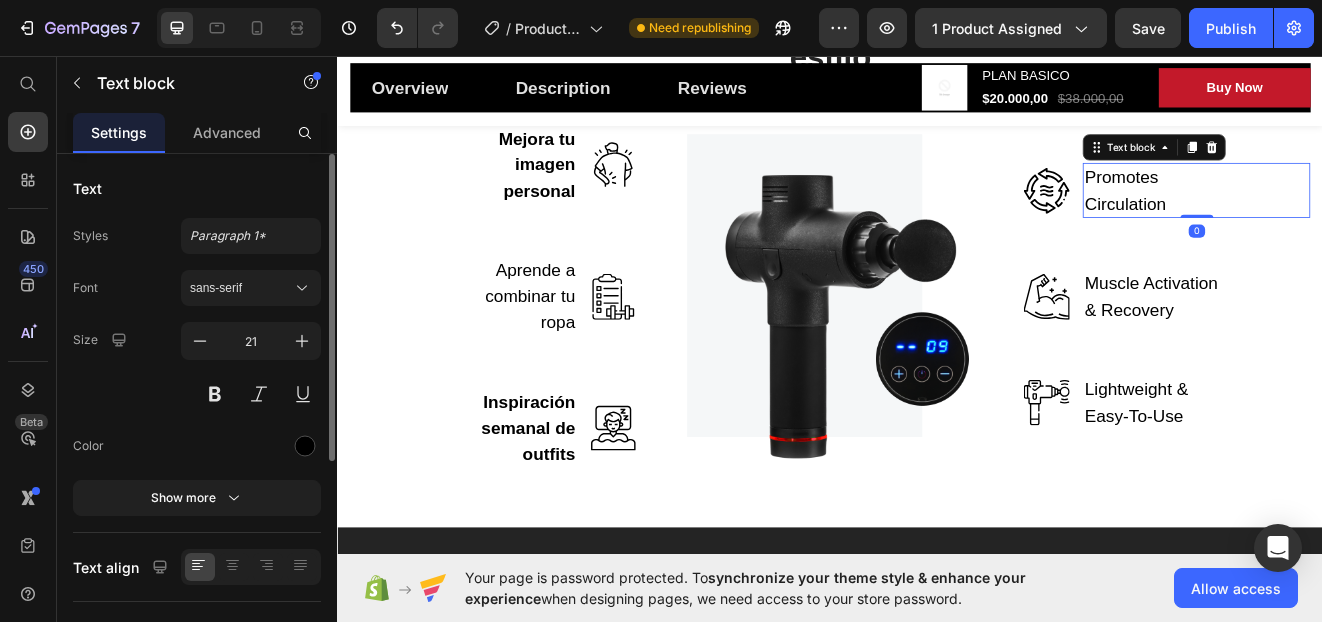 click on "Promotes Circulation" at bounding box center [1333, 220] 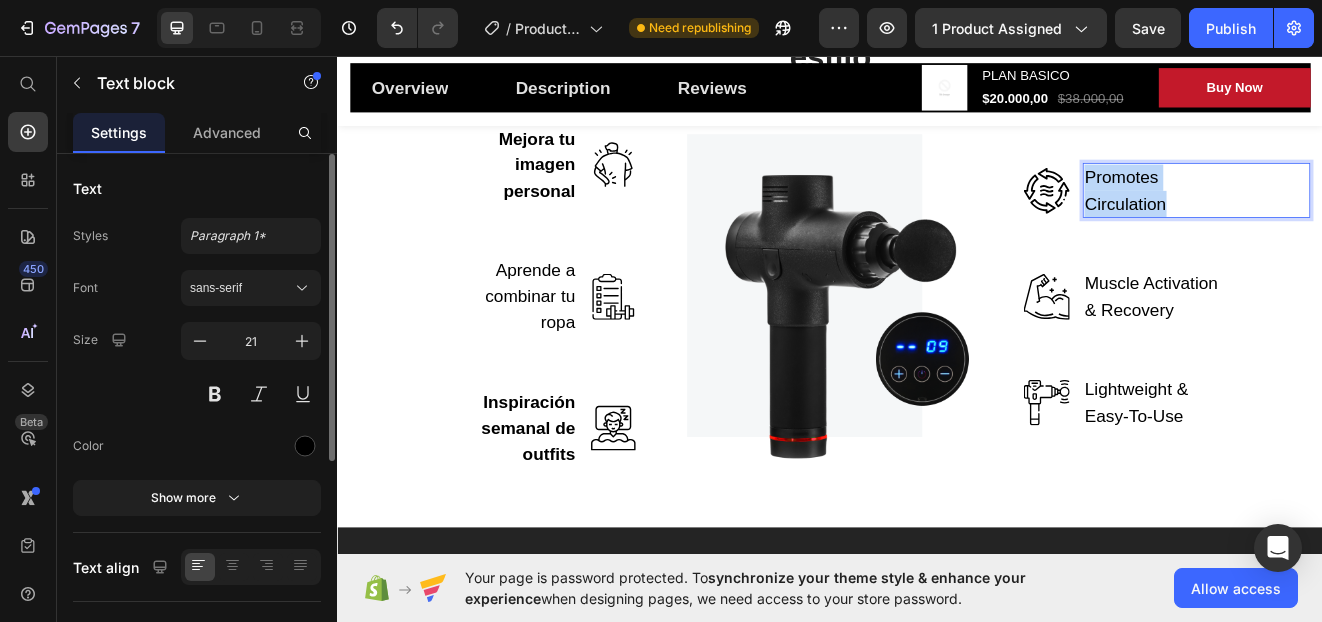 drag, startPoint x: 1351, startPoint y: 216, endPoint x: 1237, endPoint y: 180, distance: 119.54916 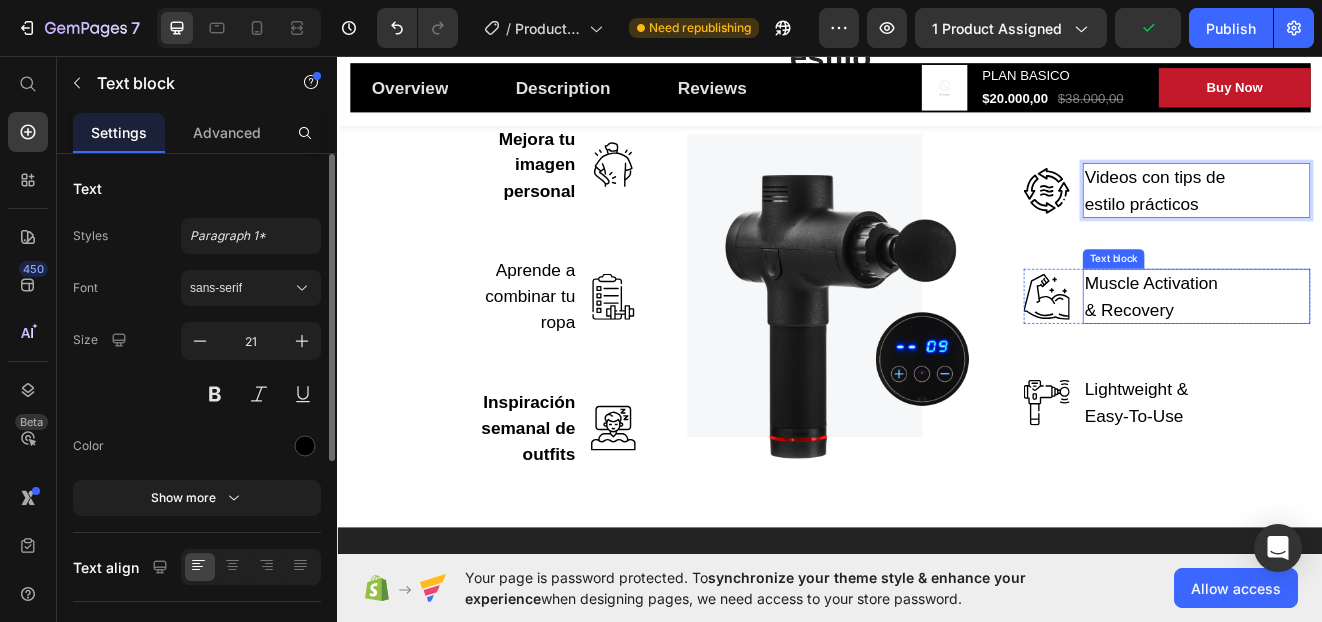 click on "Muscle Activation & Recovery" at bounding box center [1333, 349] 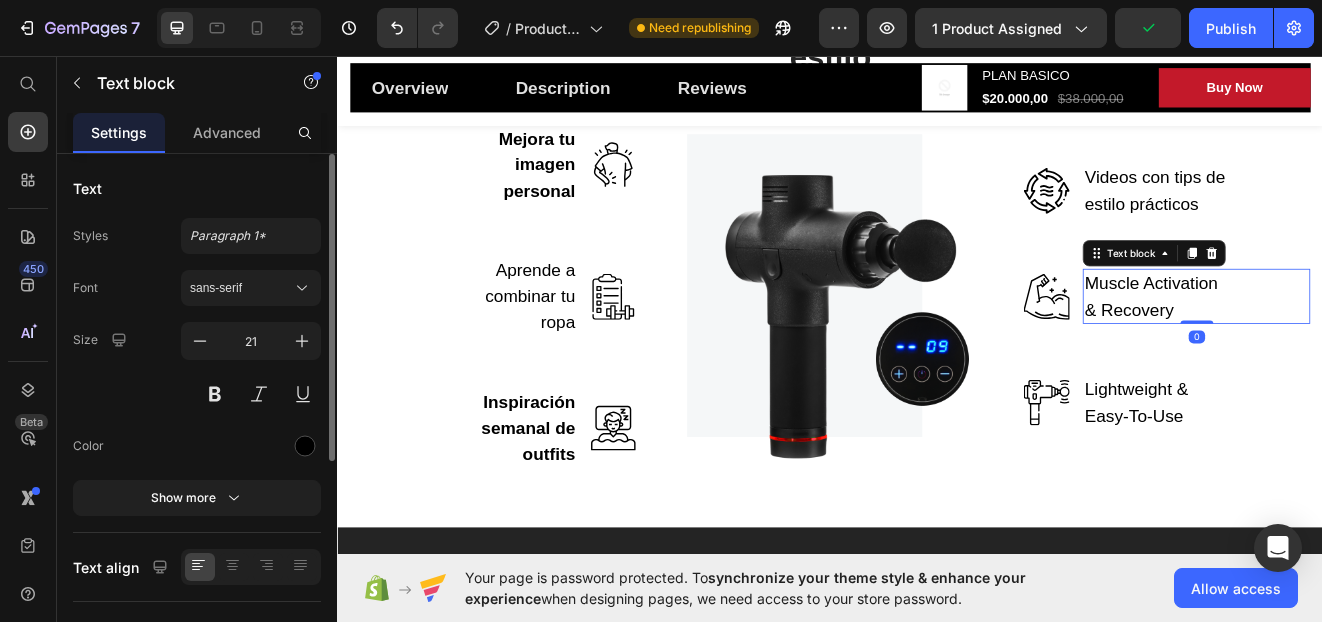 click on "Muscle Activation & Recovery" at bounding box center (1333, 349) 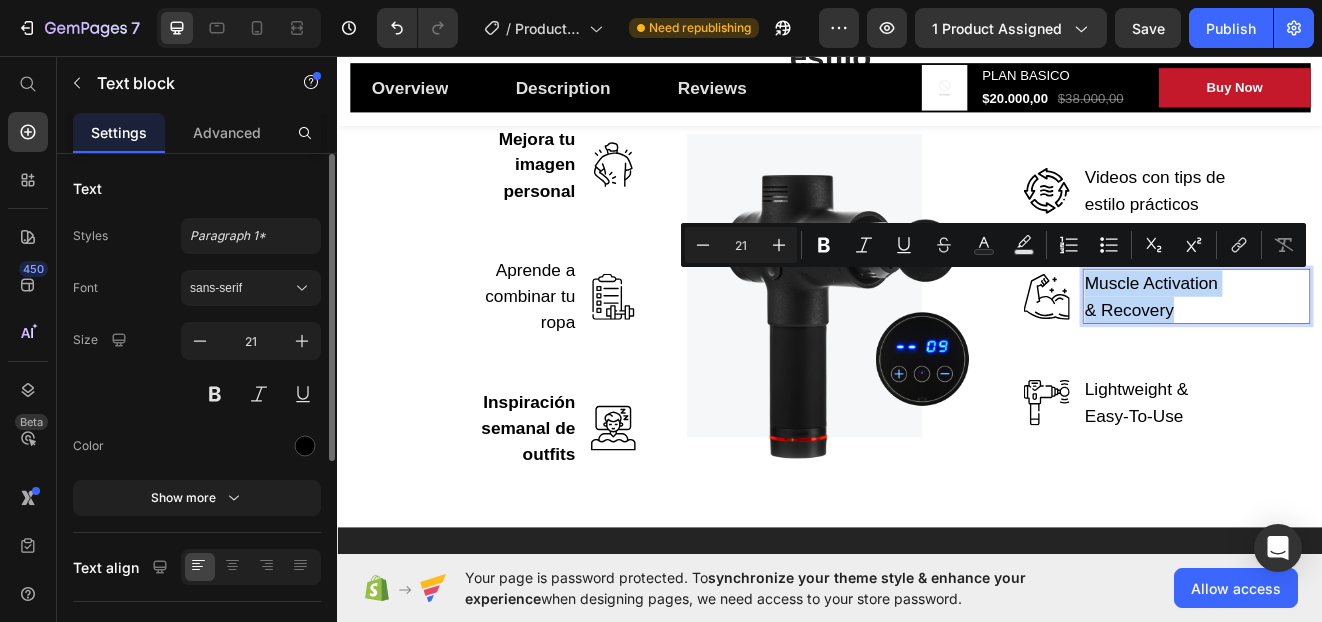 drag, startPoint x: 1351, startPoint y: 357, endPoint x: 1238, endPoint y: 329, distance: 116.41735 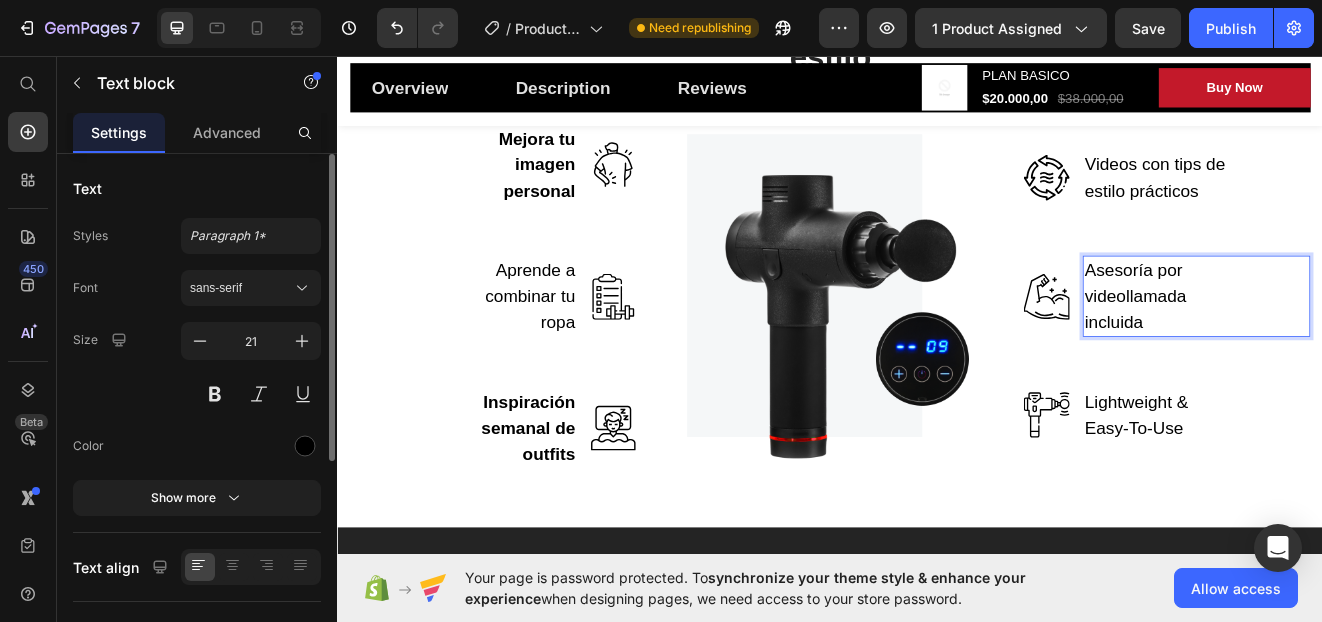 type 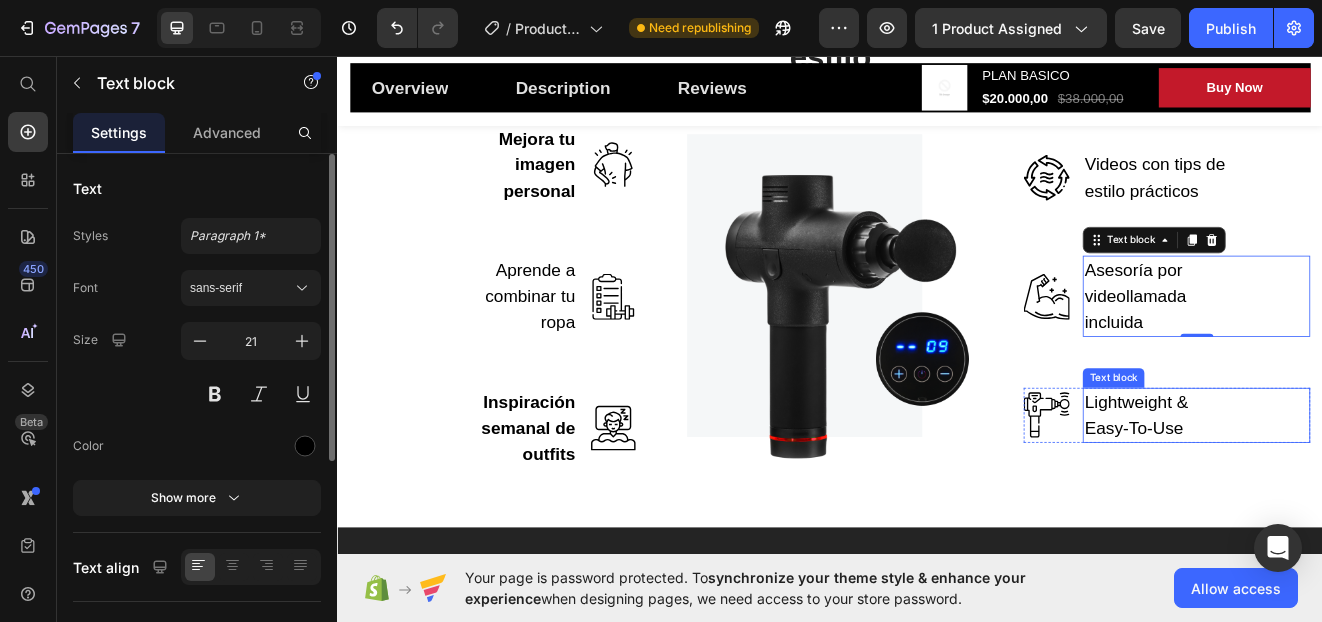 click on "Lightweight & Easy-To-Use" at bounding box center [1333, 494] 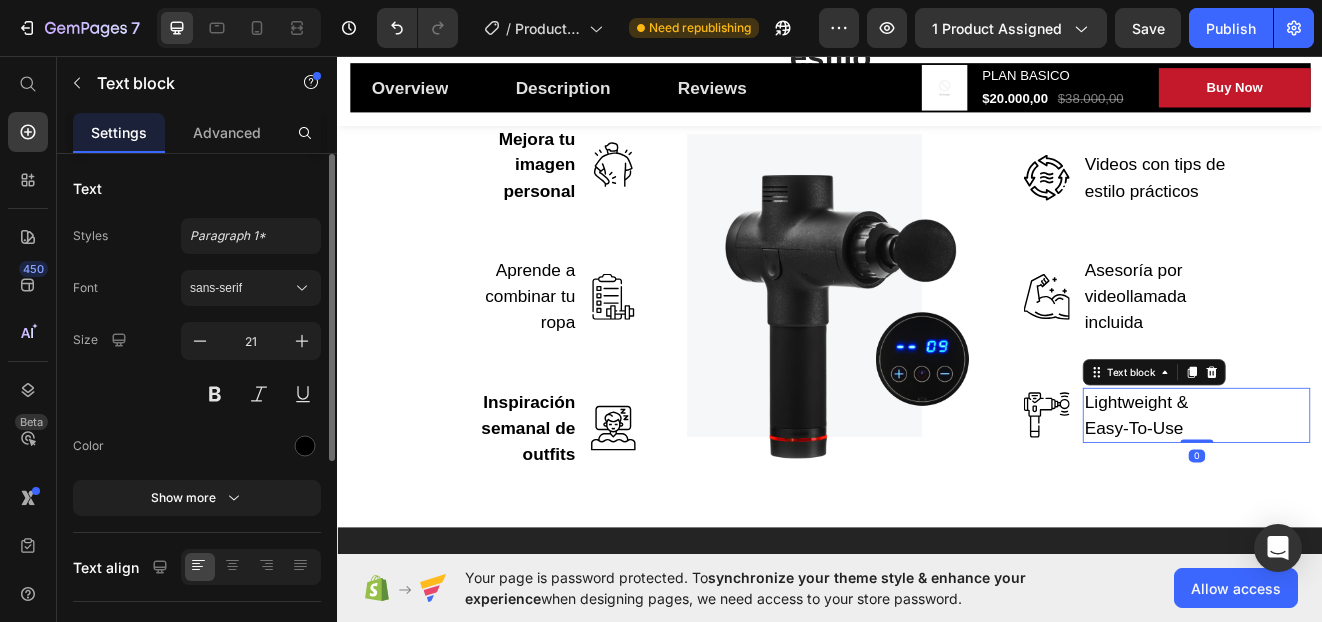 click on "Lightweight & Easy-To-Use" at bounding box center (1333, 494) 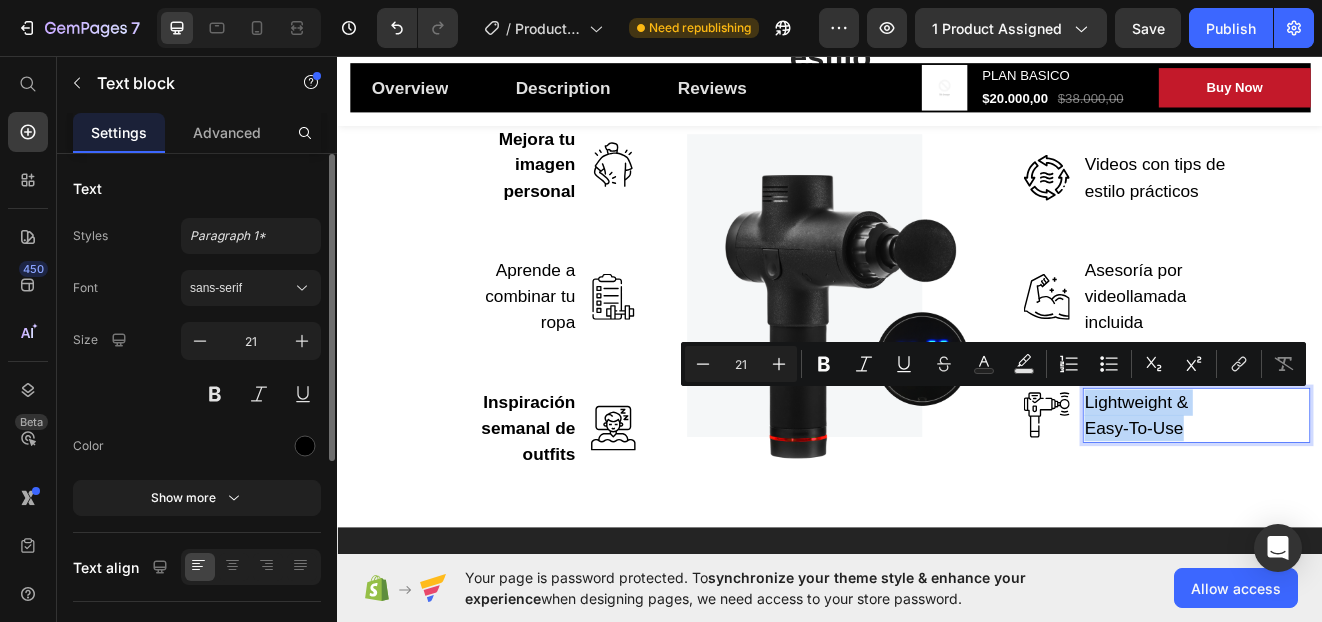 drag, startPoint x: 1360, startPoint y: 507, endPoint x: 1234, endPoint y: 481, distance: 128.65457 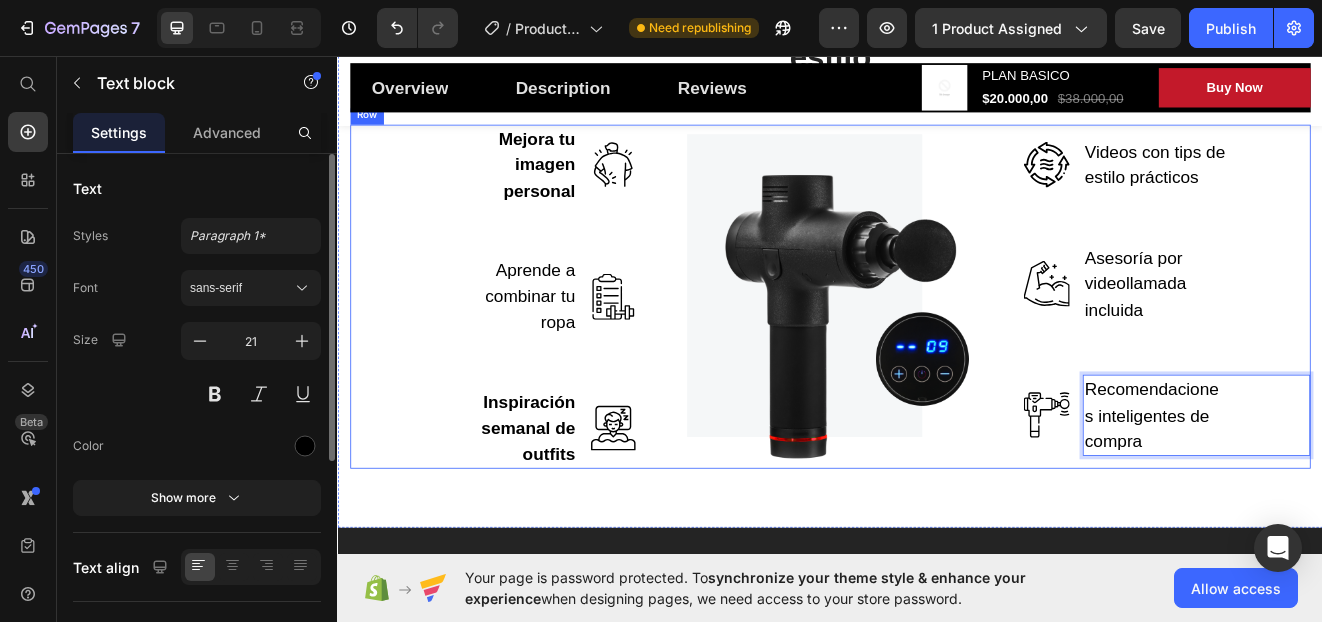 click on "Mejora tu imagen personal" at bounding box center (565, 189) 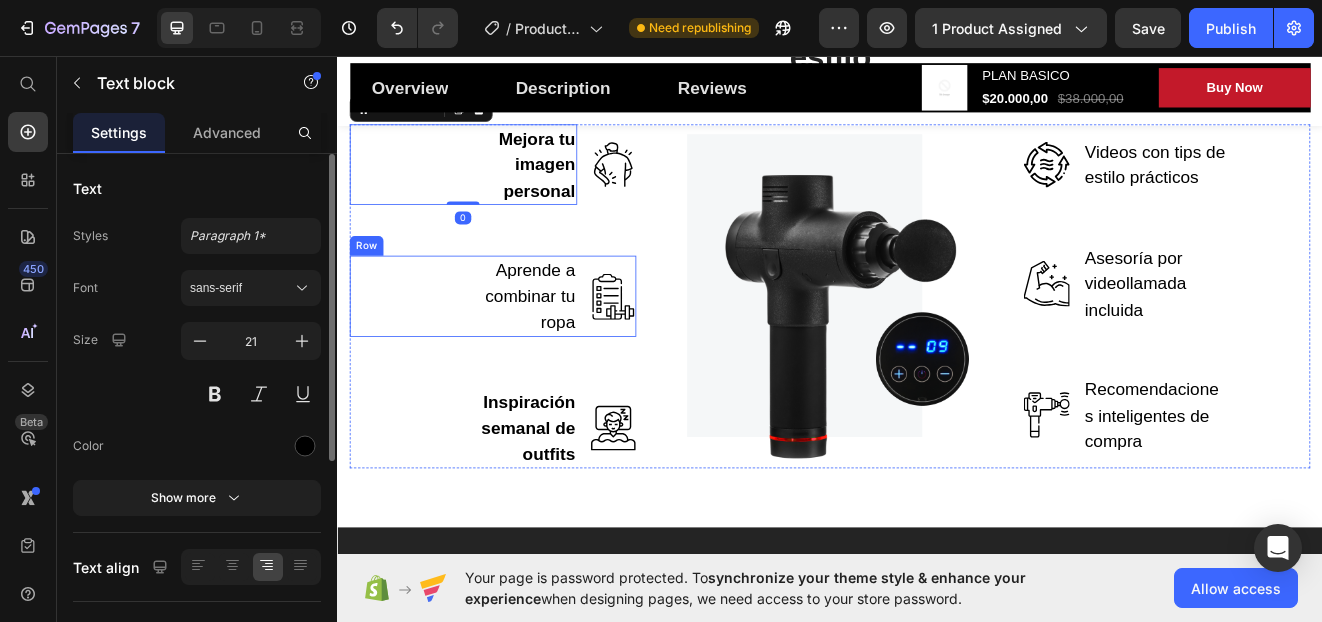 scroll, scrollTop: 3857, scrollLeft: 0, axis: vertical 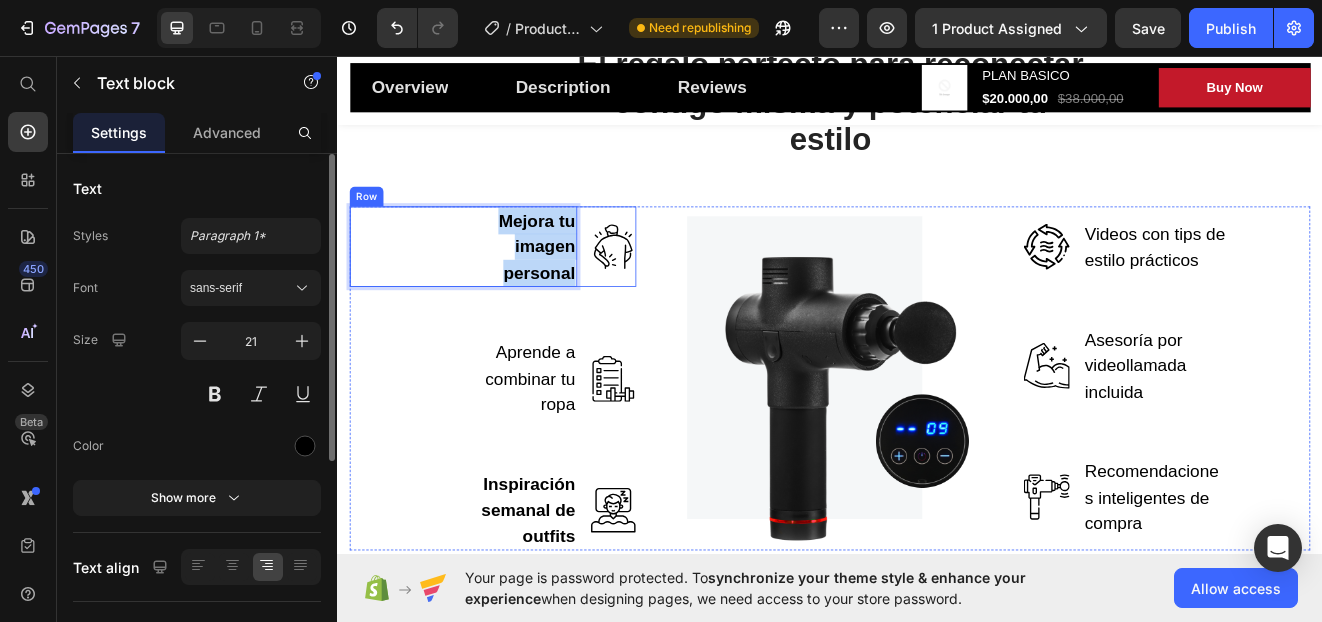 drag, startPoint x: 512, startPoint y: 235, endPoint x: 633, endPoint y: 308, distance: 141.31525 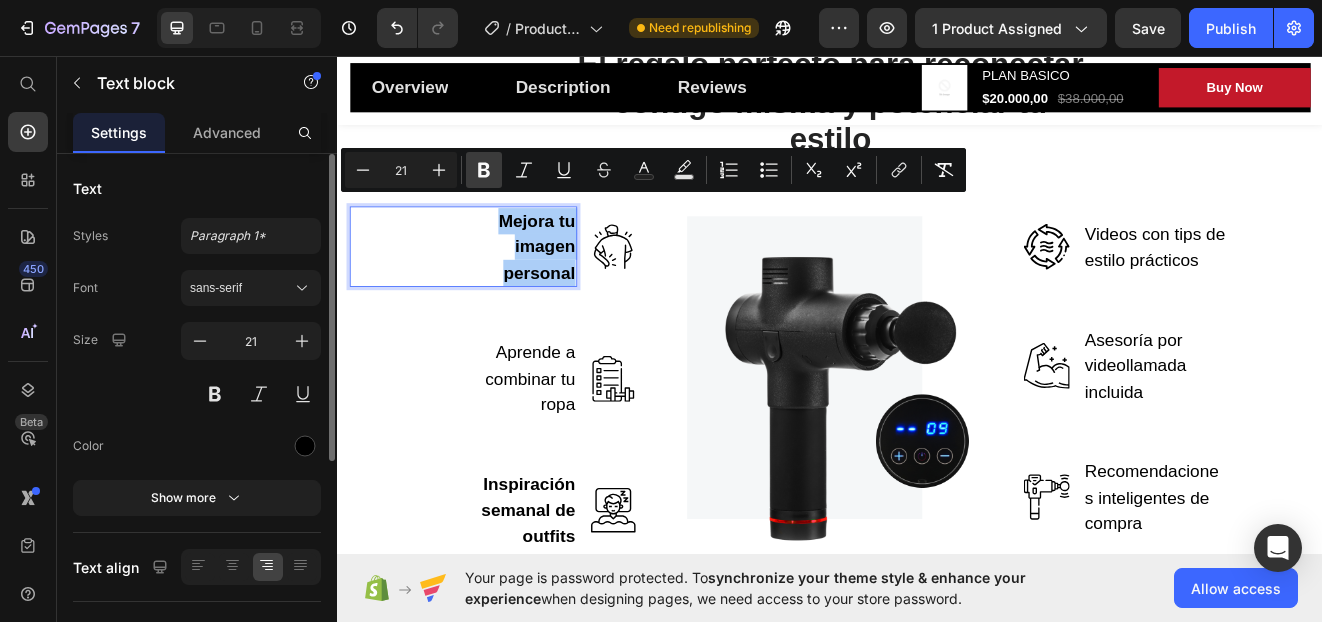 click on "Bold" at bounding box center [484, 170] 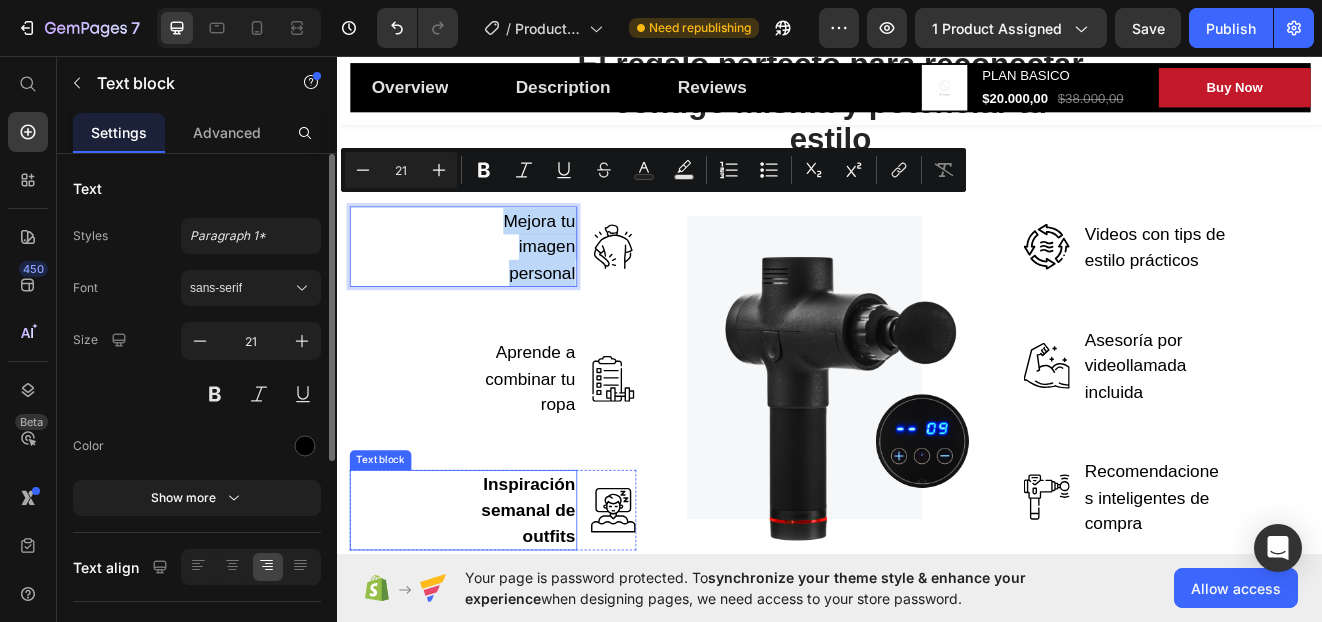 click on "Inspiración semanal de outfits" at bounding box center (569, 610) 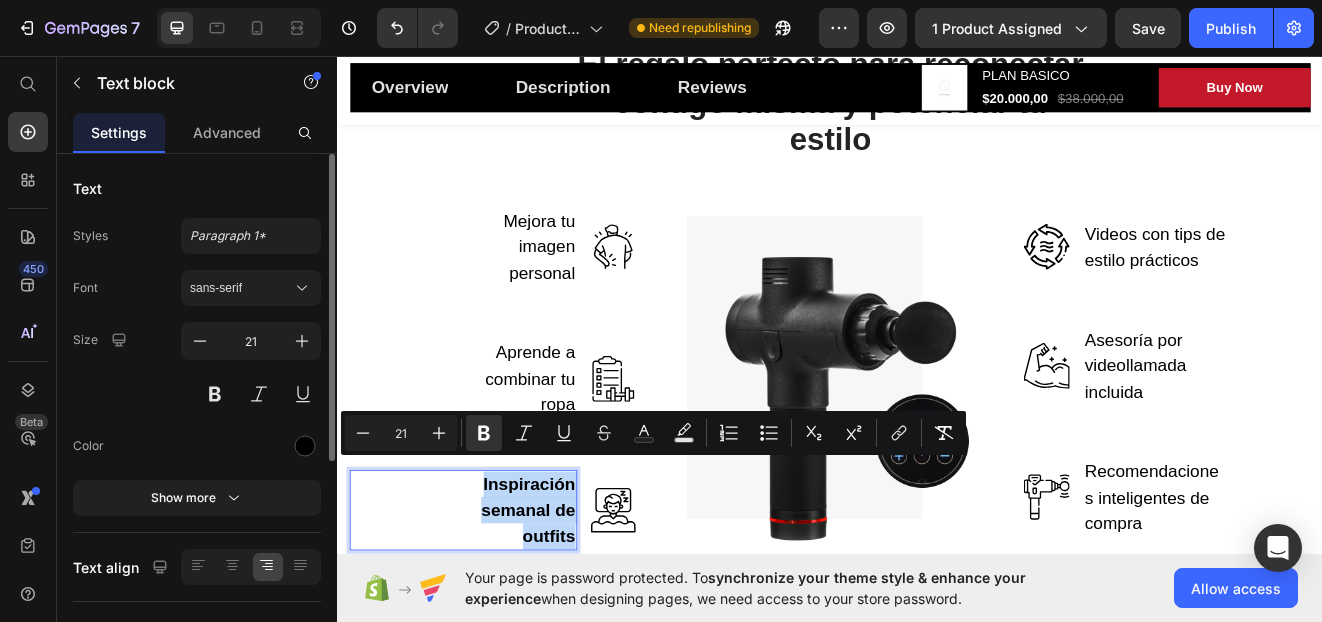 drag, startPoint x: 497, startPoint y: 555, endPoint x: 613, endPoint y: 618, distance: 132.00378 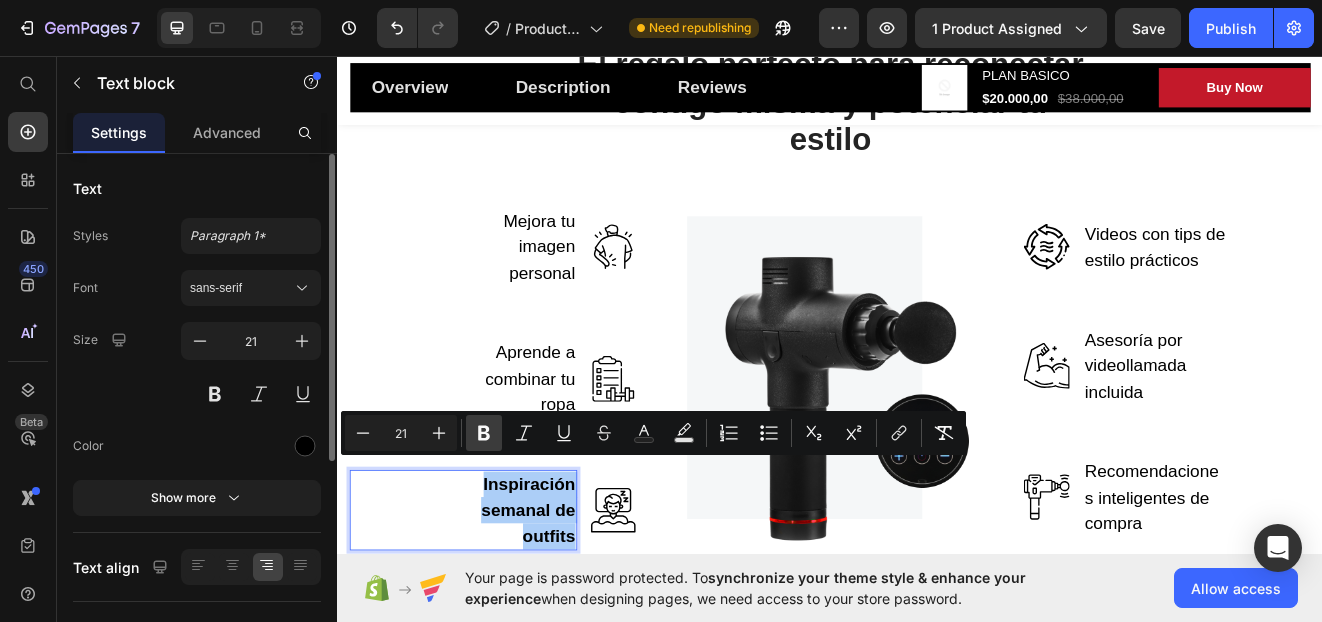 click 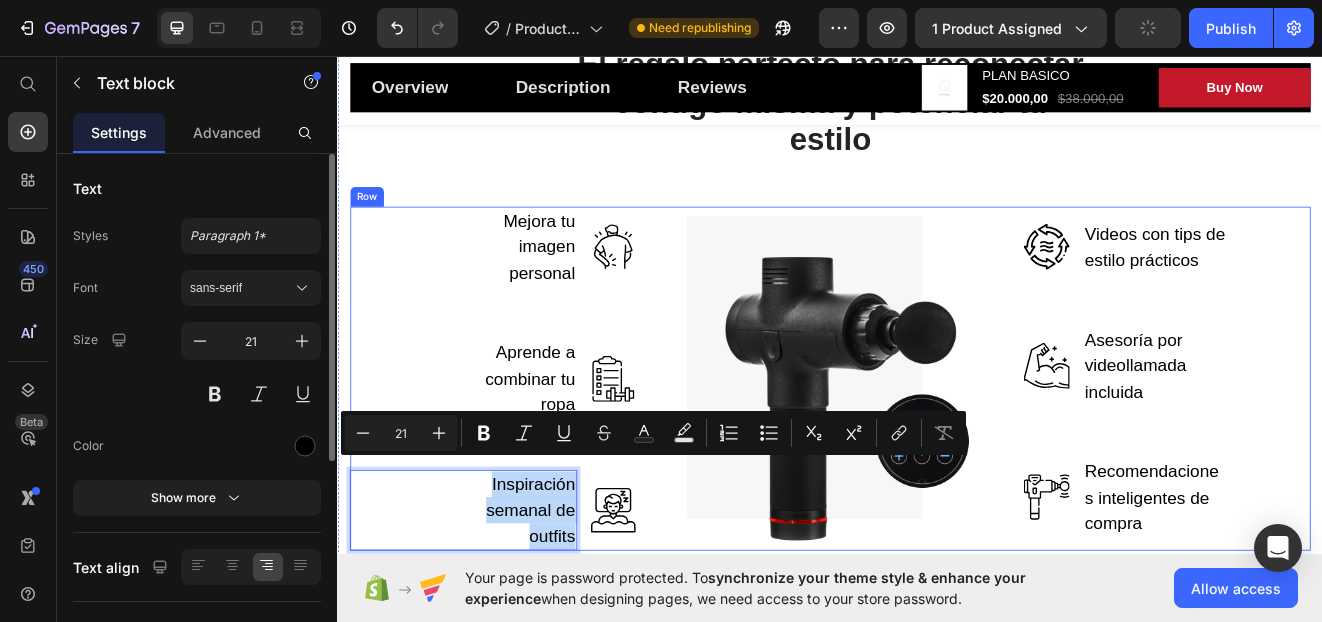 click on "El regalo perfecto para reconectar contigo misma y potenciar tu estilo Heading" at bounding box center (937, 141) 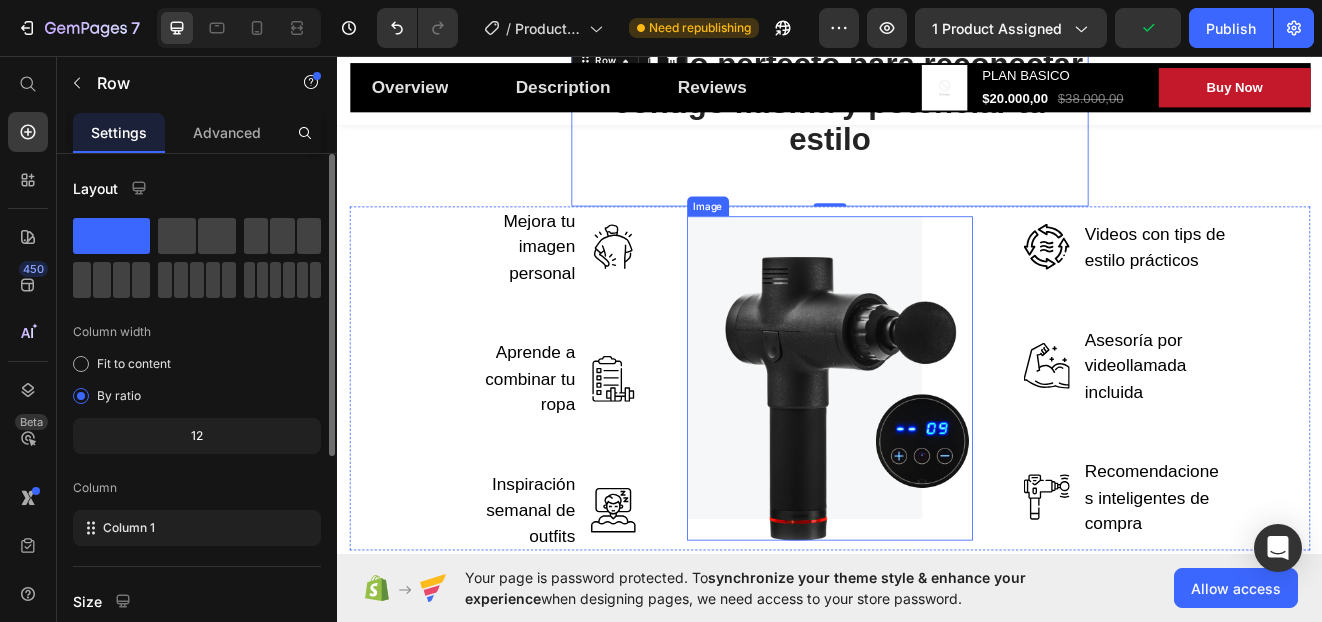 click at bounding box center [937, 449] 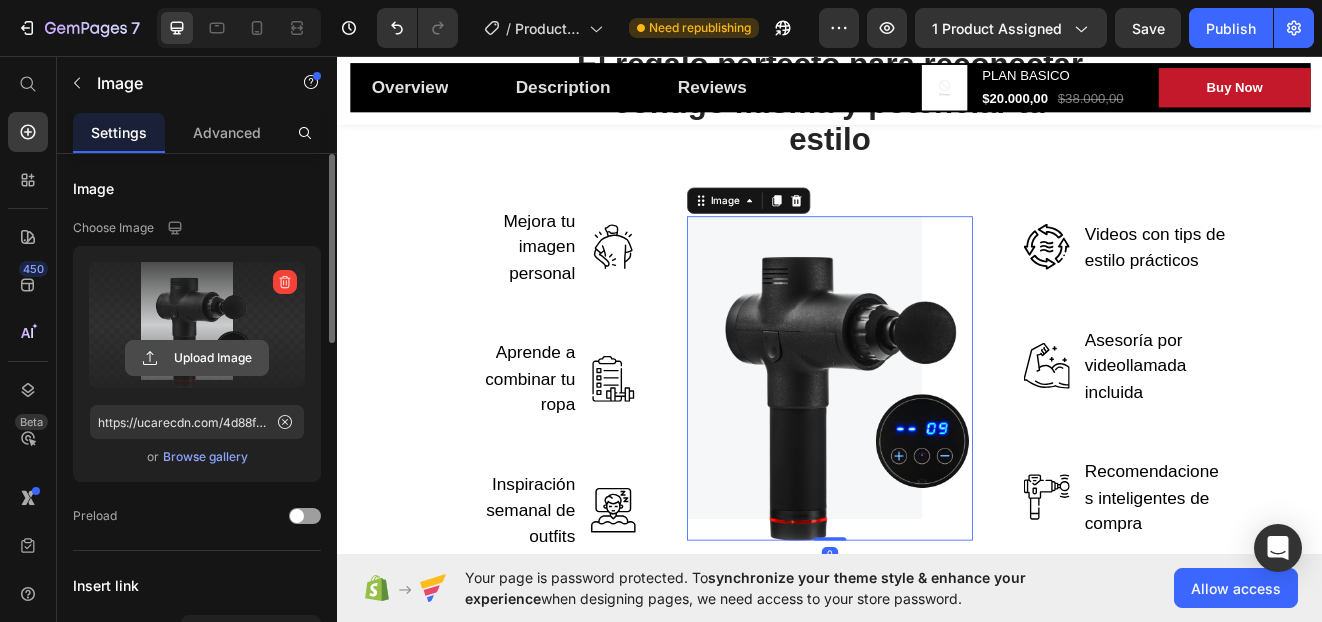 click 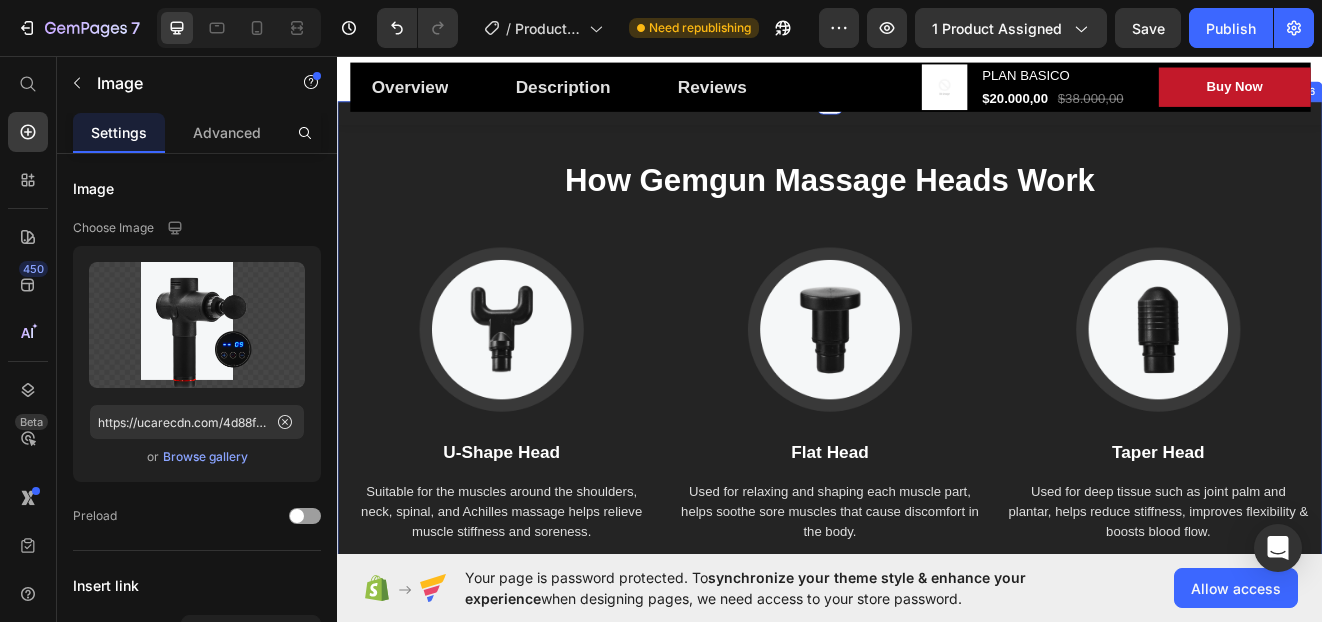 scroll, scrollTop: 4357, scrollLeft: 0, axis: vertical 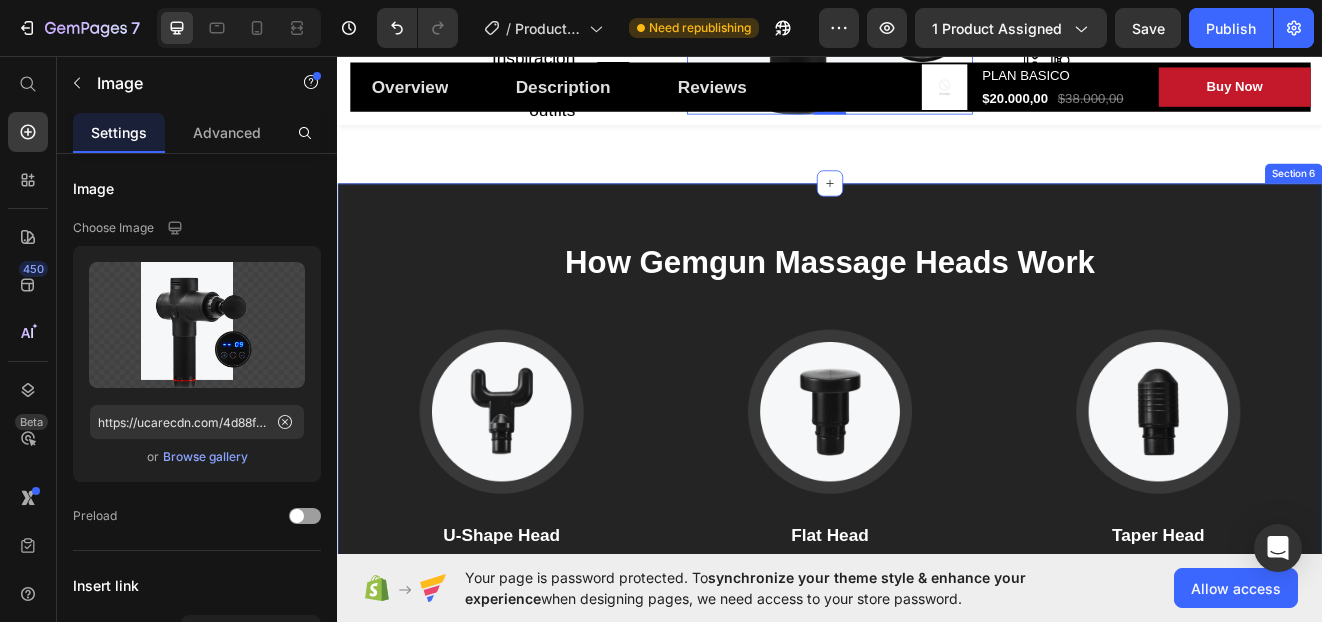 click on "How Gemgun Massage Heads Work Heading Image U-Shape Head Text block Suitable for the muscles around the shoulders, neck, spinal, and Achilles massage helps relieve muscle stiffness and soreness. Text block Image Flat Head Text block Used for relaxing and shaping each muscle part, helps soothe sore muscles that cause discomfort in the body. Text block Image Taper Head Text block Used for deep tissue such as joint palm and plantar, helps reduce stiffness, improves flexibility & boosts blood flow. Text block Row Section 6" at bounding box center (937, 516) 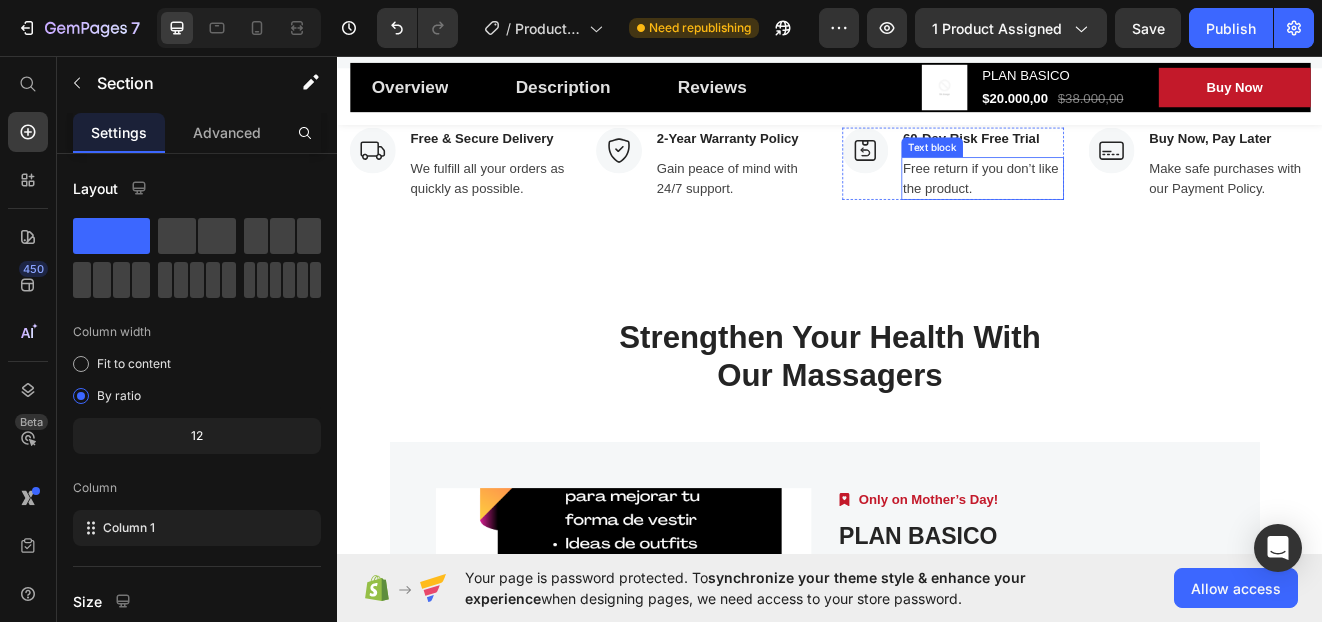 scroll, scrollTop: 5957, scrollLeft: 0, axis: vertical 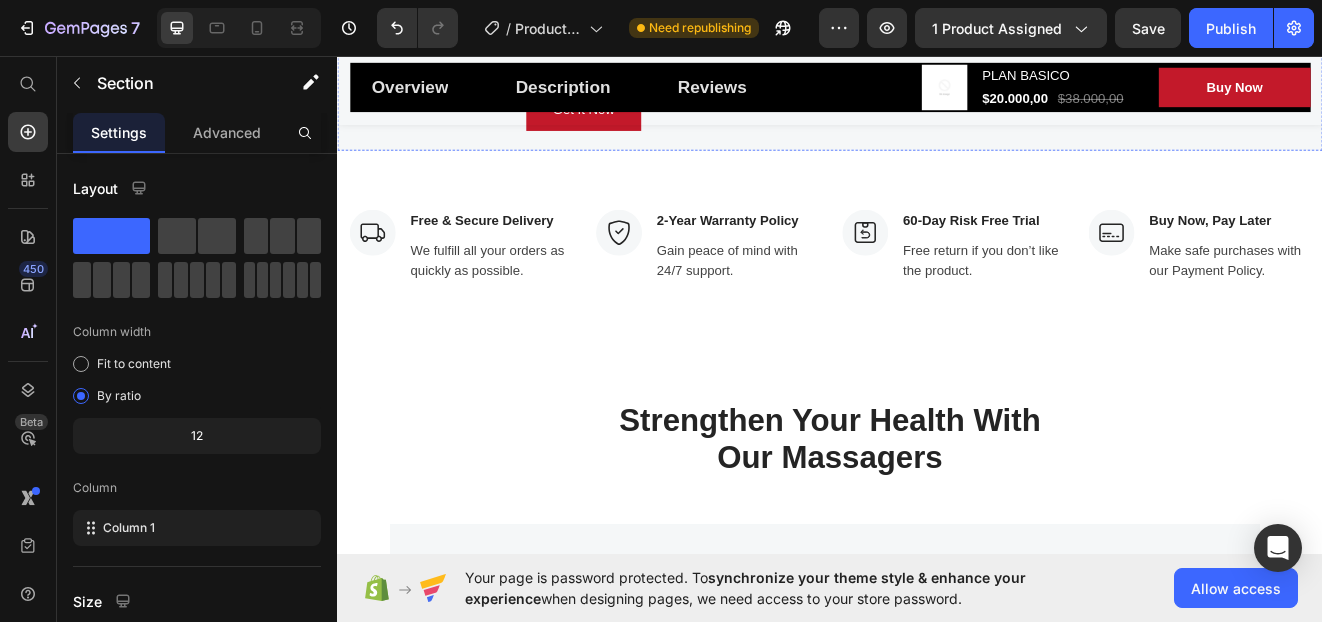 click at bounding box center [1237, -4] 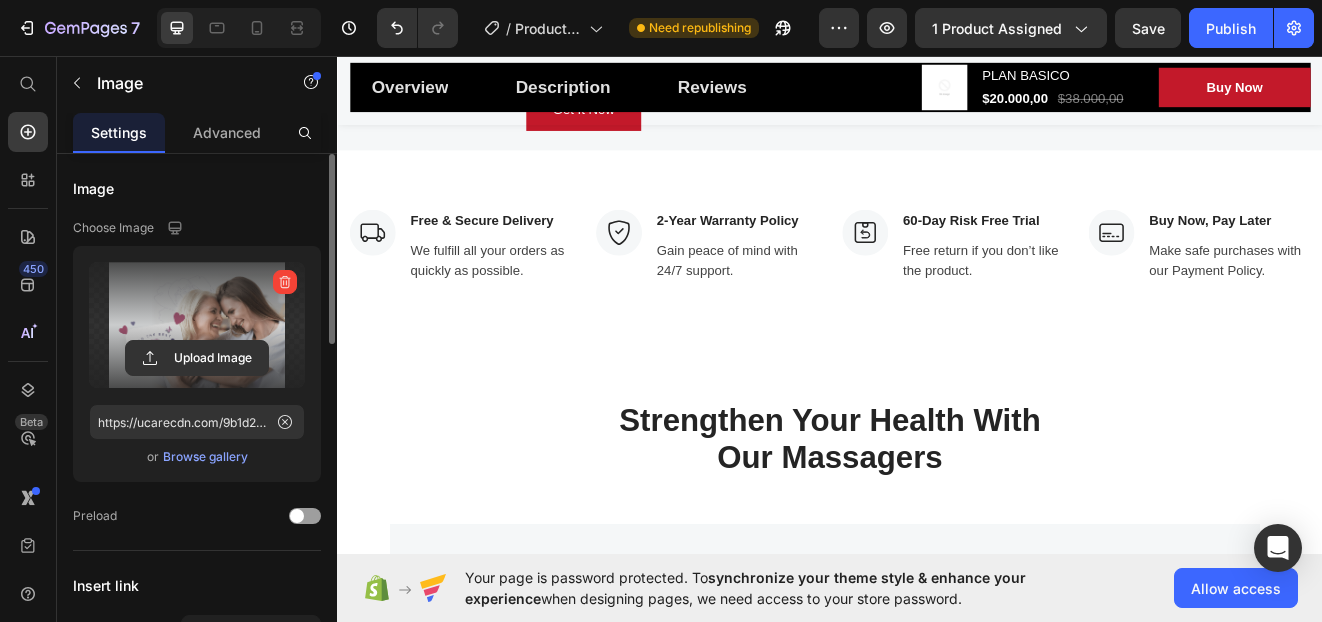 click at bounding box center (197, 325) 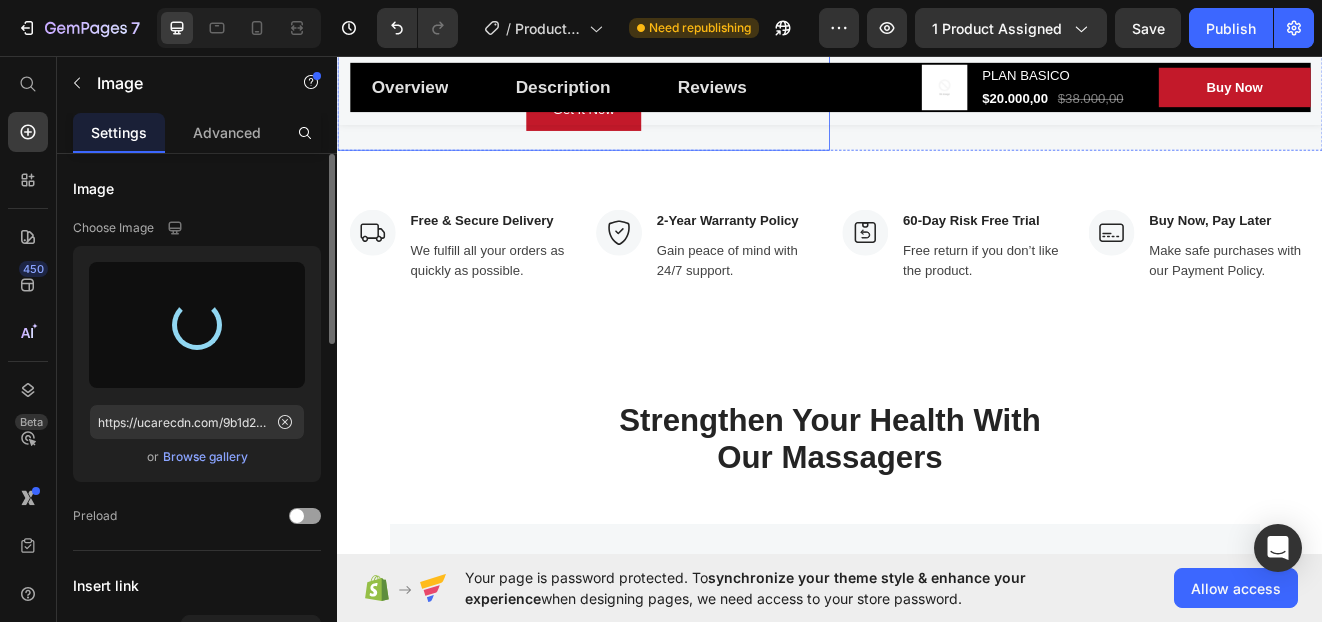 scroll, scrollTop: 5857, scrollLeft: 0, axis: vertical 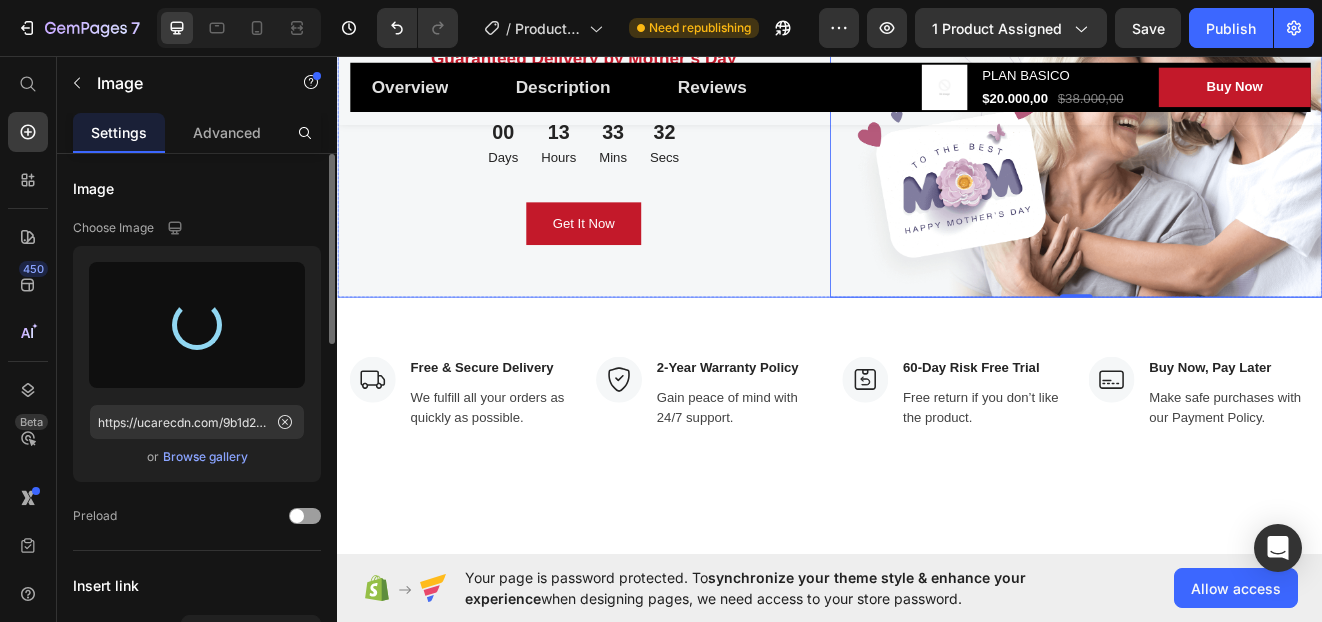 type on "https://cdn.shopify.com/s/files/1/0945/9050/1186/files/gempages_574890297410978928-83543707-171c-4c6d-a930-516c070c117f.png" 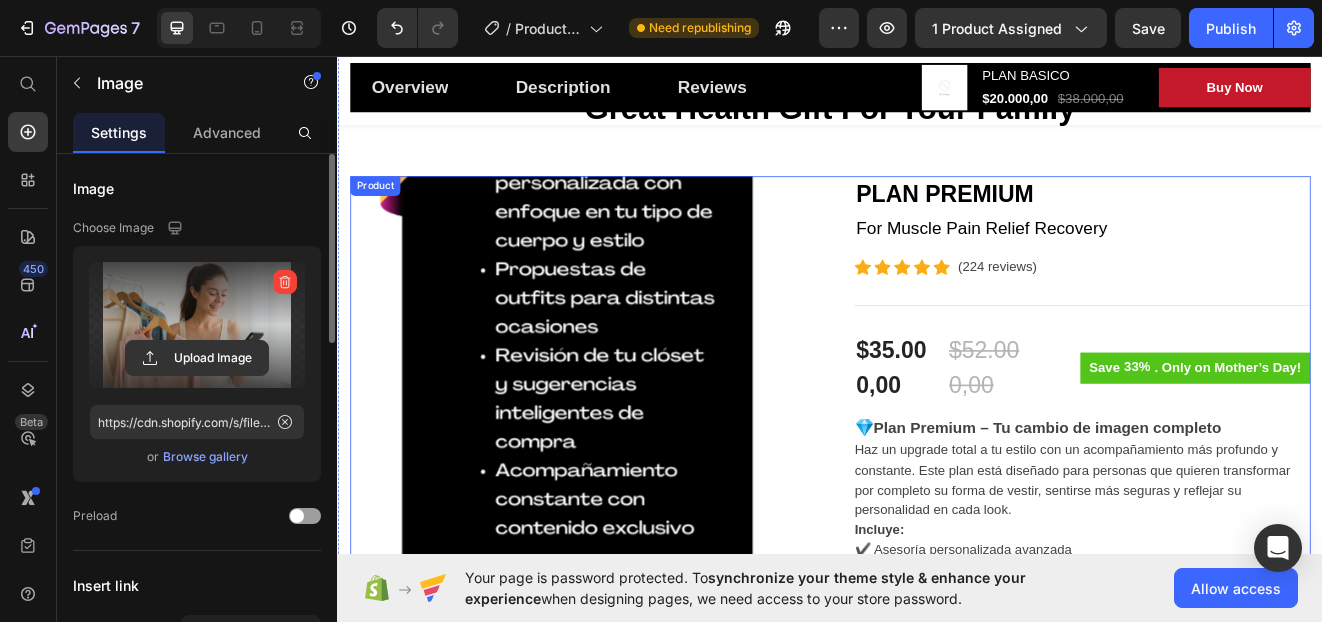scroll, scrollTop: 0, scrollLeft: 0, axis: both 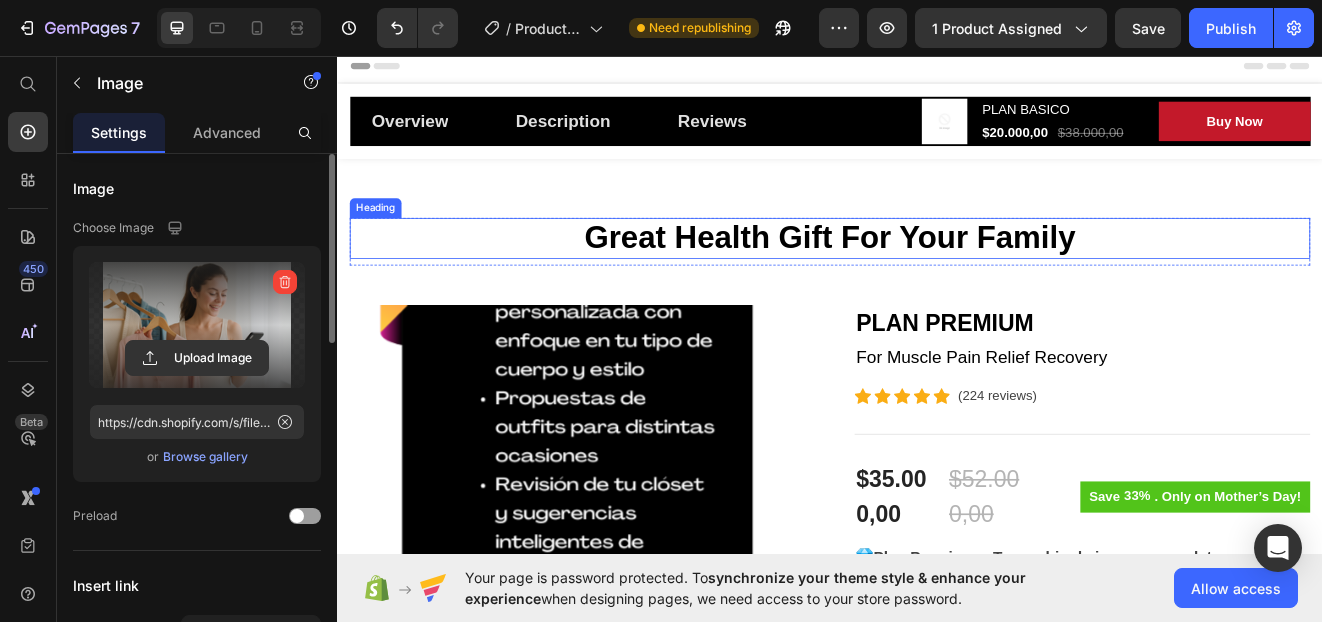 click on "Great Health Gift For Your Family" at bounding box center (937, 279) 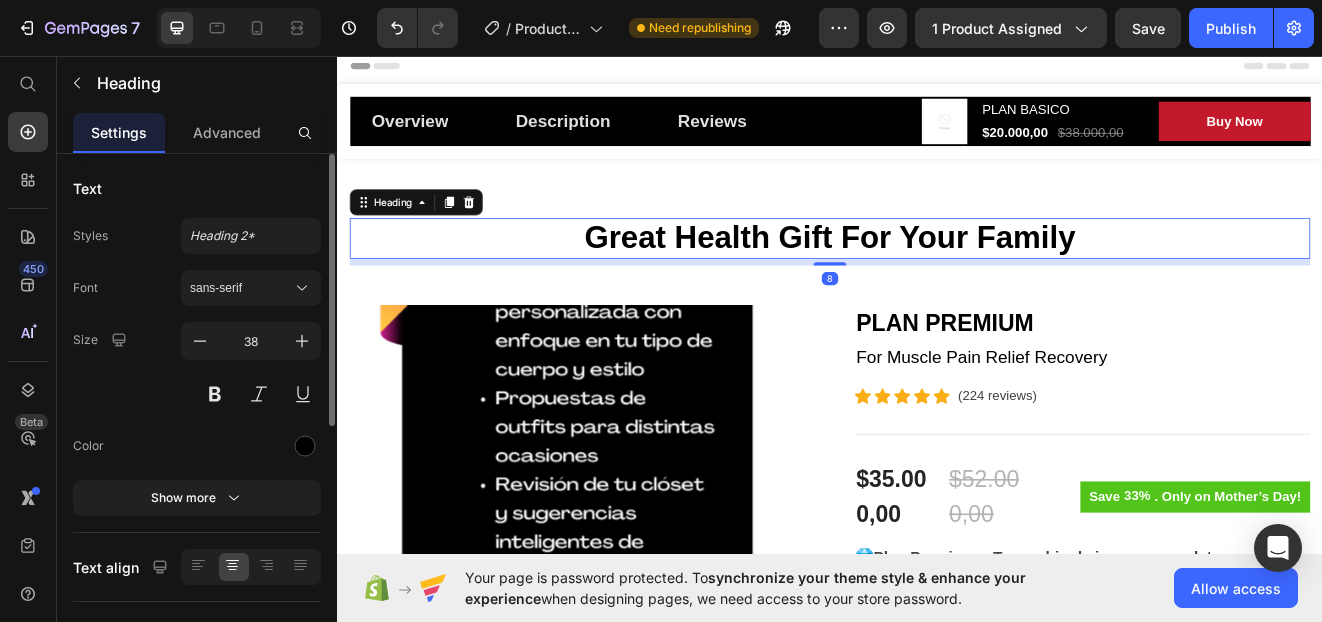 click on "Great Health Gift For Your Family" at bounding box center (937, 279) 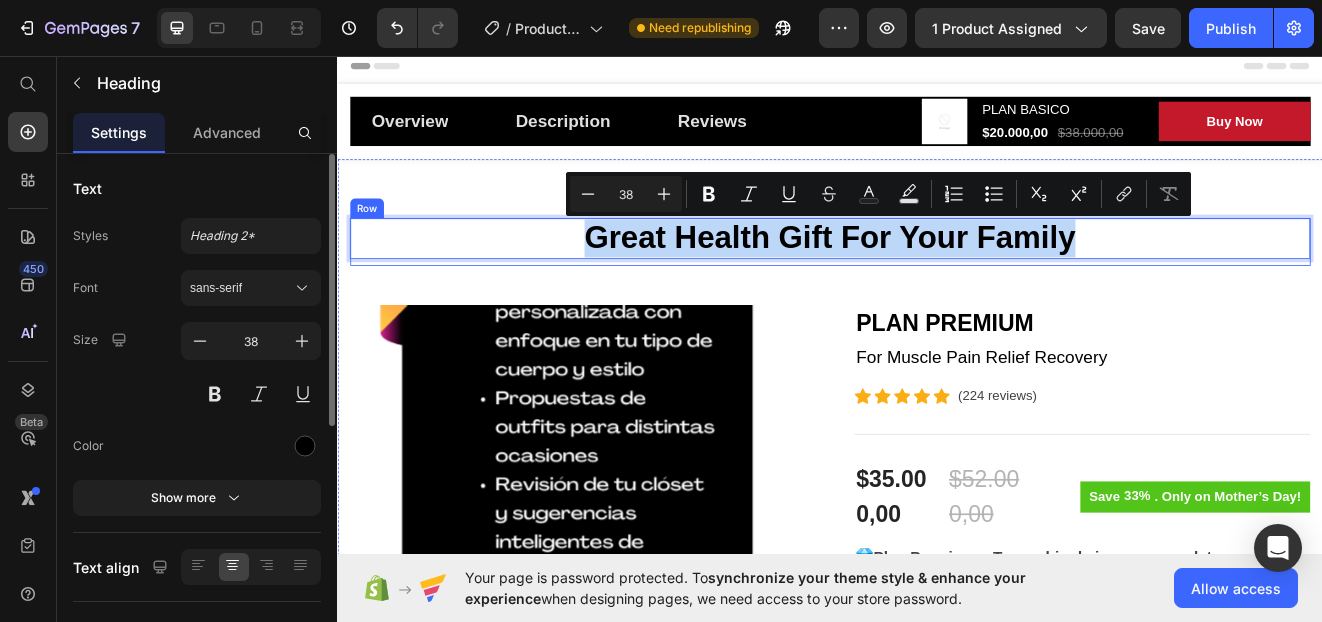 drag, startPoint x: 1244, startPoint y: 279, endPoint x: 608, endPoint y: 309, distance: 636.70715 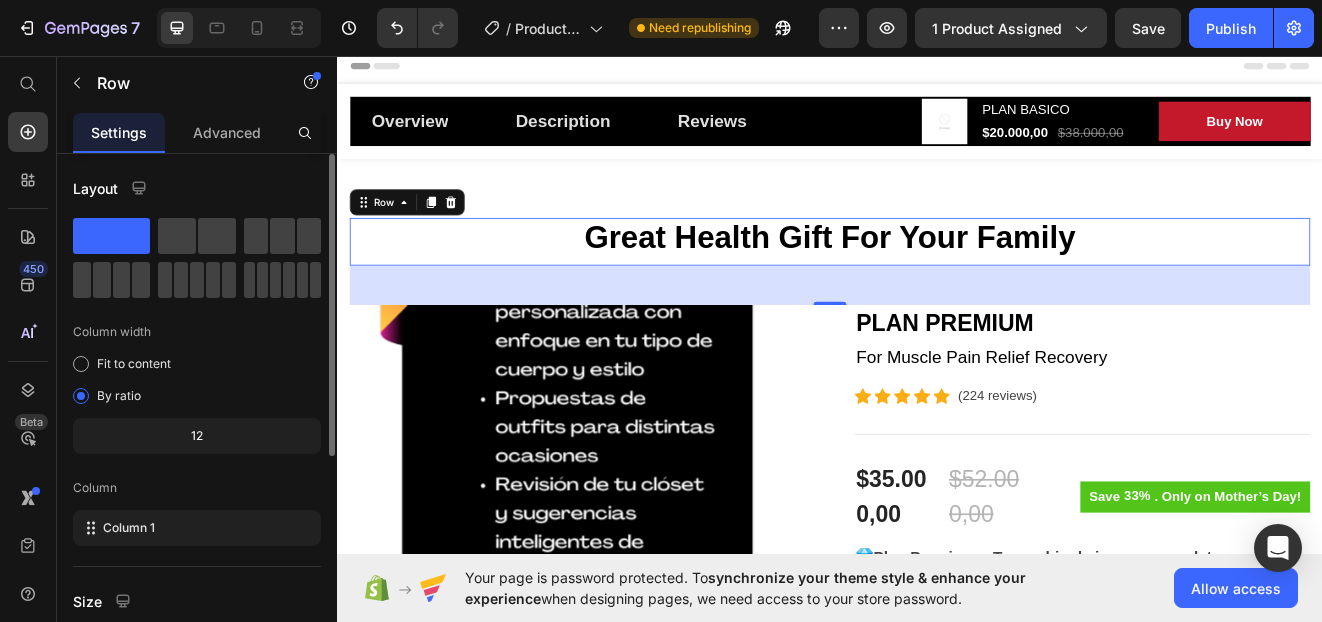click on "Great Health Gift For Your Family" at bounding box center [937, 279] 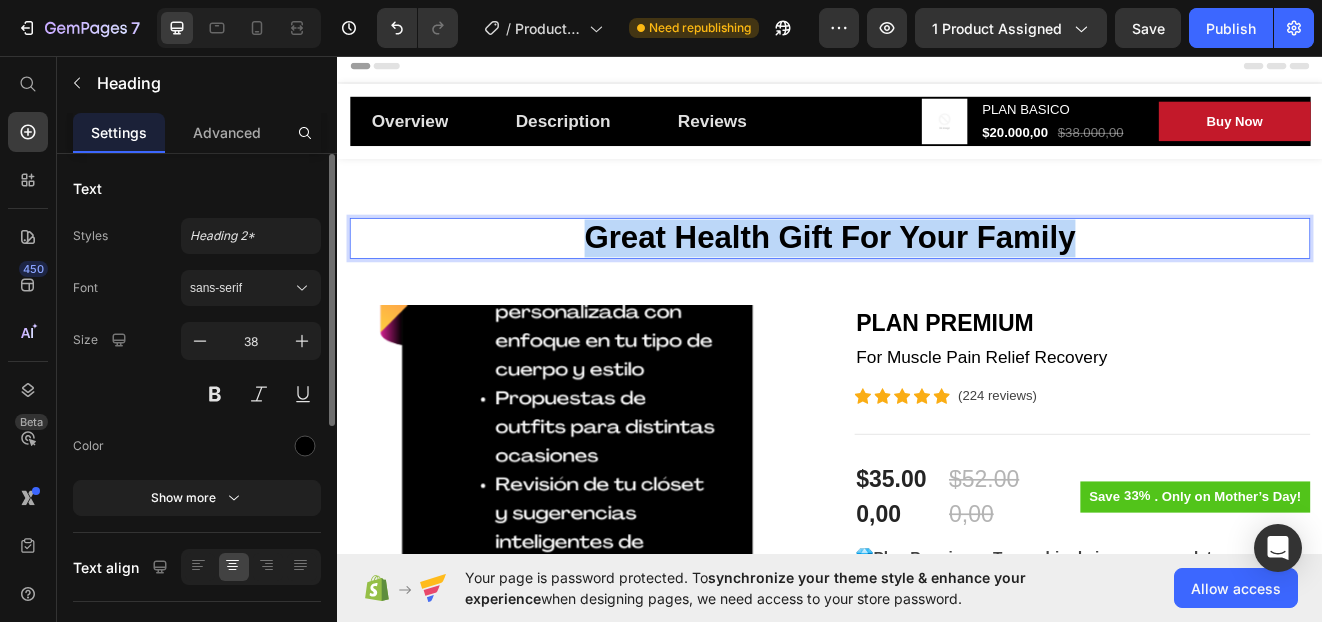 drag, startPoint x: 1270, startPoint y: 273, endPoint x: 545, endPoint y: 280, distance: 725.0338 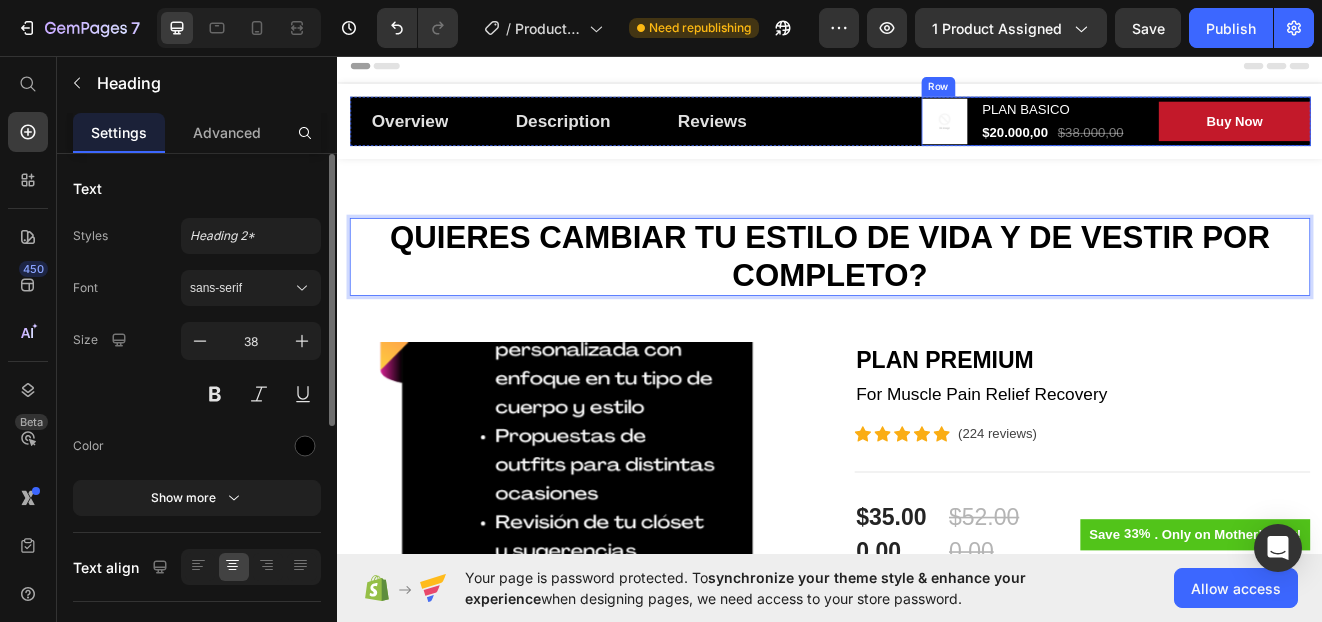 click at bounding box center [1076, 136] 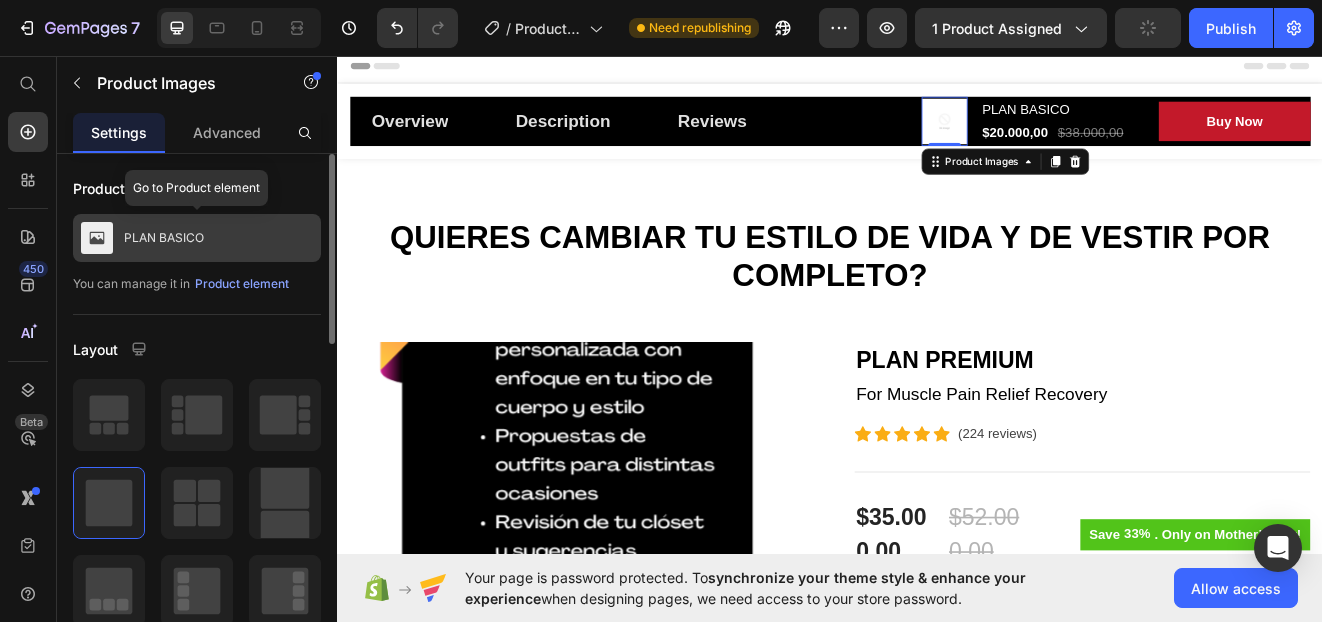 click on "PLAN BASICO" at bounding box center (197, 238) 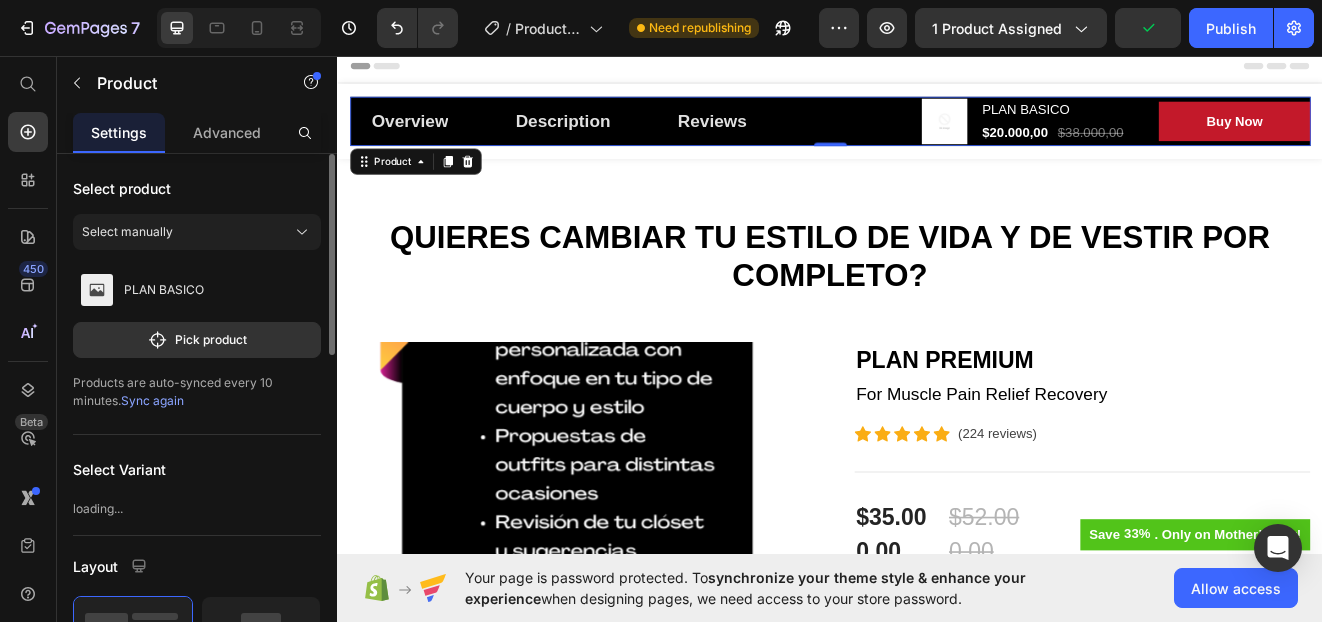 click on "Pick product" at bounding box center (197, 340) 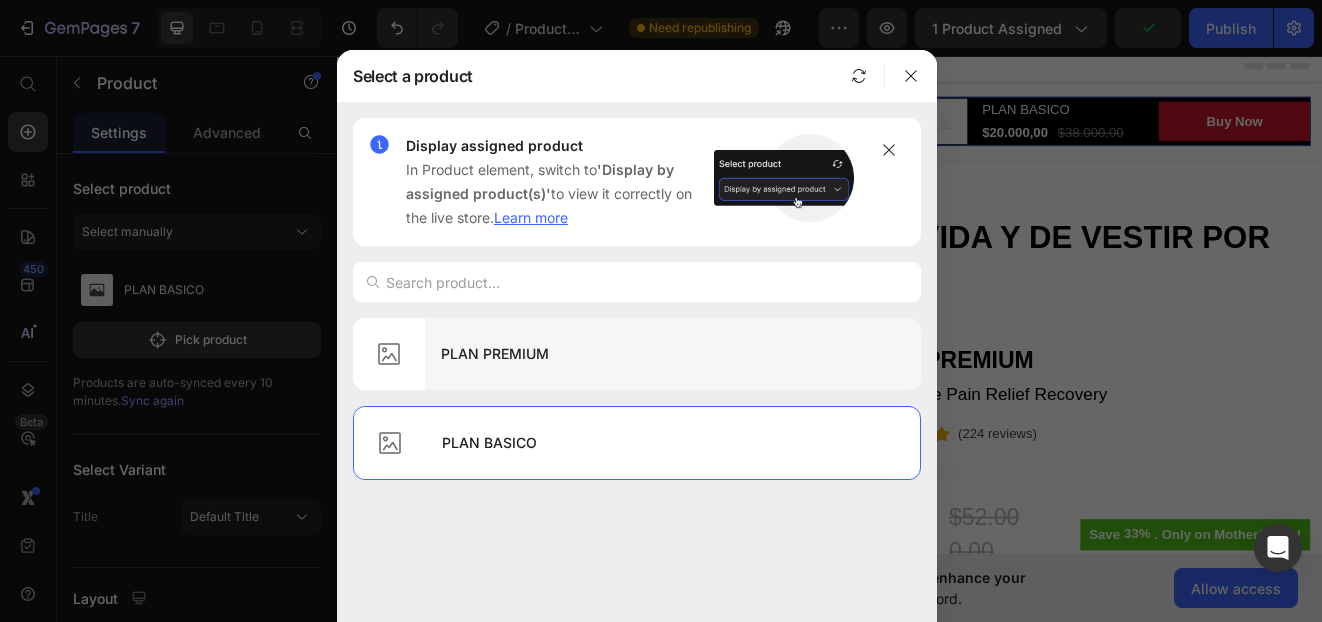 click on "PLAN PREMIUM" at bounding box center [673, 354] 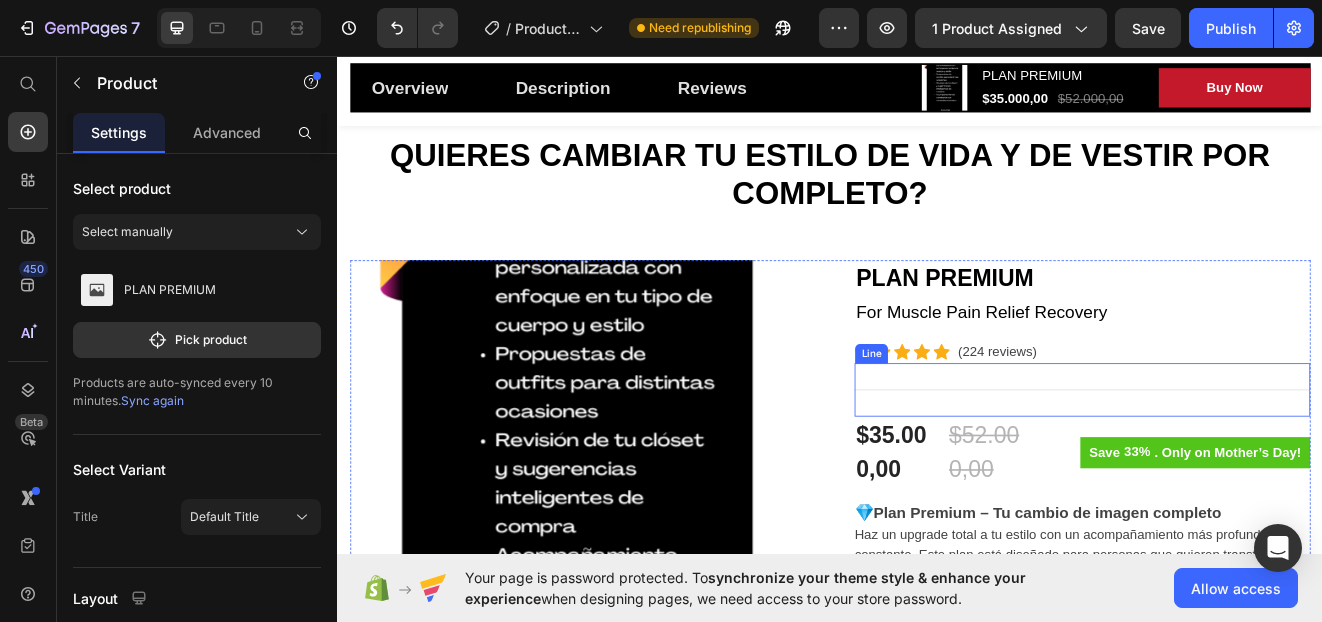 scroll, scrollTop: 200, scrollLeft: 0, axis: vertical 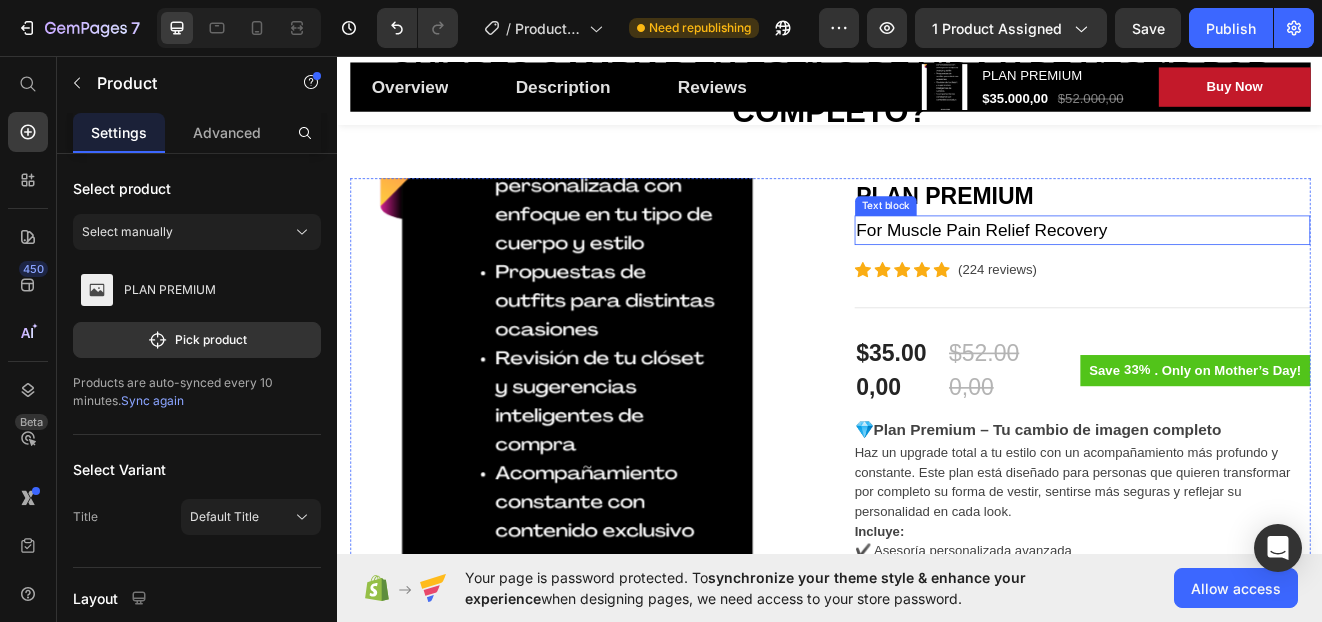 click on "For Muscle Pain Relief Recovery" at bounding box center (1244, 269) 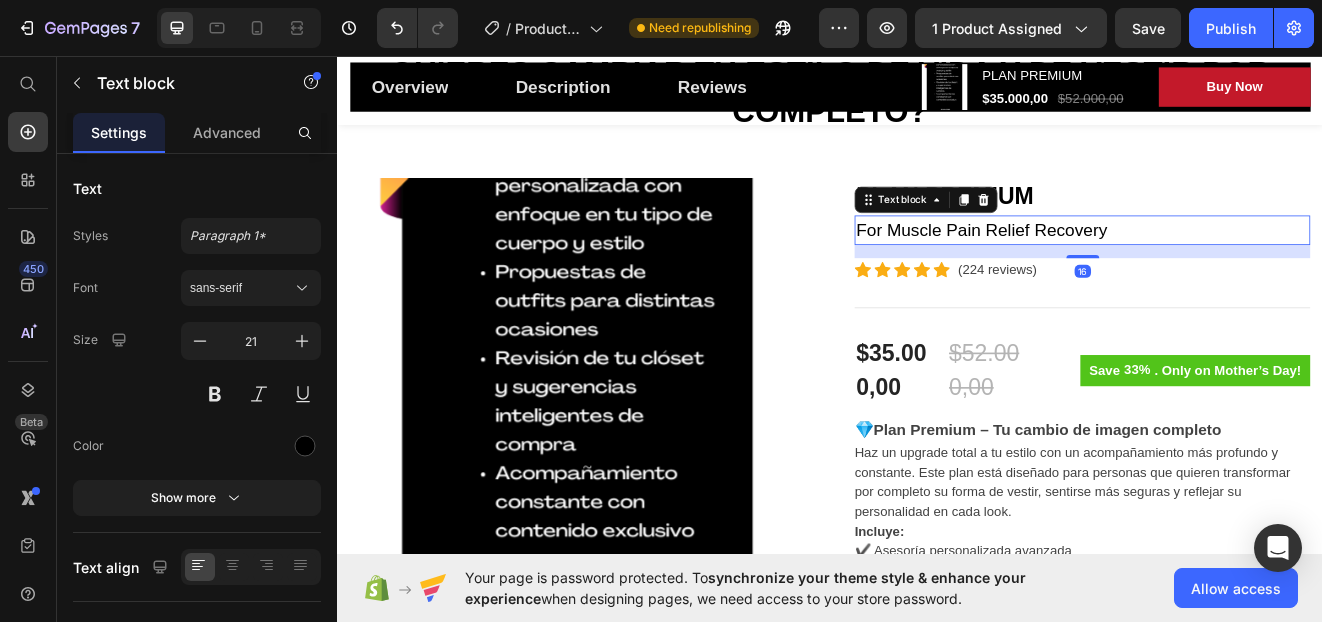 click on "For Muscle Pain Relief Recovery" at bounding box center [1244, 269] 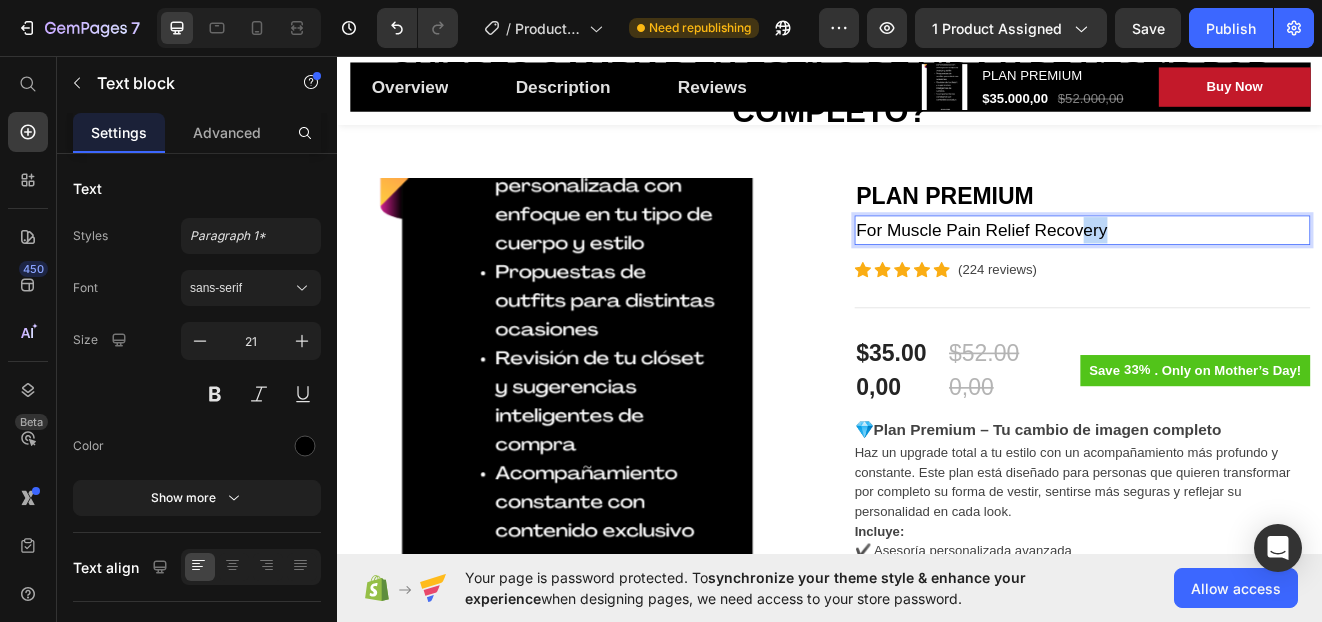 drag, startPoint x: 1288, startPoint y: 265, endPoint x: 1242, endPoint y: 273, distance: 46.69047 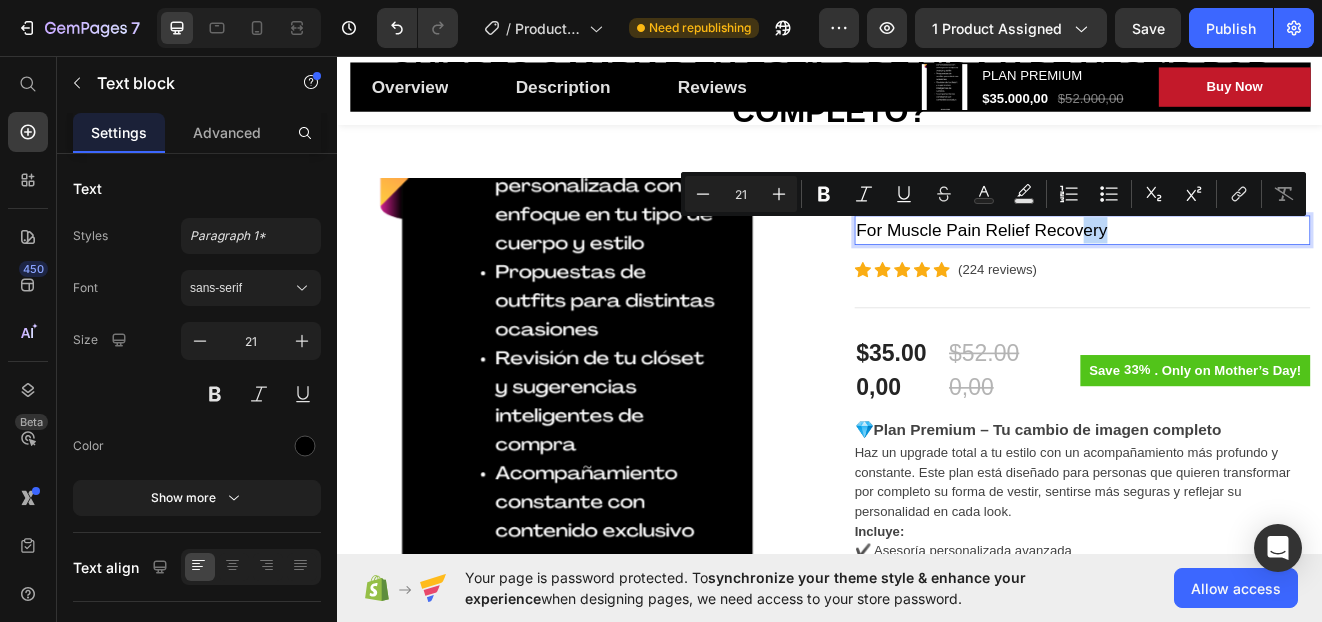 click on "For Muscle Pain Relief Recovery" at bounding box center [1244, 269] 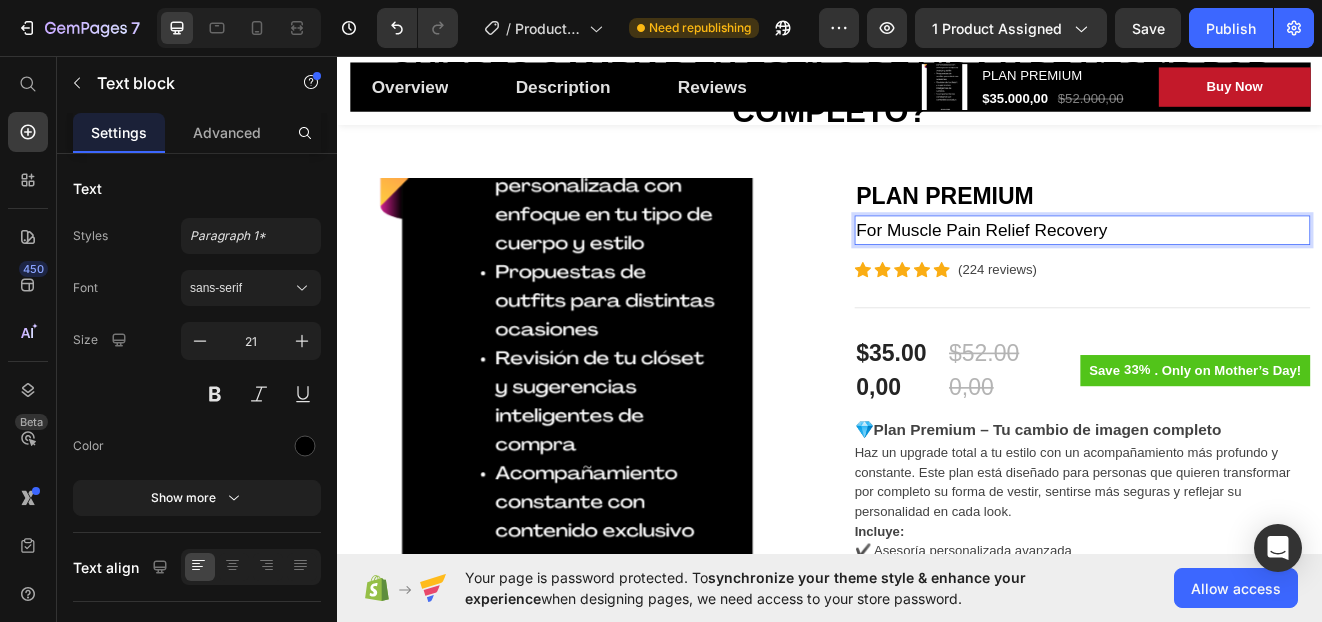click on "For Muscle Pain Relief Recovery" at bounding box center (1244, 269) 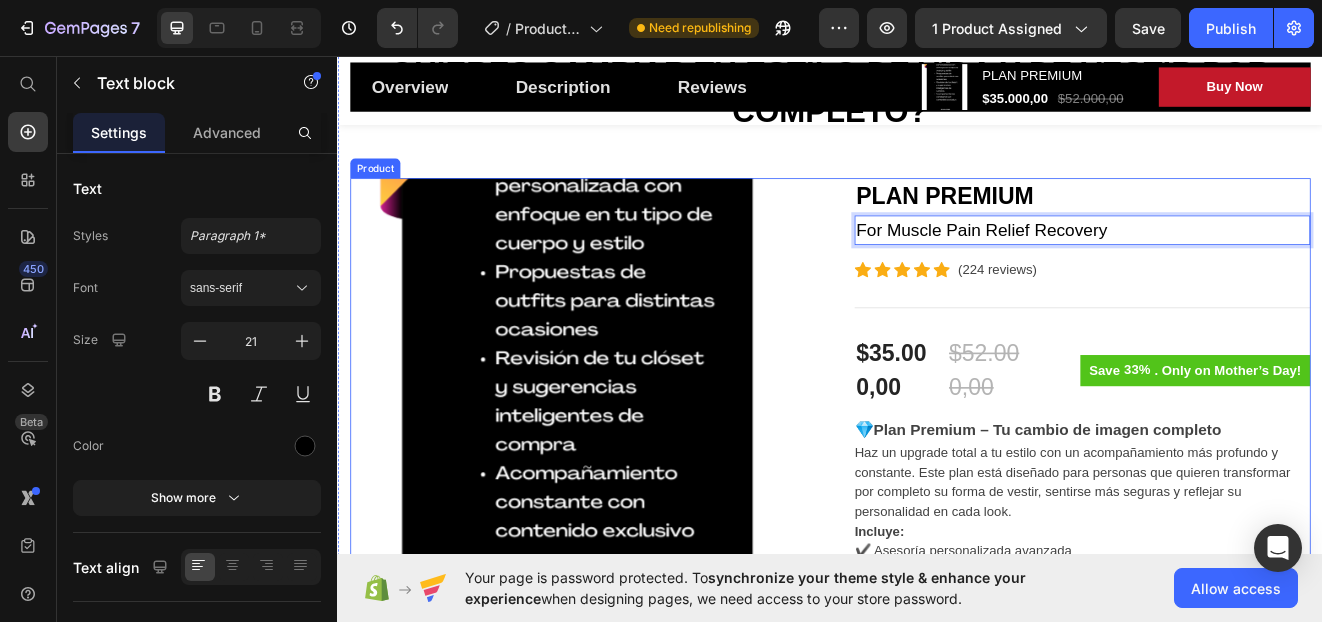 click on "Product Images PLAN PREMIUM (P) Title For Muscle Pain Relief Recovery Text block 16 Icon Icon Icon Icon Icon Icon List Hoz (224 reviews) Text block Row Title Line $35.000,00 (P) Price $52.000,00 (P) Price Row Save 33% . Only on Mother’s Day! (P) Tag Row 💎 Plan Premium – Tu cambio de imagen completo
Haz un upgrade total a tu estilo con un acompañamiento más profundo y constante. Este plan está diseñado para personas que quieren transformar por completo su forma de vestir, sentirse más seguras y reflejar su personalidad en cada look.
Incluye: ✔️ Asesoría personalizada avanzada ✔️ Propuestas de outfits para diferentes ocasiones ✔️ Revisión de tu clóset y guía de compras ✔️ Acompañamiento semanal con contenido exclusivo ✔️ Consejos para vestir con confianza, elegancia y autenticidad
✅ Ideal si quieres un cambio real y duradero en tu imagen personal. (P) Description Image" at bounding box center (937, 851) 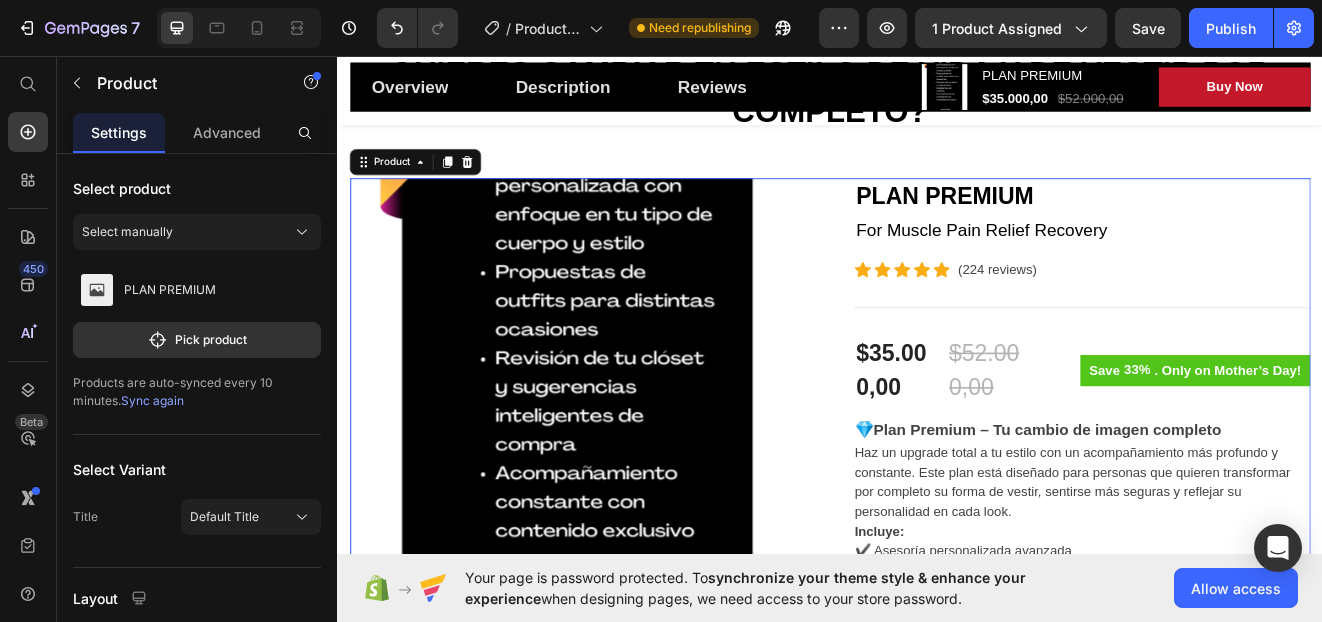 click on "For Muscle Pain Relief Recovery" at bounding box center (1244, 269) 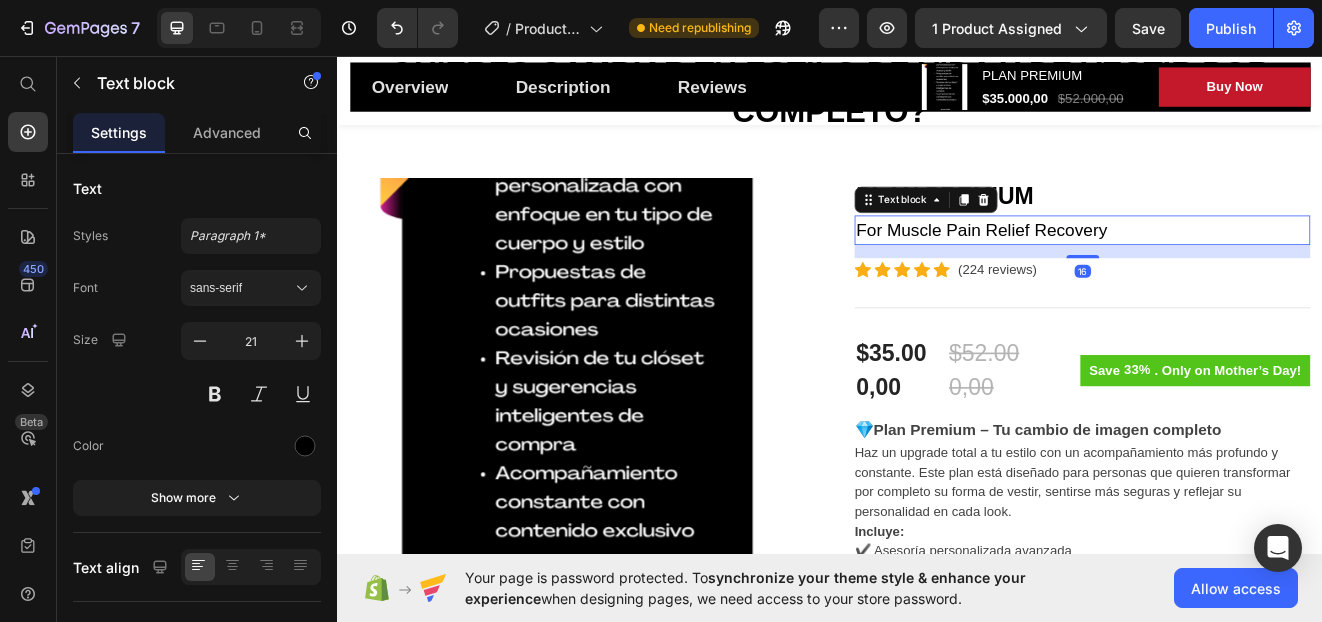 click on "Text block" at bounding box center [1054, 232] 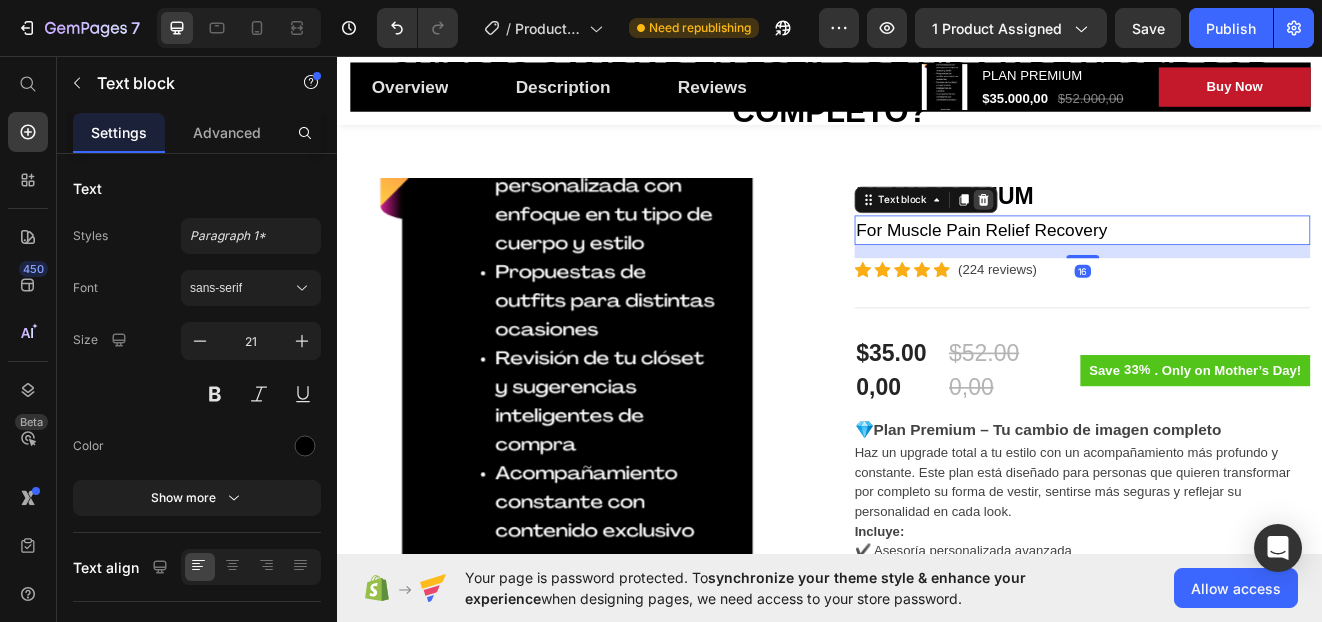 click at bounding box center [1124, 232] 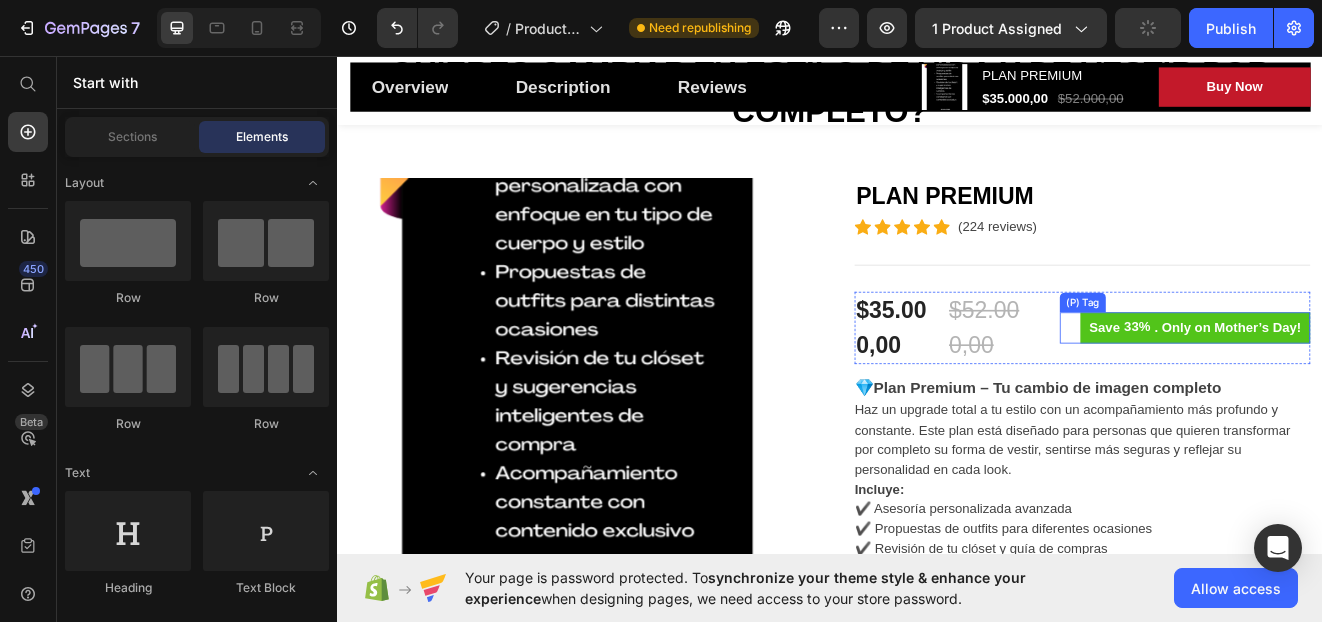click on ". Only on Mother’s Day!" at bounding box center (1421, 388) 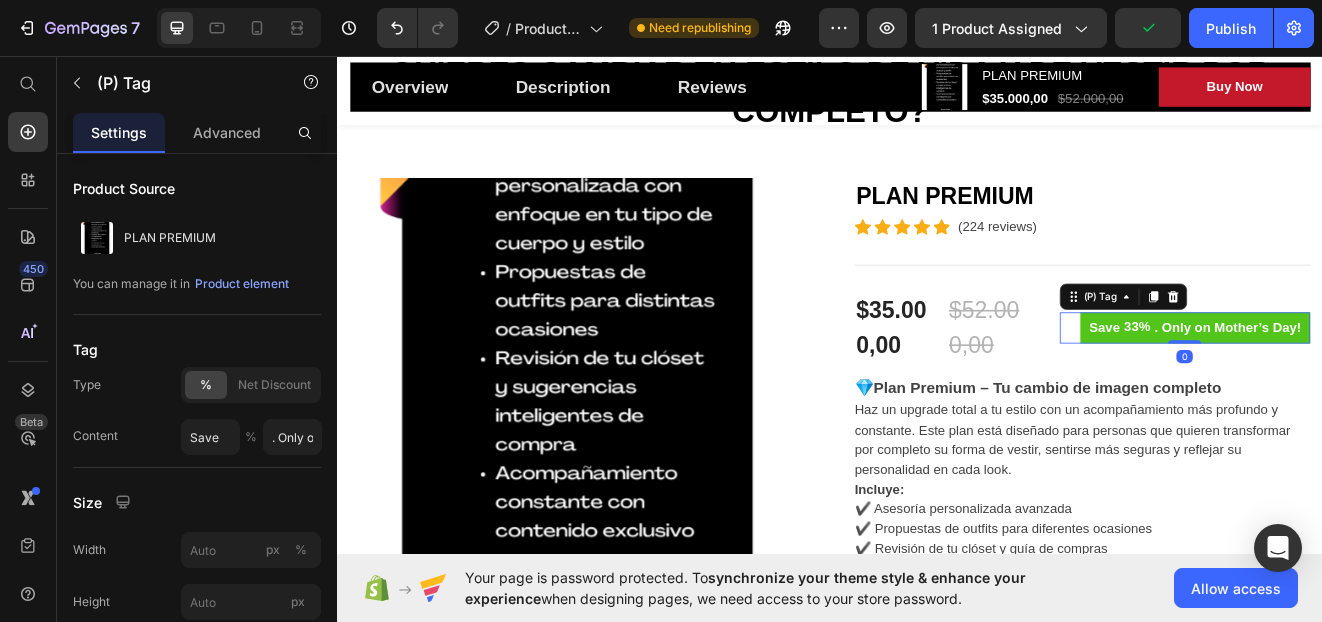 click on ". Only on Mother’s Day!" at bounding box center [1421, 388] 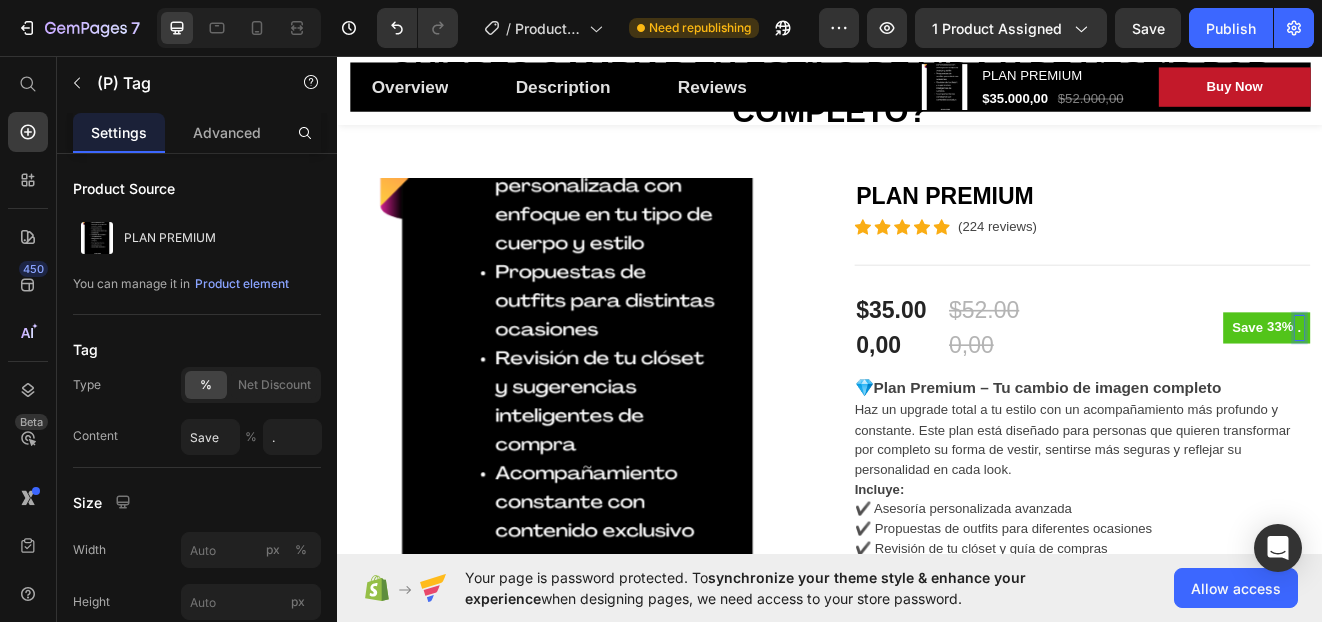 type on "." 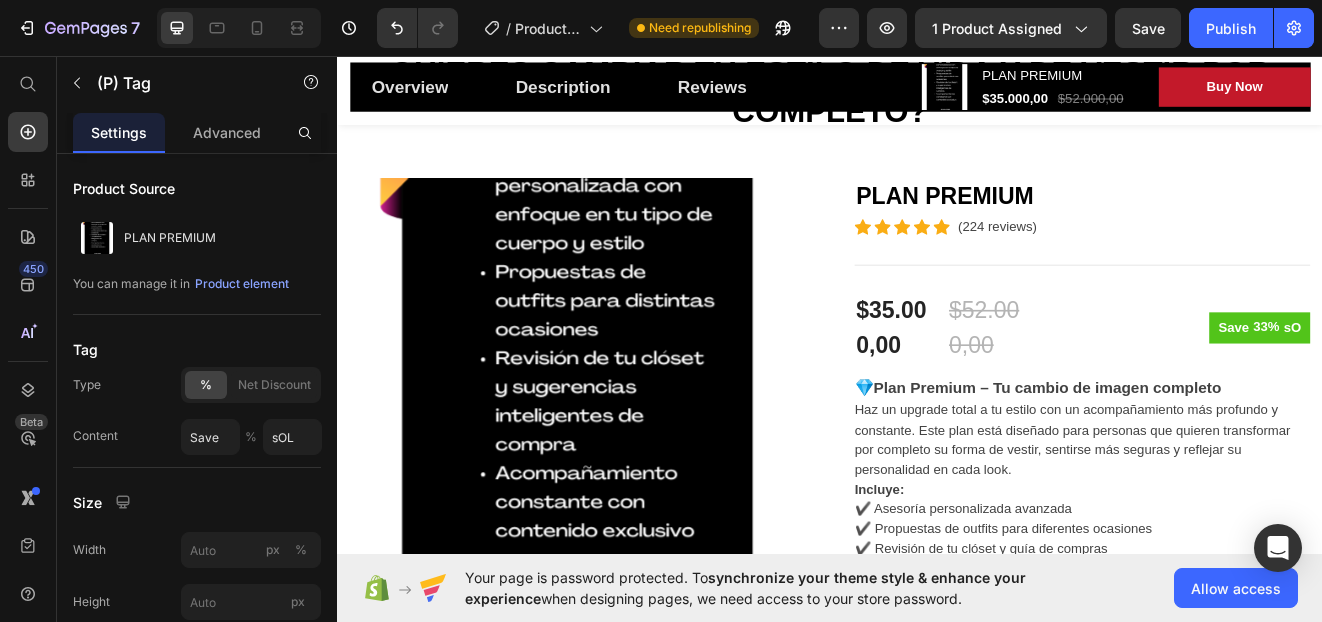 type on "sO" 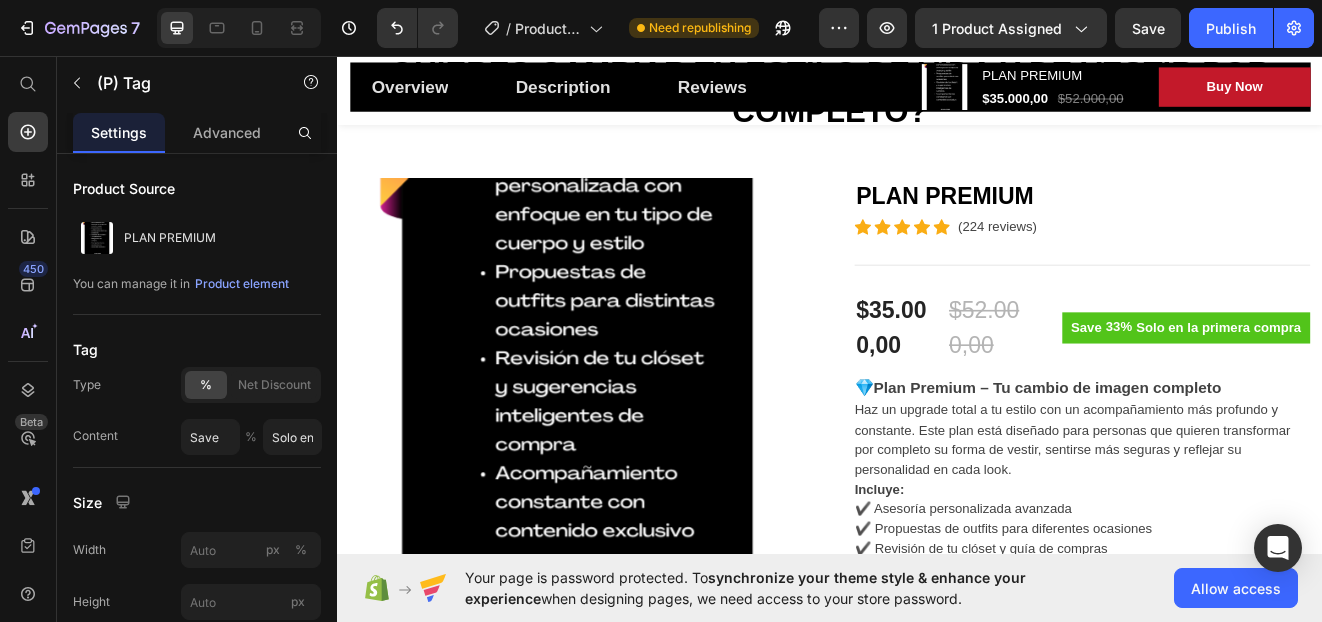 type on "Solo en la primera compra" 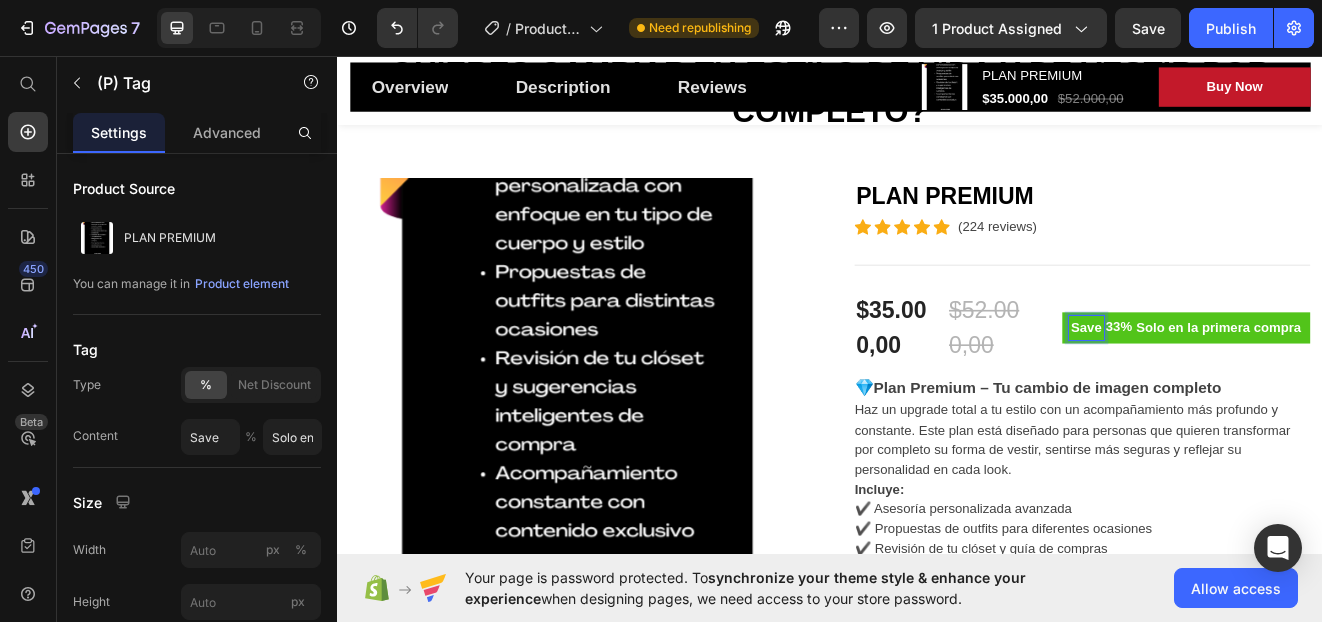 click on "Solo en la primera compra" at bounding box center (1410, 388) 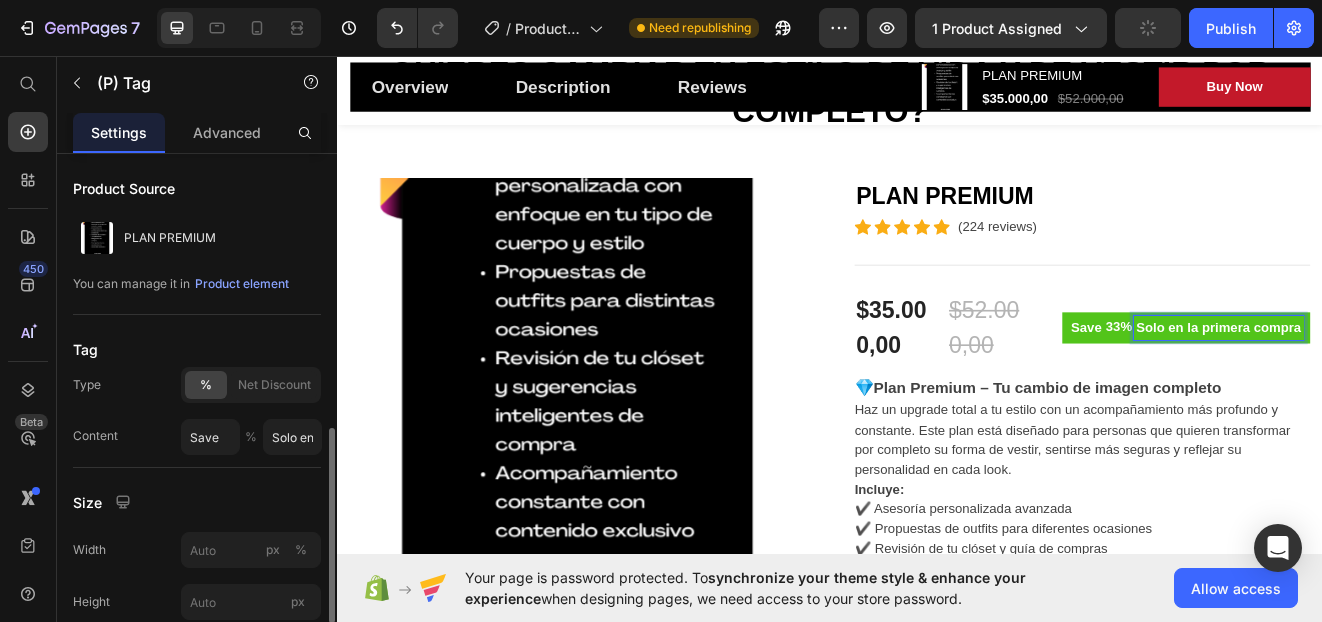 scroll, scrollTop: 200, scrollLeft: 0, axis: vertical 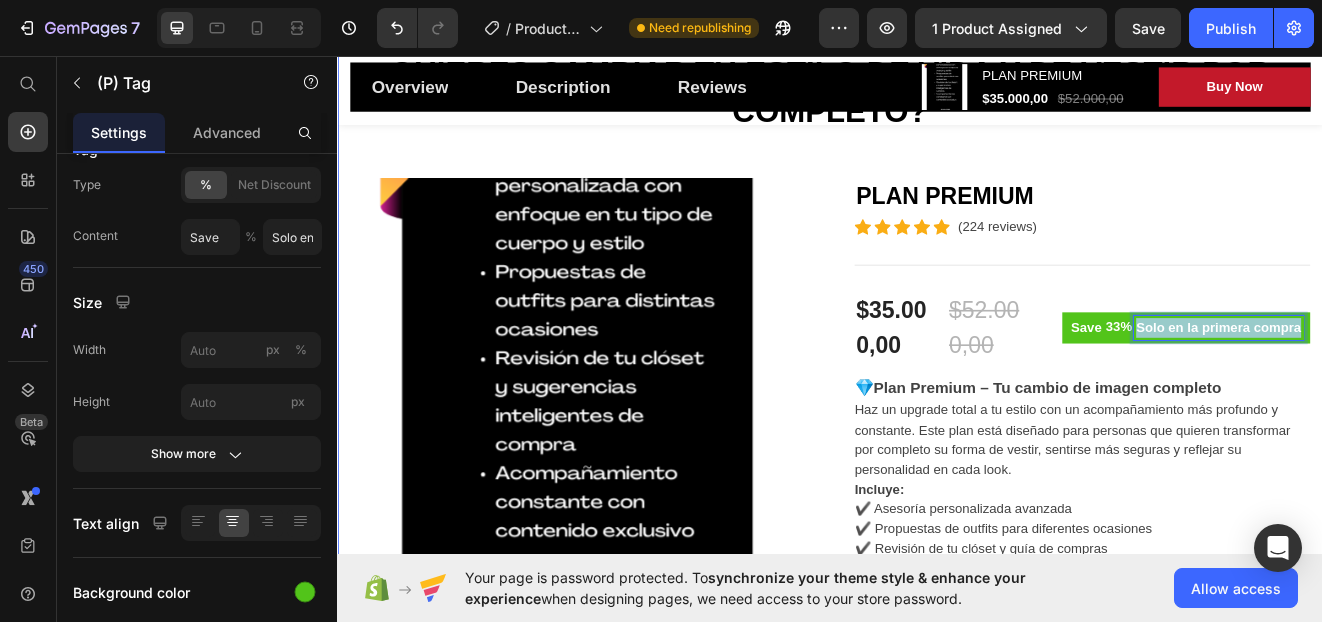 drag, startPoint x: 1346, startPoint y: 364, endPoint x: 1508, endPoint y: 412, distance: 168.96153 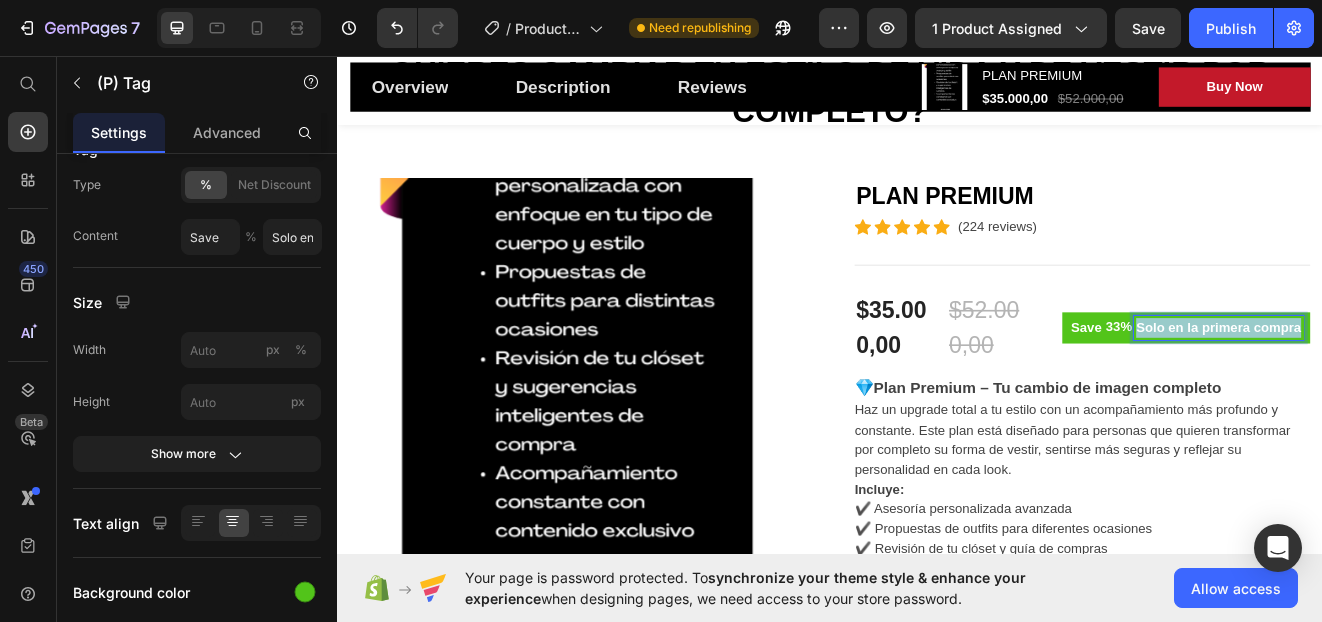 click on "Solo en la primera compra" at bounding box center [1410, 388] 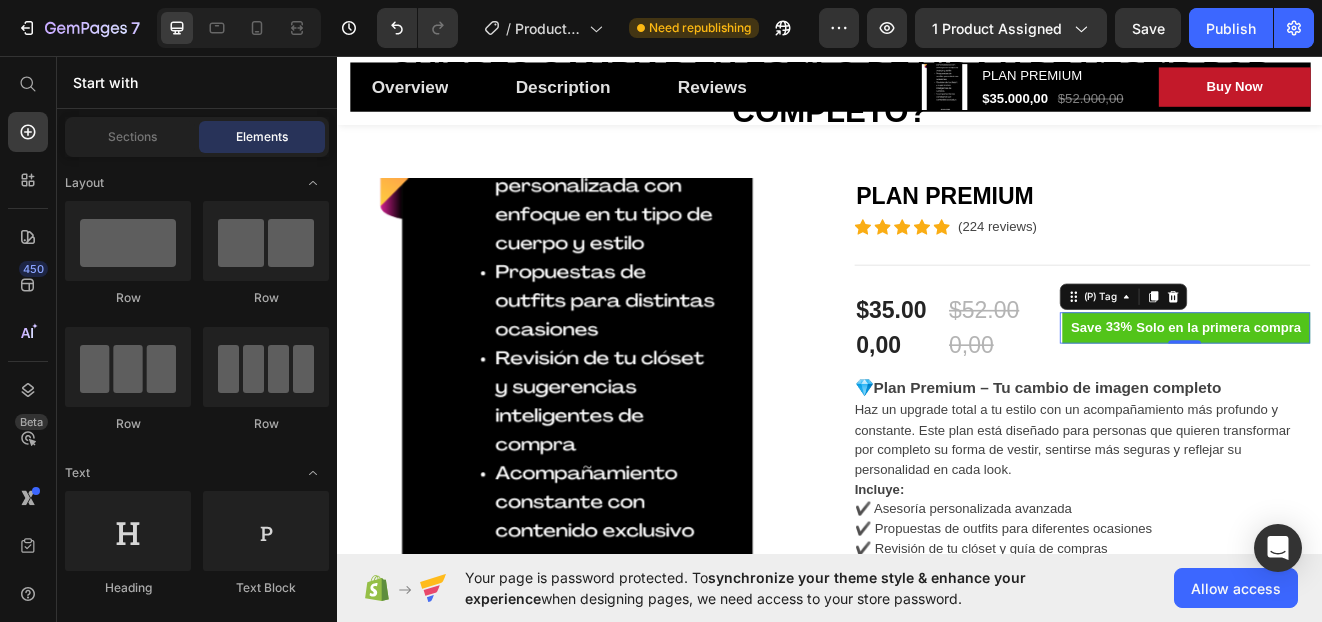 click 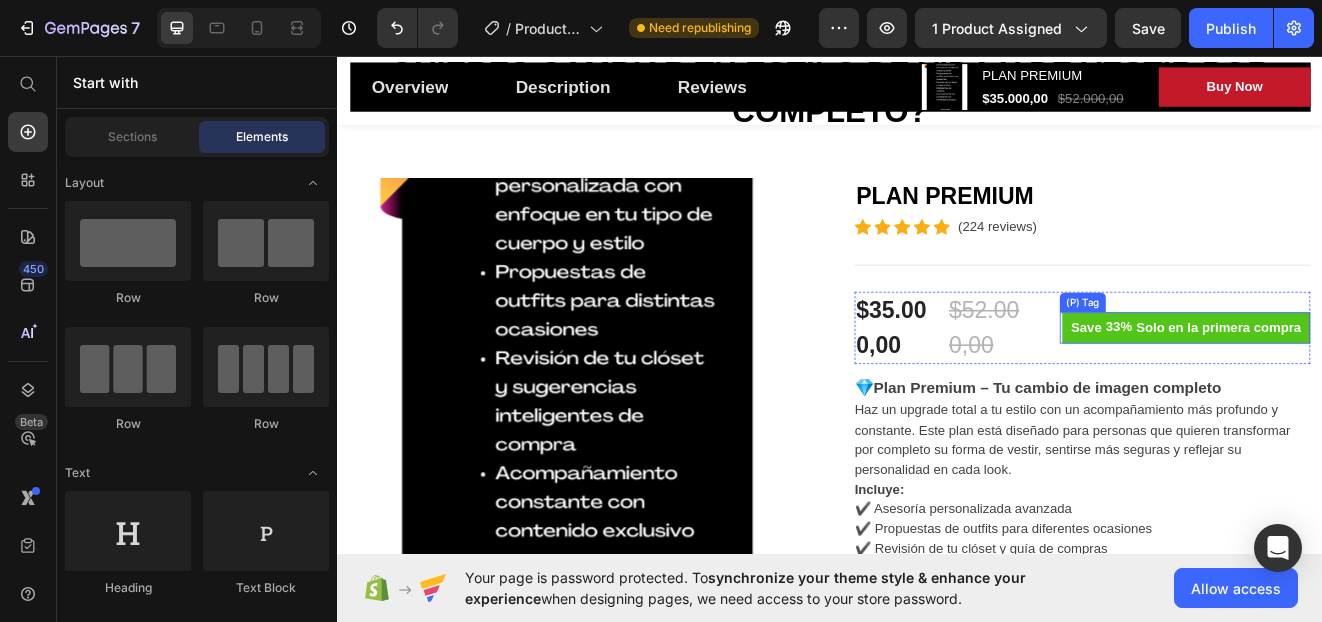 click on "Solo en la primera compra" at bounding box center (1410, 388) 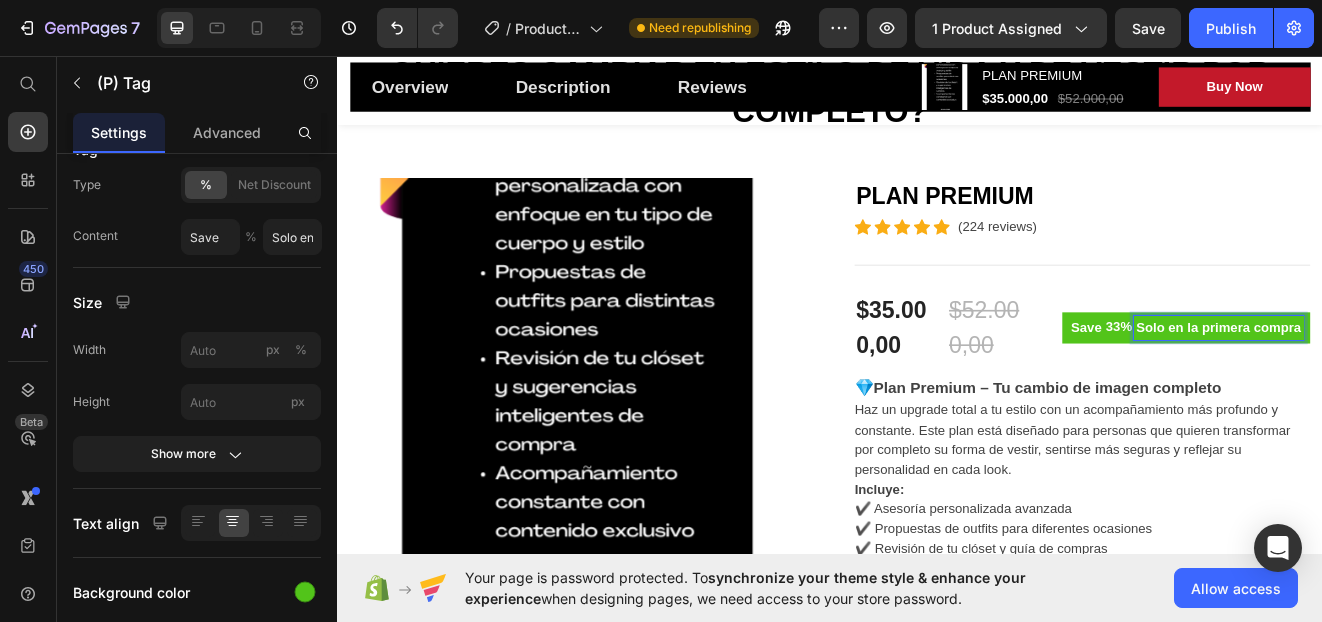 click on "Solo en la primera compra" at bounding box center [1410, 388] 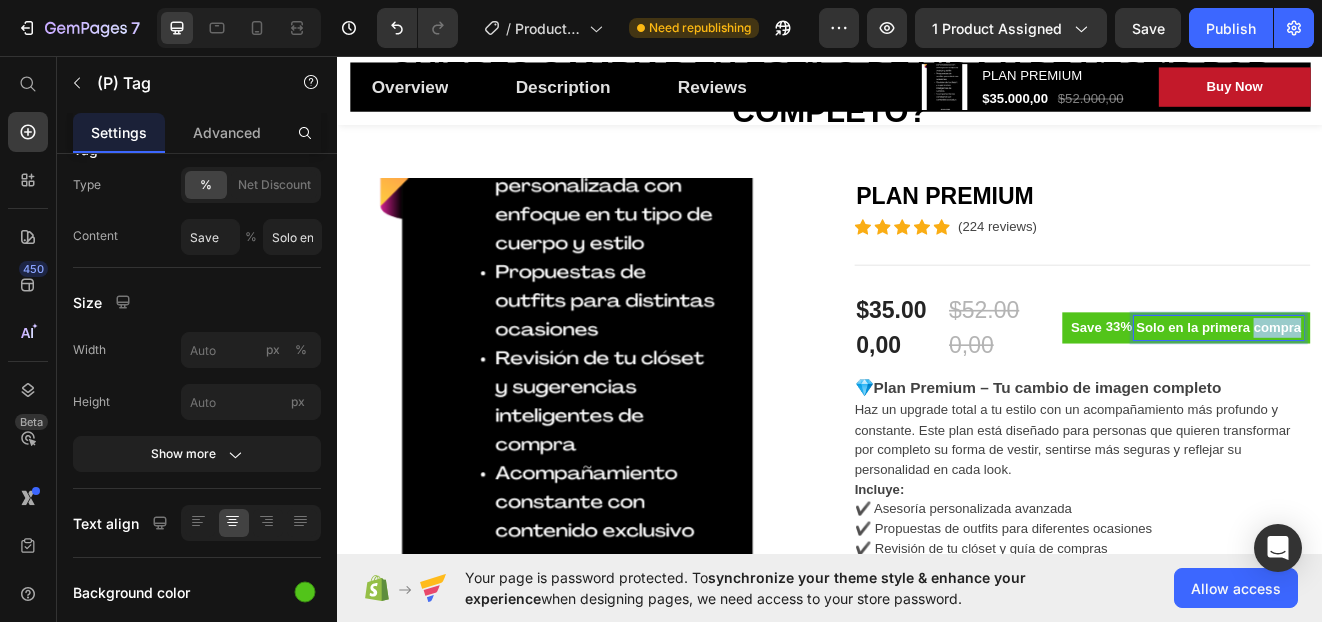 drag, startPoint x: 1410, startPoint y: 401, endPoint x: 1533, endPoint y: 397, distance: 123.065025 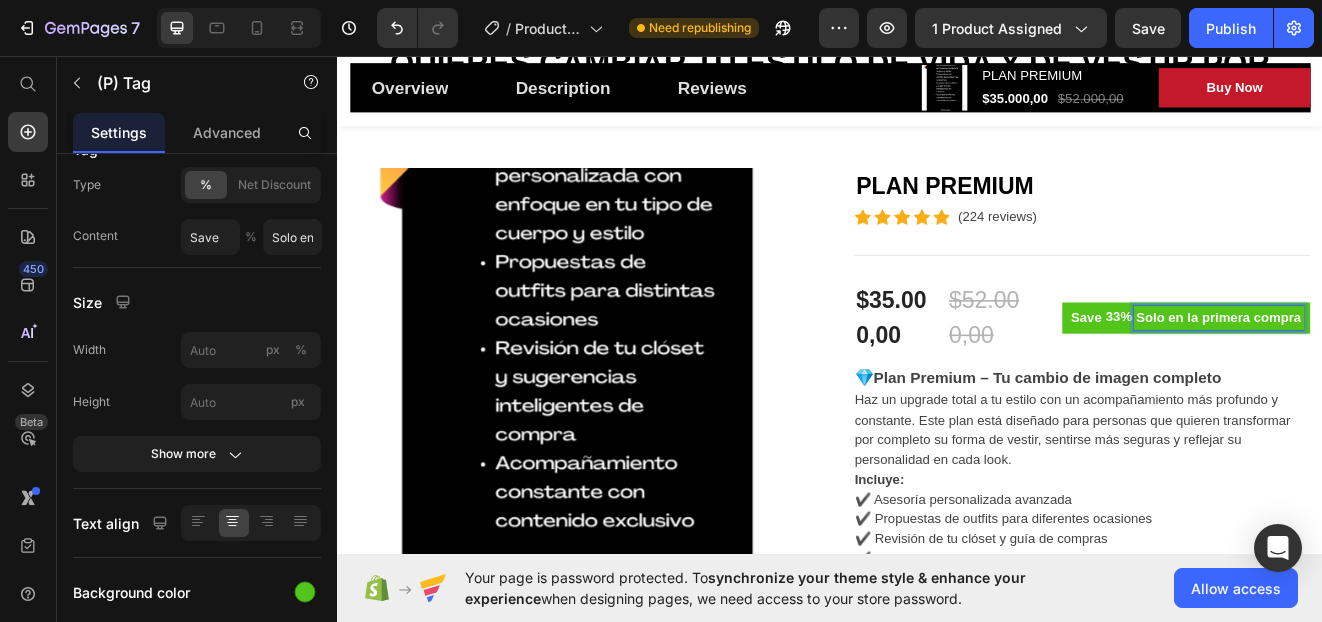 type on "Solo en la primera" 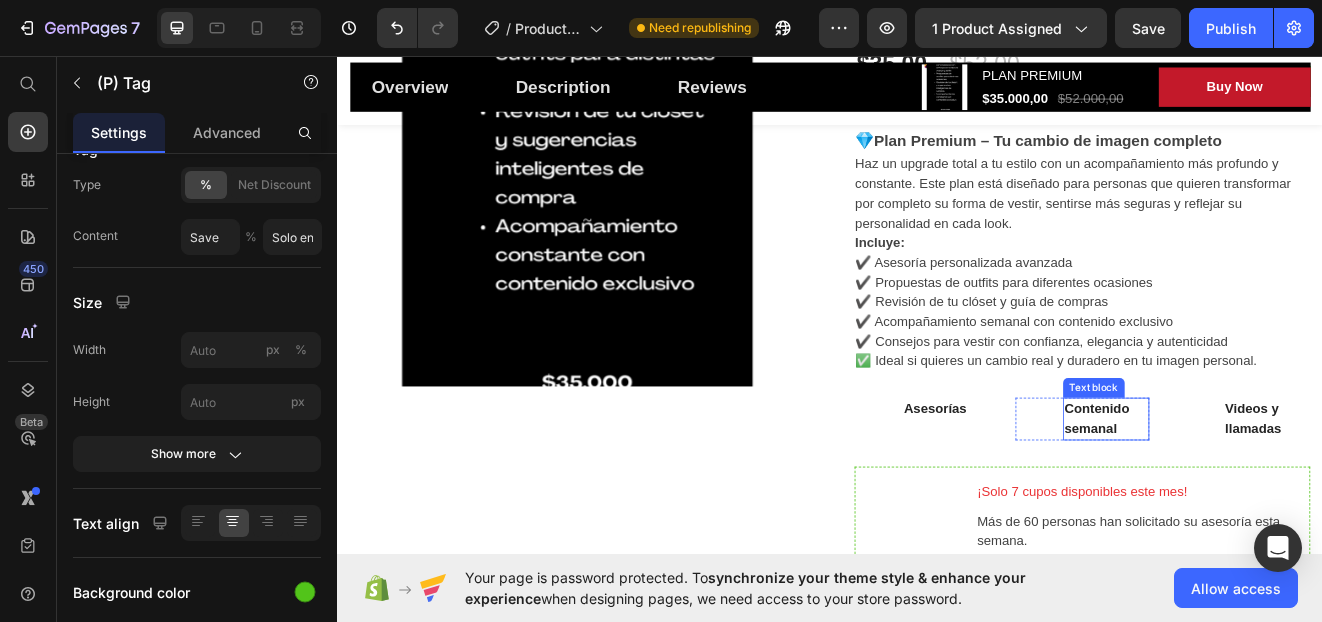scroll, scrollTop: 700, scrollLeft: 0, axis: vertical 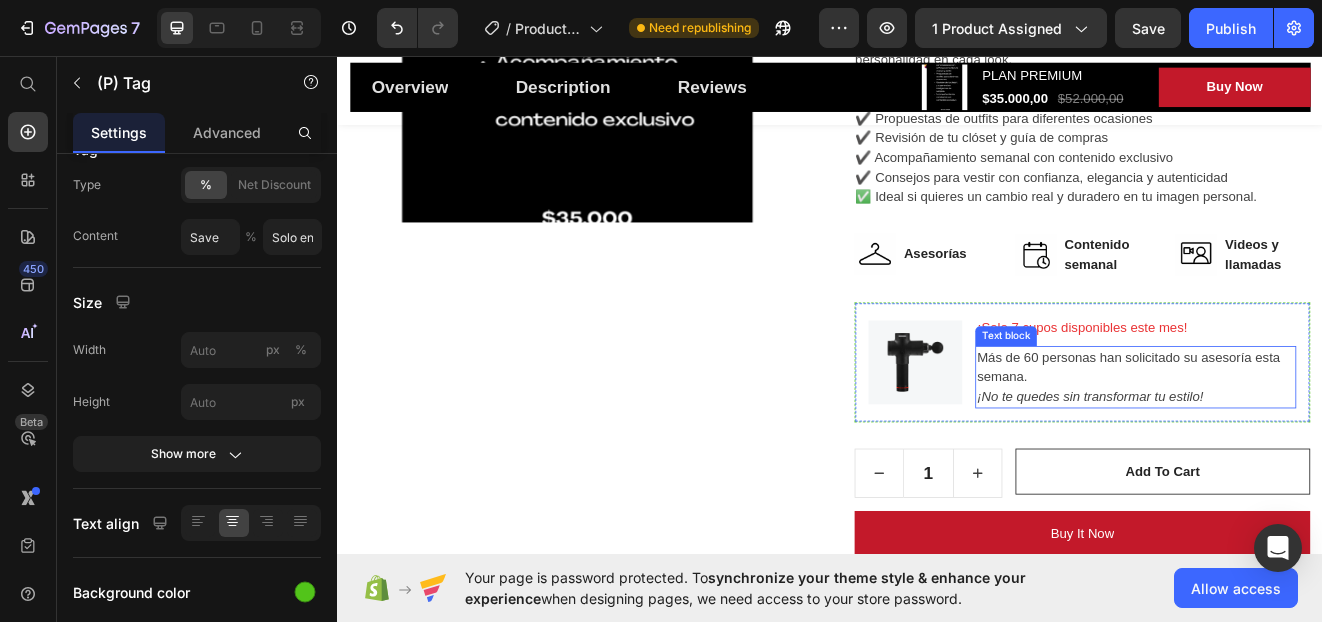 click on "Más de 60 personas han solicitado su asesoría esta semana. ¡No te quedes sin transformar tu estilo!" at bounding box center [1309, 448] 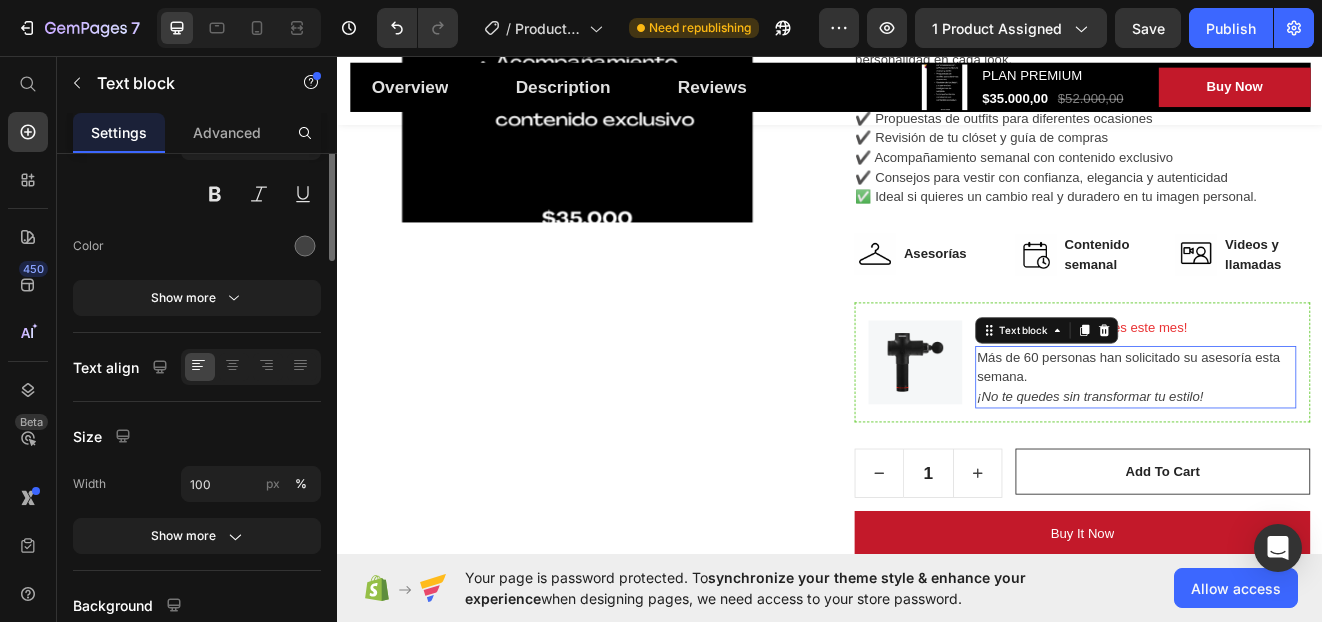 scroll, scrollTop: 0, scrollLeft: 0, axis: both 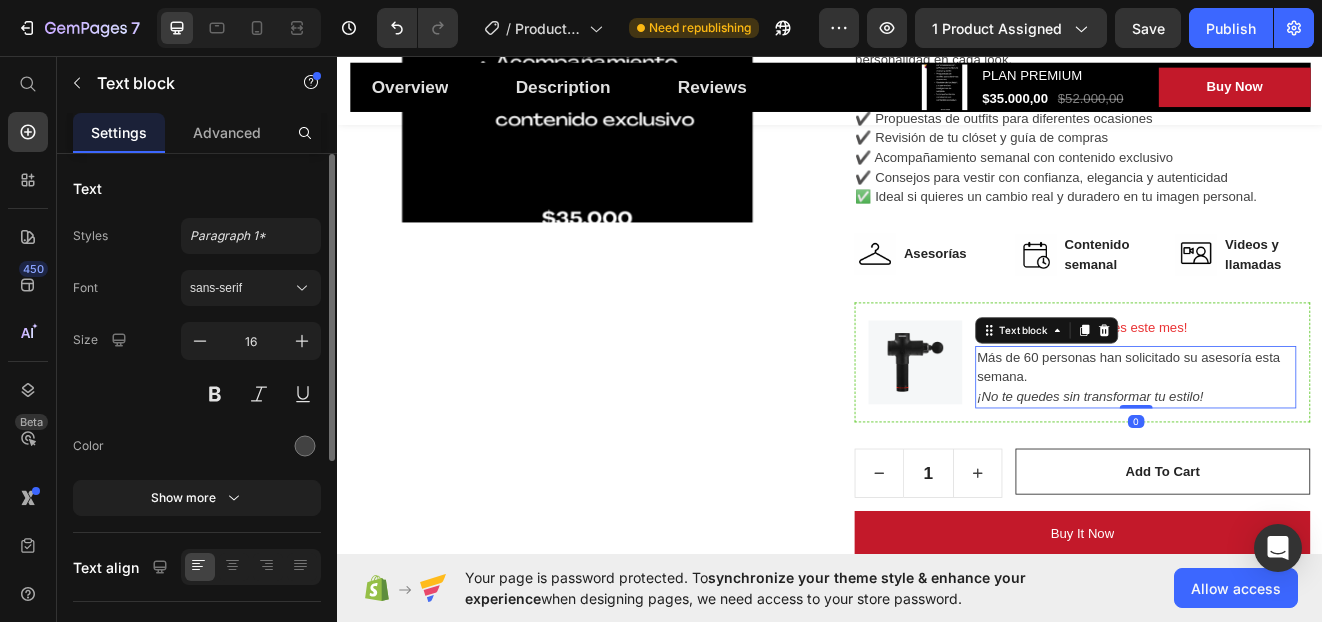 click on "Más de 60 personas han solicitado su asesoría esta semana. ¡No te quedes sin transformar tu estilo!" at bounding box center (1309, 448) 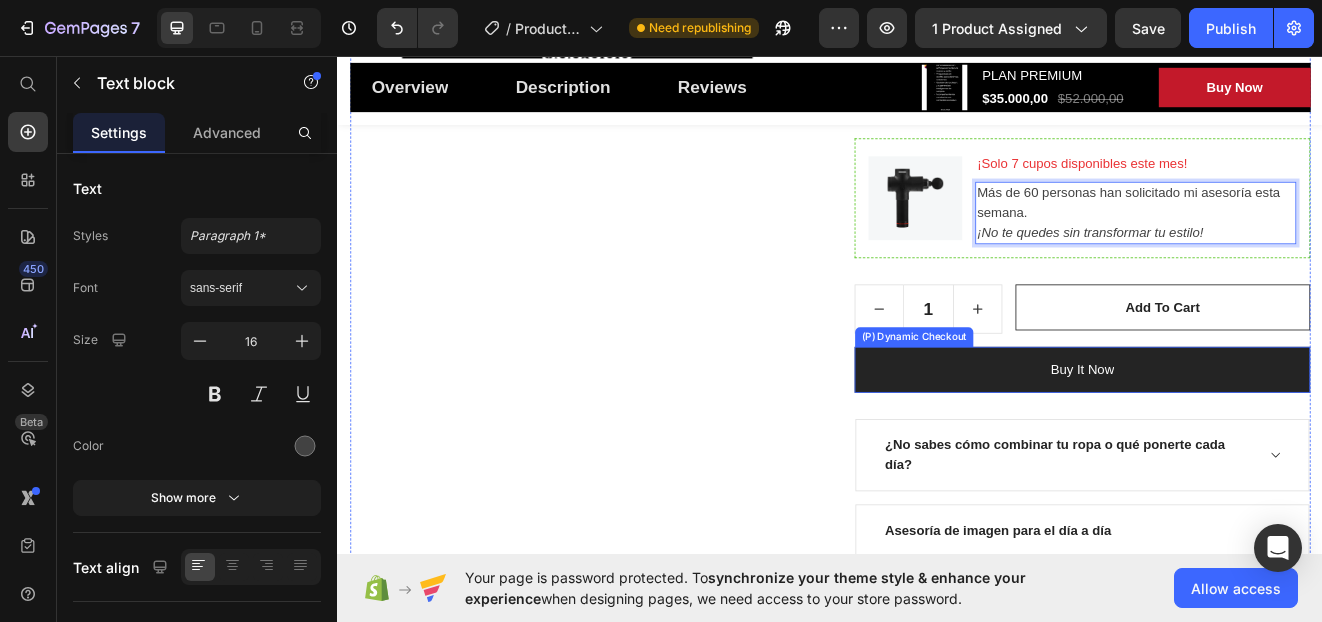 scroll, scrollTop: 1000, scrollLeft: 0, axis: vertical 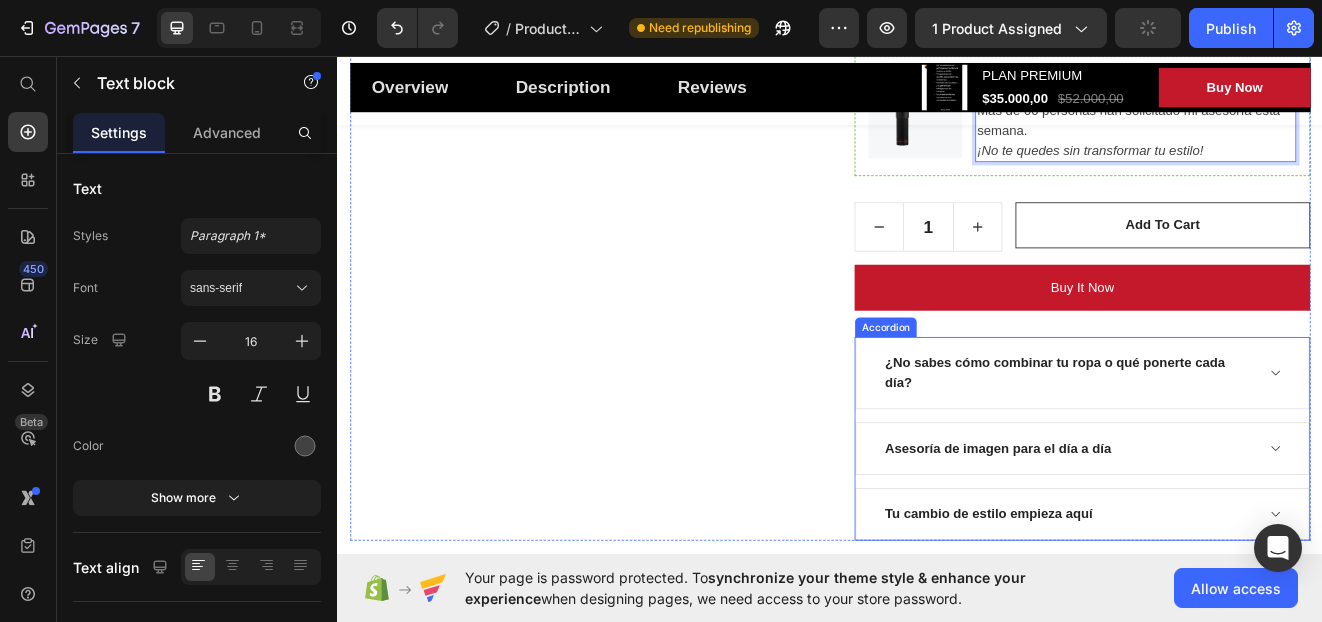 click on "¿No sabes cómo combinar tu ropa o qué ponerte cada día?" at bounding box center [1244, 443] 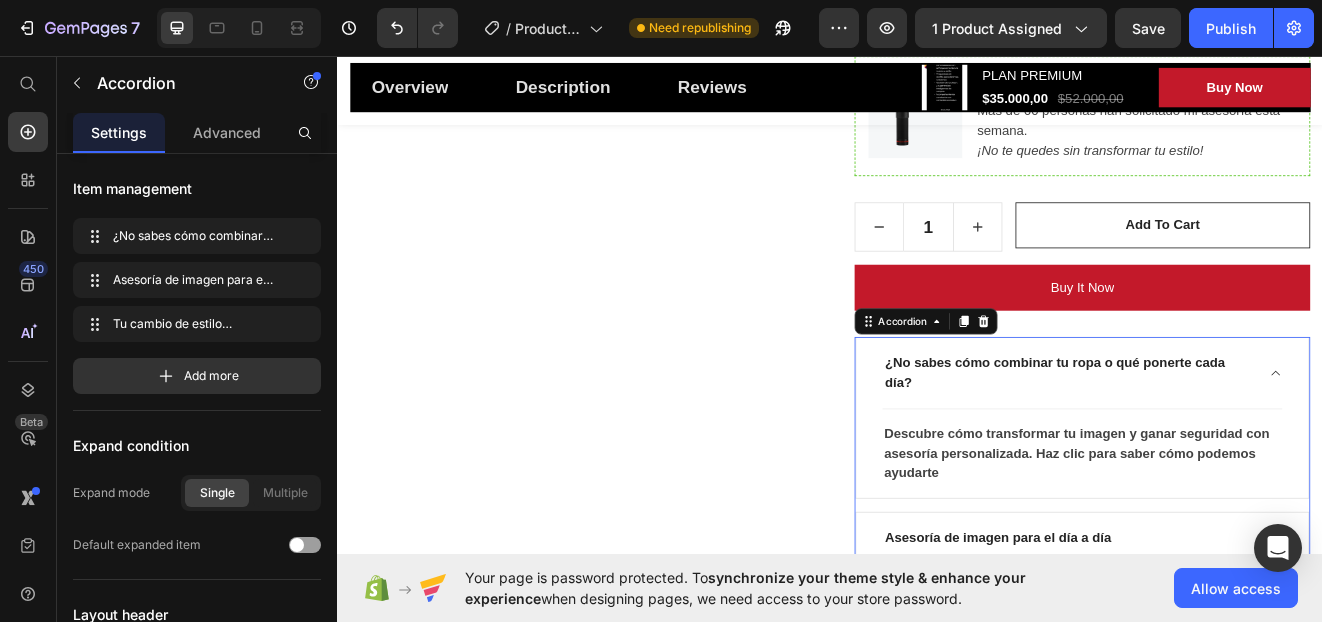 click on "¿No sabes cómo combinar tu ropa o qué ponerte cada día?" at bounding box center [1244, 443] 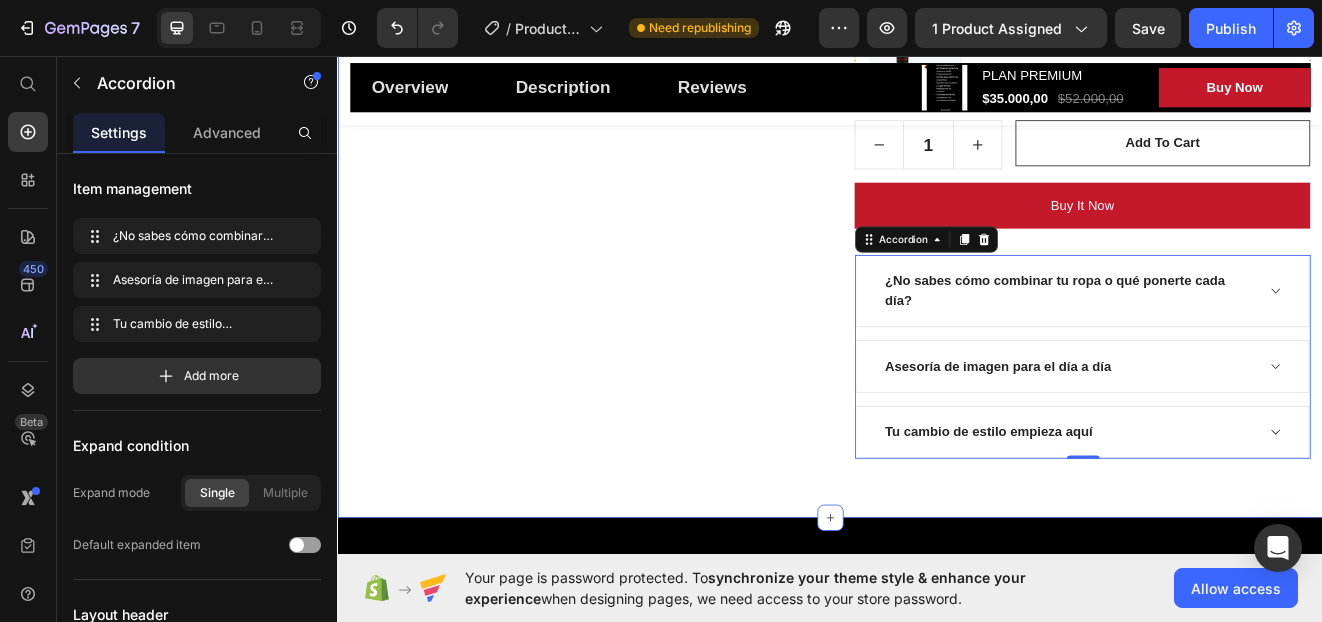 scroll, scrollTop: 1200, scrollLeft: 0, axis: vertical 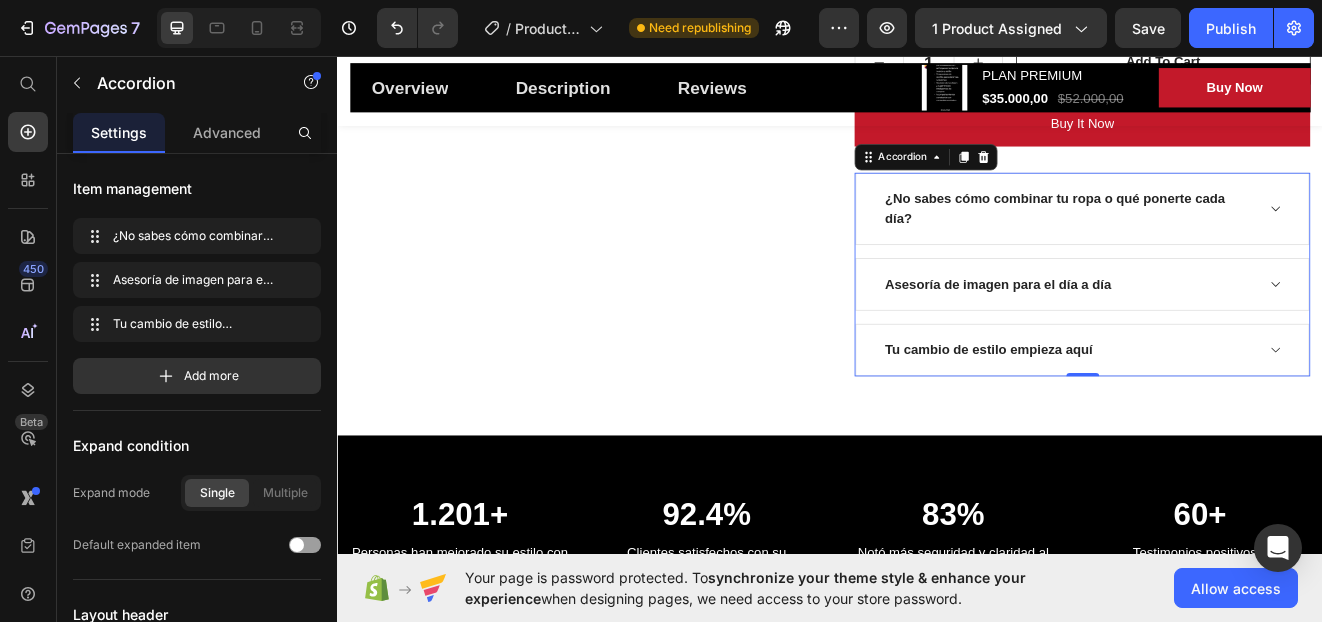 click on "Asesoría de imagen para el día a día" at bounding box center [1244, 335] 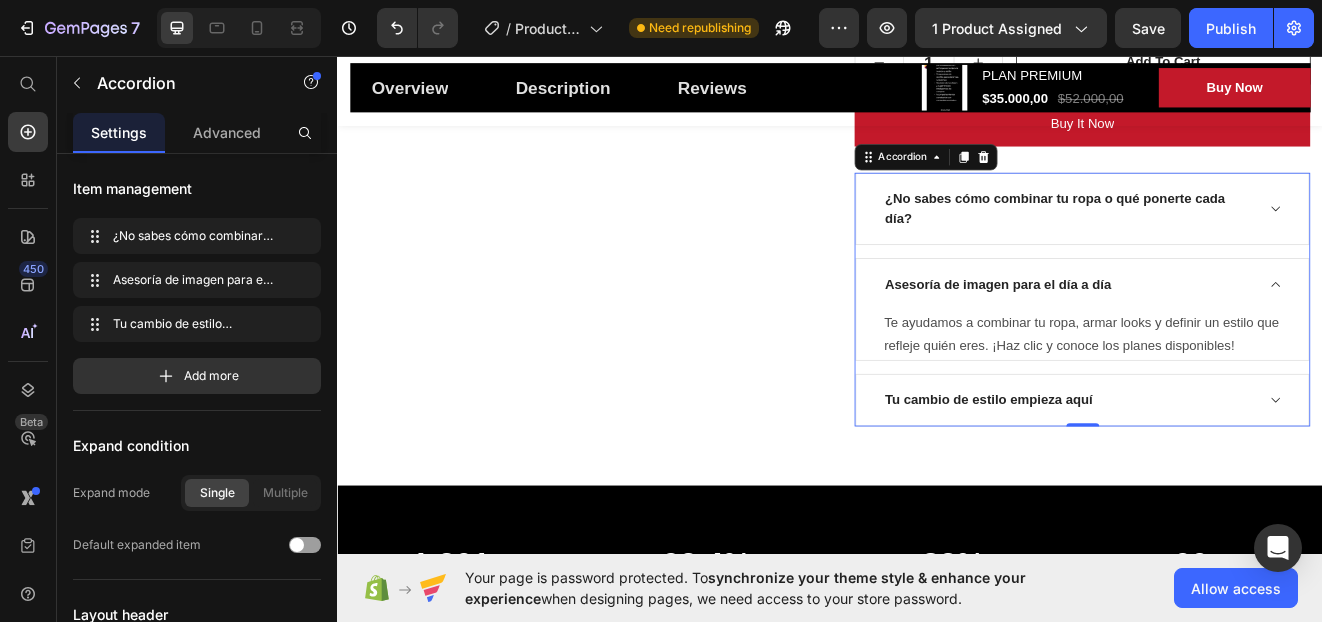 click on "Asesoría de imagen para el día a día" at bounding box center (1244, 335) 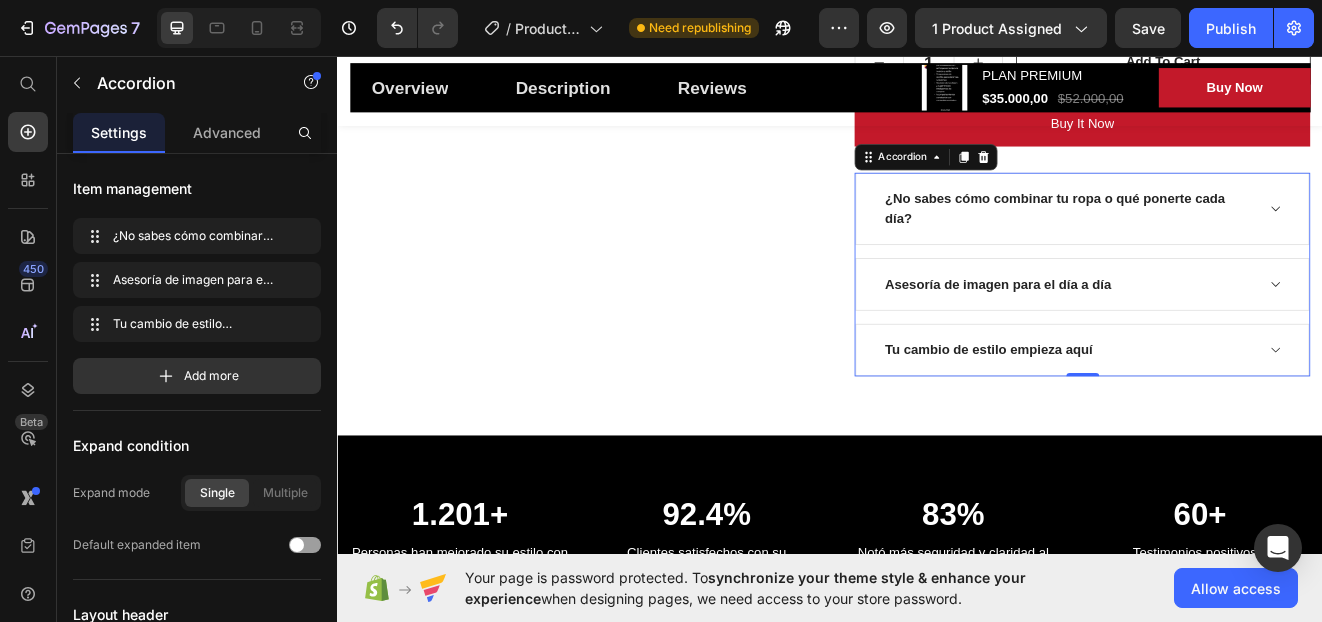 click 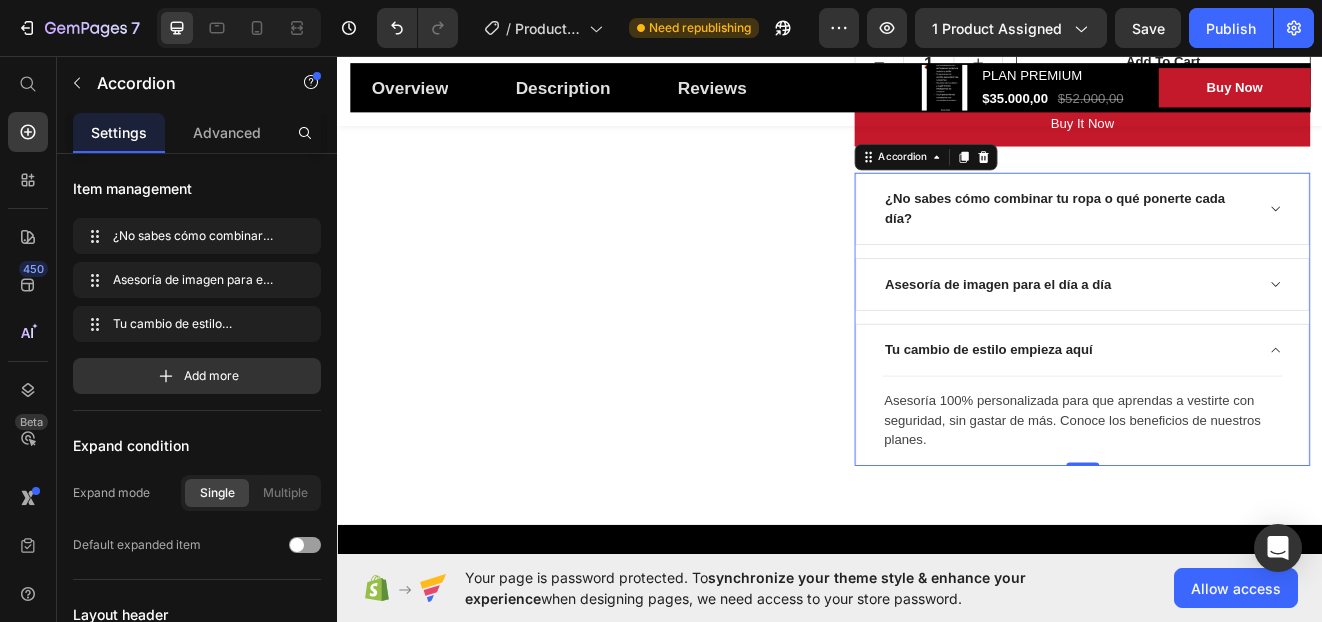 click 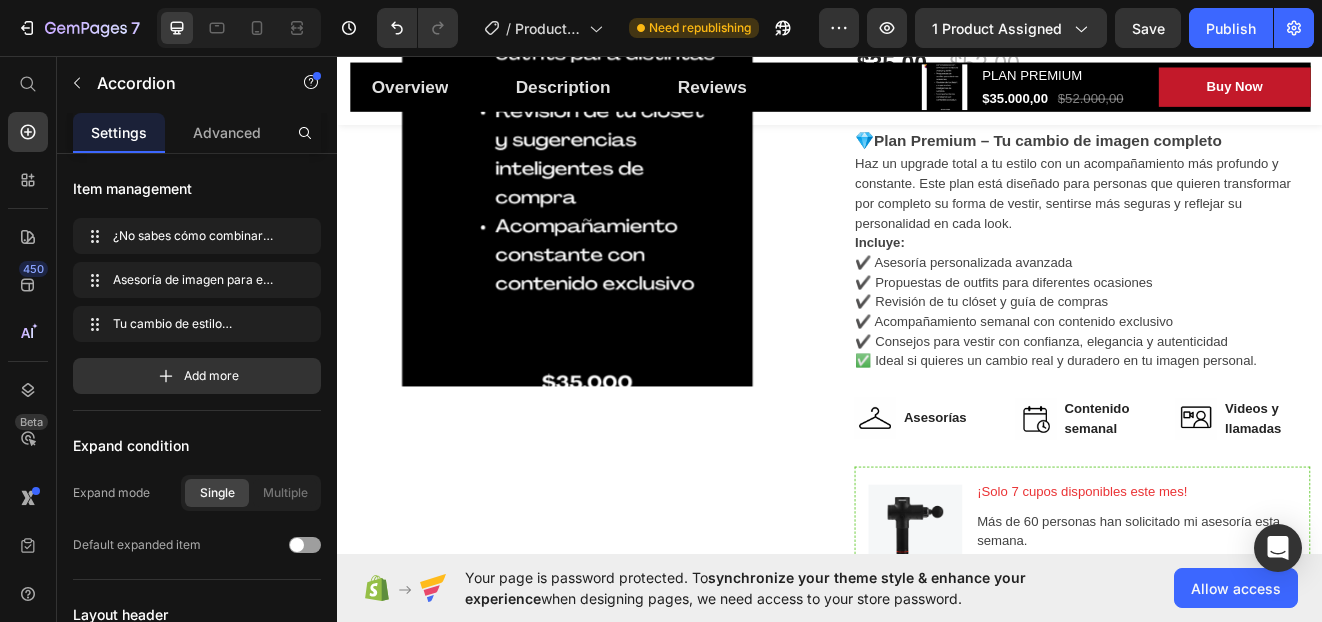 scroll, scrollTop: 700, scrollLeft: 0, axis: vertical 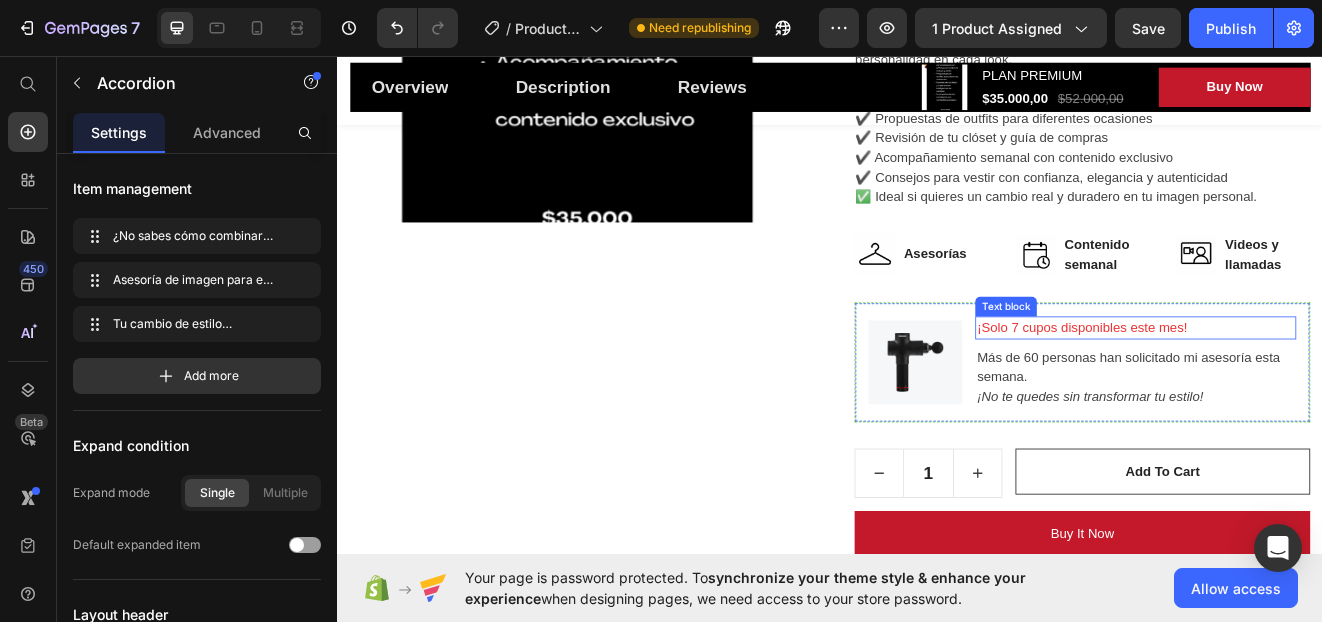 click on "¡Solo 7 cupos disponibles este mes!" at bounding box center [1309, 388] 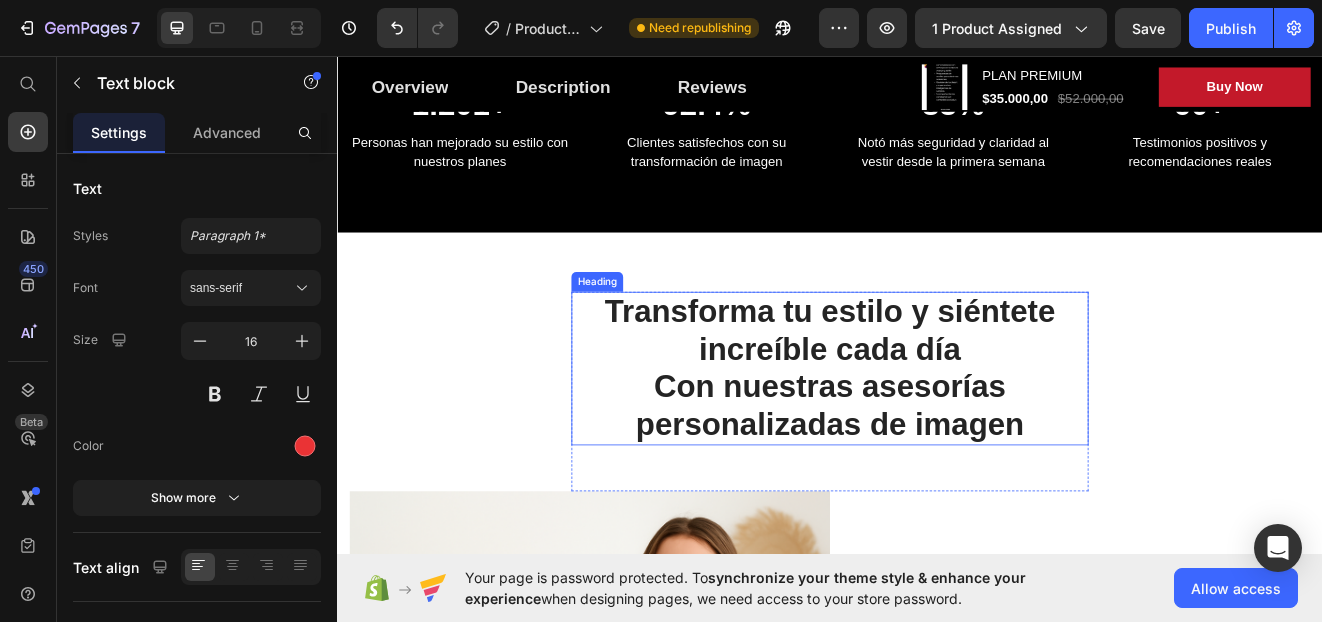 scroll, scrollTop: 1600, scrollLeft: 0, axis: vertical 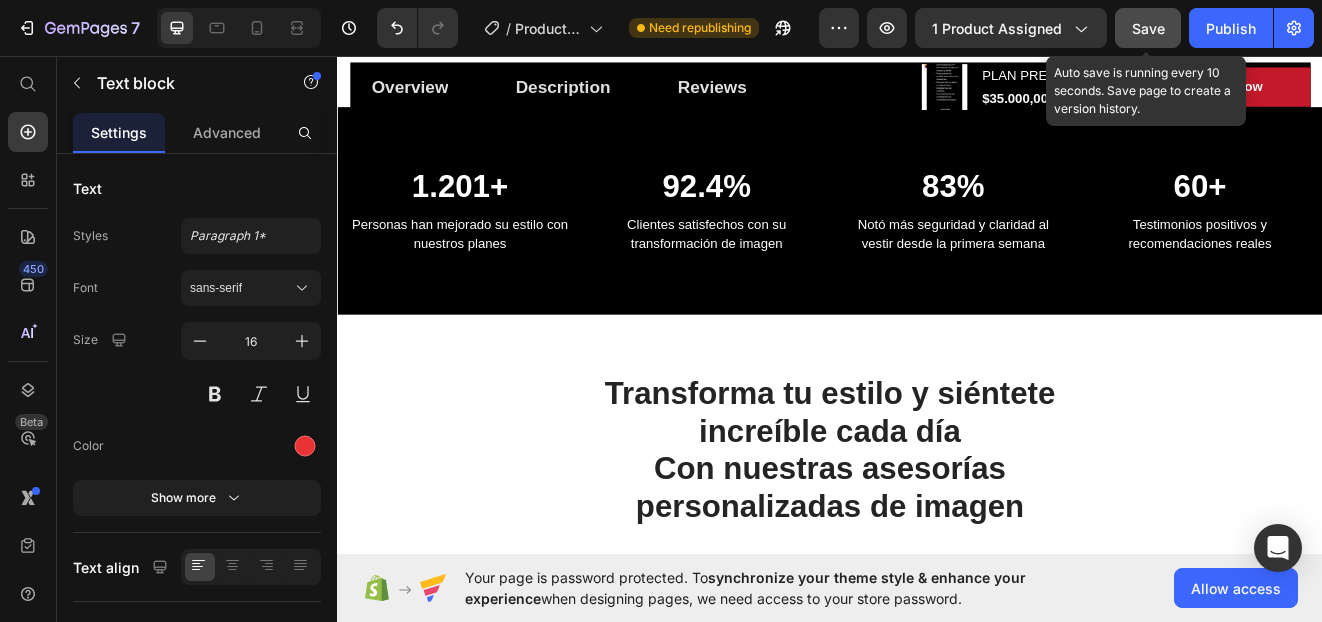 click on "Save" at bounding box center [1148, 28] 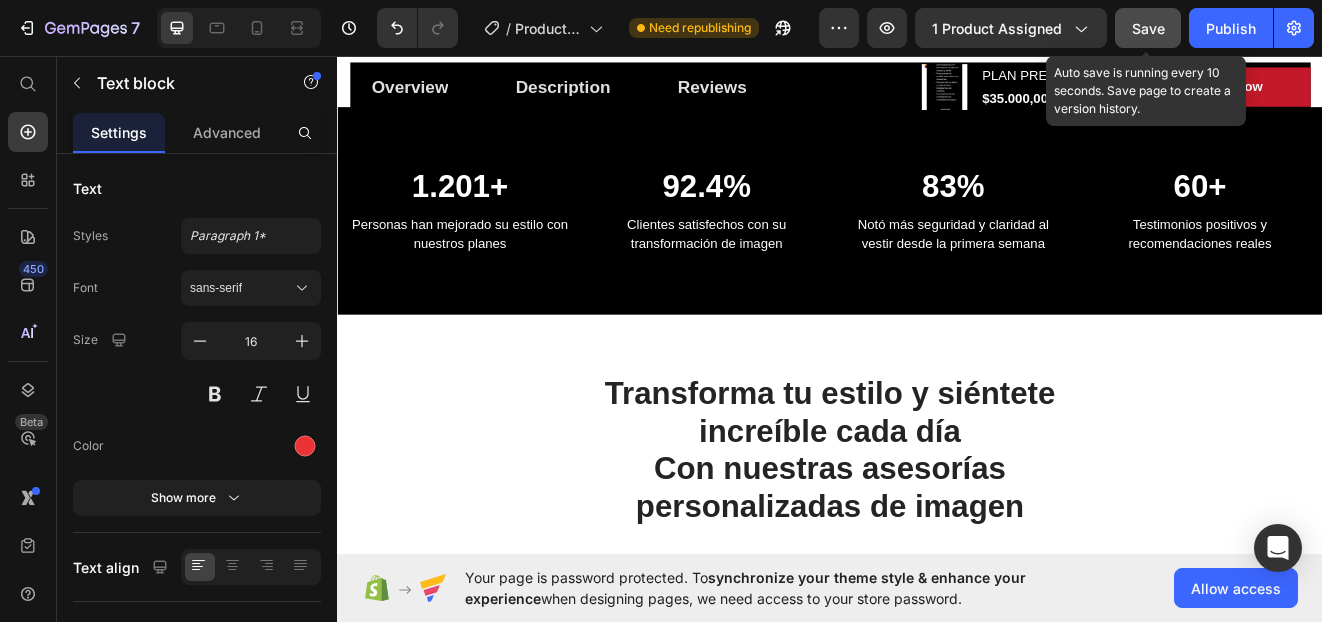 type 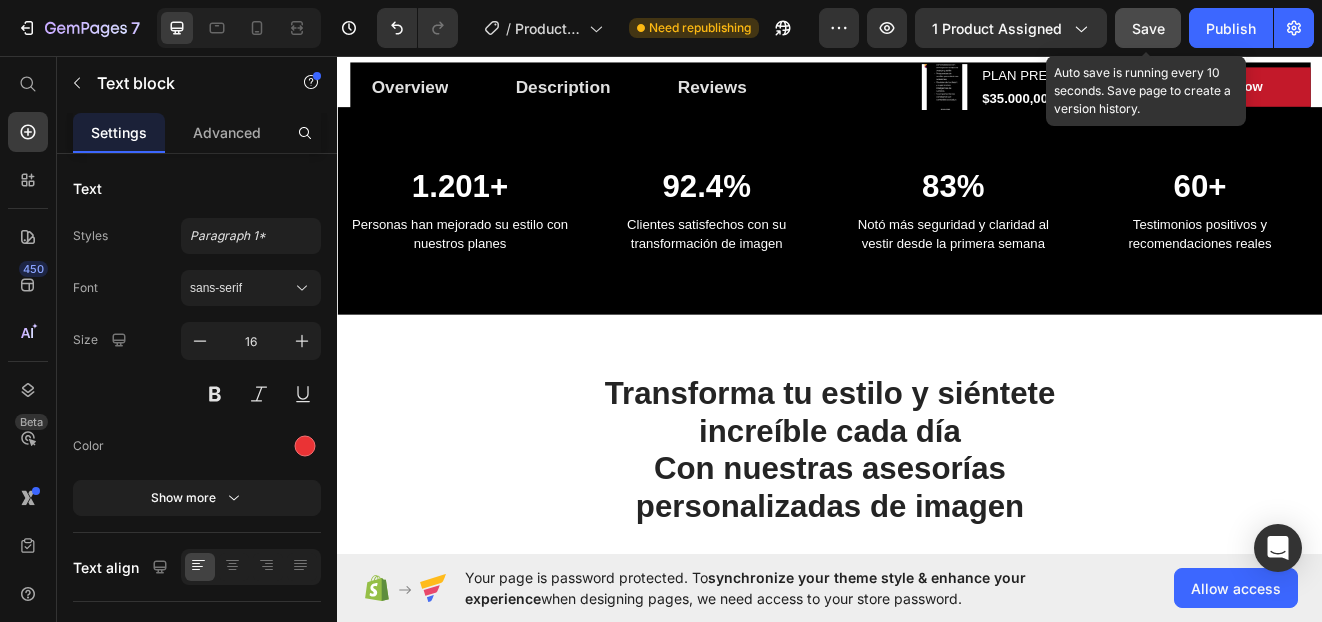 click on "Save" at bounding box center (1148, 28) 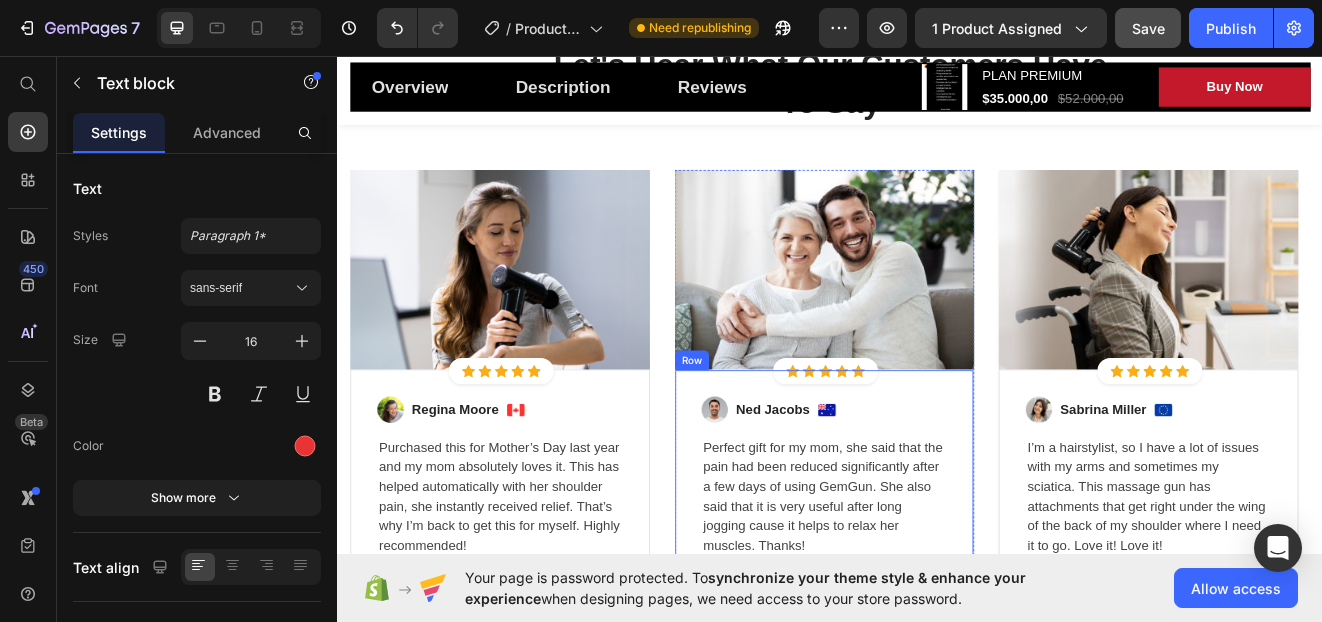 scroll, scrollTop: 5300, scrollLeft: 0, axis: vertical 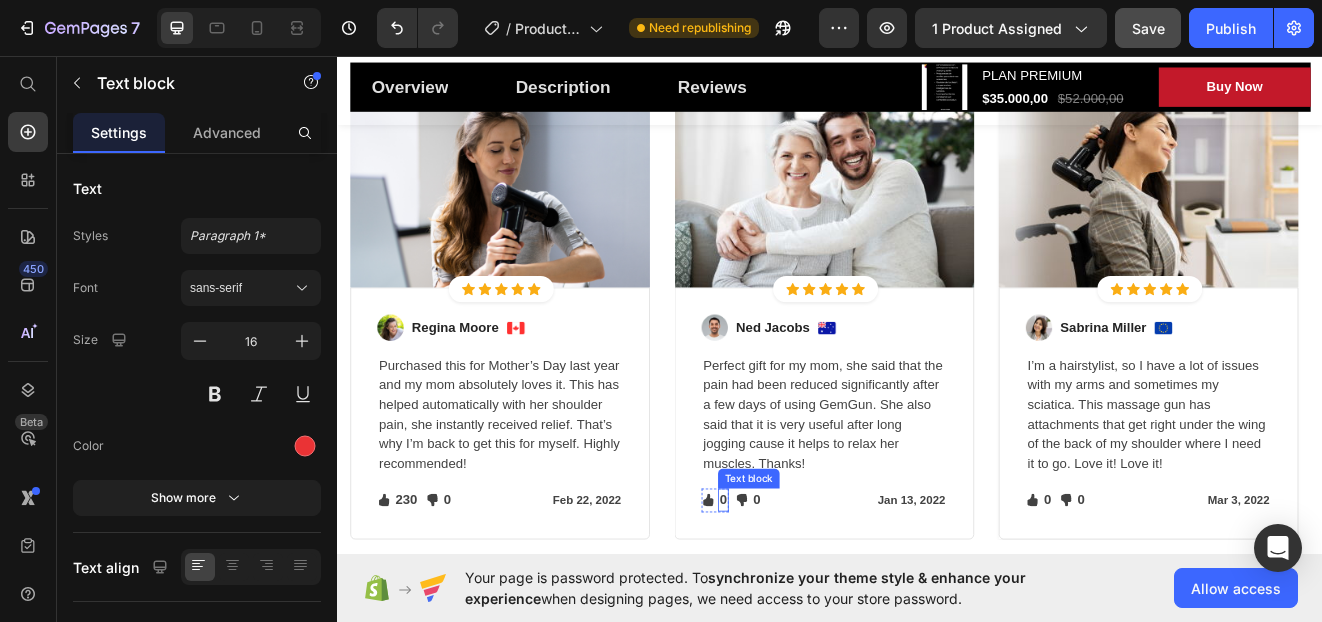 click on "0" at bounding box center (806, 598) 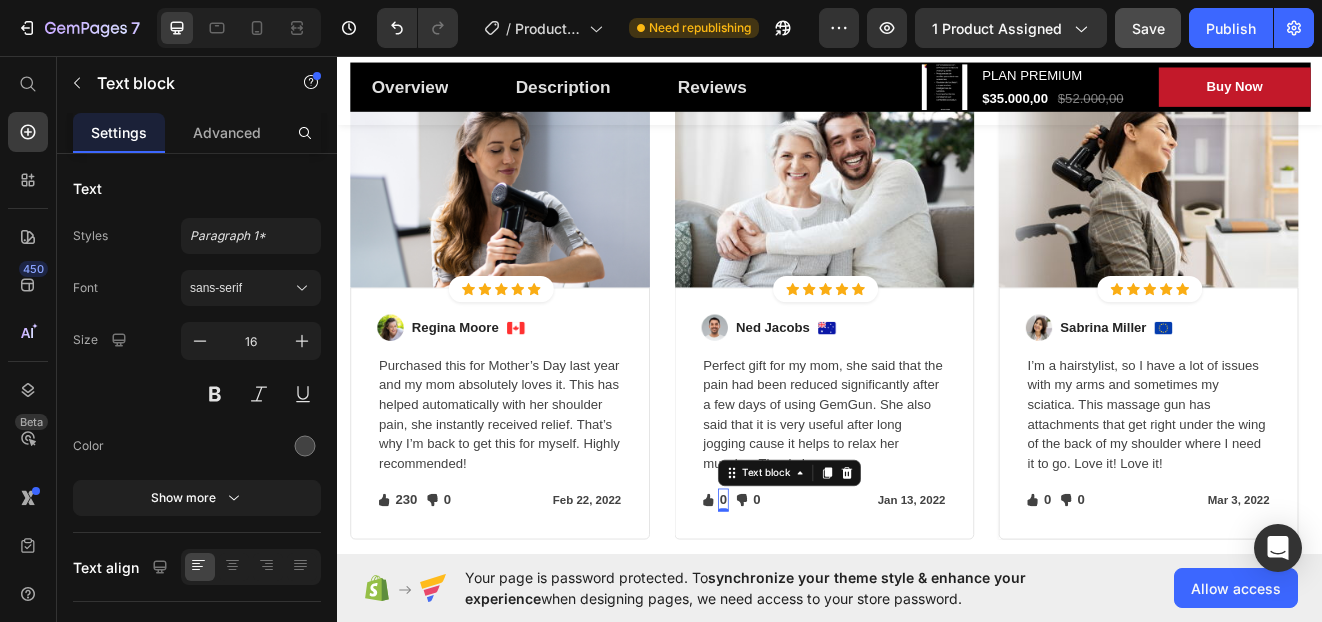 click on "0" at bounding box center (806, 598) 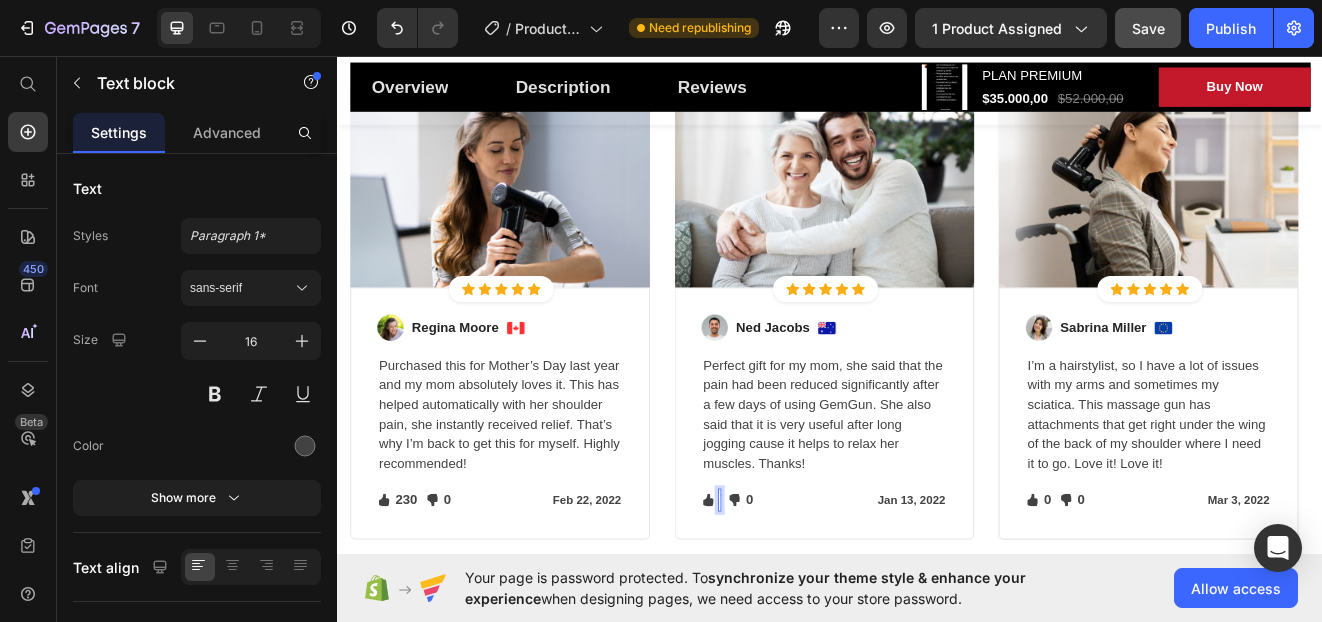 scroll, scrollTop: 9, scrollLeft: 0, axis: vertical 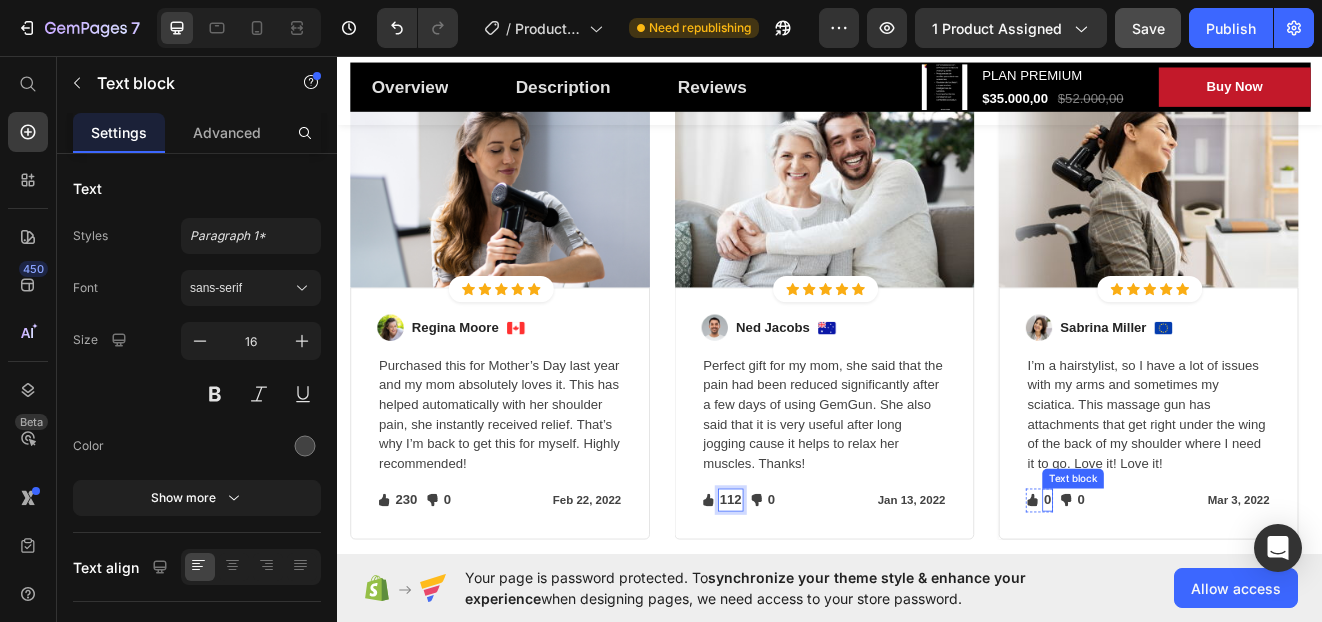 click on "0" at bounding box center (1201, 598) 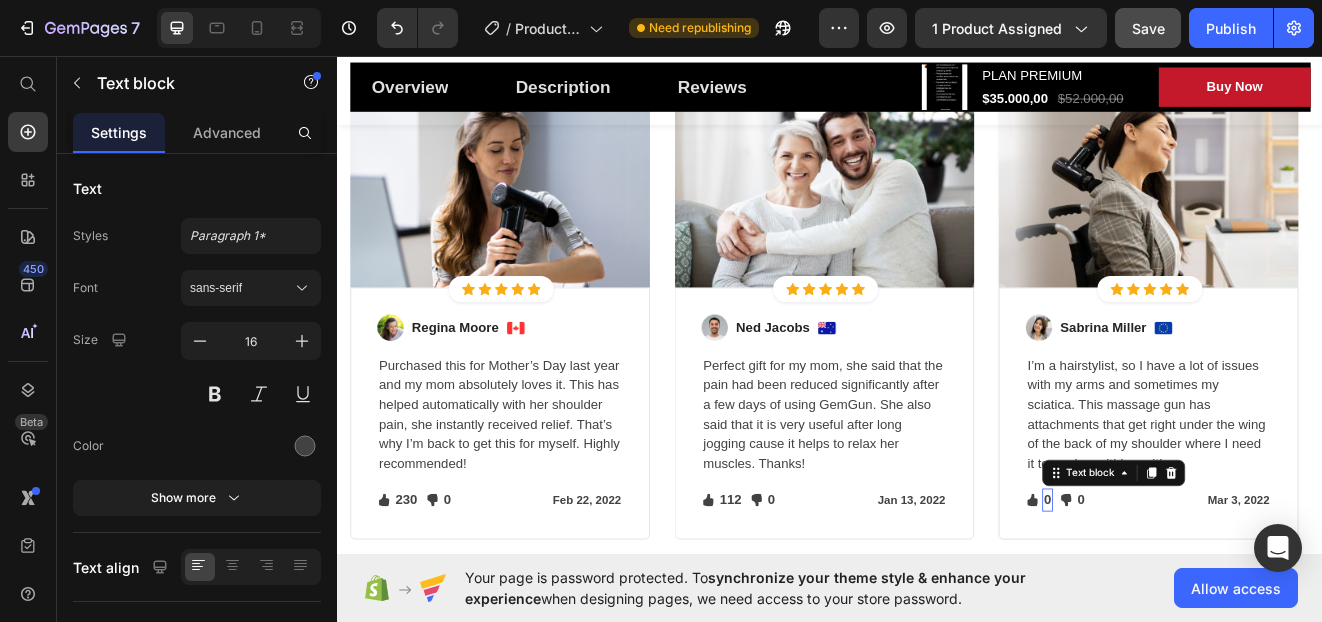 scroll, scrollTop: 0, scrollLeft: 0, axis: both 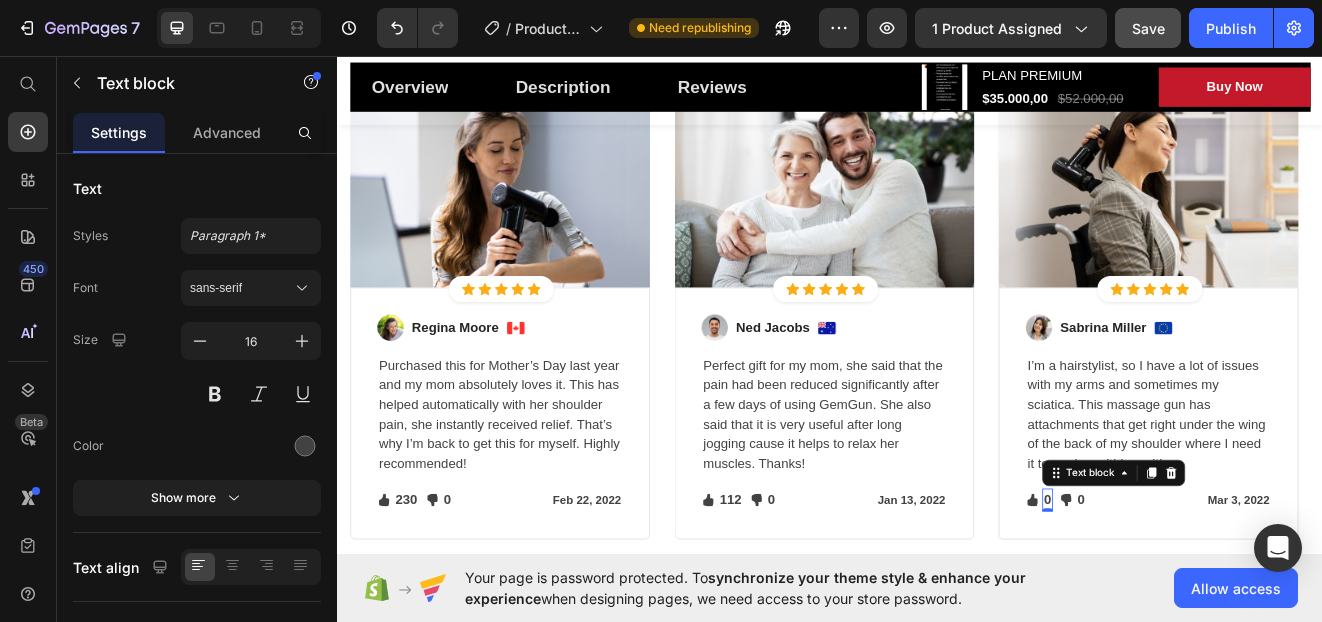 click on "0" at bounding box center [1201, 598] 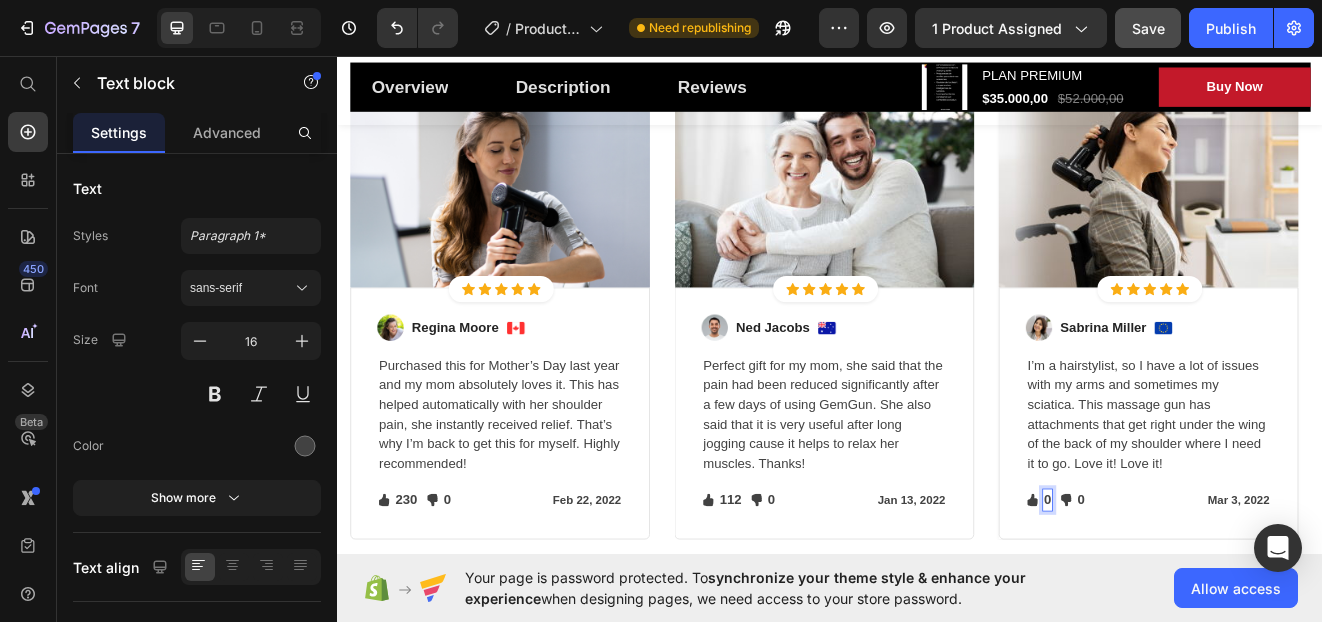scroll, scrollTop: 9, scrollLeft: 0, axis: vertical 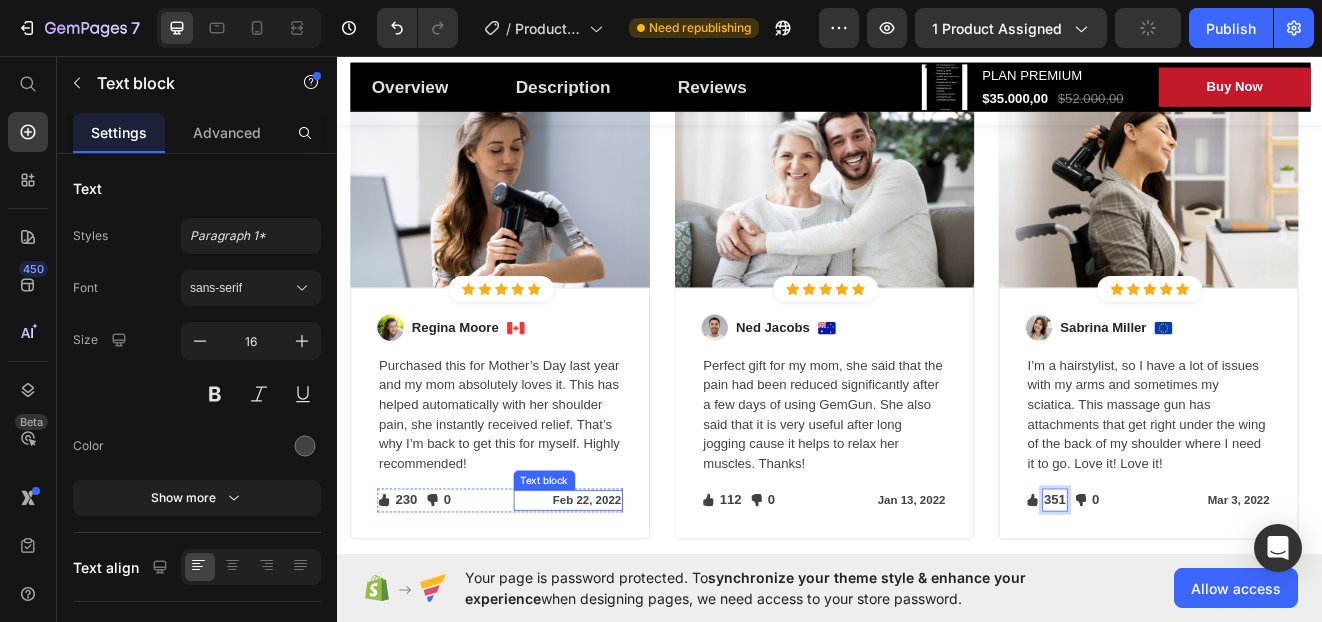 click on "Feb 22, 2022" at bounding box center (618, 598) 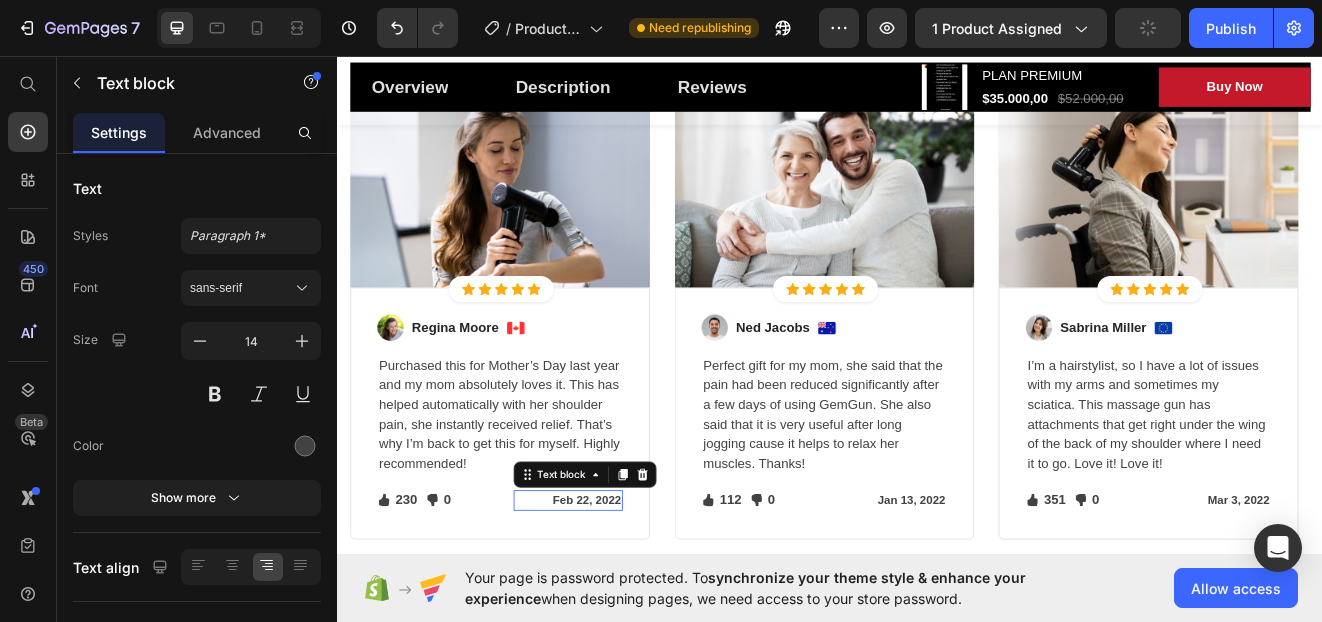 scroll, scrollTop: 0, scrollLeft: 0, axis: both 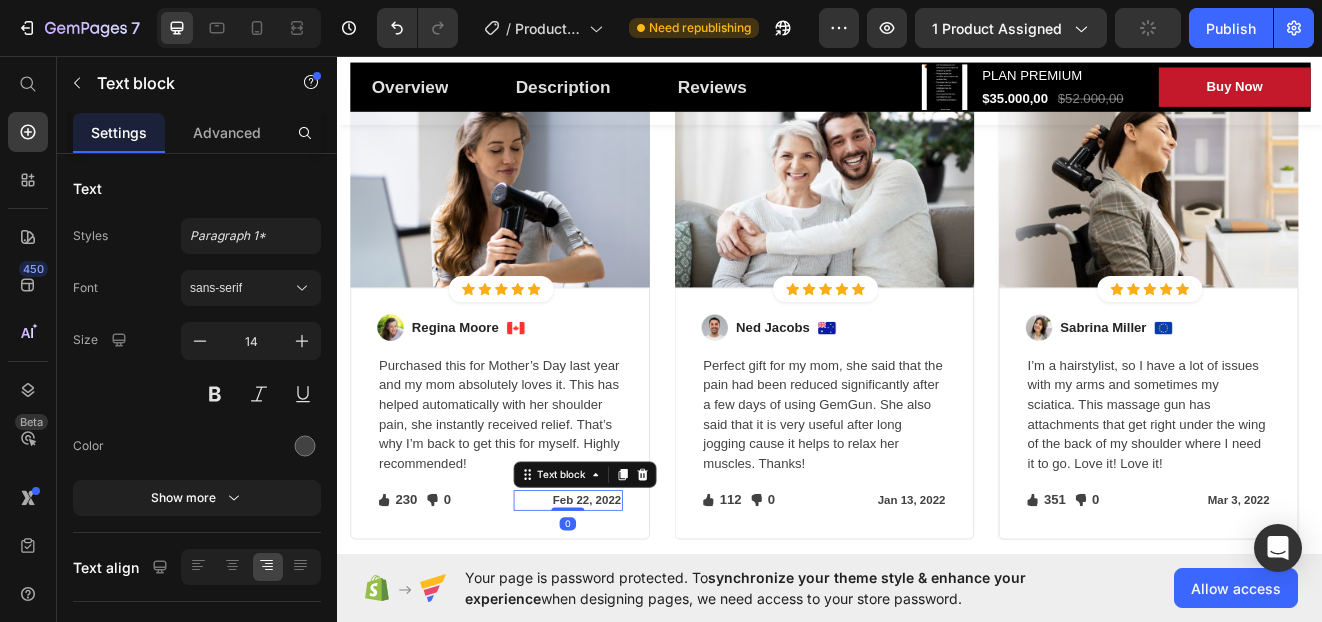 click on "Feb 22, 2022" at bounding box center (618, 598) 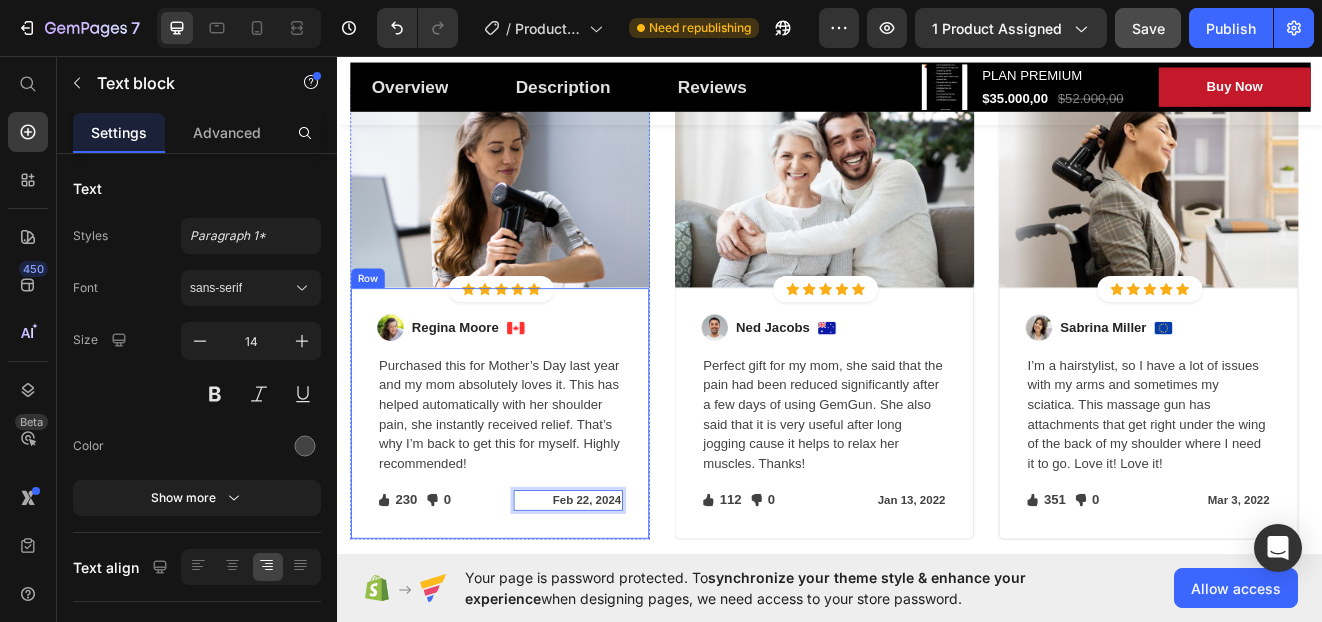 scroll, scrollTop: 10, scrollLeft: 0, axis: vertical 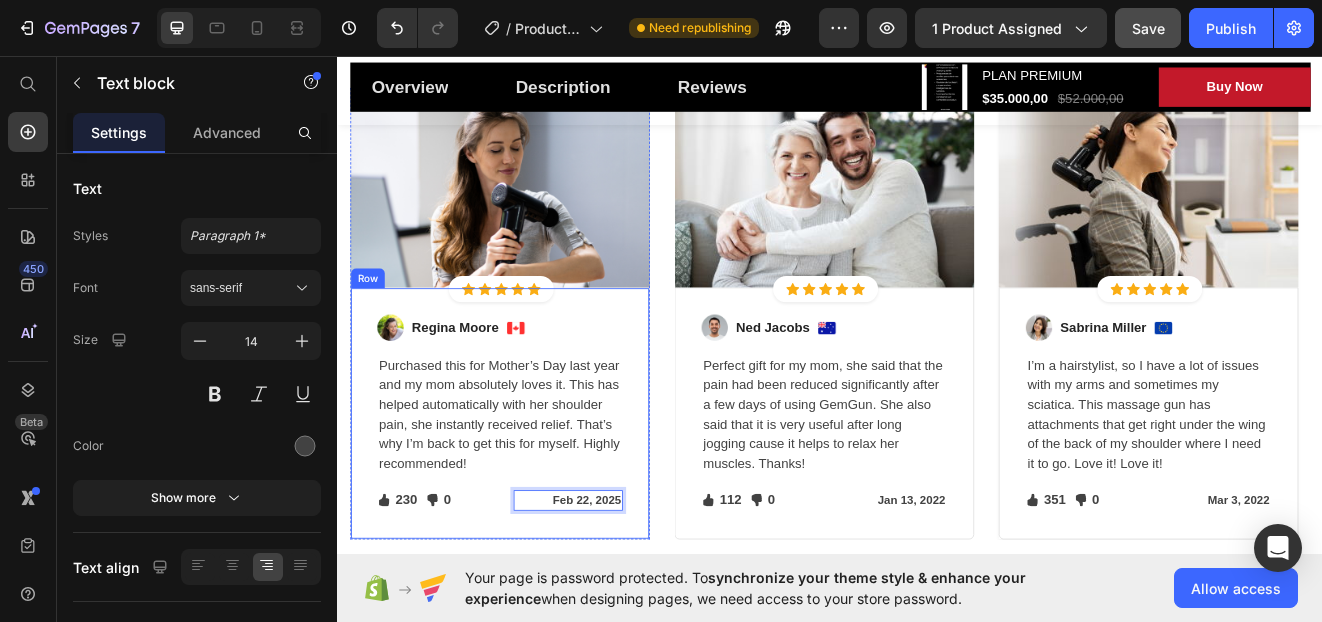 click on "Image [FIRST] [LAST] Text block Image Row Purchased this for Mother’s Day last year and my mom absolutely loves it. This has helped automatically with her shoulder pain, she instantly received relief. That’s why I’m back to get this for myself. Highly recommended! Text block
Icon 230 Text block Icon List
Icon 0 Text block Icon List Row Feb 22, 2025 Text block 0 Row Row" at bounding box center [534, 492] 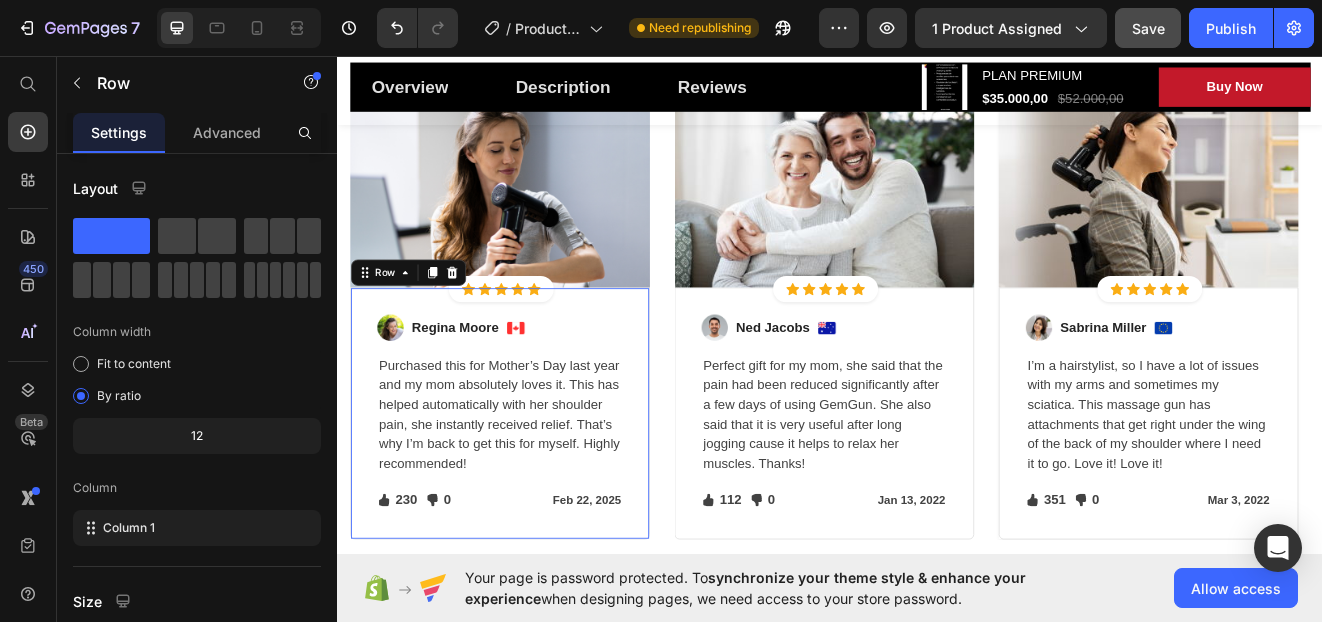 scroll, scrollTop: 0, scrollLeft: 0, axis: both 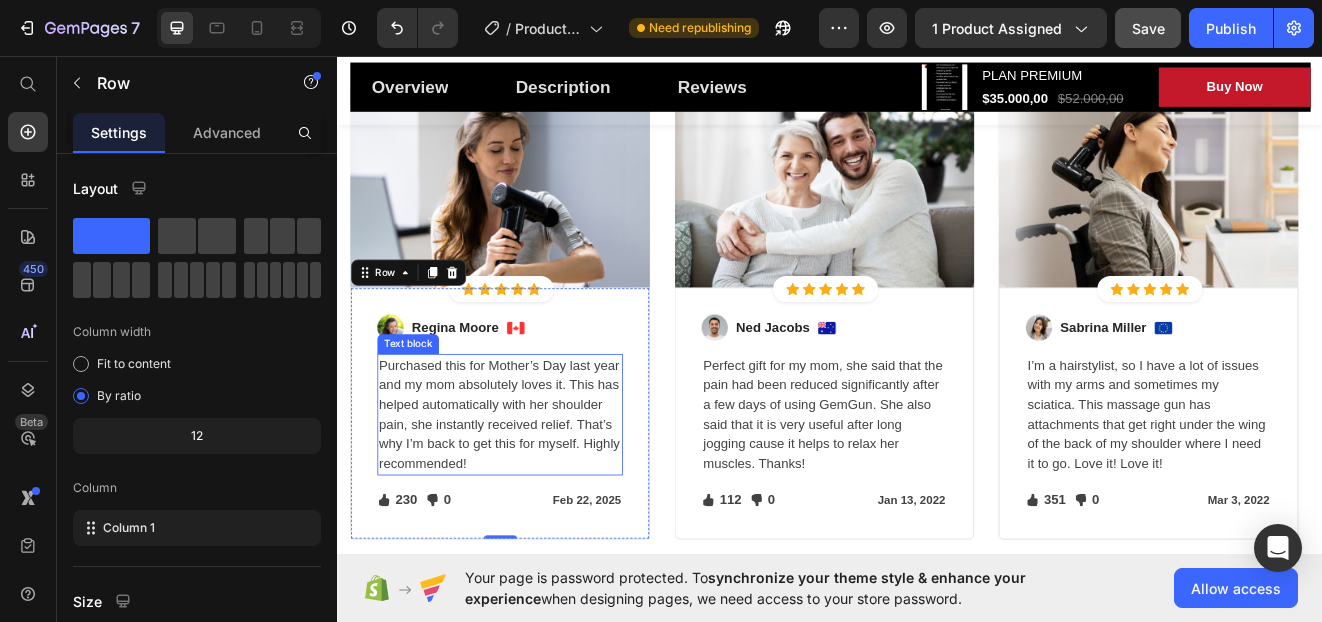 click on "Purchased this for Mother’s Day last year and my mom absolutely loves it. This has helped automatically with her shoulder pain, she instantly received relief. That’s why I’m back to get this for myself. Highly recommended!" at bounding box center [534, 494] 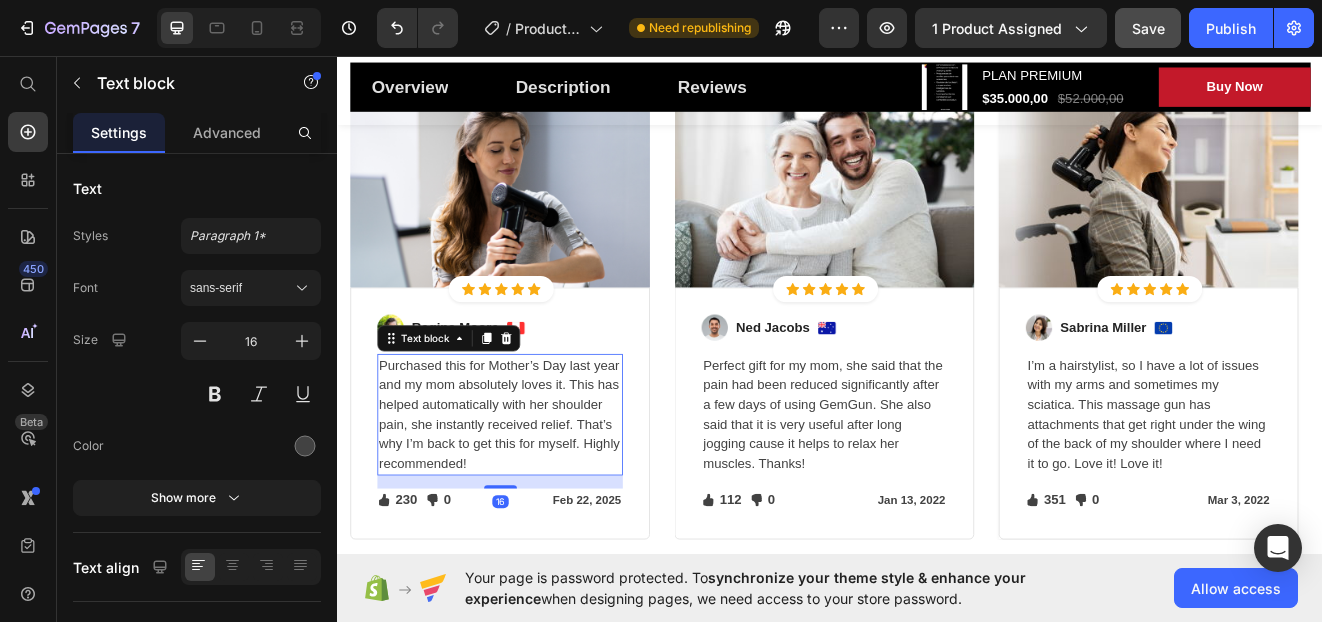 click on "Purchased this for Mother’s Day last year and my mom absolutely loves it. This has helped automatically with her shoulder pain, she instantly received relief. That’s why I’m back to get this for myself. Highly recommended!" at bounding box center (534, 494) 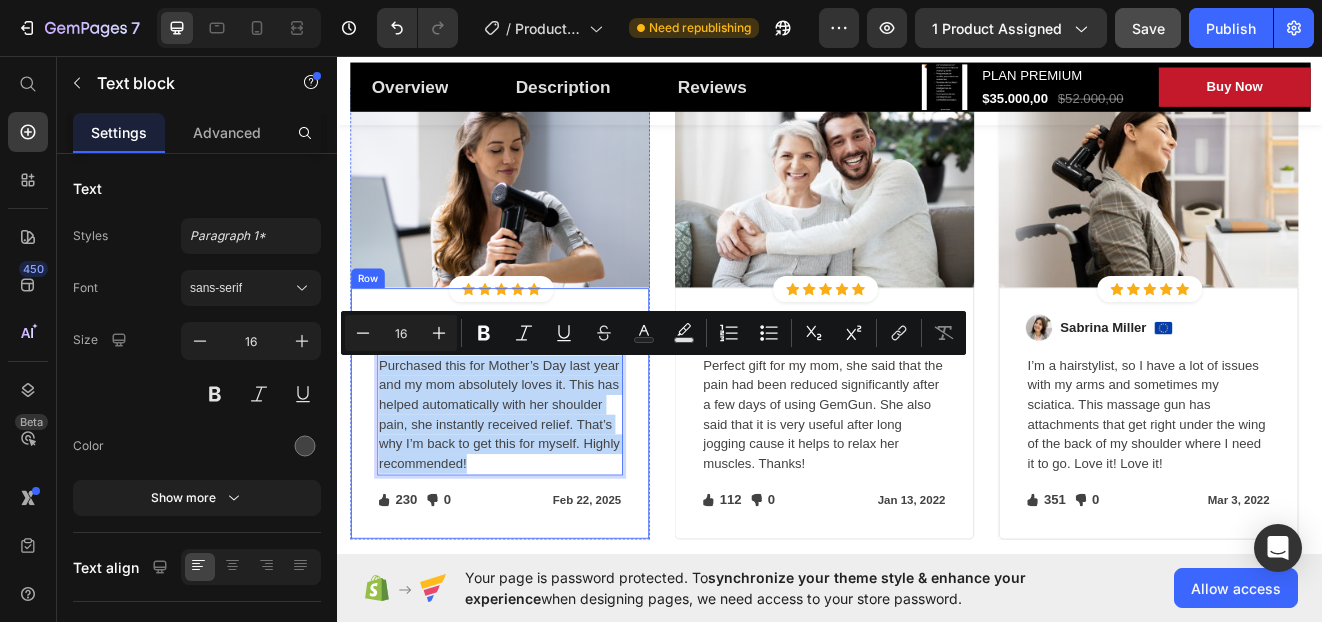 drag, startPoint x: 505, startPoint y: 549, endPoint x: 366, endPoint y: 418, distance: 191.00262 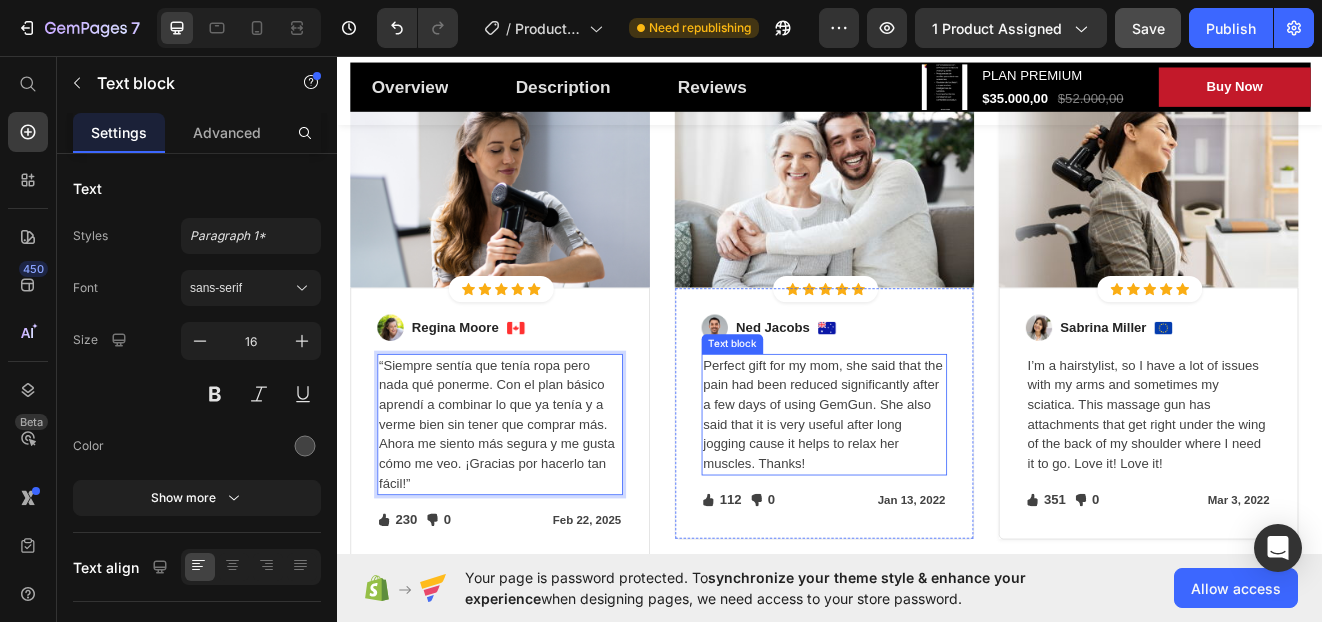 click on "Perfect gift for my mom, she said that the pain had been reduced significantly after a few days of using GemGun. She also said that it is very useful after long jogging cause it helps to relax her muscles. Thanks!" at bounding box center (929, 494) 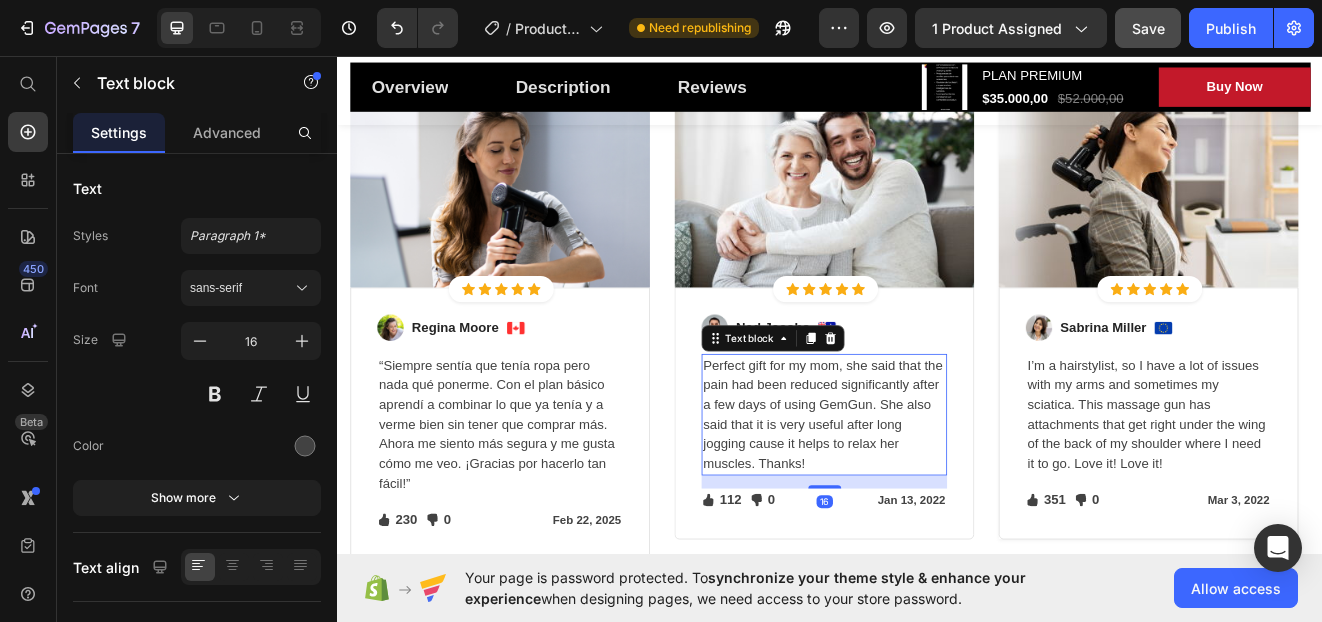 click on "Perfect gift for my mom, she said that the pain had been reduced significantly after a few days of using GemGun. She also said that it is very useful after long jogging cause it helps to relax her muscles. Thanks!" at bounding box center [929, 494] 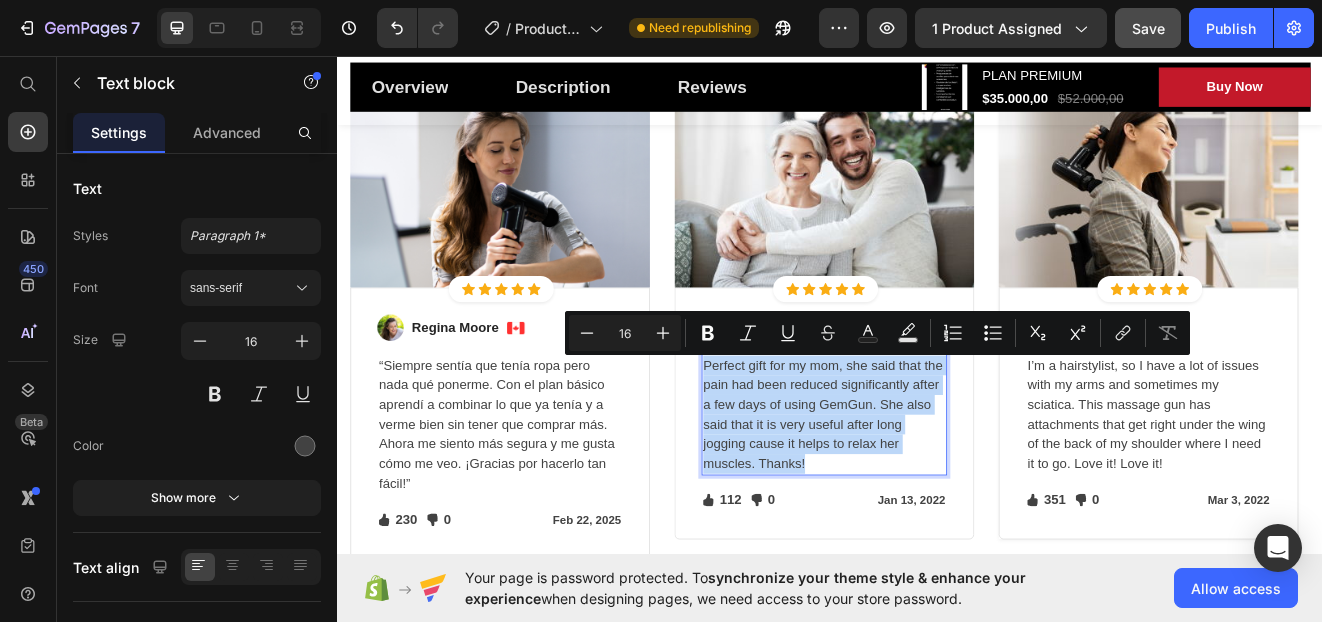 drag, startPoint x: 921, startPoint y: 557, endPoint x: 784, endPoint y: 436, distance: 182.78403 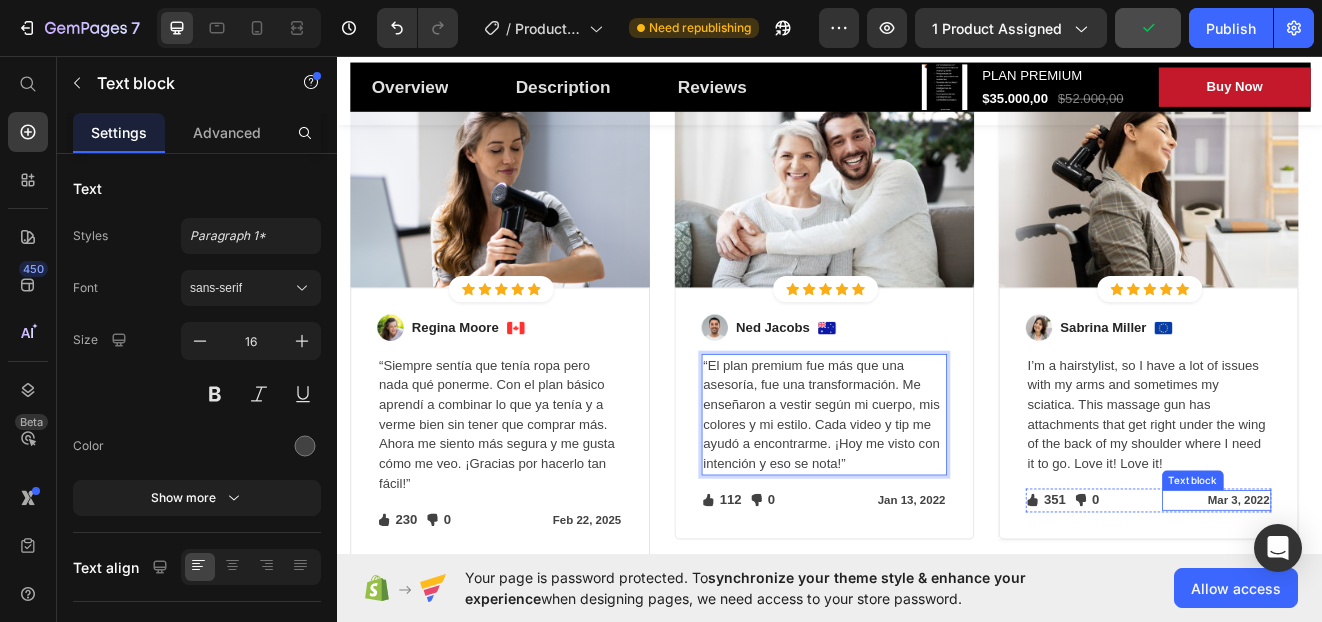 click on "I’m a hairstylist, so I have a lot of issues with my arms and sometimes my sciatica. This massage gun has attachments that get right under the wing of the back of my shoulder where I need it to go. Love it! Love it!" at bounding box center [1324, 494] 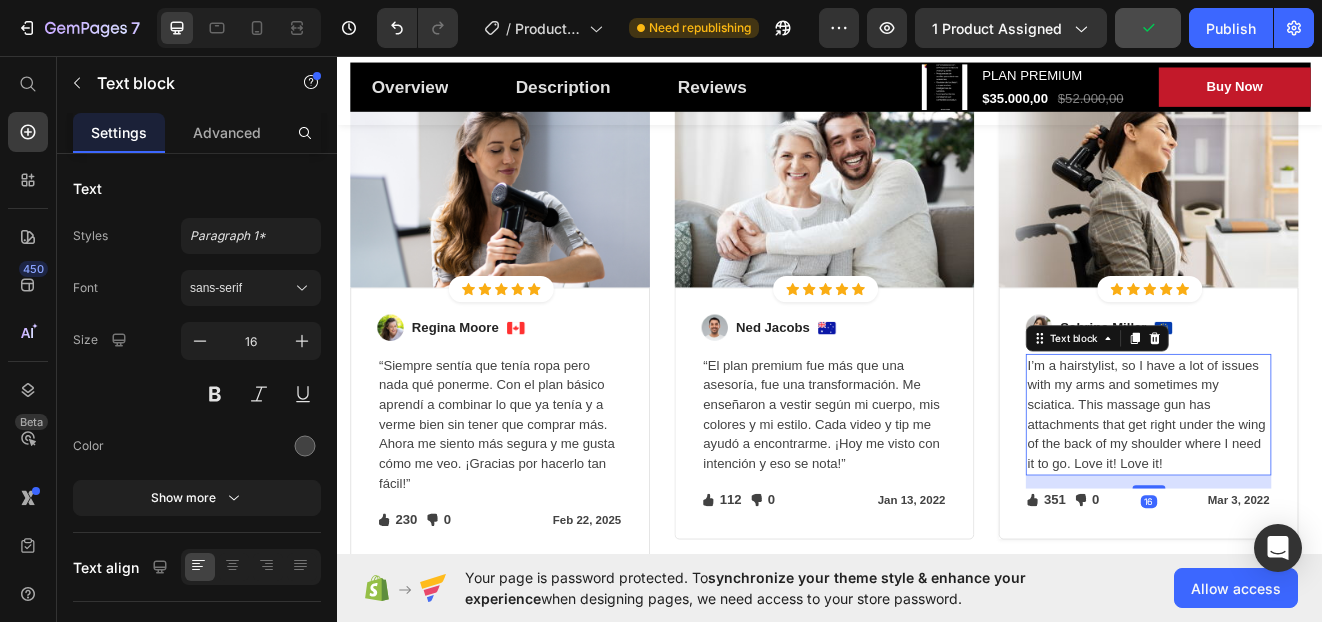 click on "I’m a hairstylist, so I have a lot of issues with my arms and sometimes my sciatica. This massage gun has attachments that get right under the wing of the back of my shoulder where I need it to go. Love it! Love it!" at bounding box center (1324, 494) 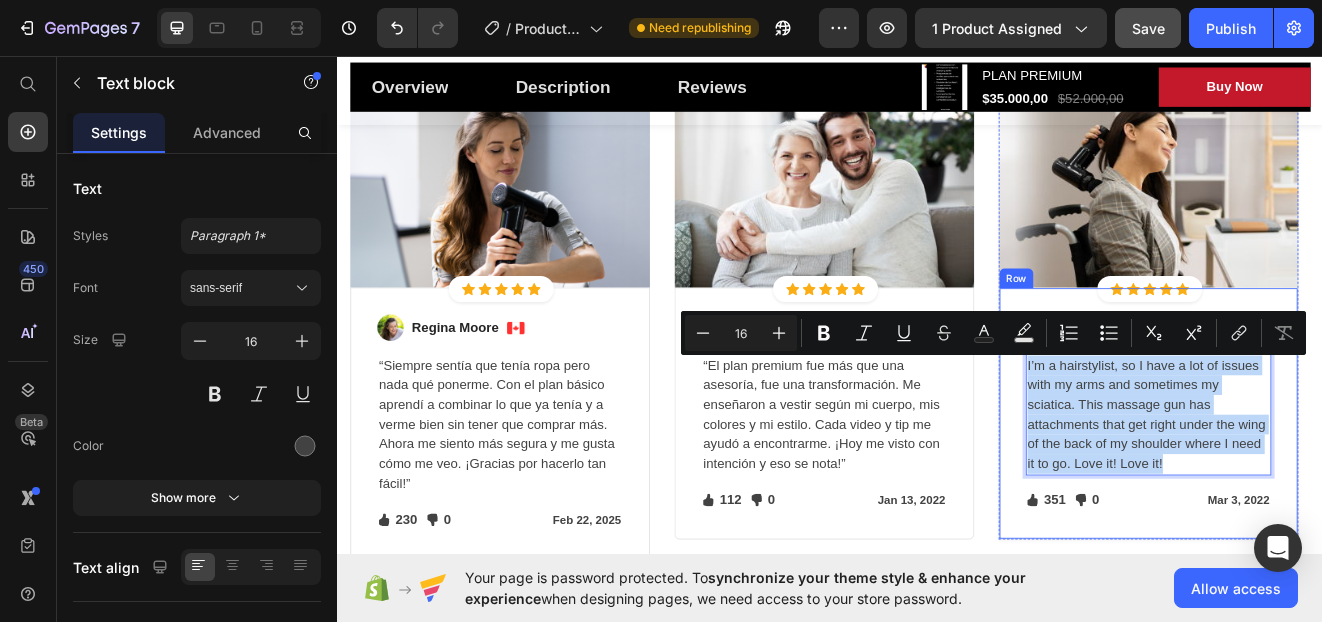 drag, startPoint x: 1356, startPoint y: 553, endPoint x: 1152, endPoint y: 421, distance: 242.98148 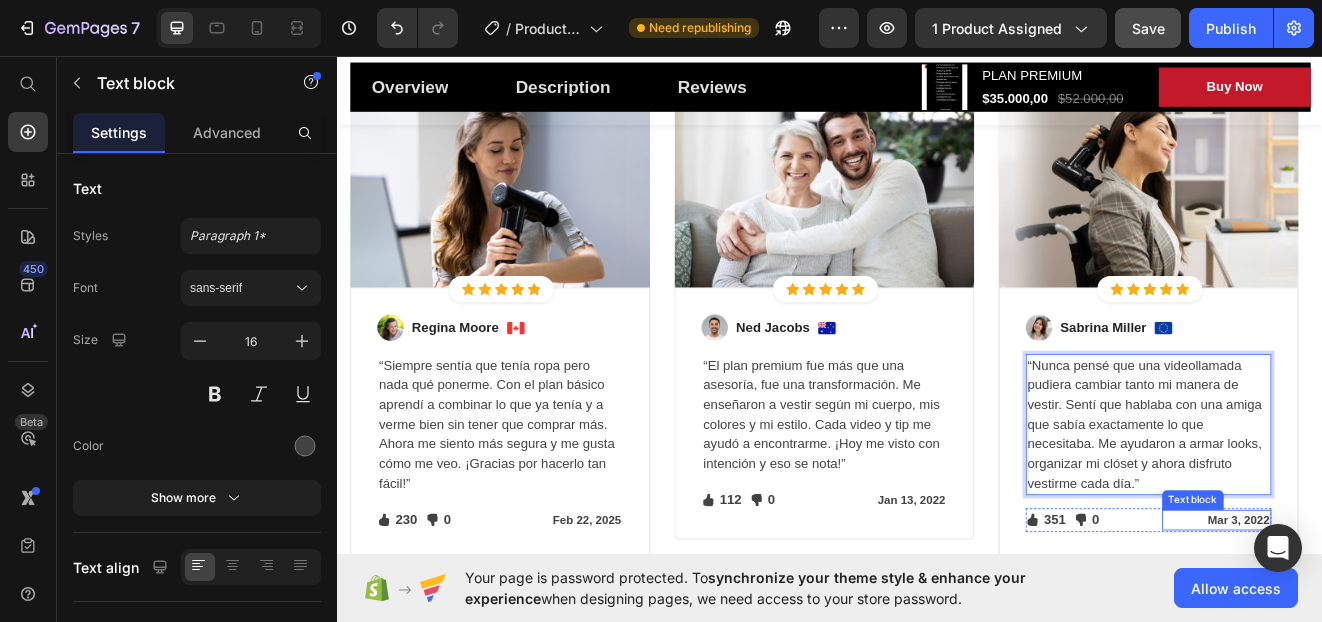click on "Mar 3, 2022" at bounding box center (1408, 622) 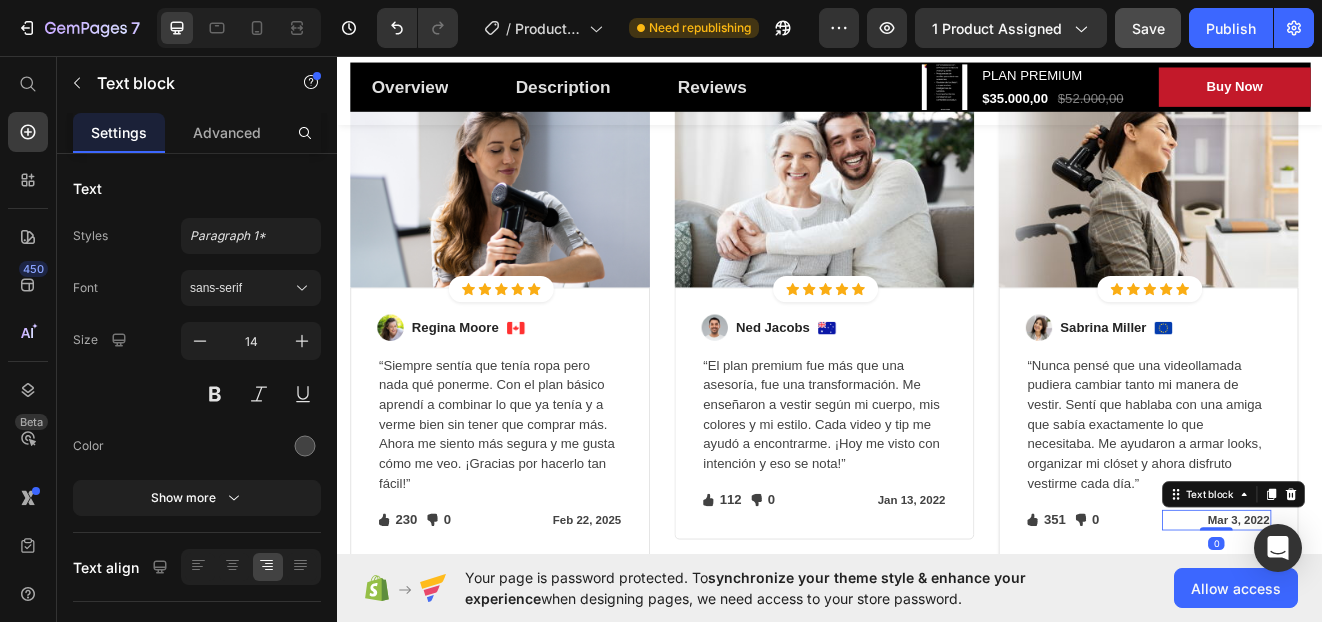 click on "Mar 3, 2022" at bounding box center (1408, 622) 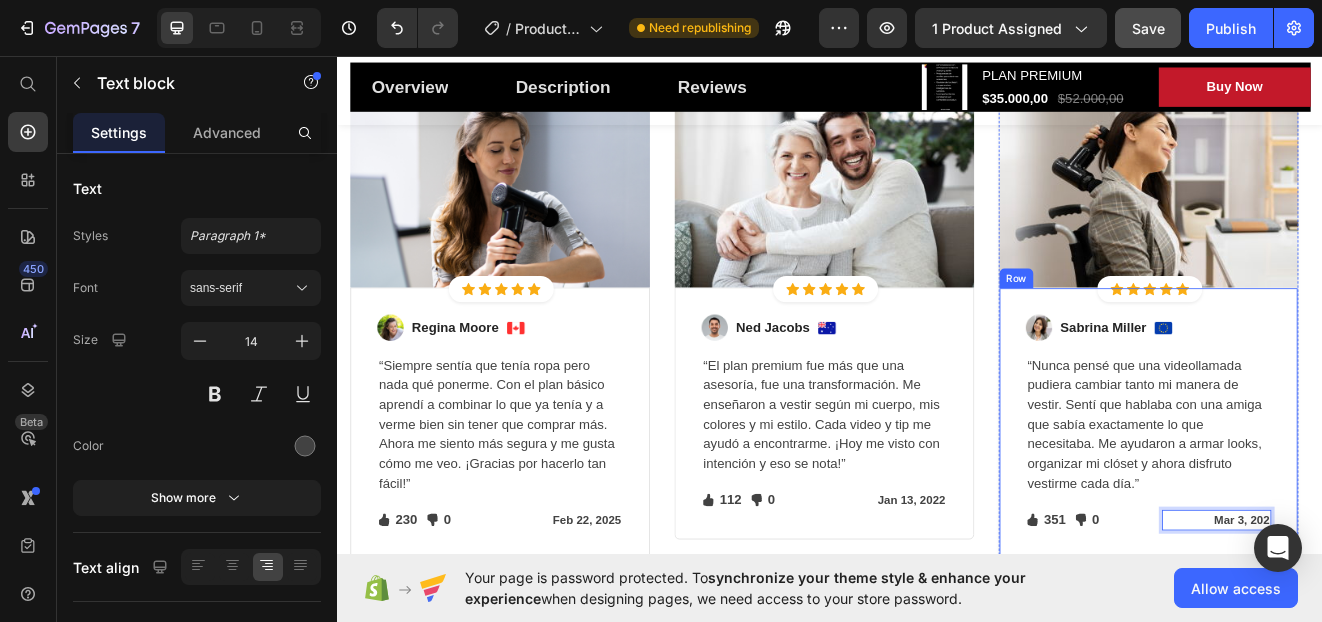 scroll, scrollTop: 29, scrollLeft: 0, axis: vertical 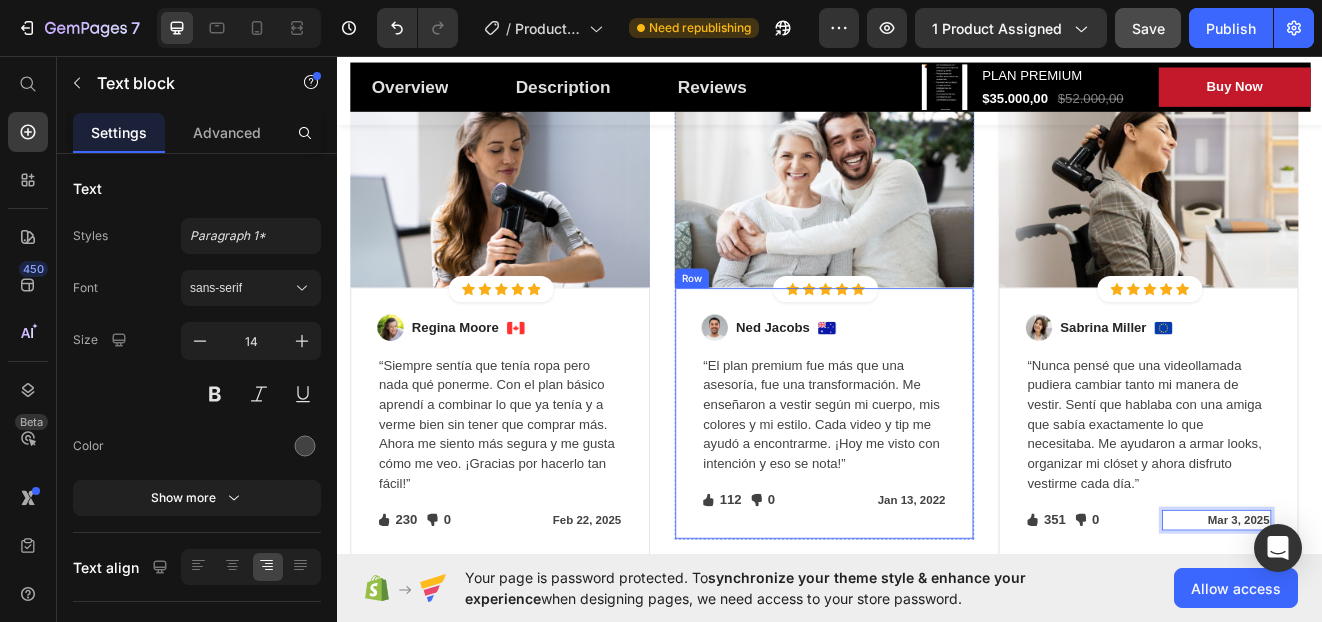 click on "Jan 13, 2022" at bounding box center [1013, 598] 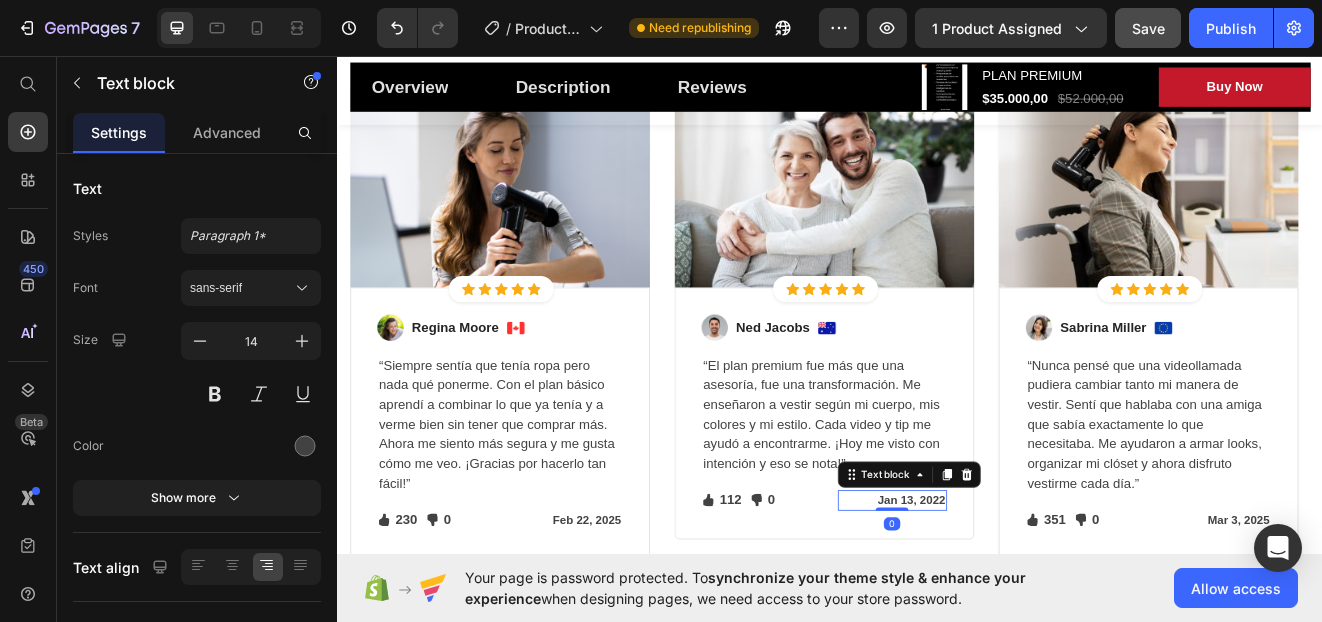 click on "Jan 13, 2022" at bounding box center (1013, 598) 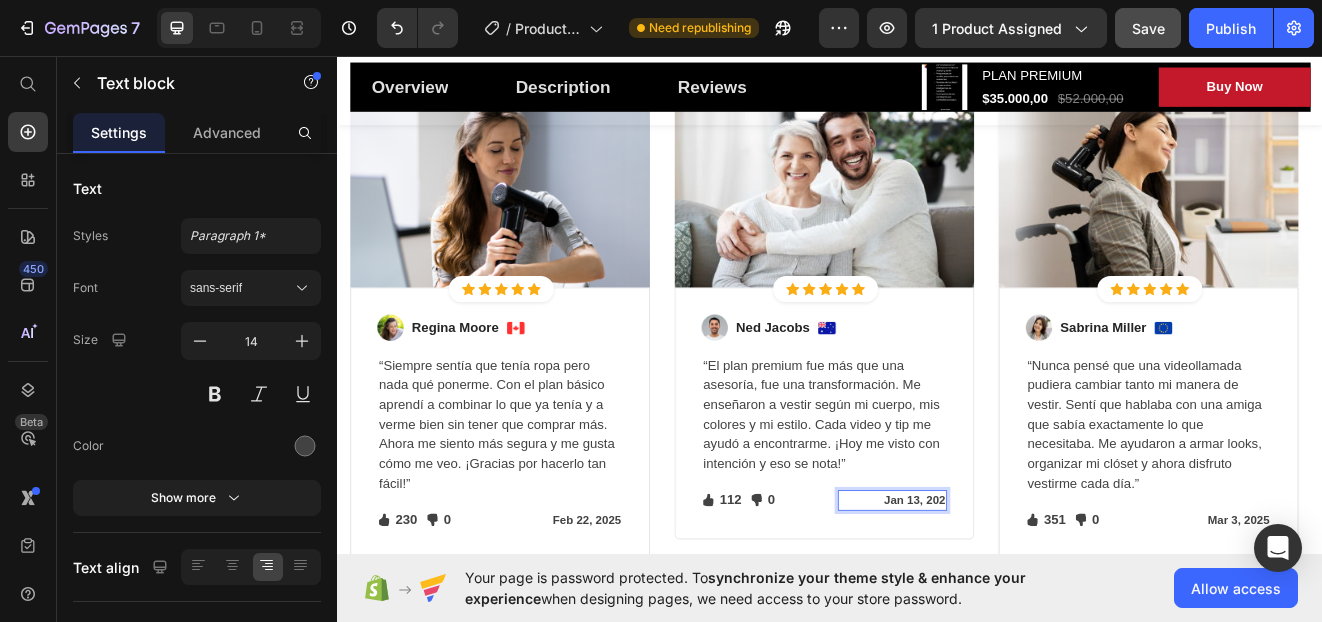 scroll, scrollTop: 5, scrollLeft: 0, axis: vertical 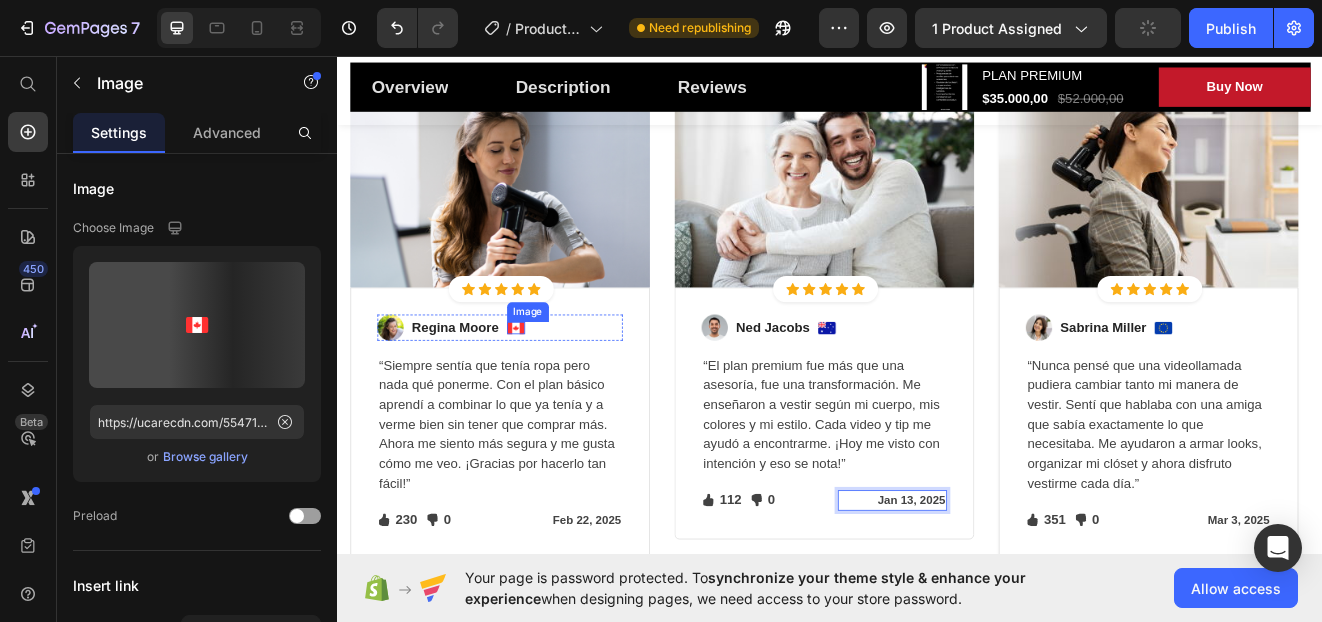 click at bounding box center [554, 388] 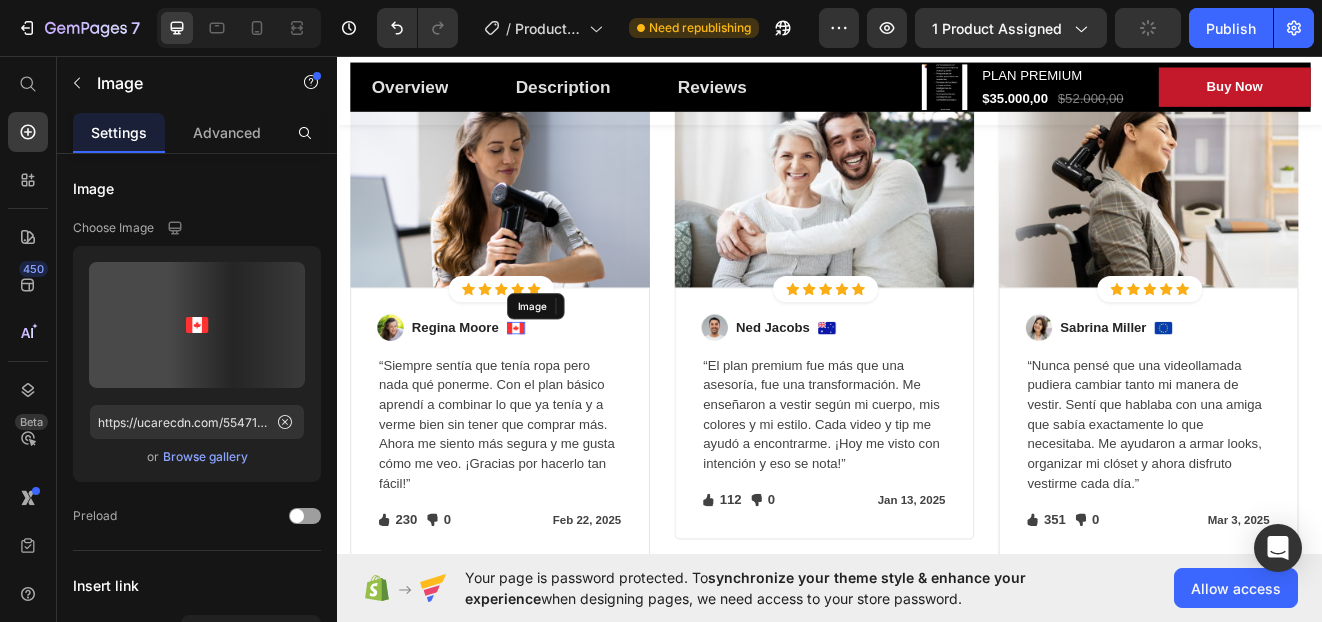 scroll, scrollTop: 0, scrollLeft: 0, axis: both 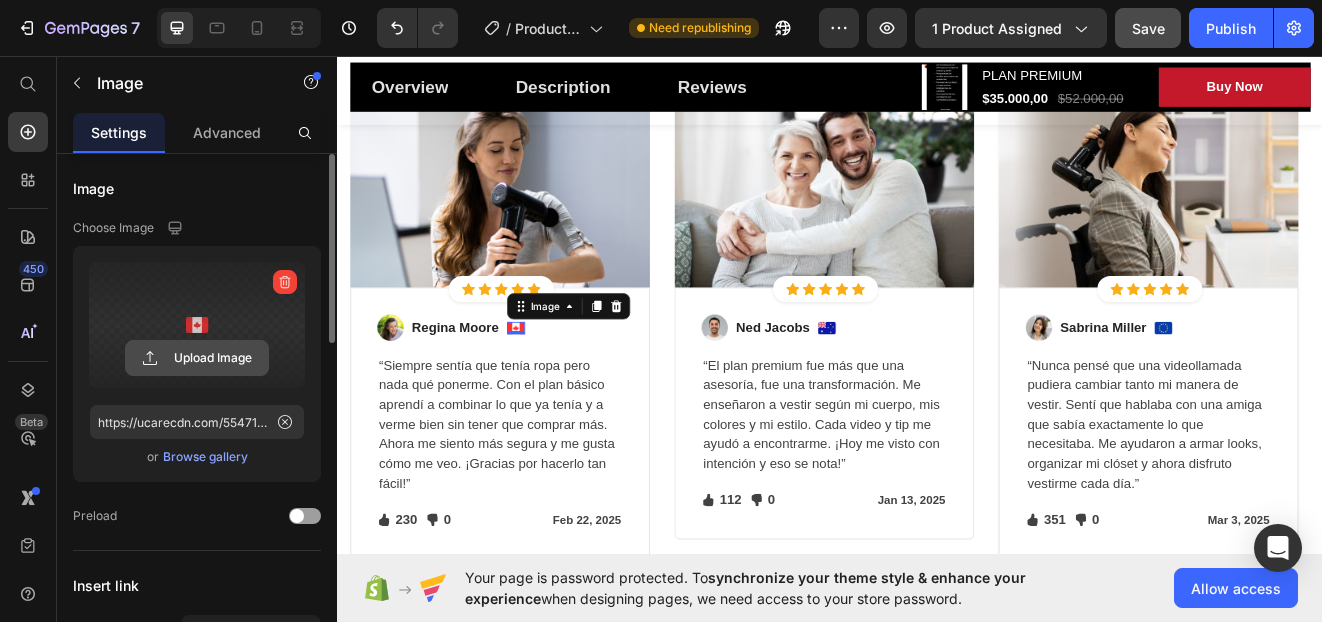 click 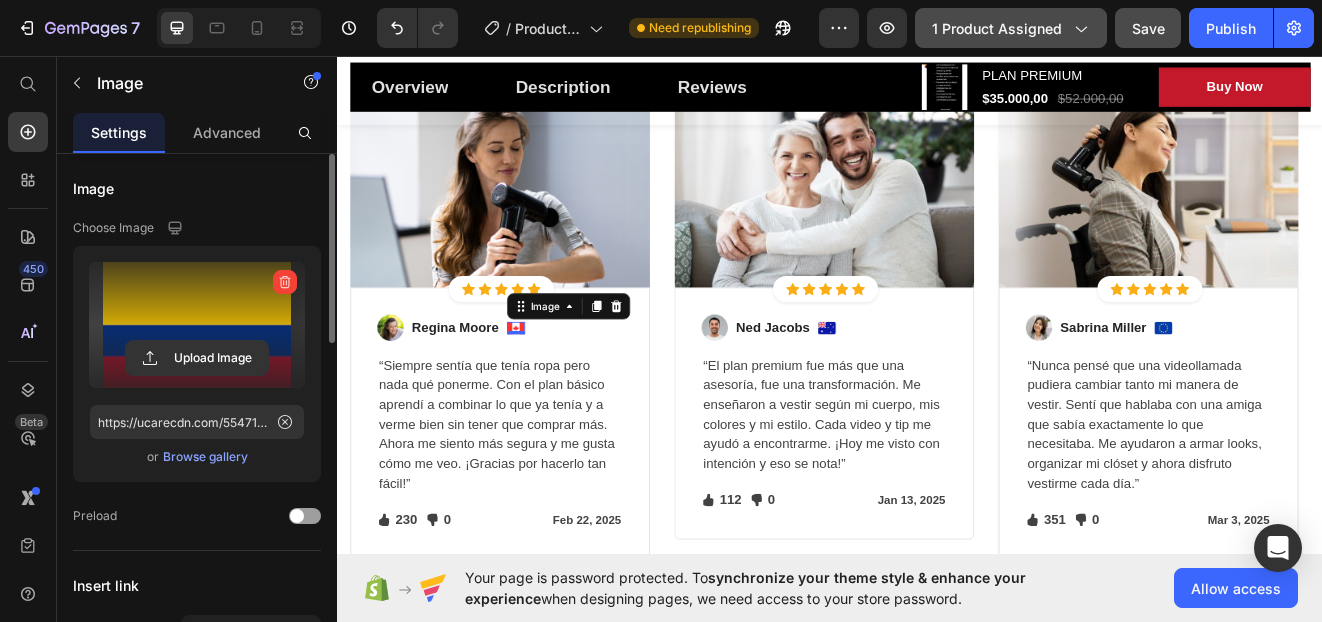 type on "https://cdn.shopify.com/s/files/1/0945/9050/1186/files/gempages_574890297410978928-fbfb49df-4b49-40f6-8179-05292bc1cdb8.png" 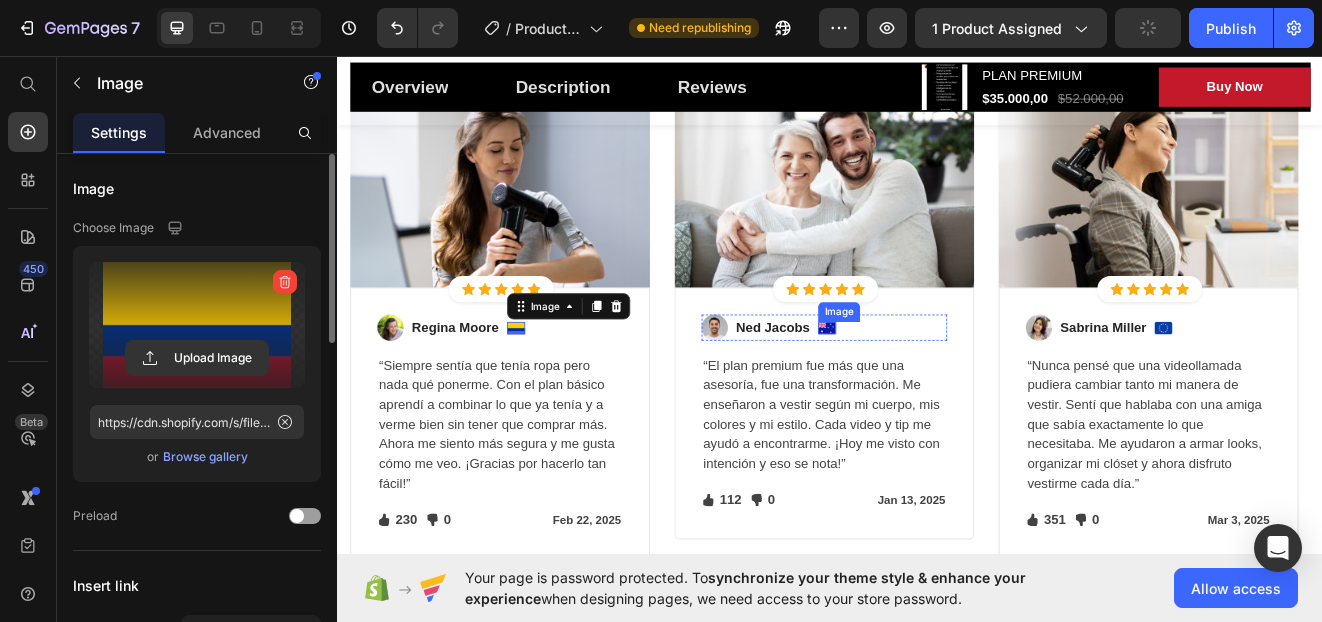 click at bounding box center [933, 388] 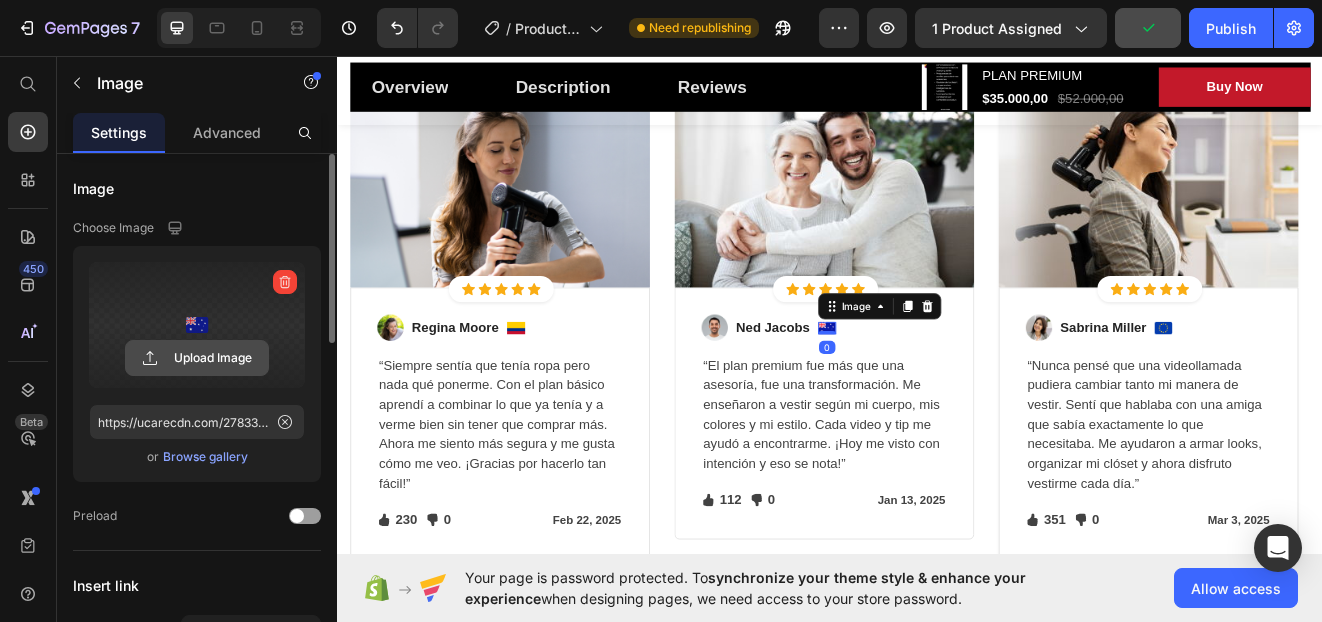 click 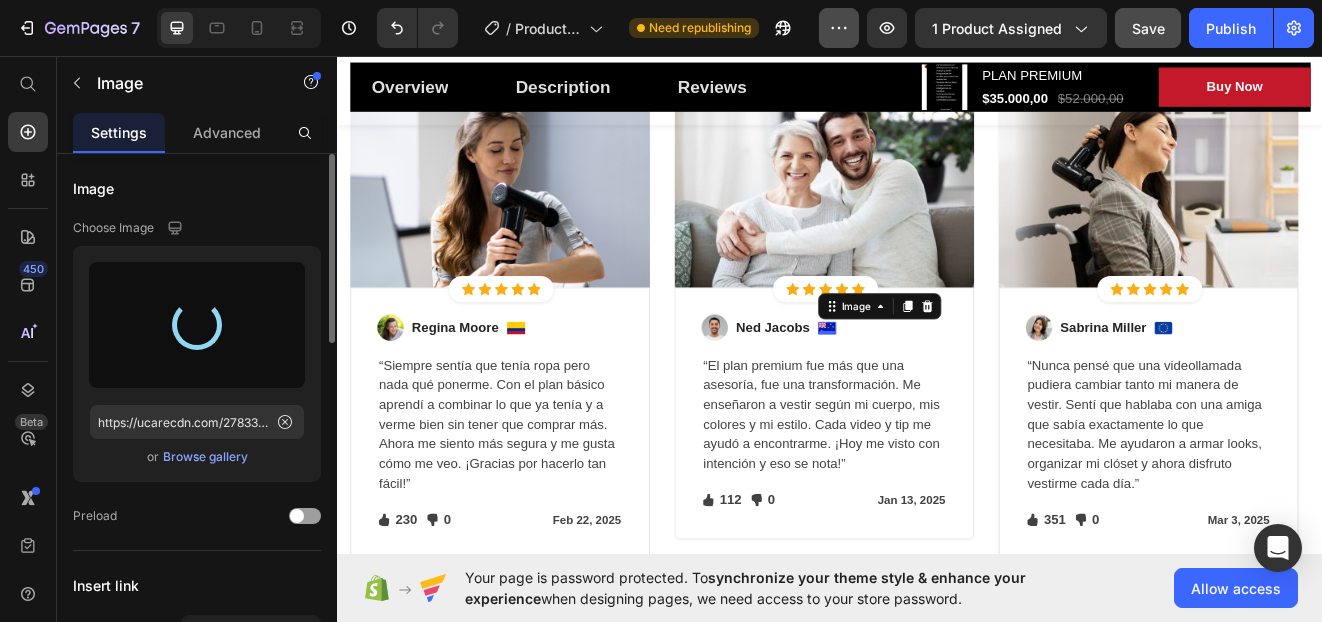 type on "https://cdn.shopify.com/s/files/1/0945/9050/1186/files/gempages_574890297410978928-74806894-9d8f-406e-9c46-613b38db7723.jpg" 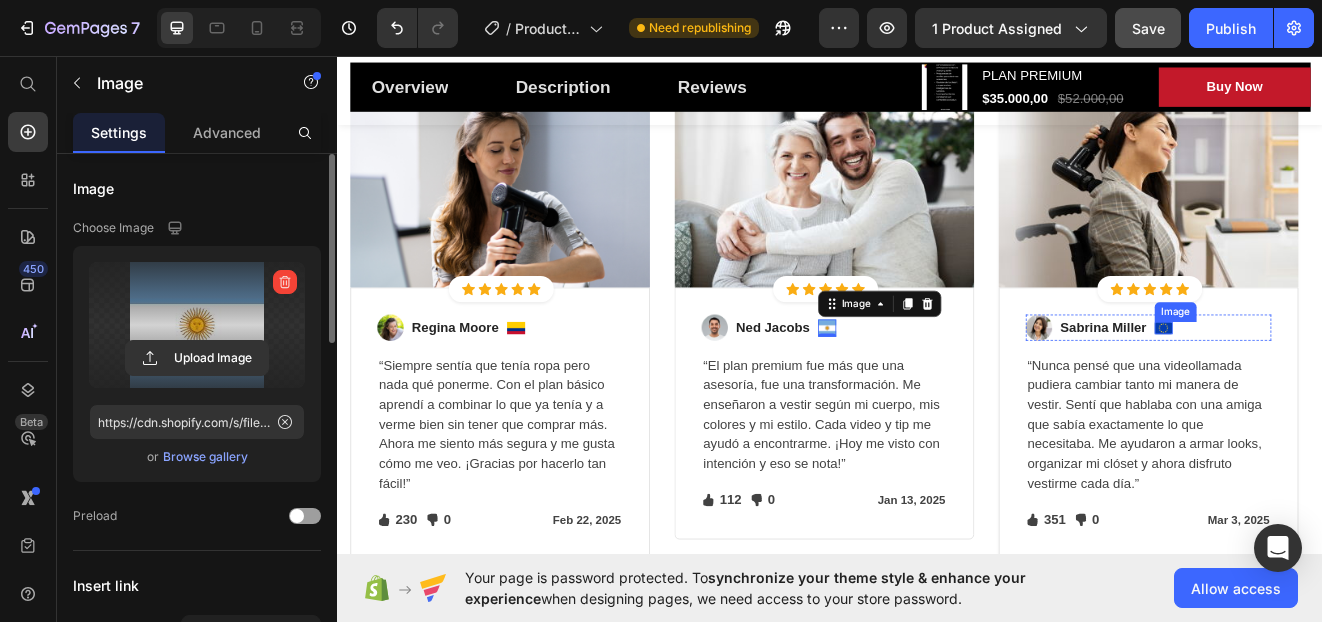 click at bounding box center [1343, 388] 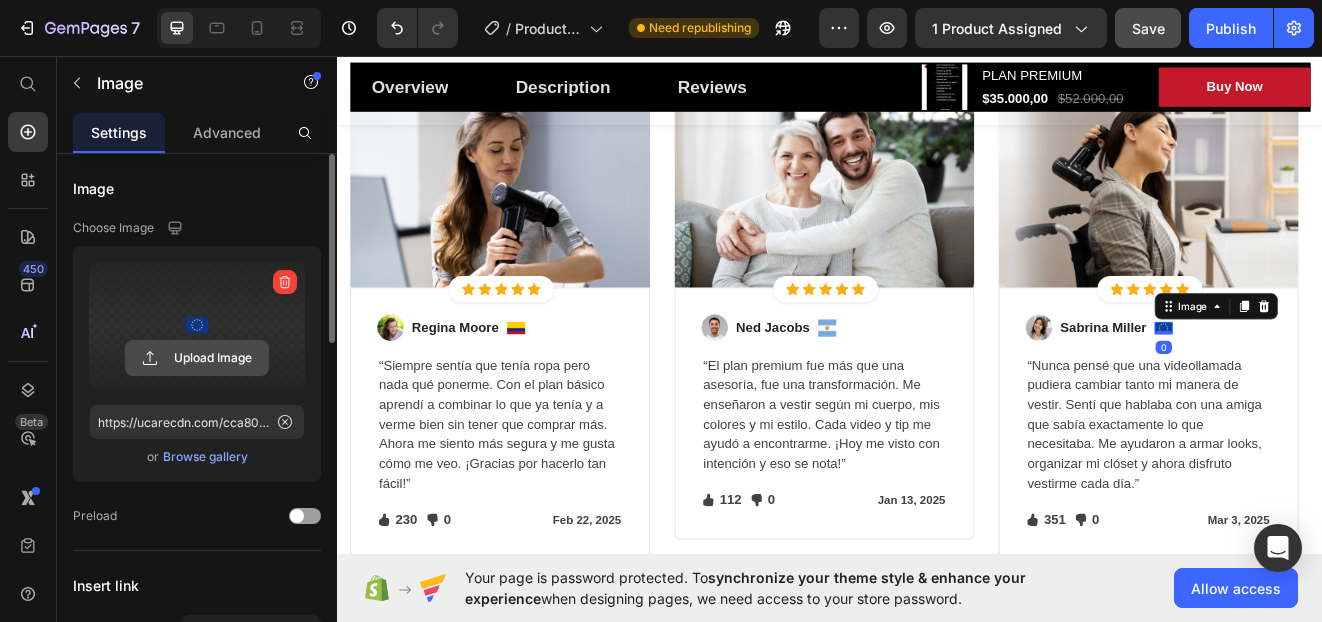 click 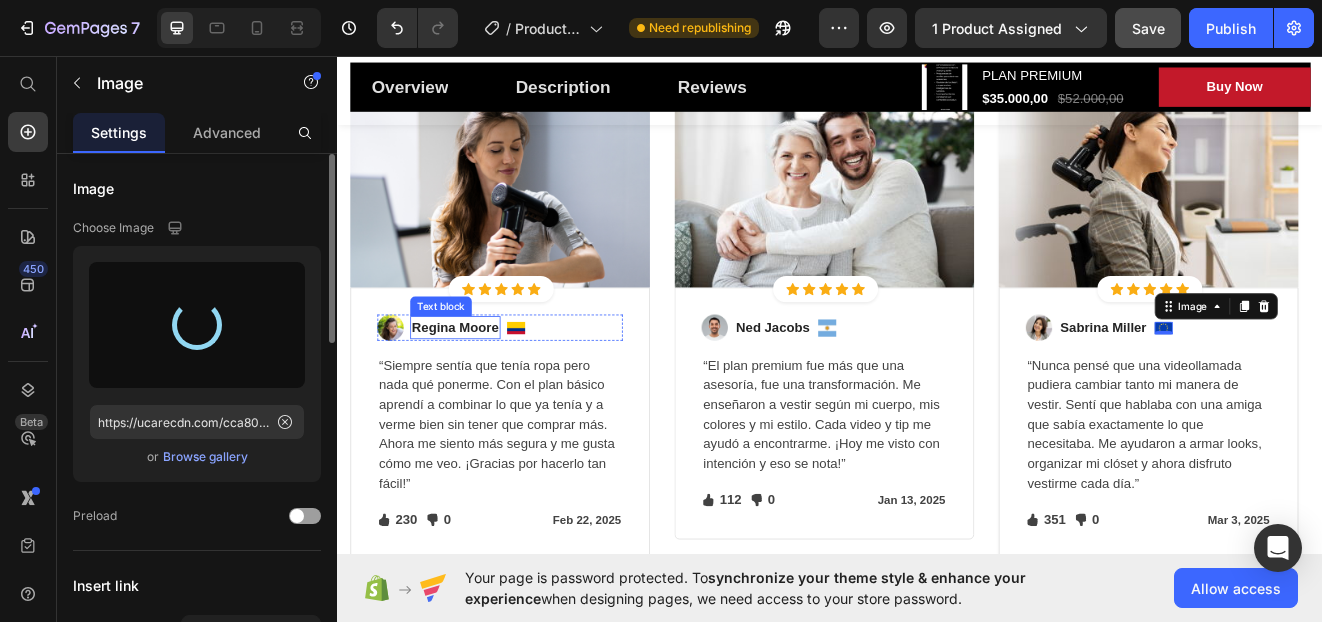 click on "Regina Moore" at bounding box center (480, 388) 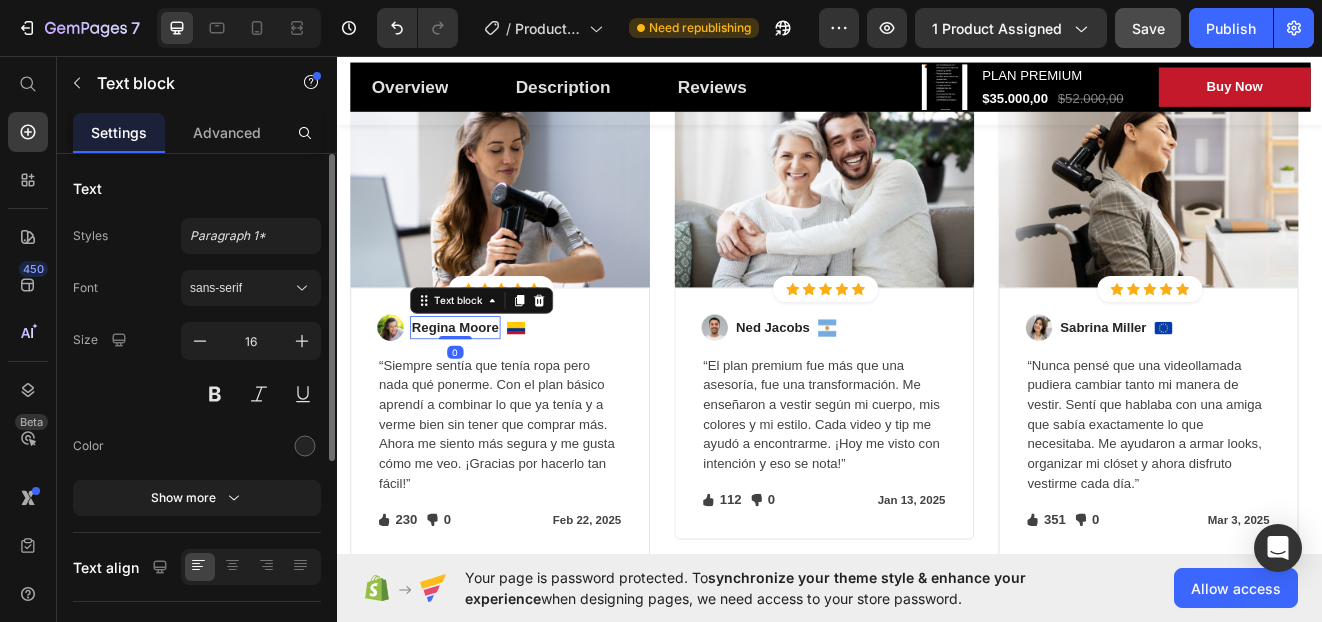 click on "Regina Moore" at bounding box center [480, 388] 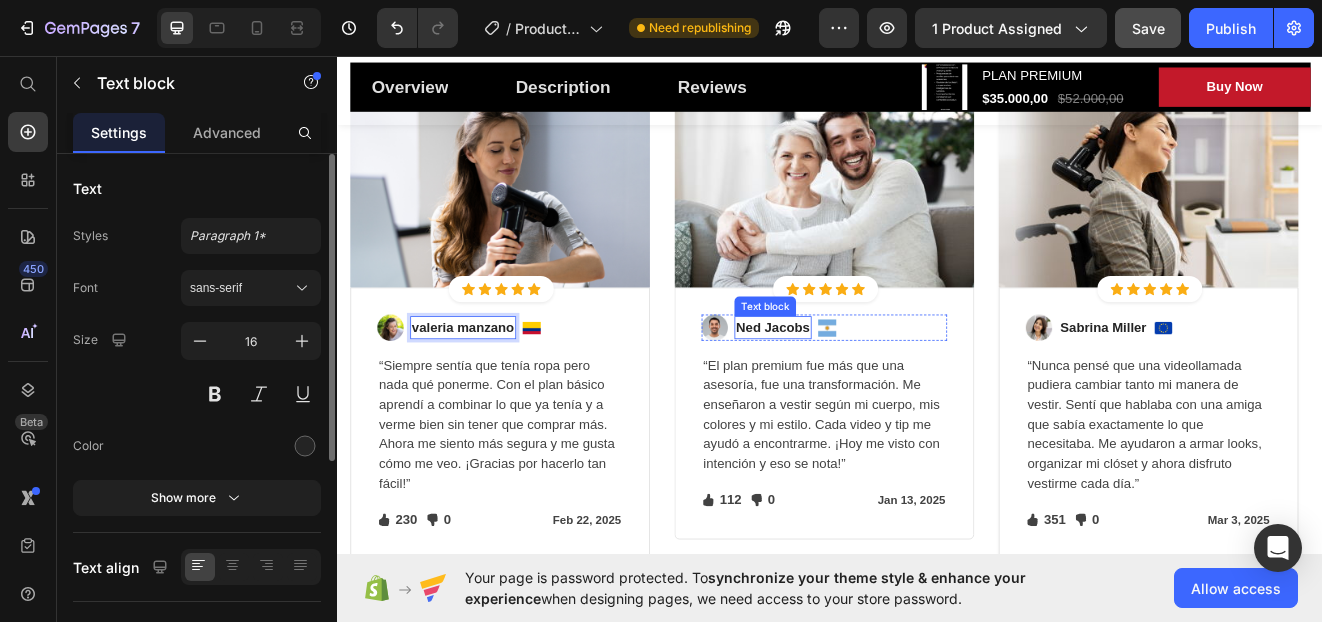 click on "Ned Jacobs" at bounding box center [867, 388] 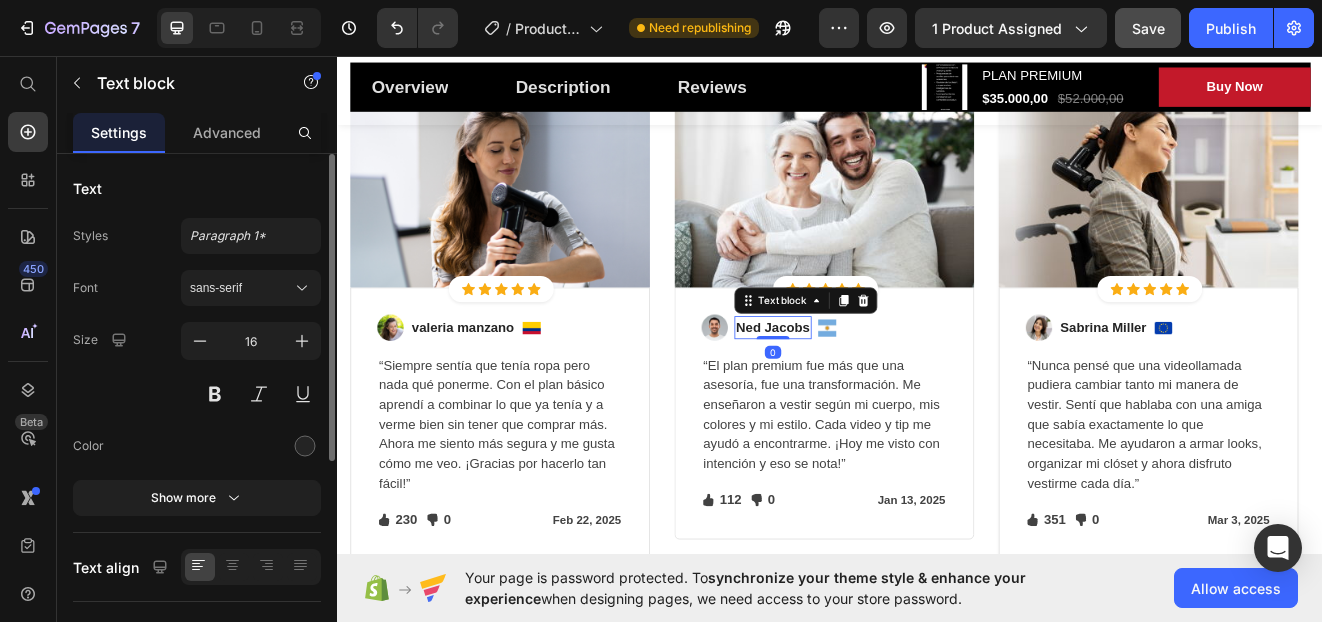 click on "Ned Jacobs" at bounding box center (867, 388) 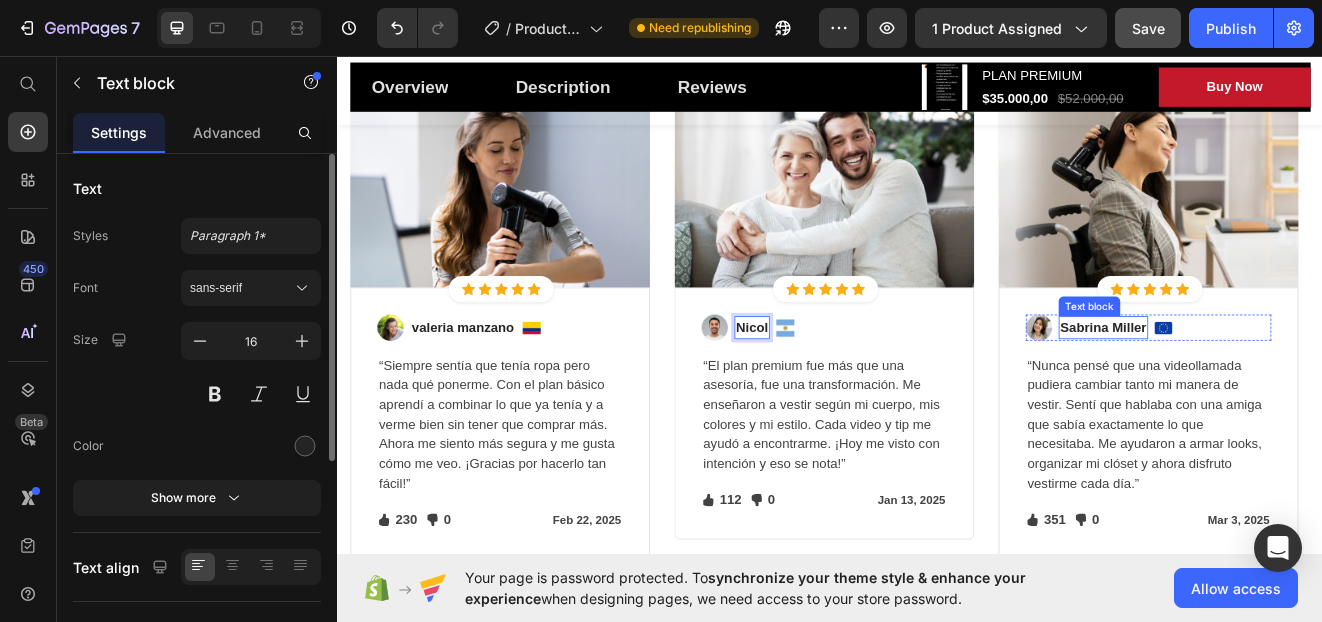 click on "Sabrina Miller" at bounding box center [1269, 388] 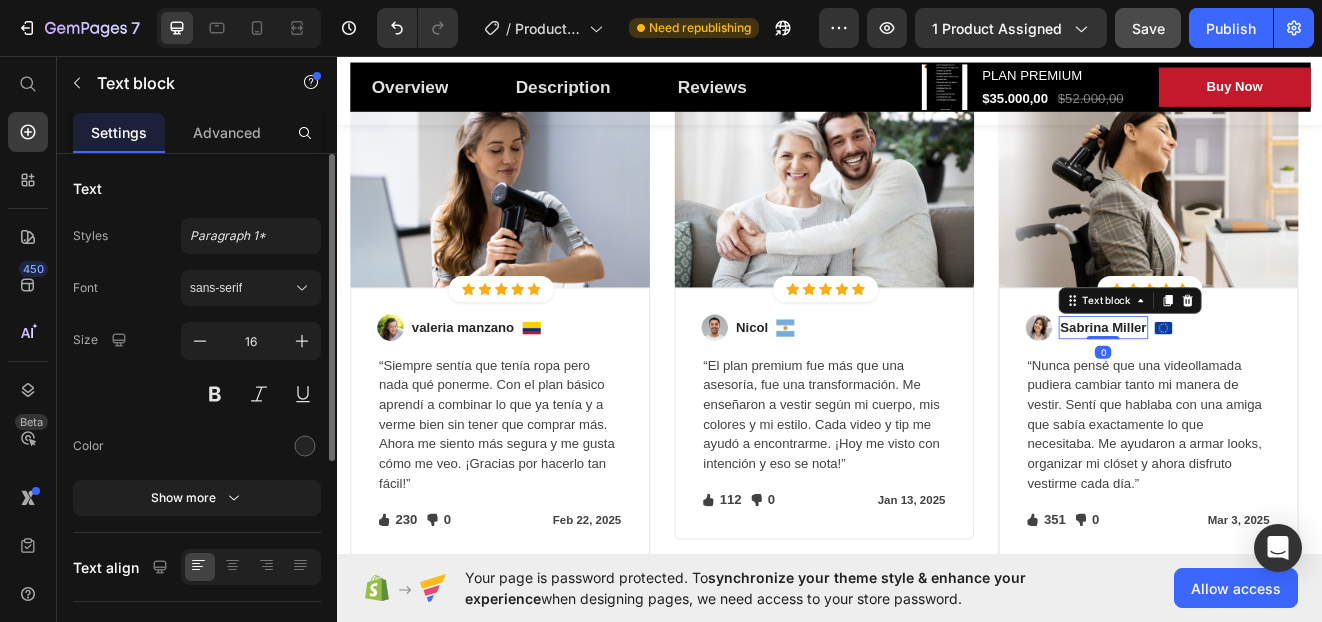 click on "Sabrina Miller" at bounding box center (1269, 388) 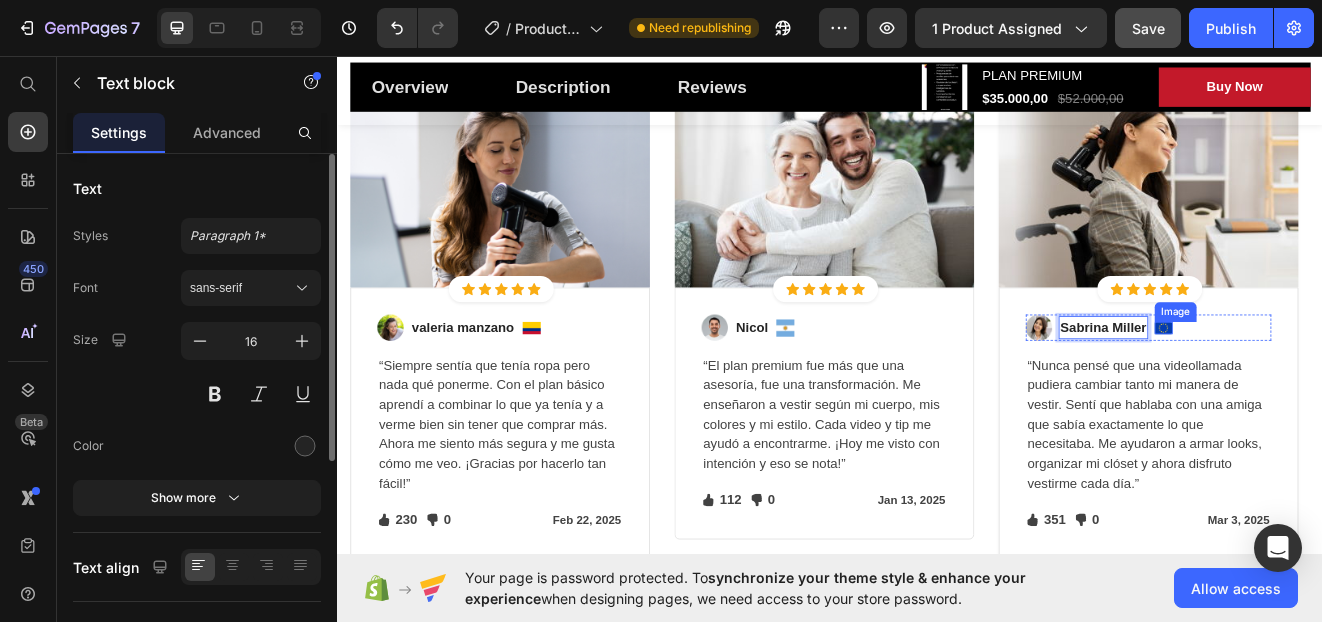 click at bounding box center (1343, 388) 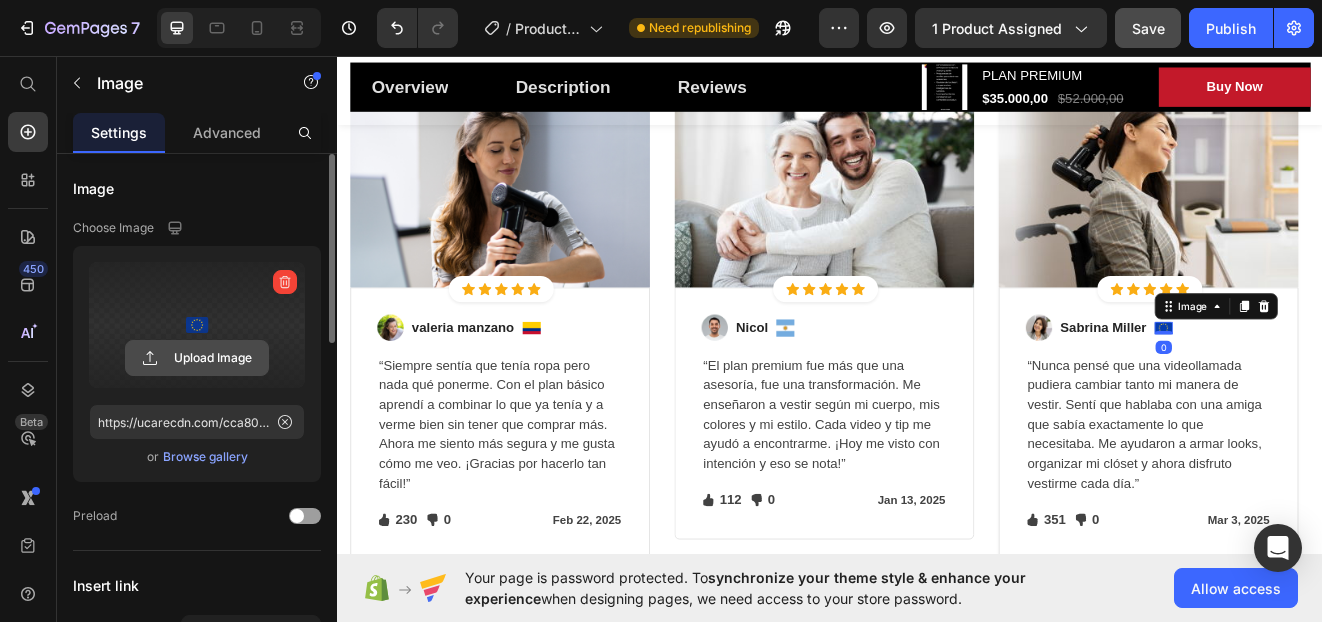 click 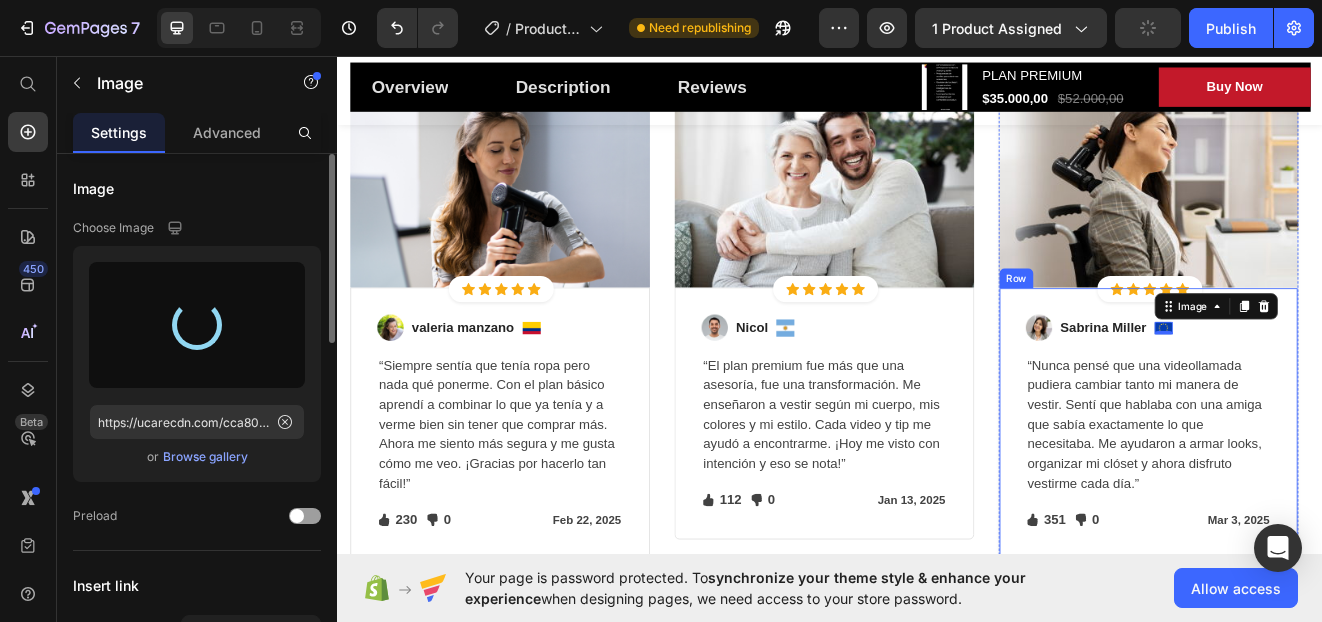 type on "https://cdn.shopify.com/s/files/1/0945/9050/1186/files/gempages_574890297410978928-ede11769-8333-4d95-8b88-290a44699009.png" 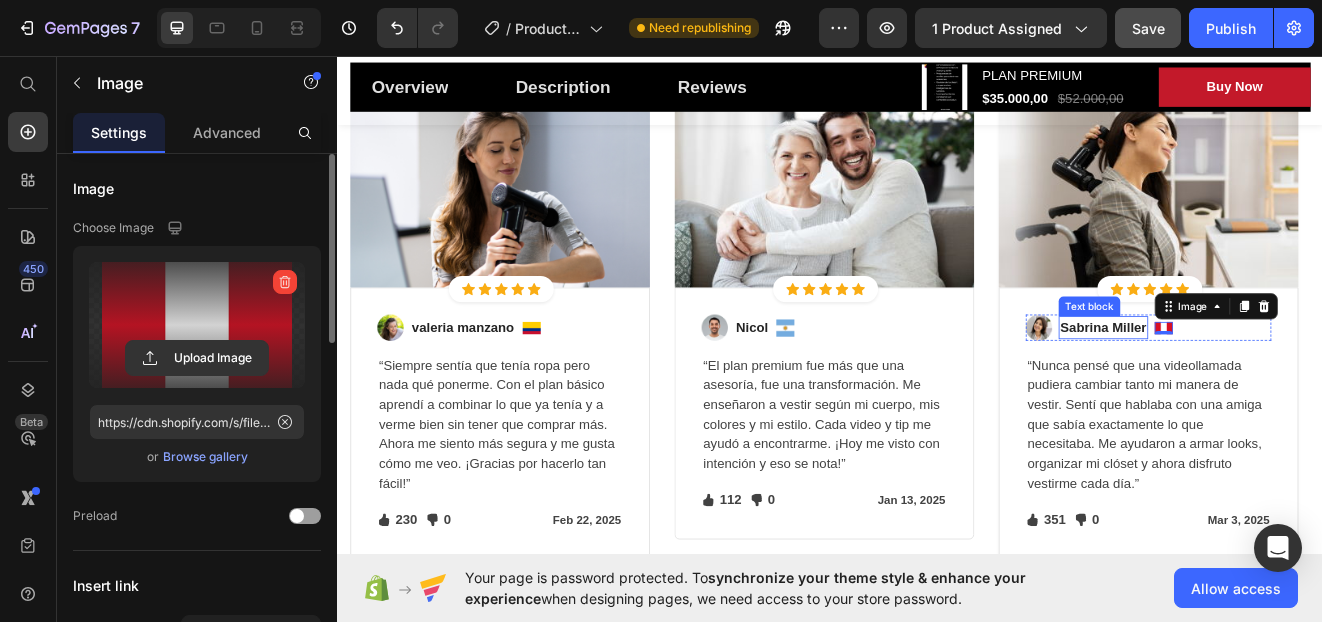 click on "Sabrina Miller" at bounding box center (1269, 388) 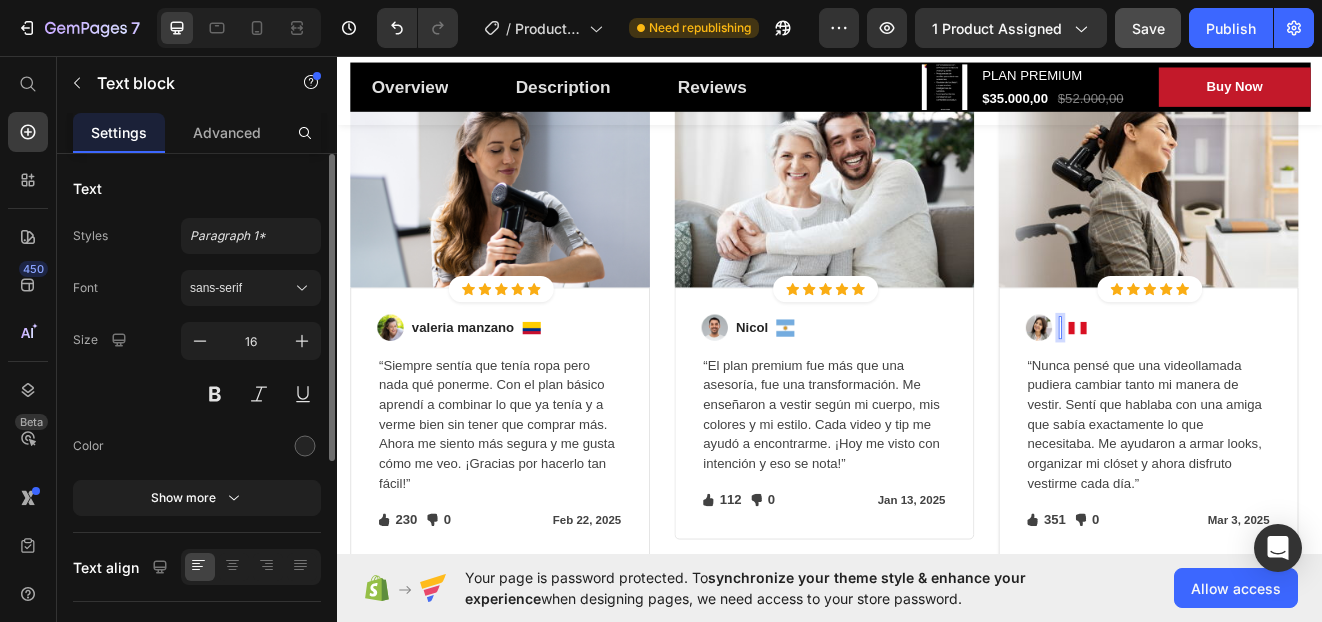scroll, scrollTop: 5288, scrollLeft: 0, axis: vertical 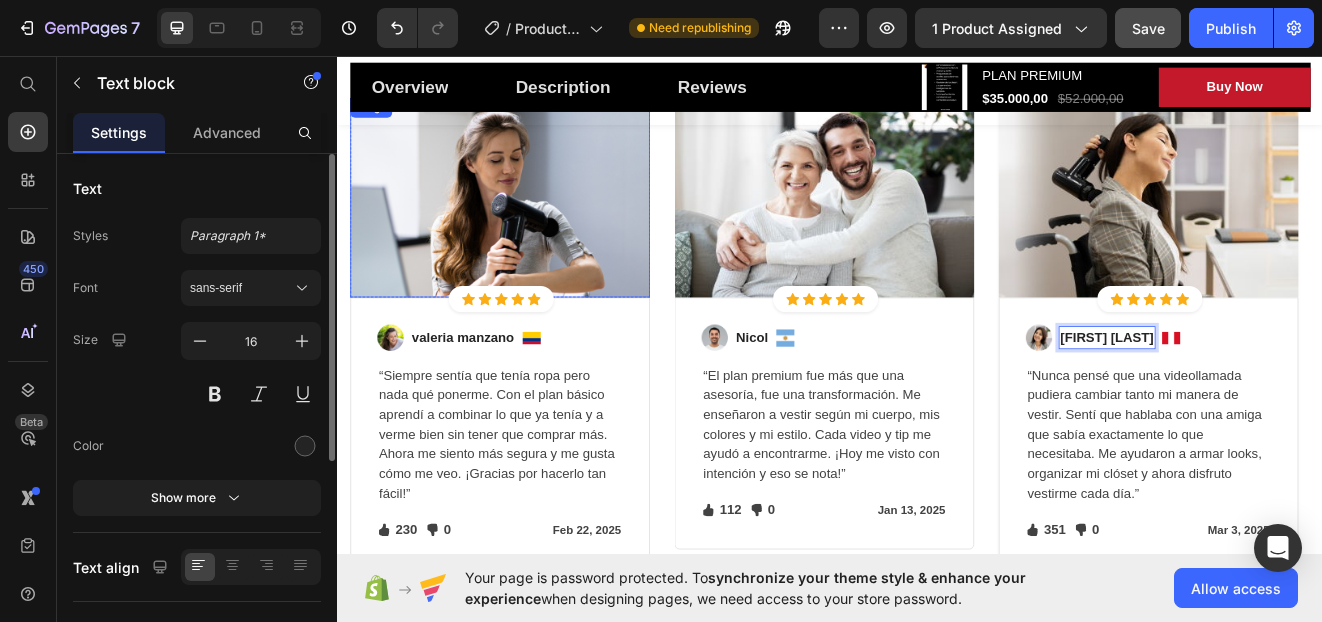 click at bounding box center [534, 230] 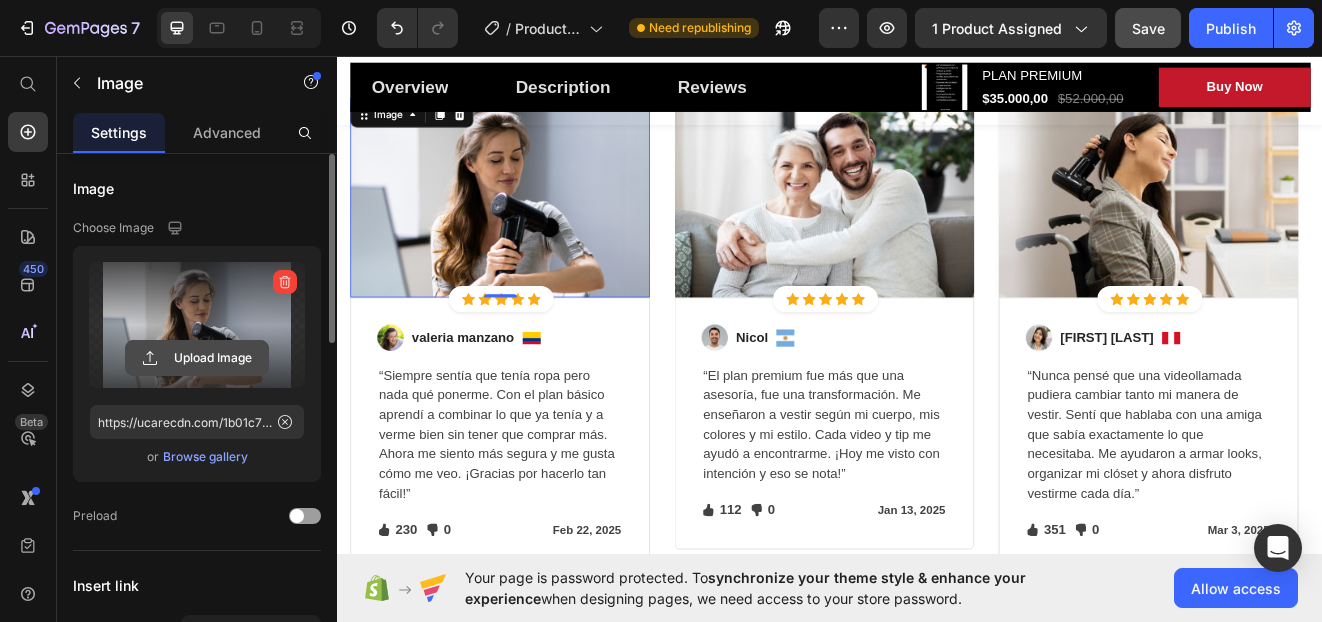 click on "Upload Image" at bounding box center (197, 358) 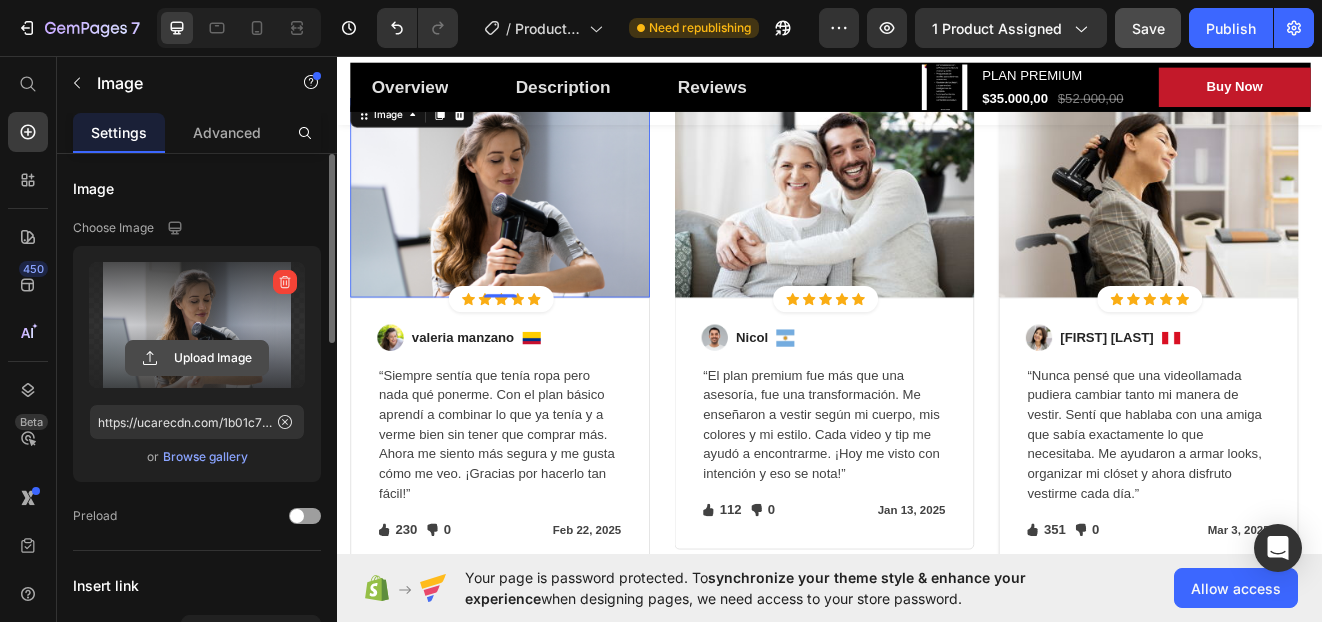 click 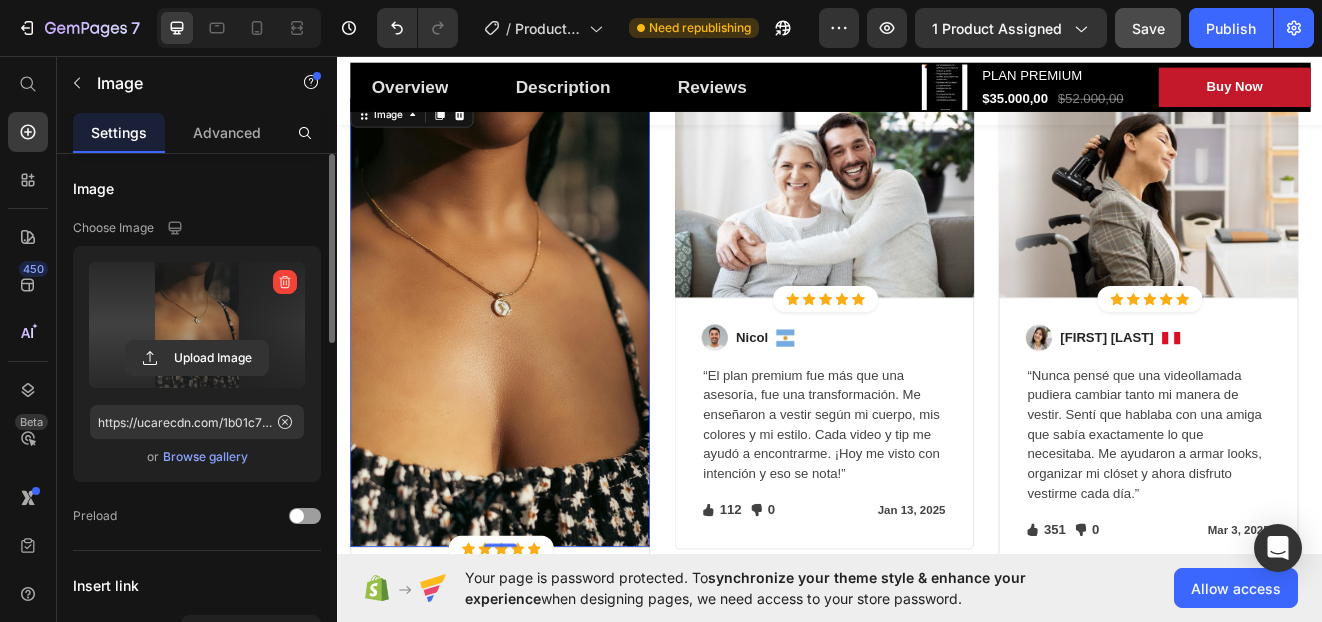 type on "https://cdn.shopify.com/s/files/1/0945/9050/1186/files/gempages_574890297410978928-5c48c5af-422a-4382-ad57-b4738cd33aae.jpg" 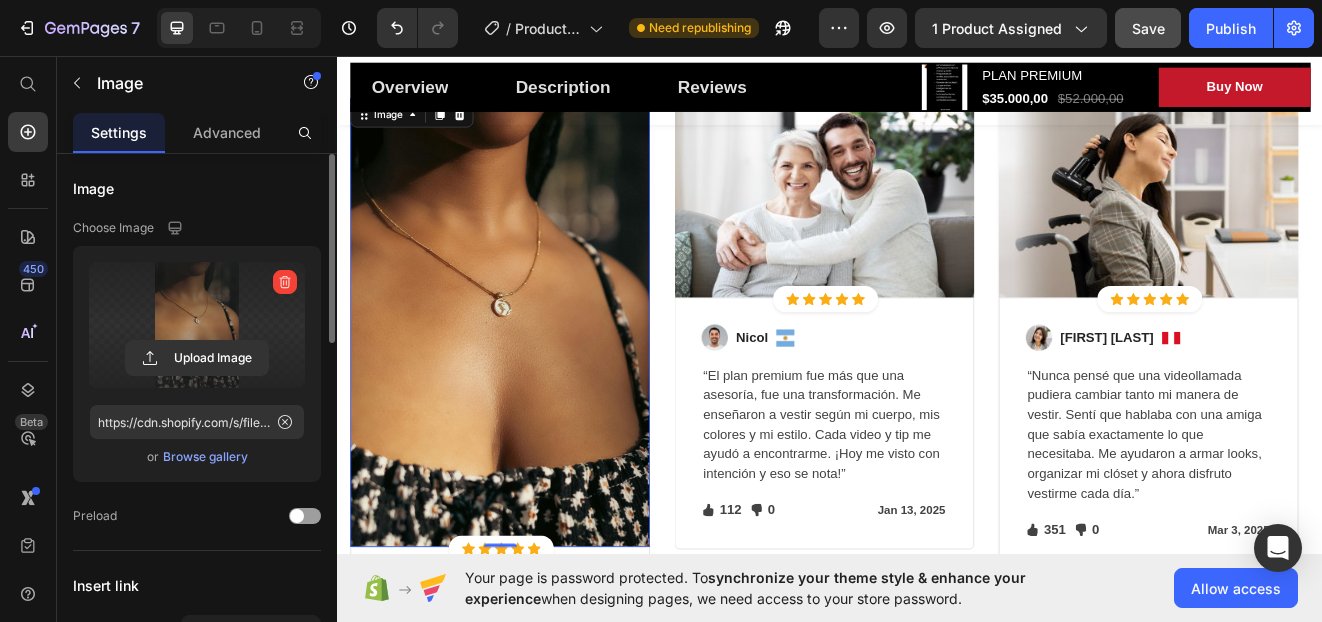 scroll, scrollTop: 5188, scrollLeft: 0, axis: vertical 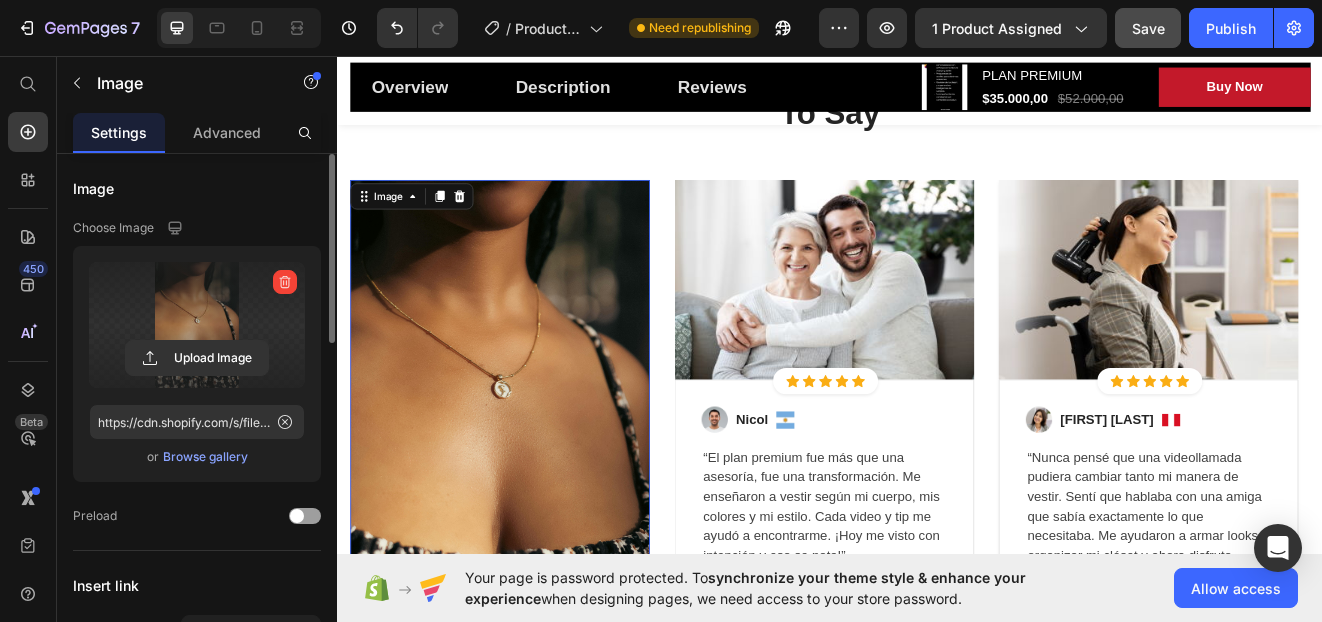 click at bounding box center (534, 482) 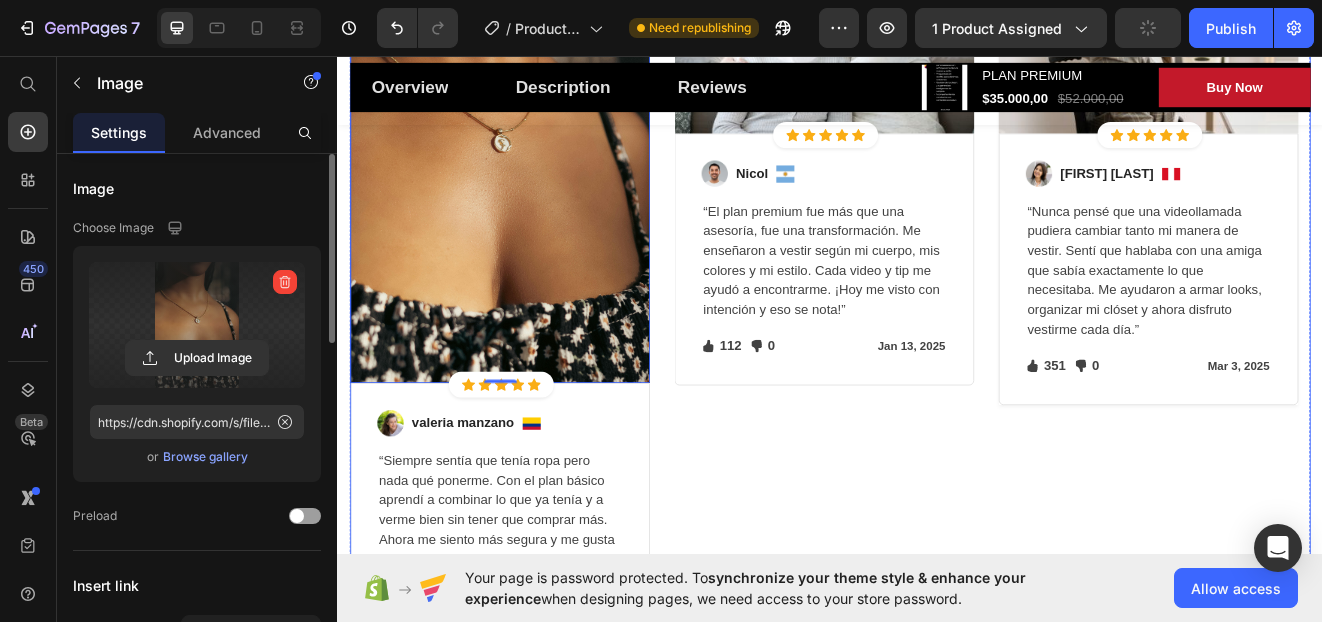 scroll, scrollTop: 5688, scrollLeft: 0, axis: vertical 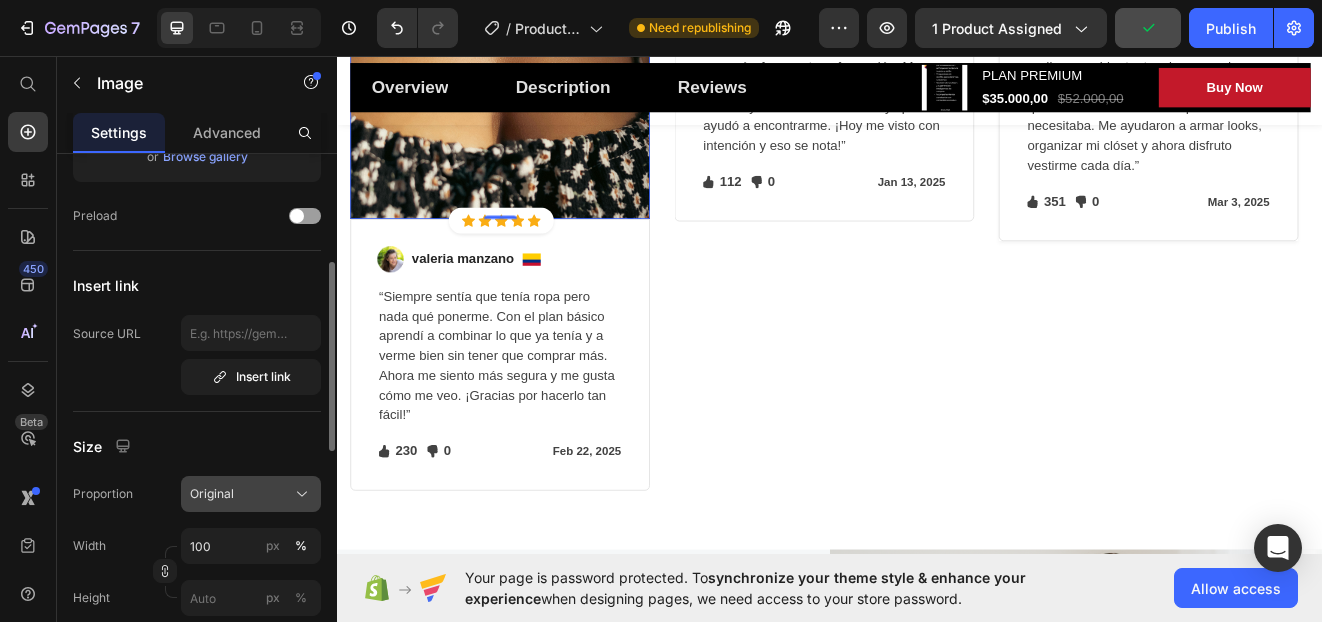 click on "Original" 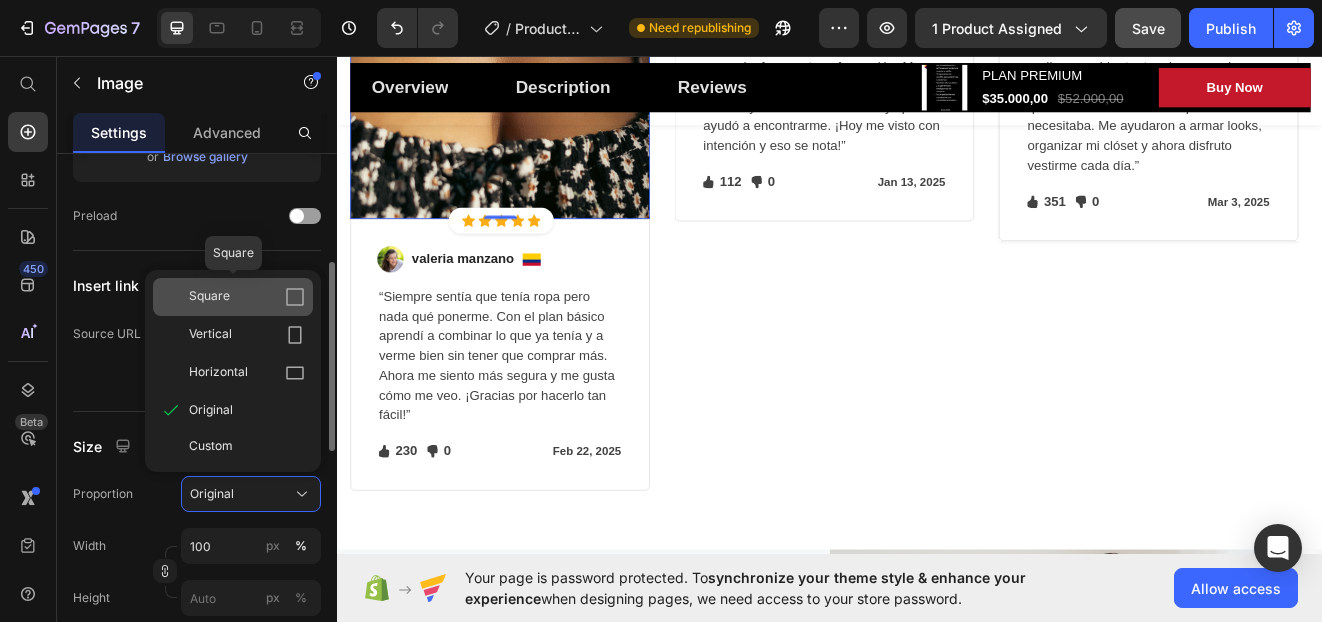 click 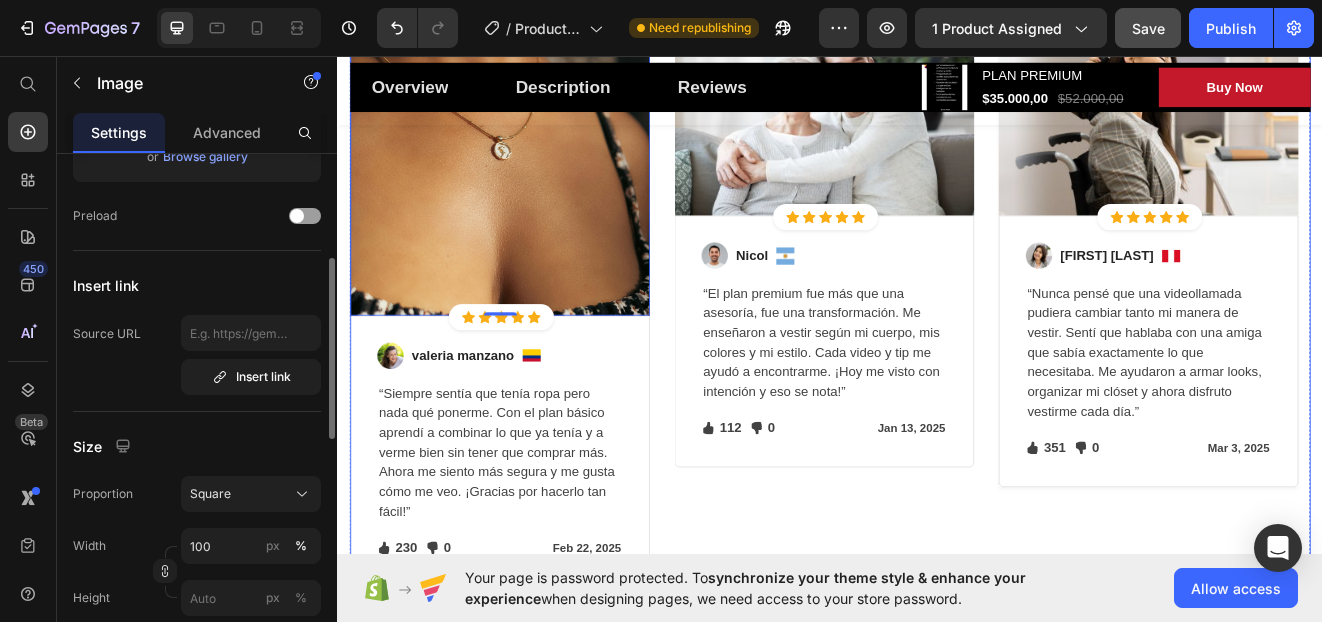 scroll, scrollTop: 5288, scrollLeft: 0, axis: vertical 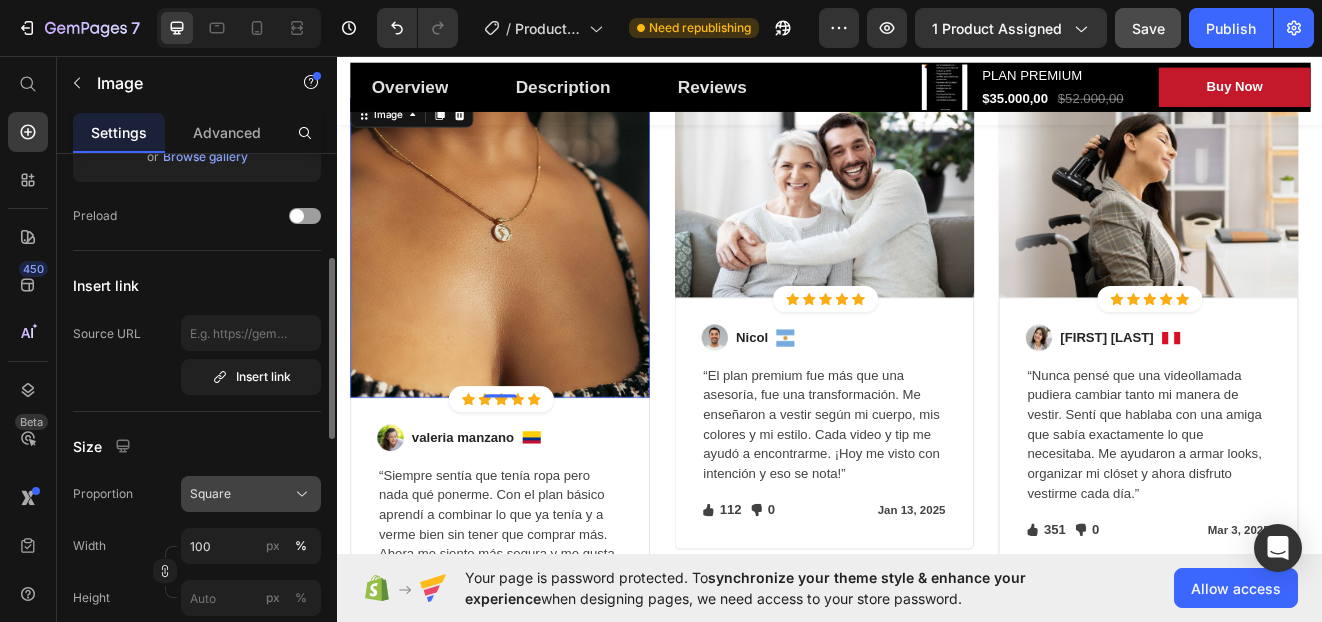click on "Square" at bounding box center [251, 494] 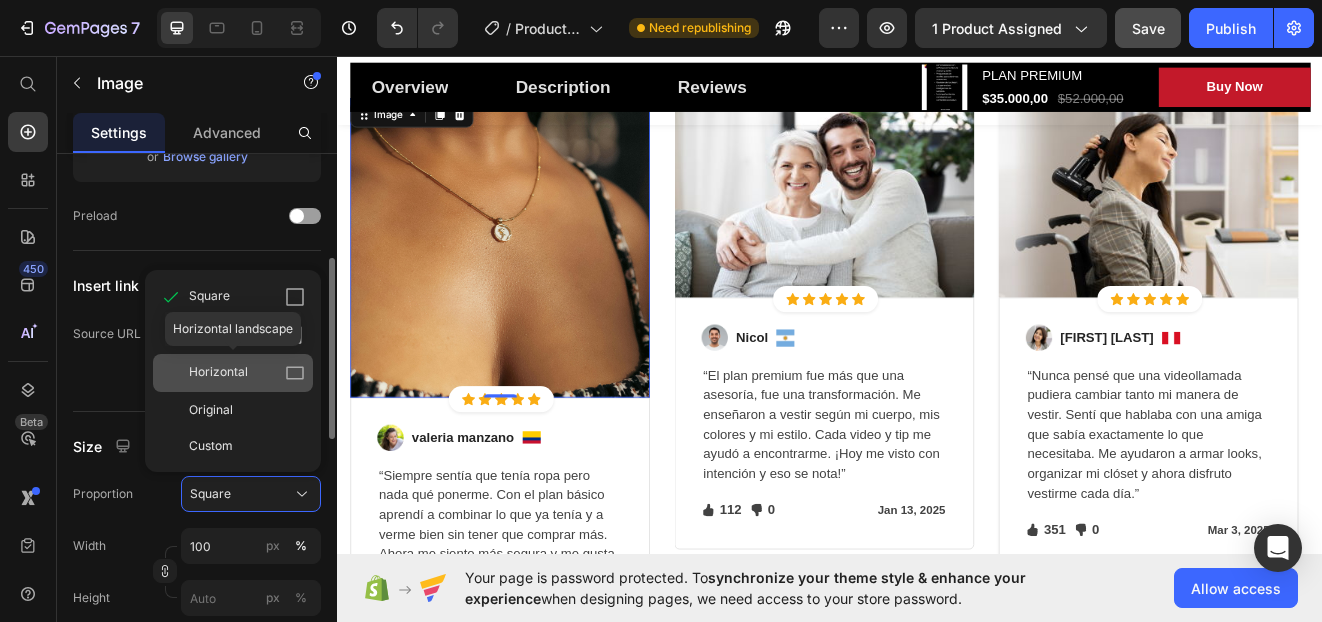 click 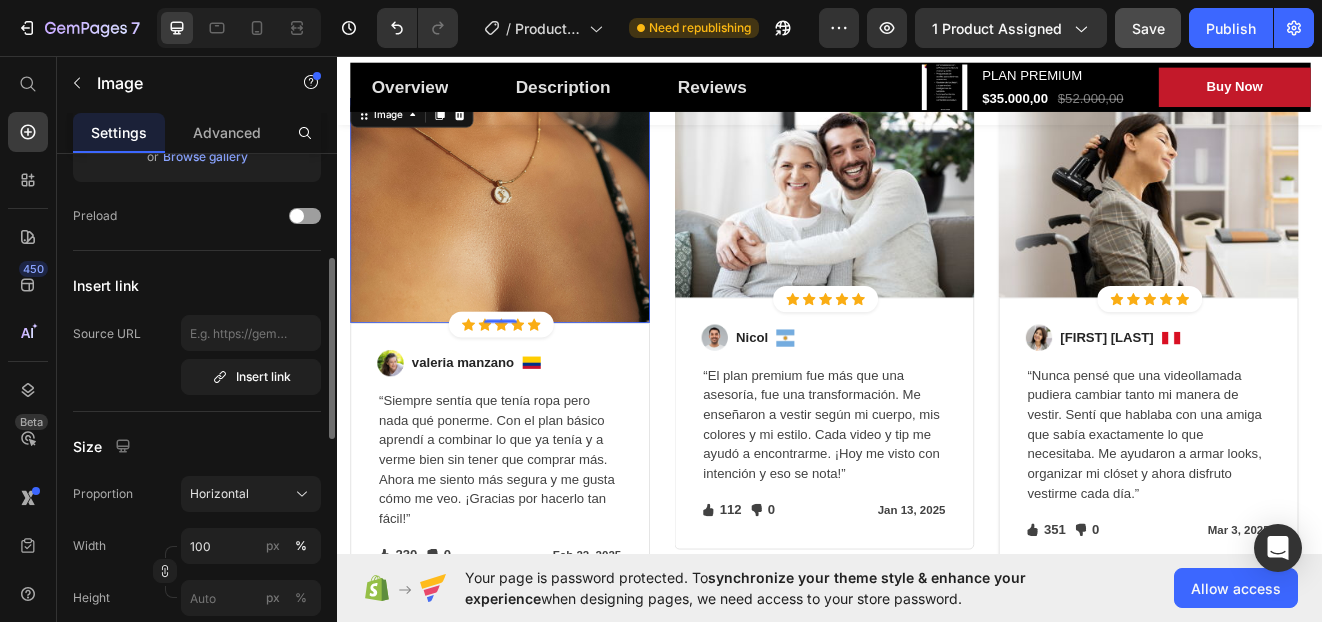 click at bounding box center (534, 245) 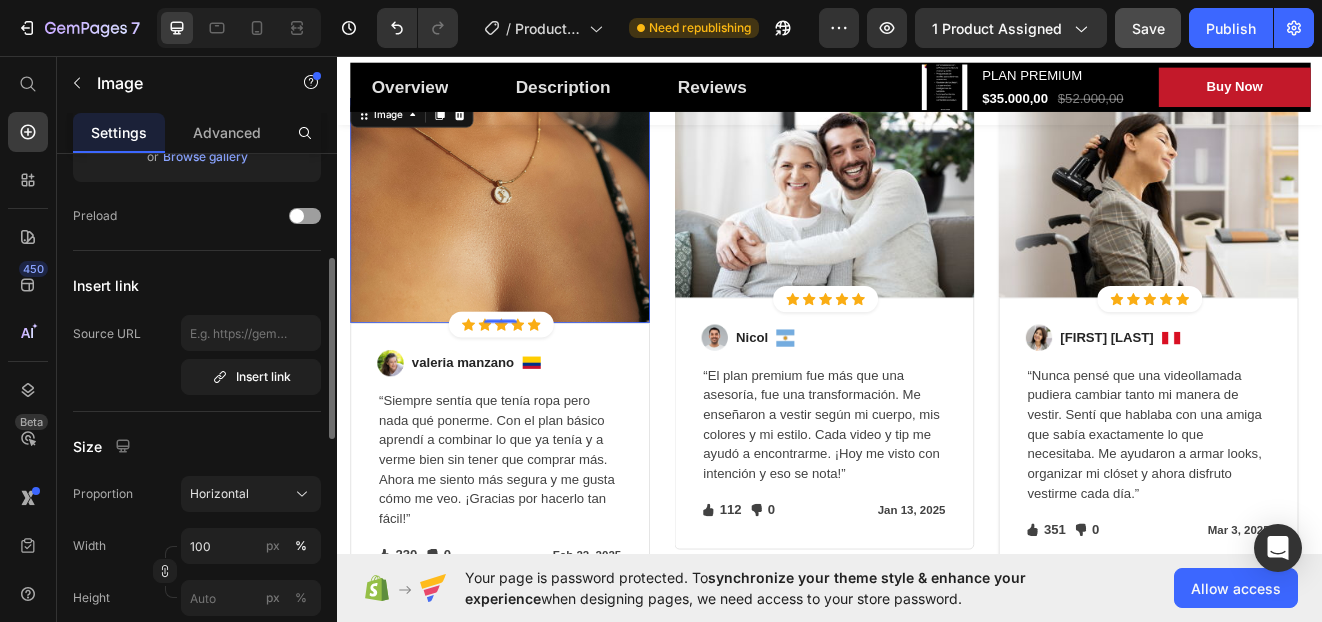 scroll, scrollTop: 0, scrollLeft: 0, axis: both 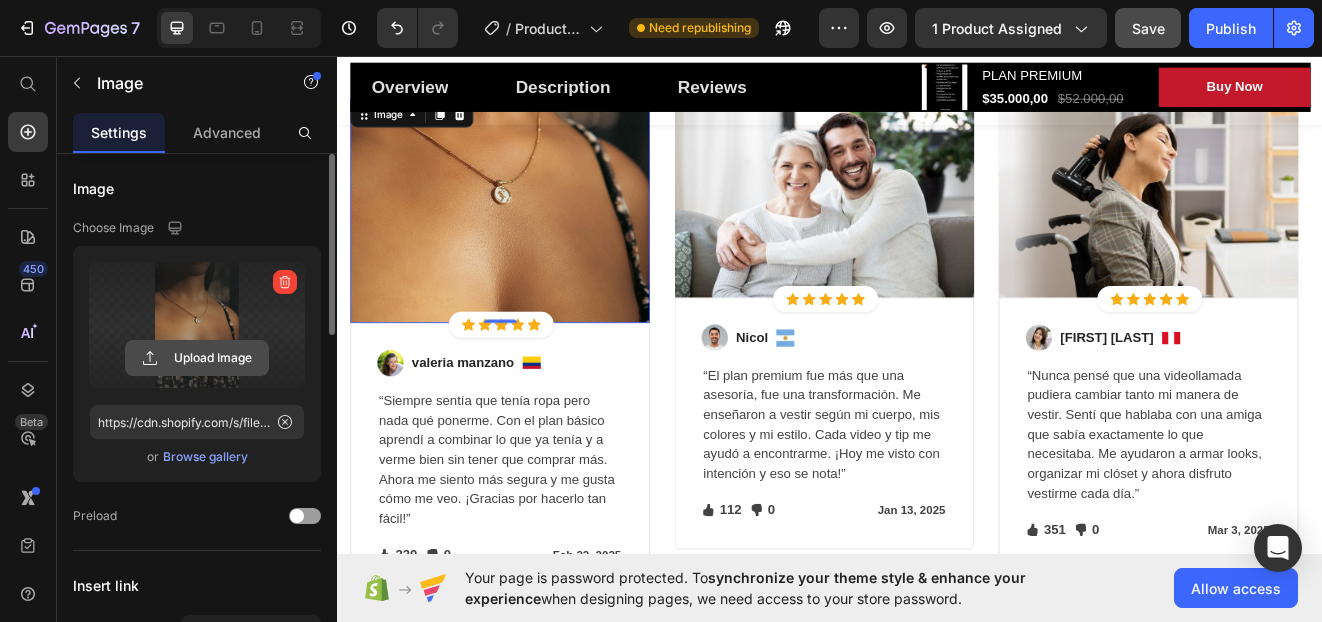click 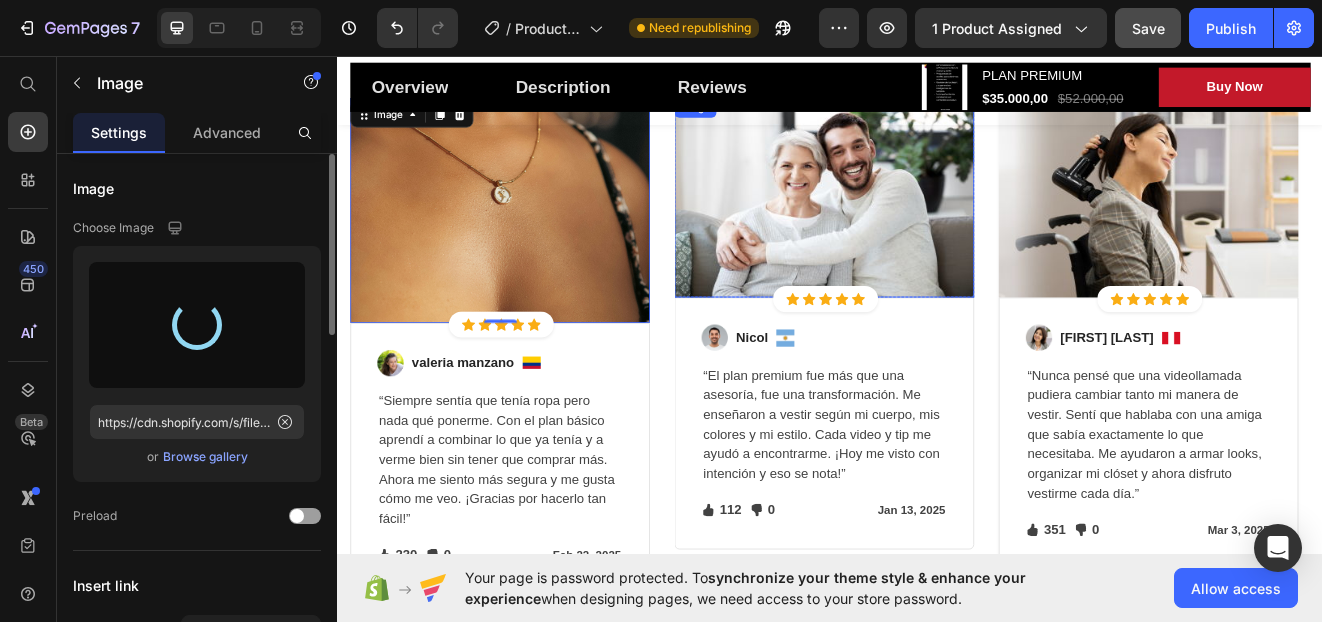 click at bounding box center (929, 230) 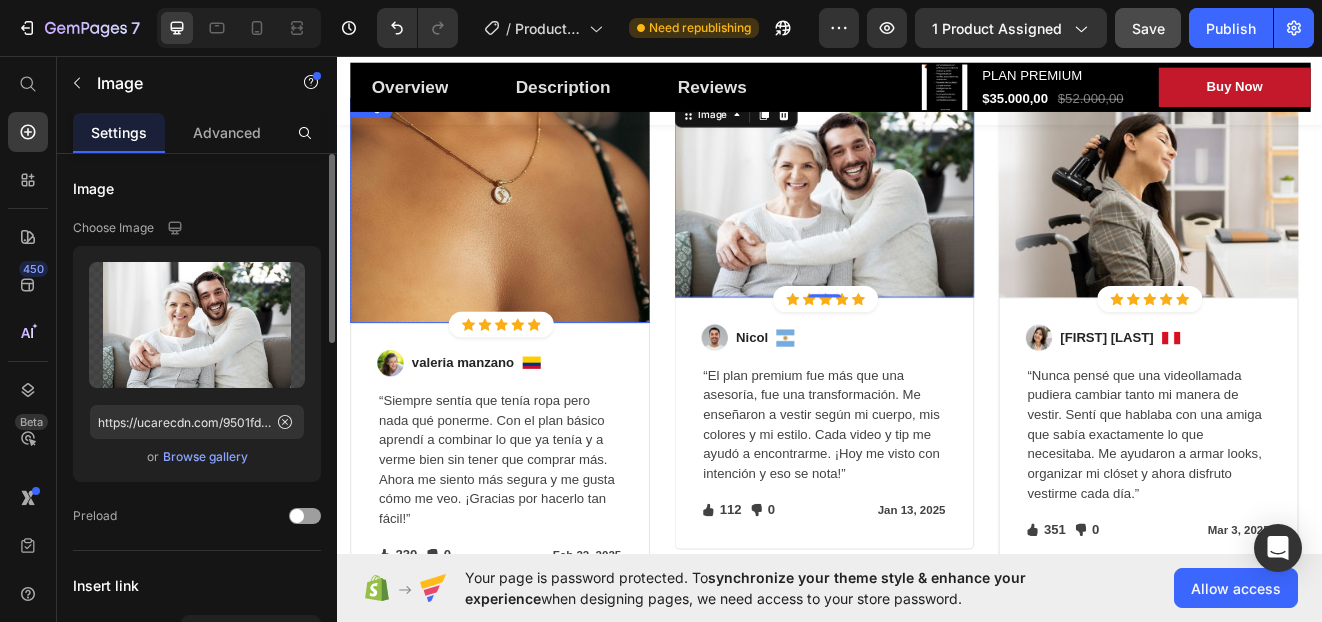 click at bounding box center [534, 245] 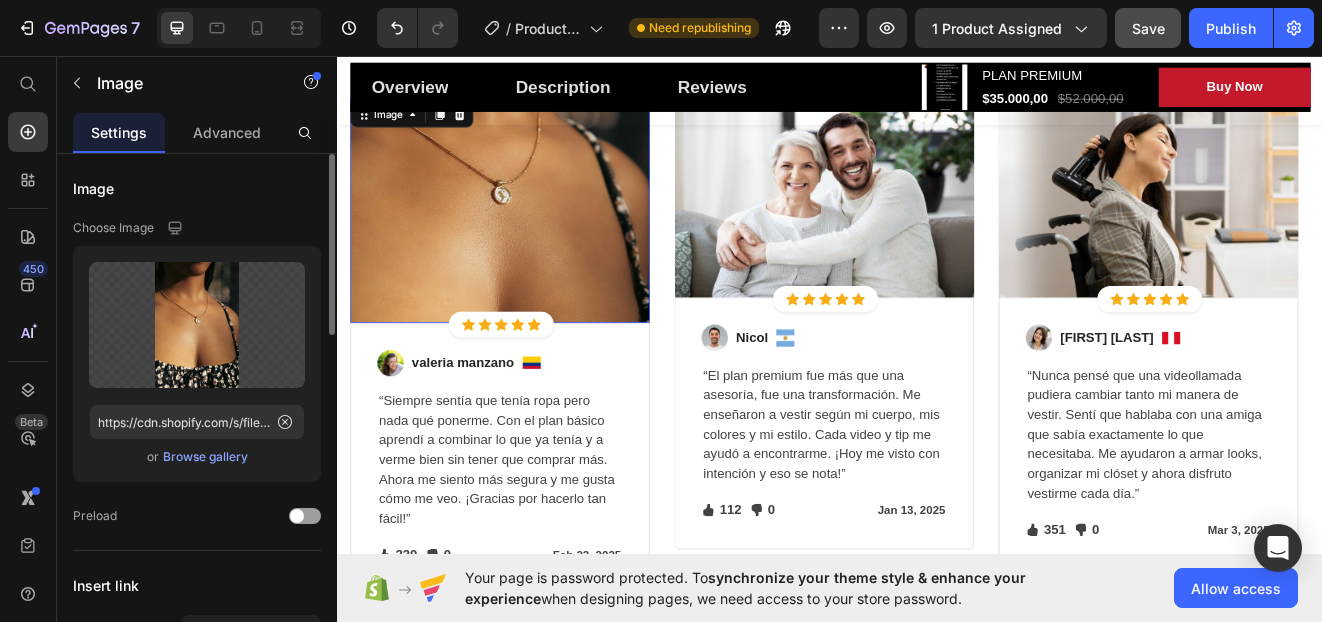 drag, startPoint x: 438, startPoint y: 359, endPoint x: 963, endPoint y: 194, distance: 550.3181 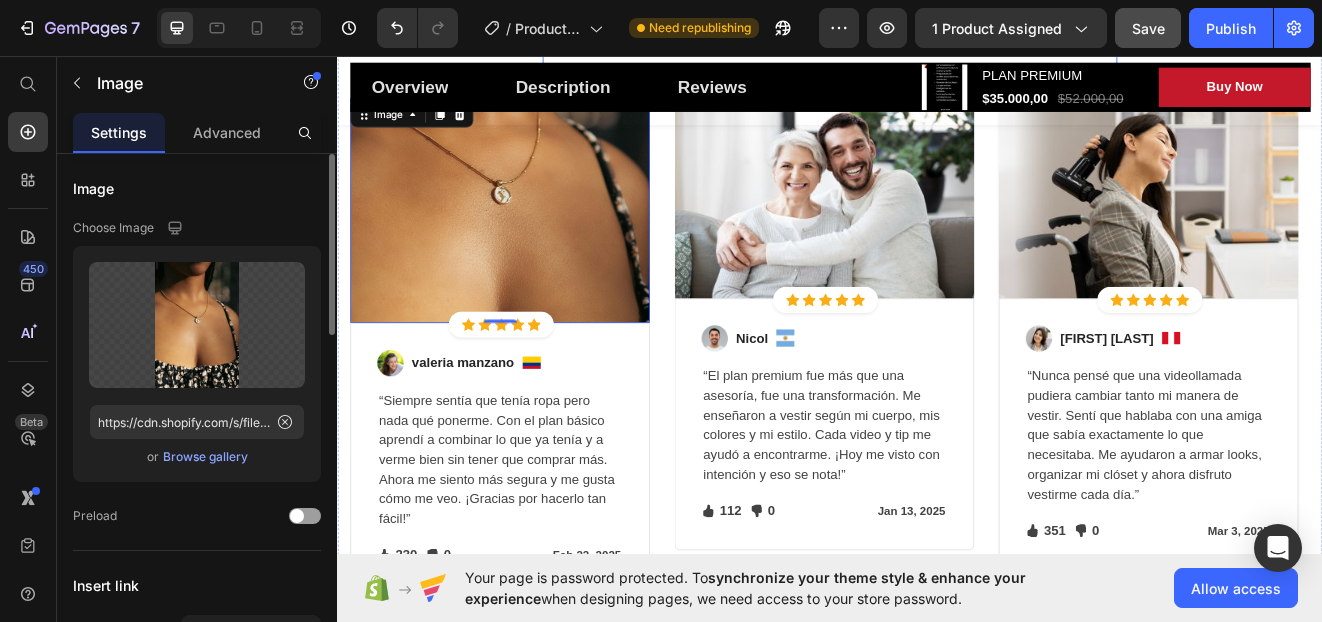 scroll, scrollTop: 4988, scrollLeft: 0, axis: vertical 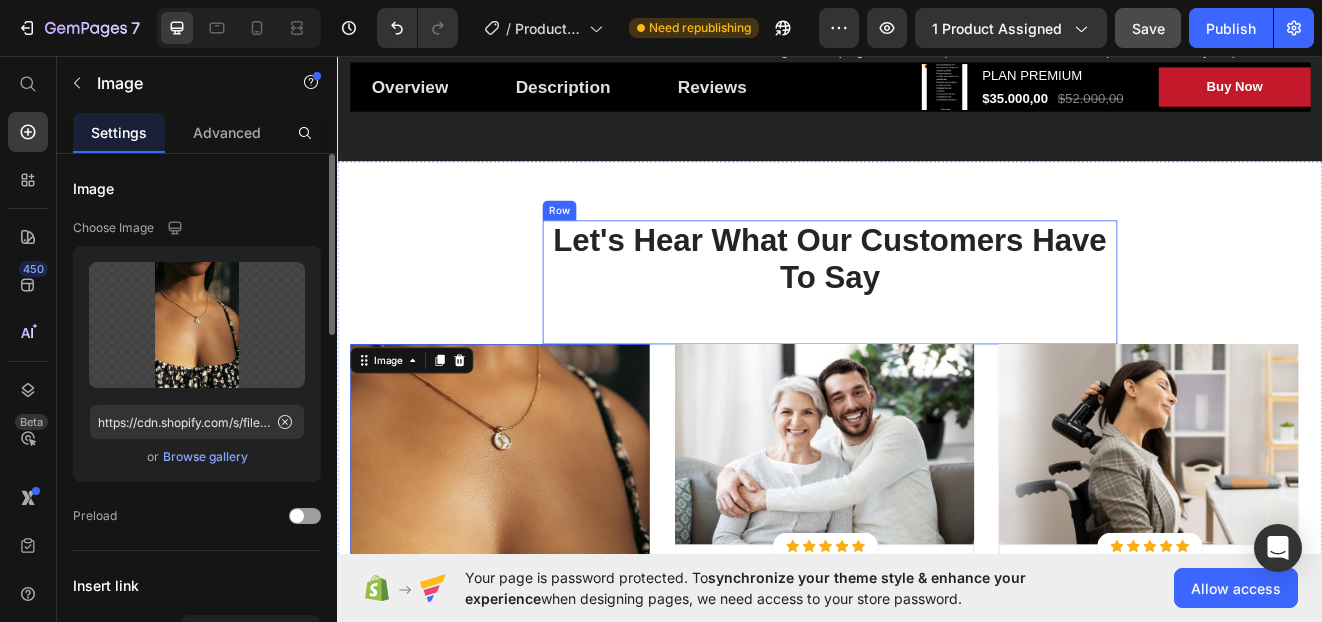 click at bounding box center [929, 530] 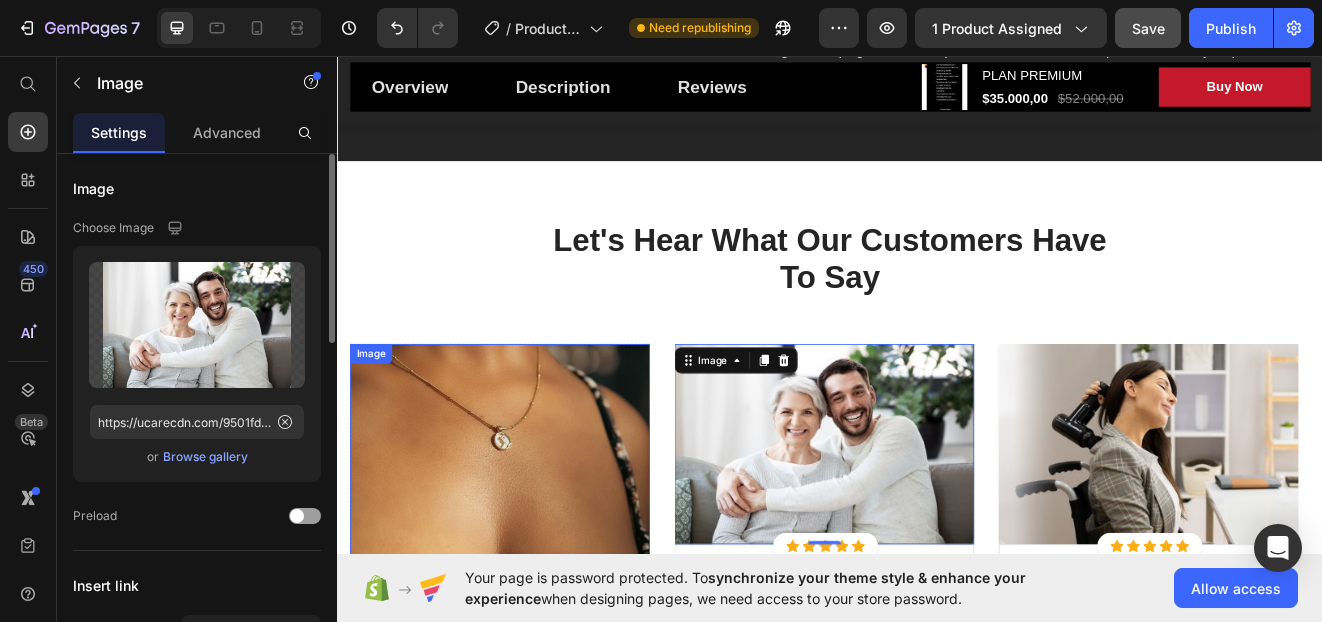 click at bounding box center [534, 545] 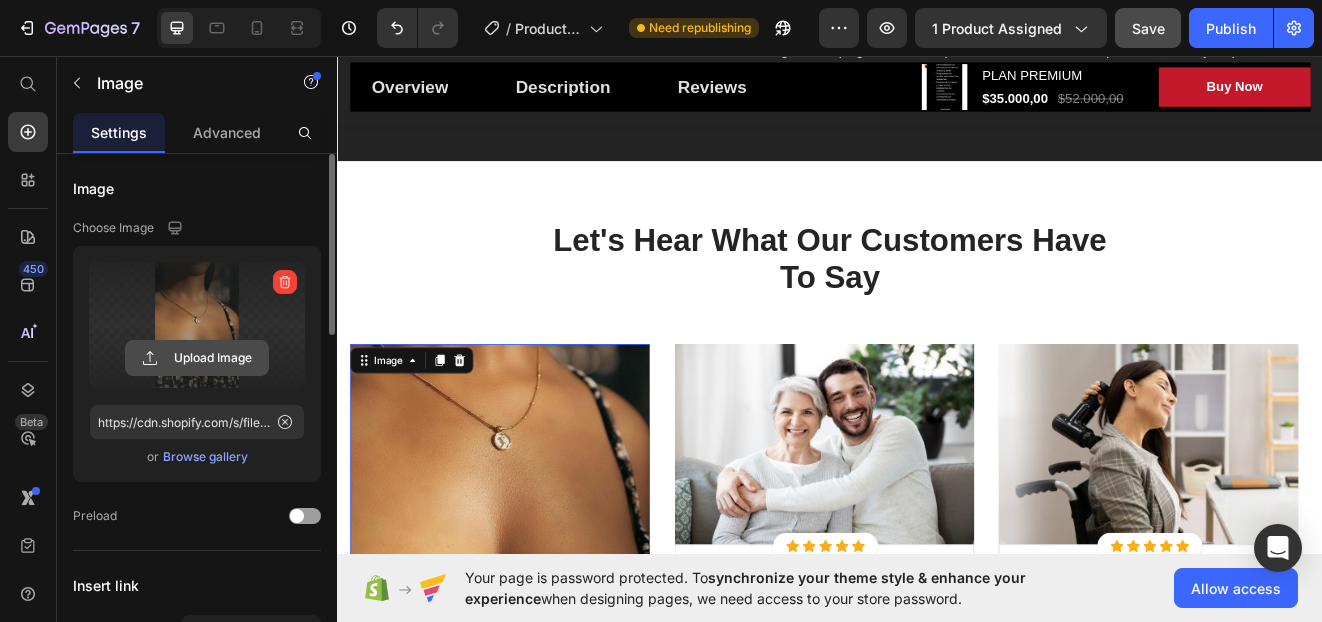 click 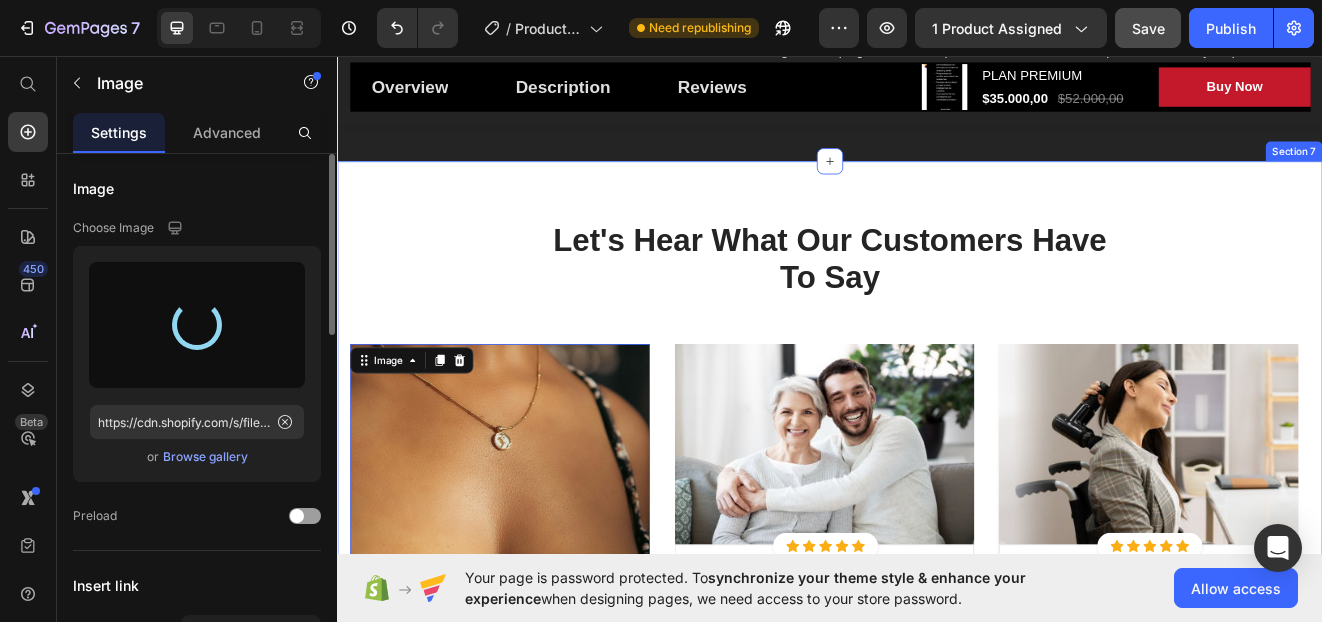 type on "https://cdn.shopify.com/s/files/1/0945/9050/1186/files/gempages_574890297410978928-2c7a1085-a4eb-4f1b-8588-eefd8ecdfb08.jpg" 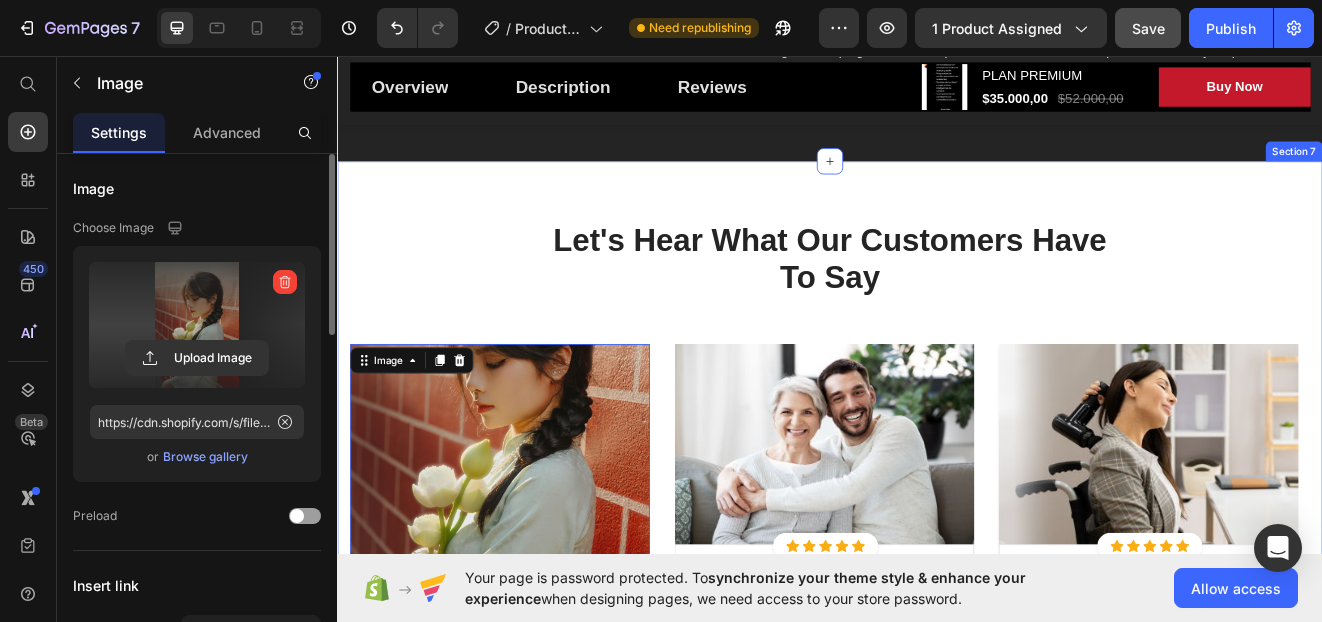 scroll, scrollTop: 5188, scrollLeft: 0, axis: vertical 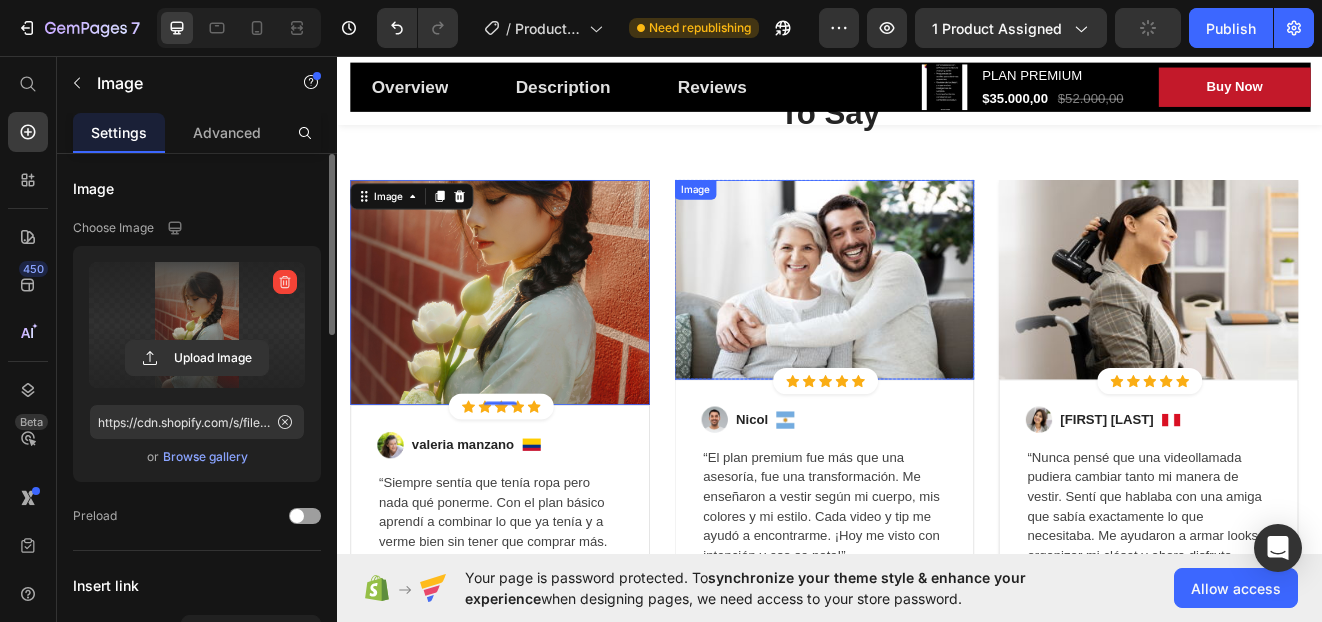 click at bounding box center (929, 330) 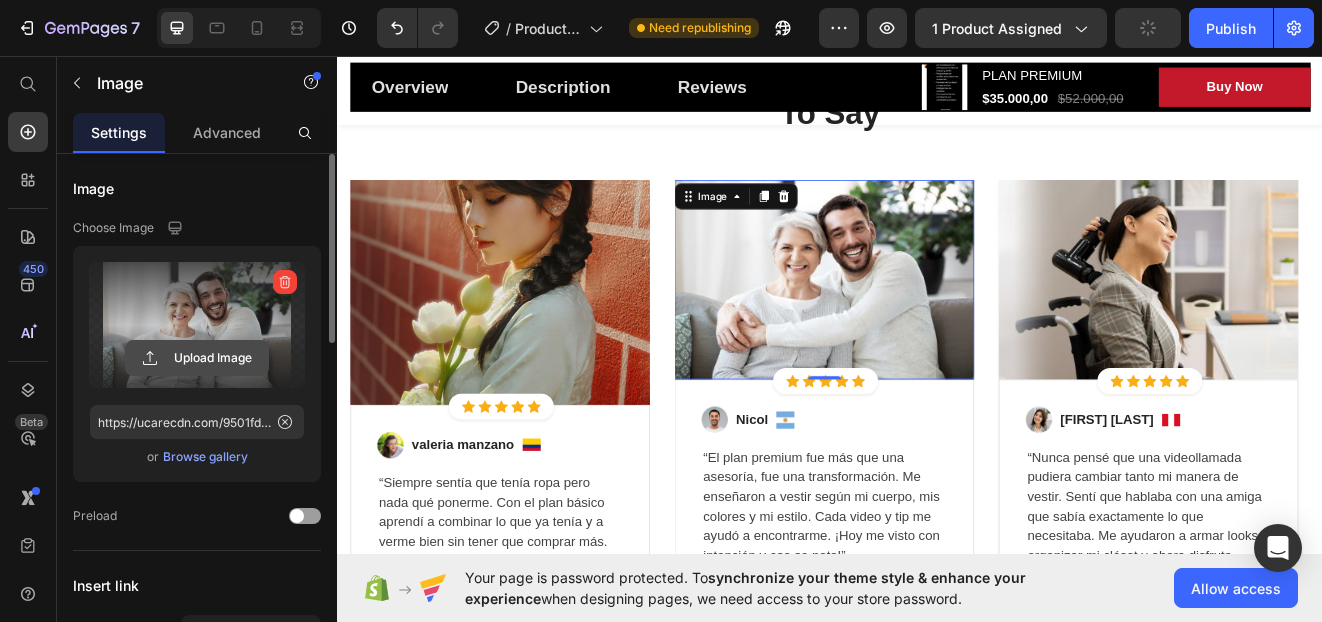 click 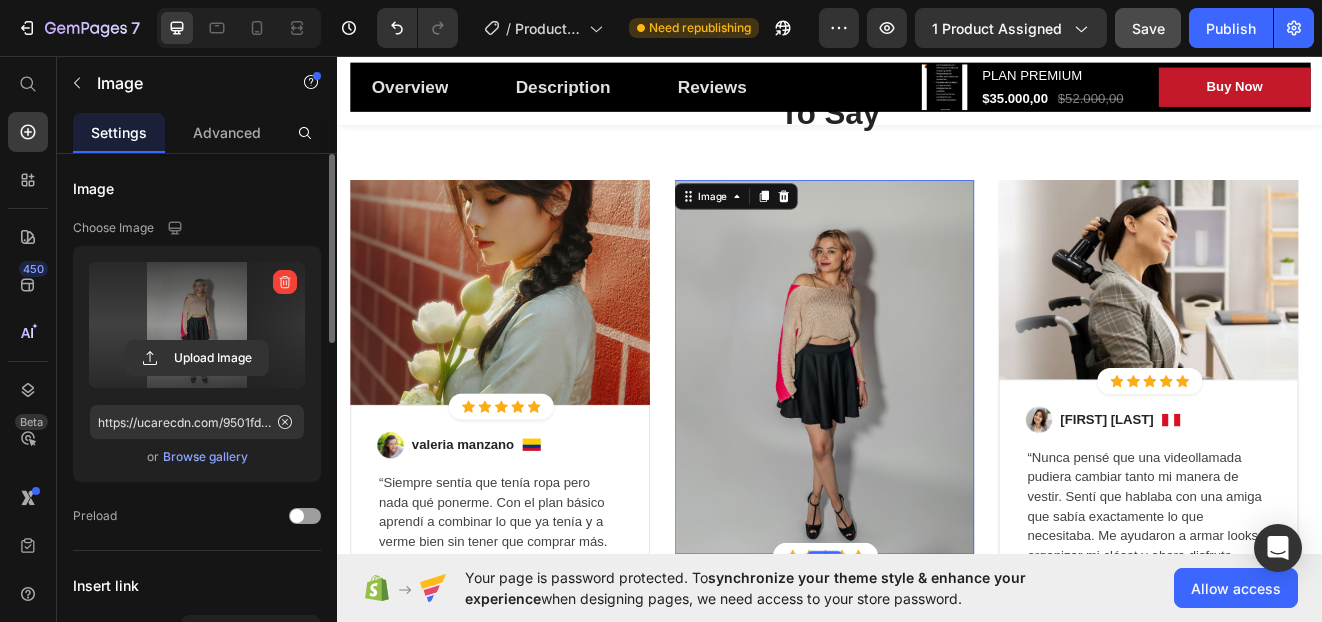 type on "https://cdn.shopify.com/s/files/1/0945/9050/1186/files/gempages_574890297410978928-a289edd8-d095-4990-917d-03ae180cc059.jpg" 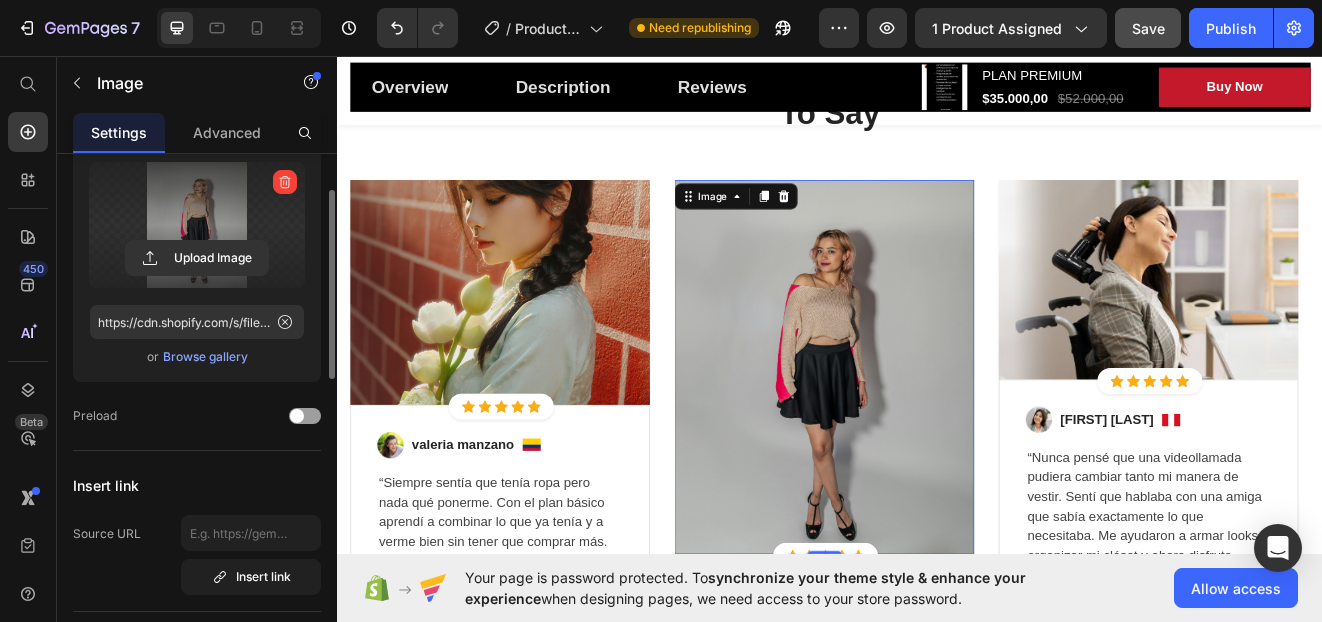 scroll, scrollTop: 300, scrollLeft: 0, axis: vertical 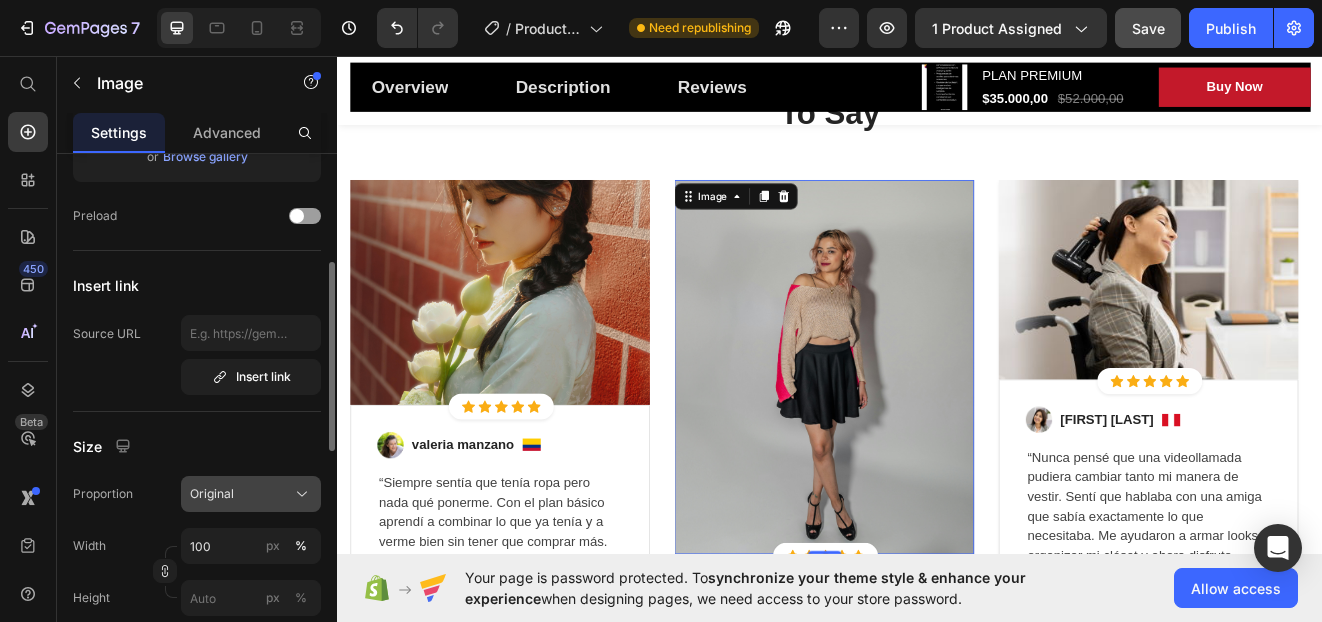 click on "Original" 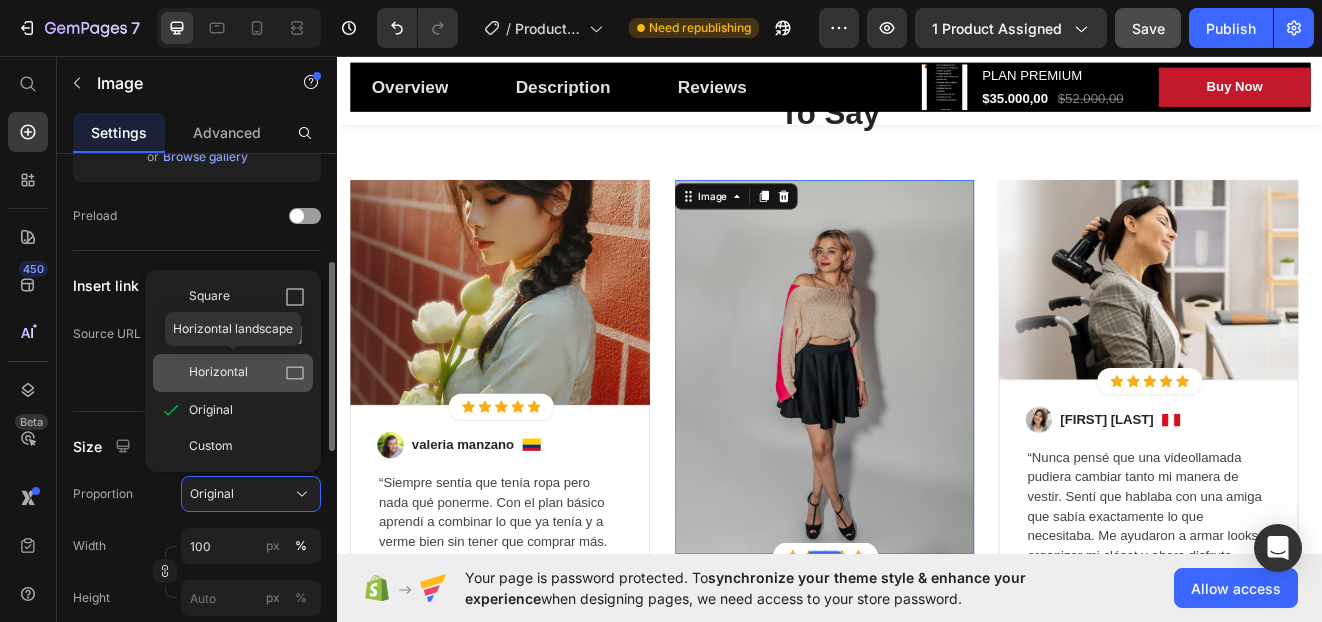 click on "Horizontal" at bounding box center [247, 373] 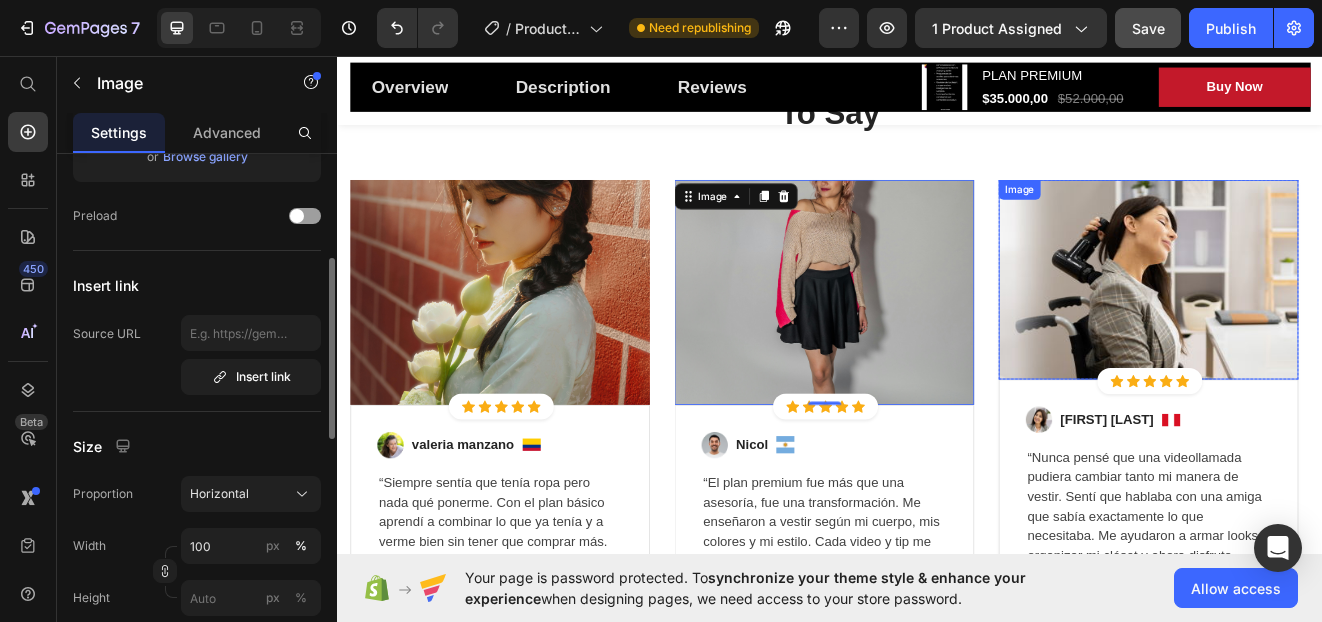 click at bounding box center [1324, 330] 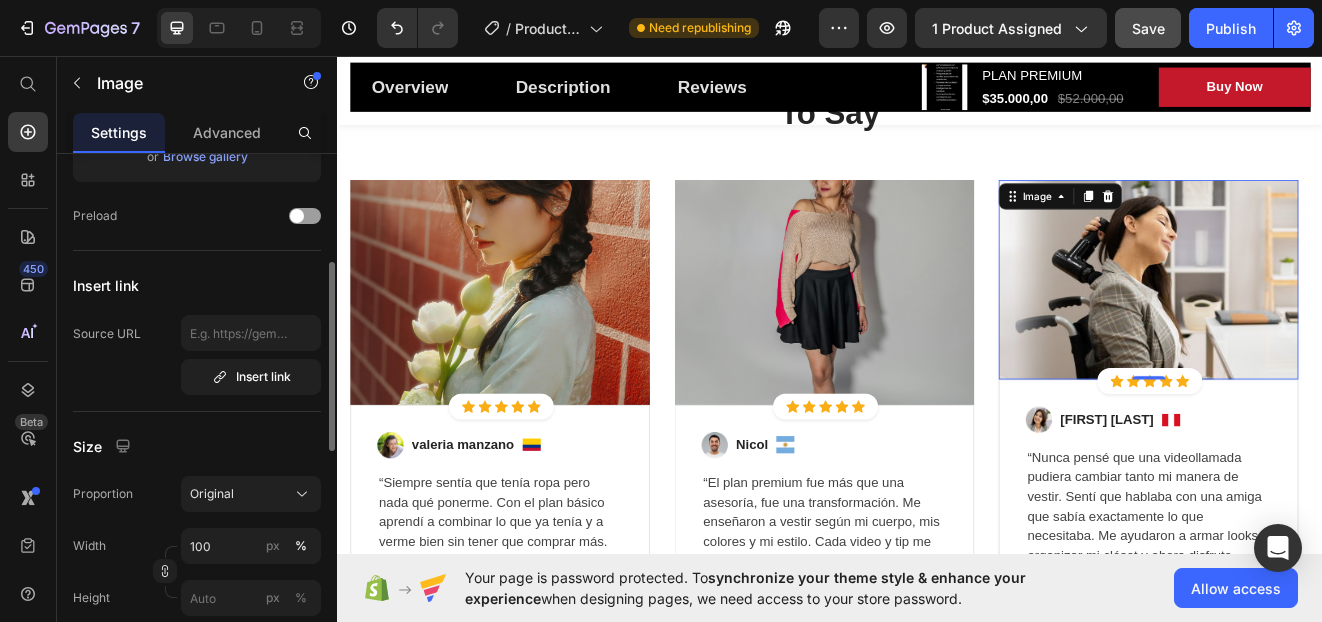 click at bounding box center [1324, 330] 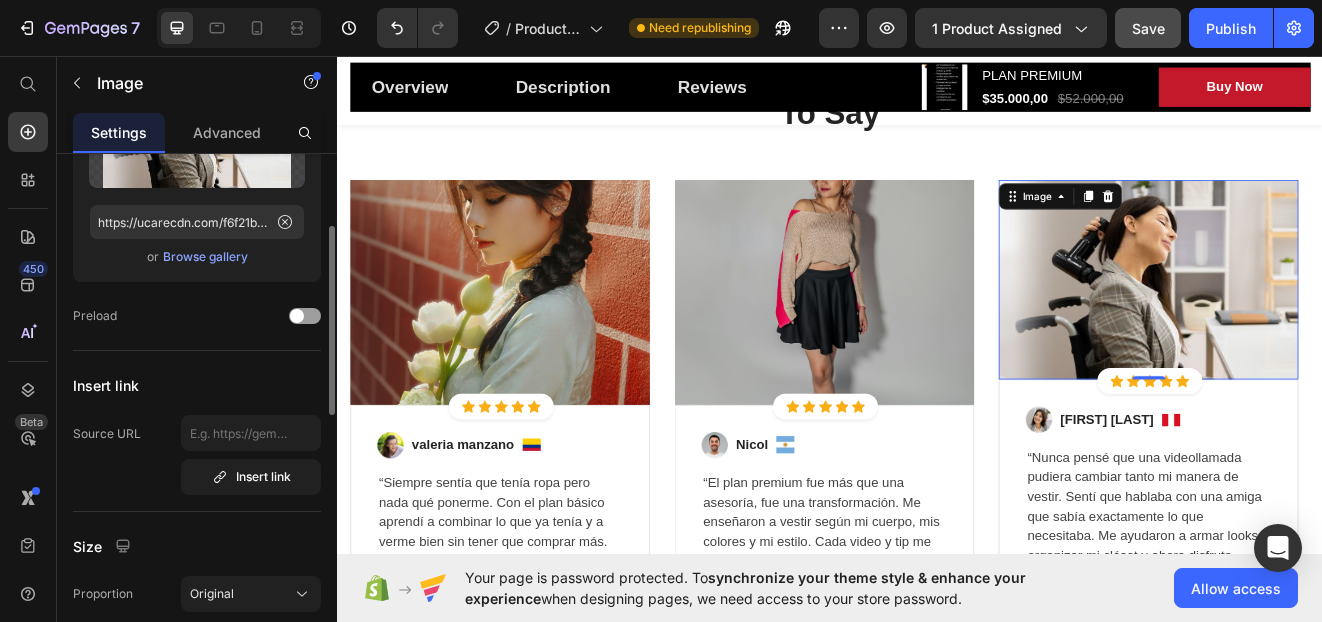 scroll, scrollTop: 0, scrollLeft: 0, axis: both 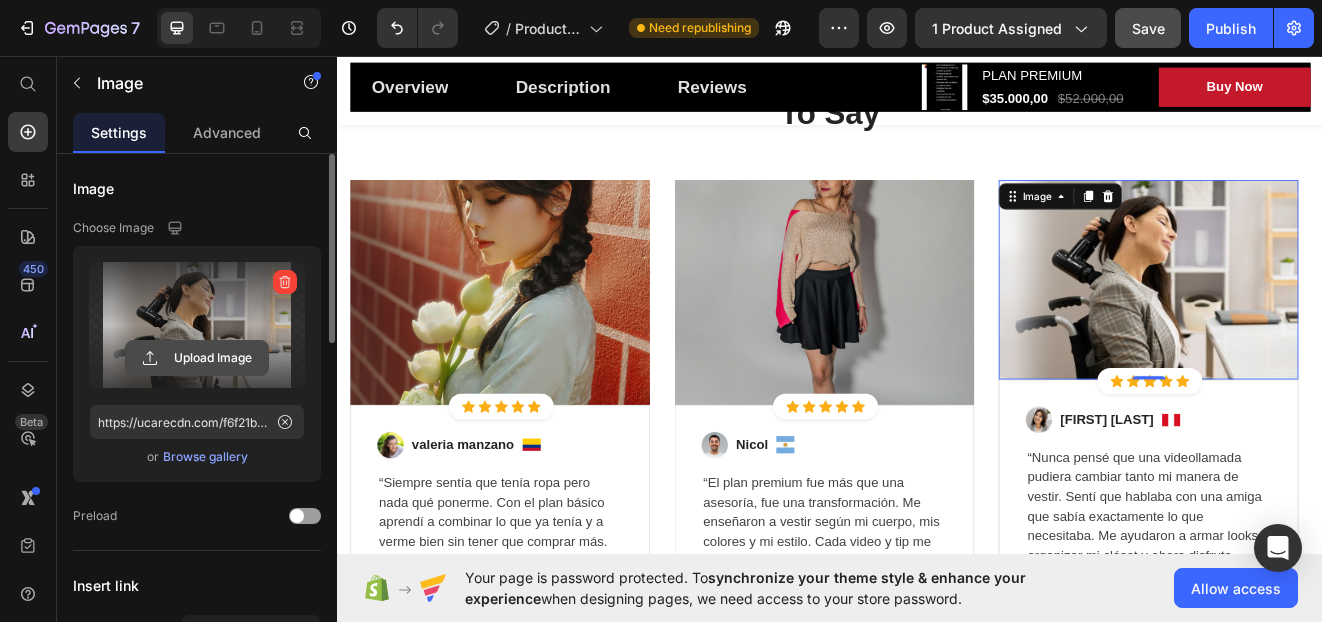 click 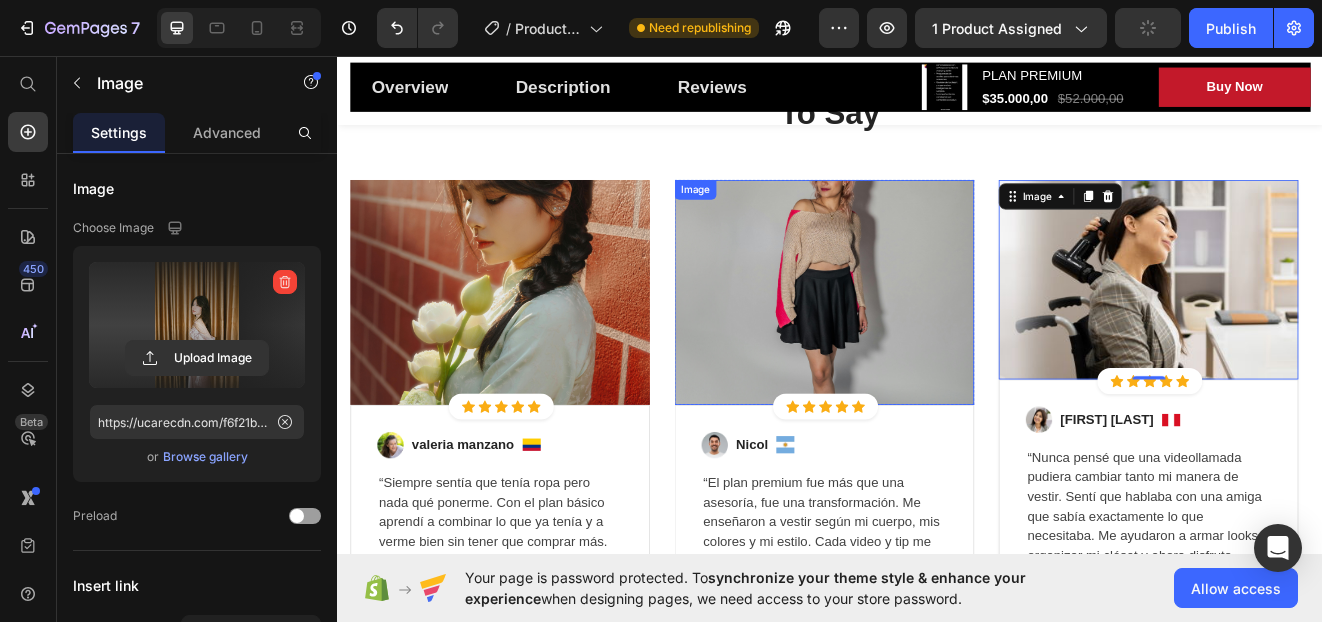 type on "https://cdn.shopify.com/s/files/1/0945/9050/1186/files/gempages_574890297410978928-28d7dda8-aca3-4ba1-8fc4-4fa6f17c4e90.jpg" 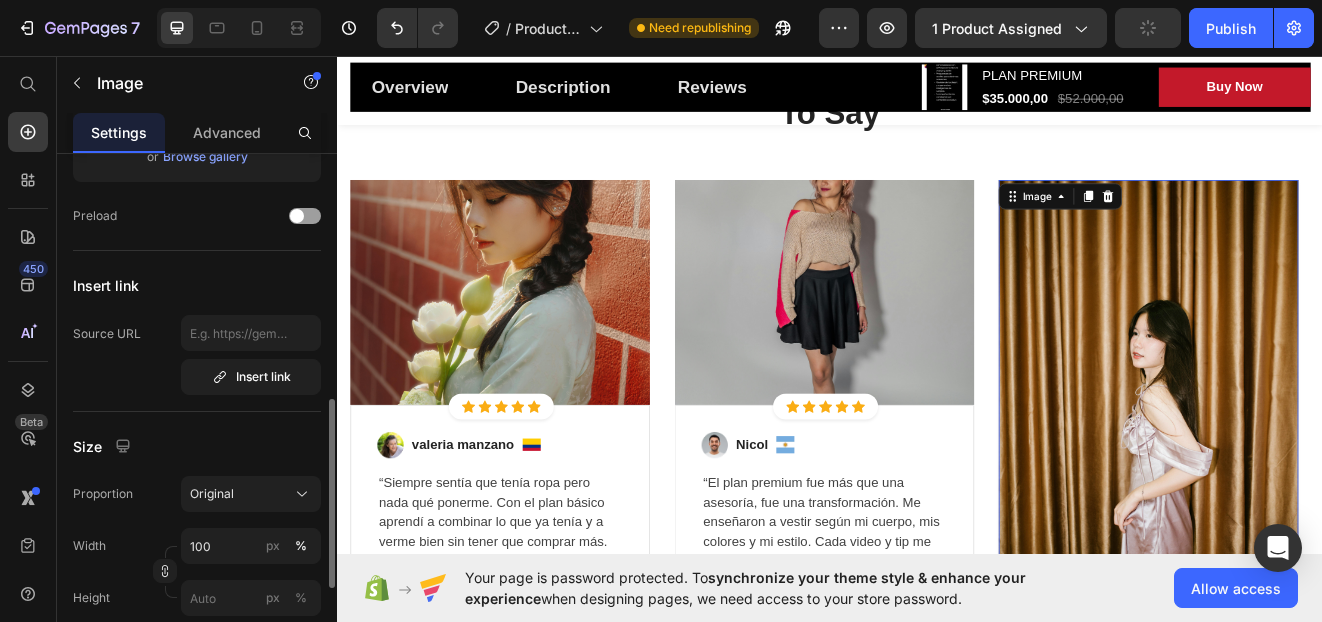 scroll, scrollTop: 400, scrollLeft: 0, axis: vertical 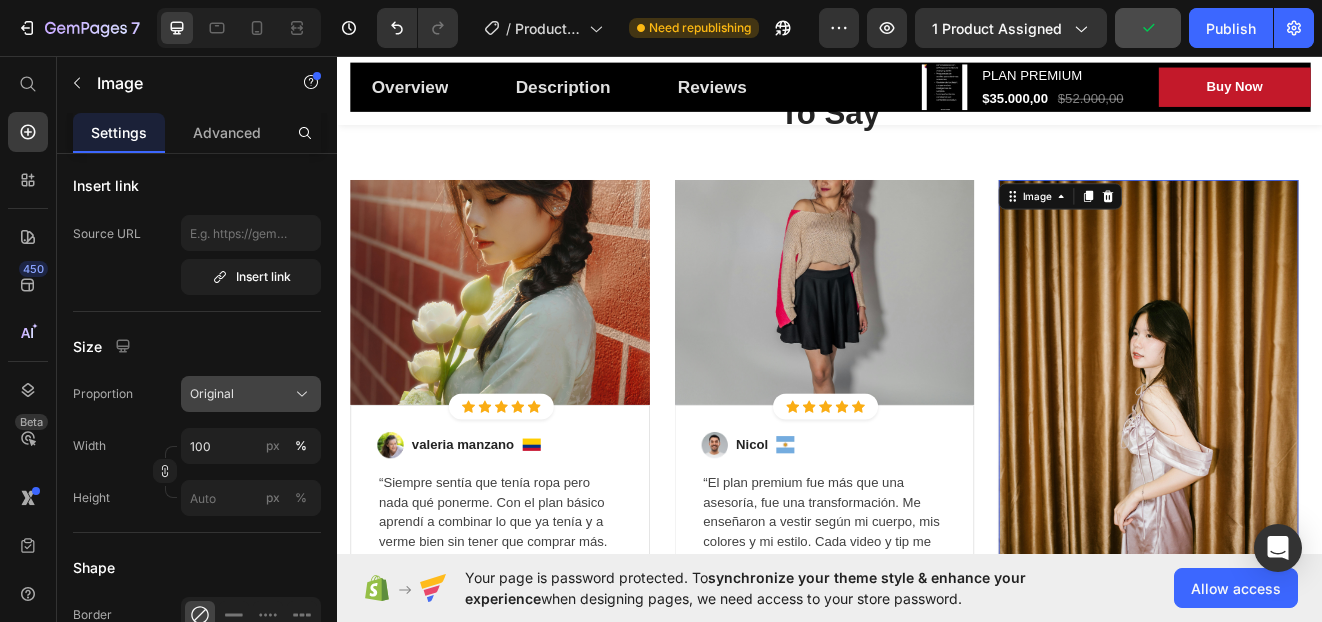 click on "Original" 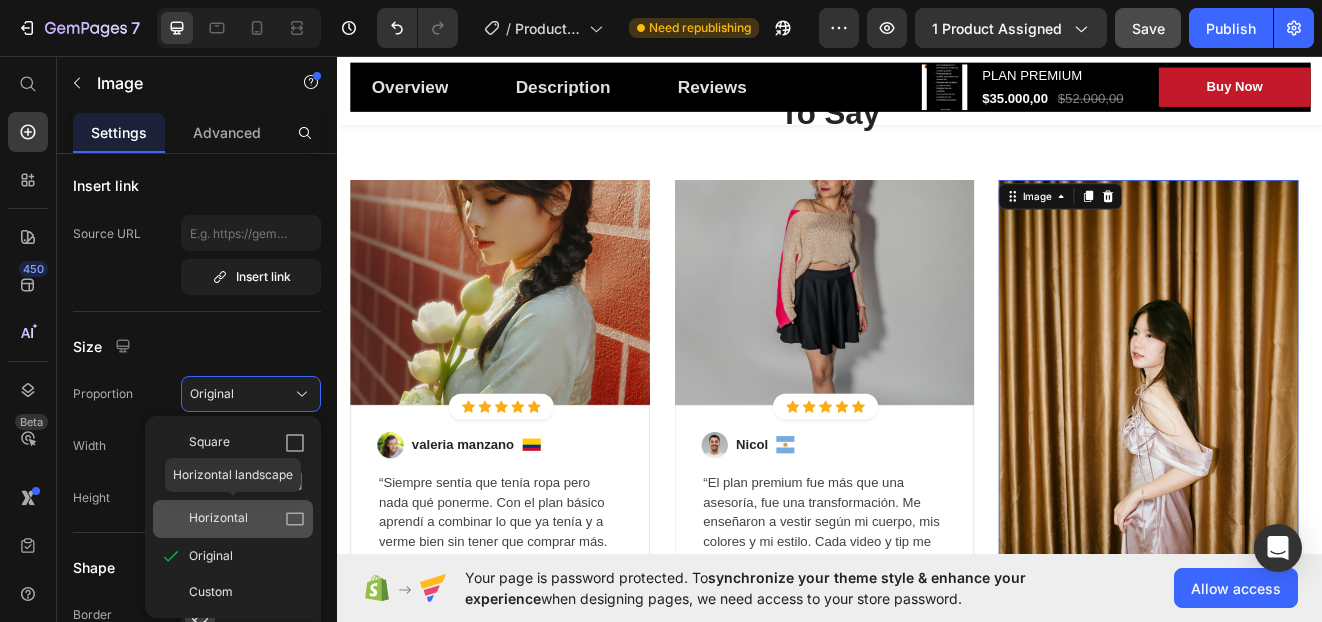 click on "Horizontal" at bounding box center [247, 519] 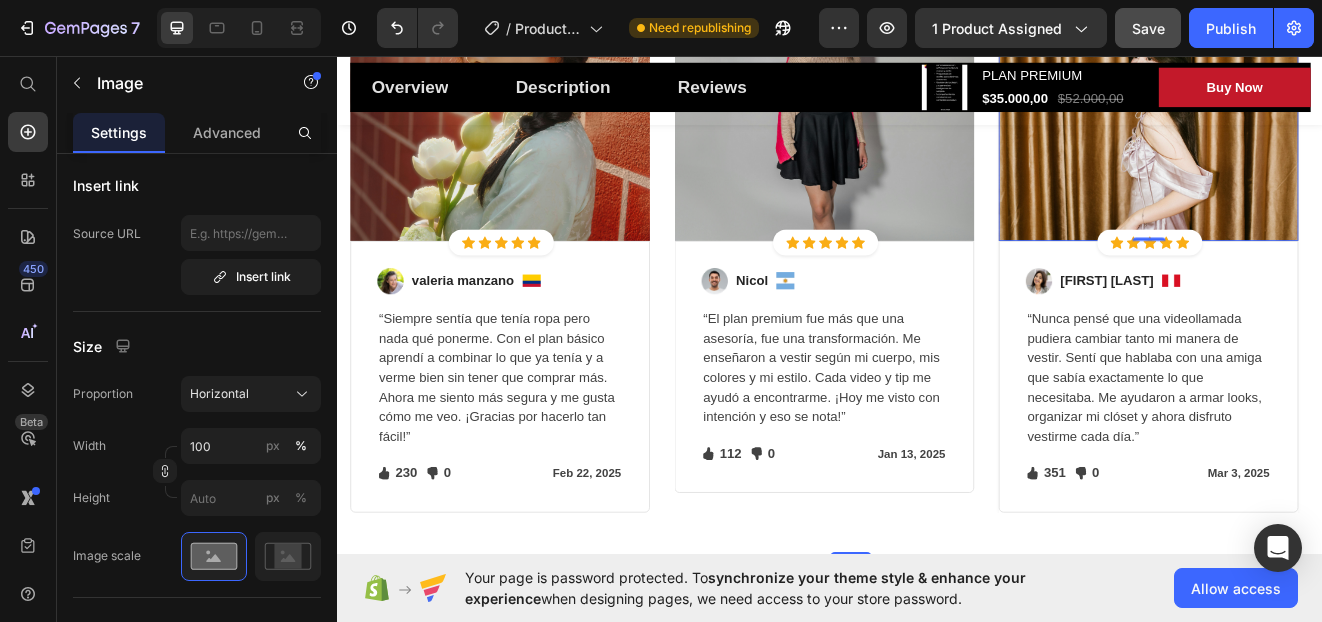 scroll, scrollTop: 5788, scrollLeft: 0, axis: vertical 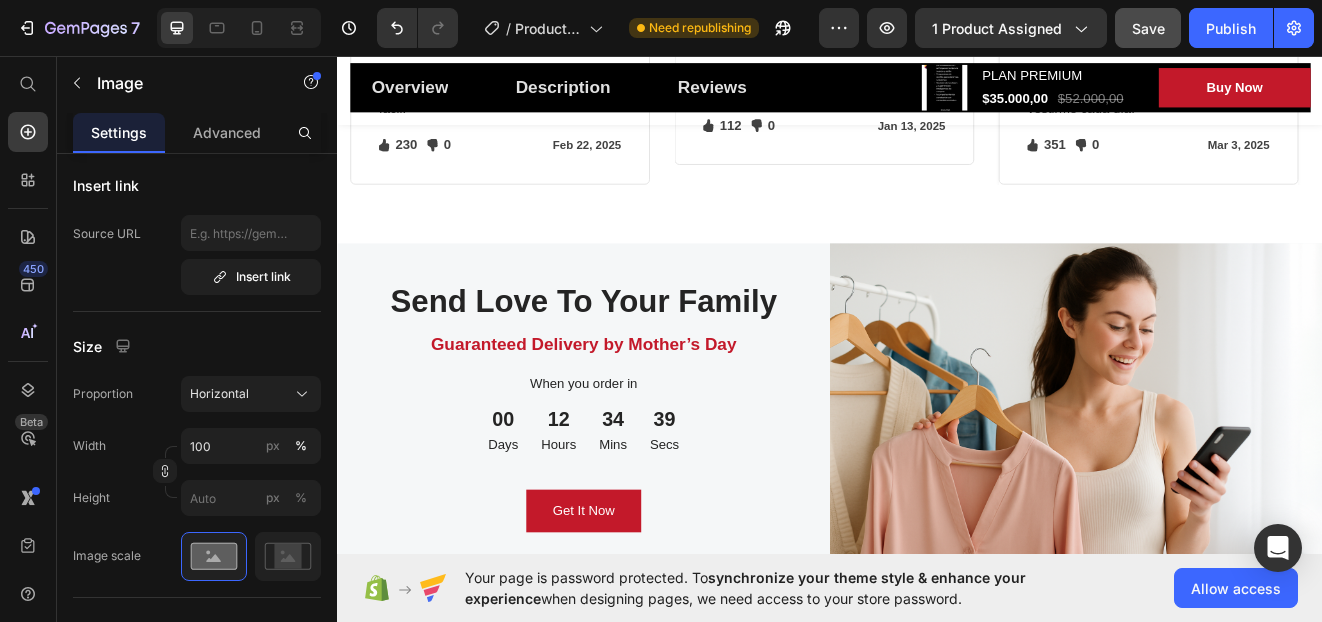 click on "Send Love To Your Family" at bounding box center [637, 357] 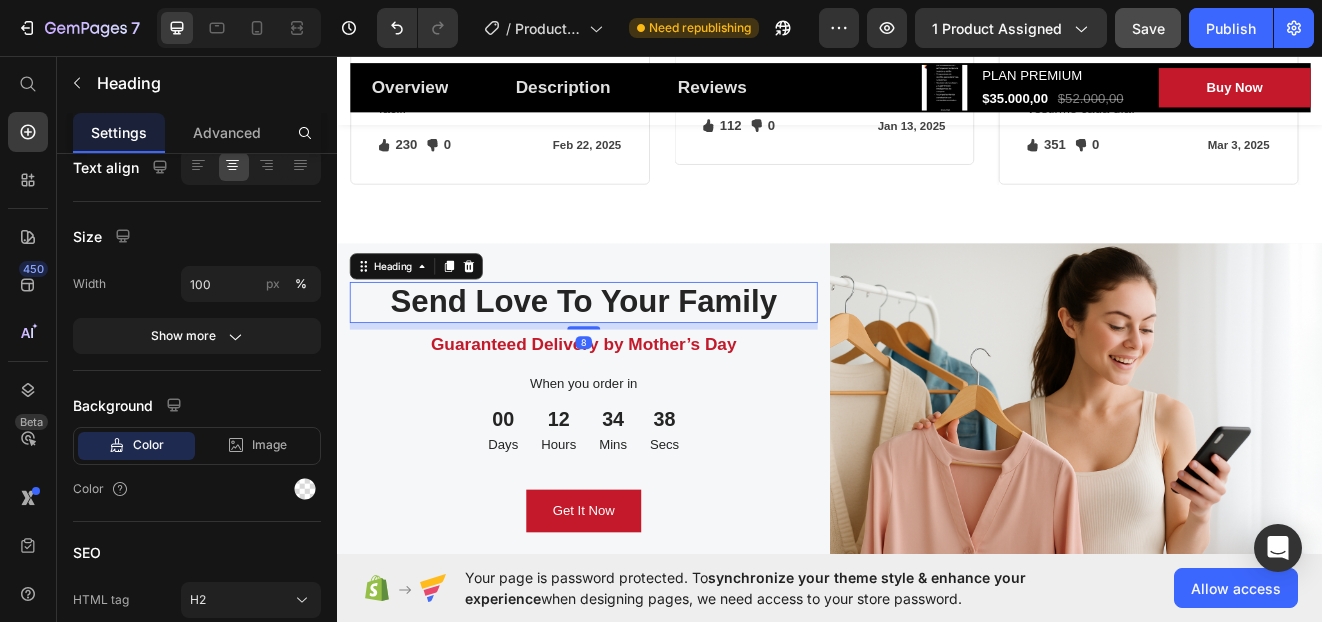 scroll, scrollTop: 0, scrollLeft: 0, axis: both 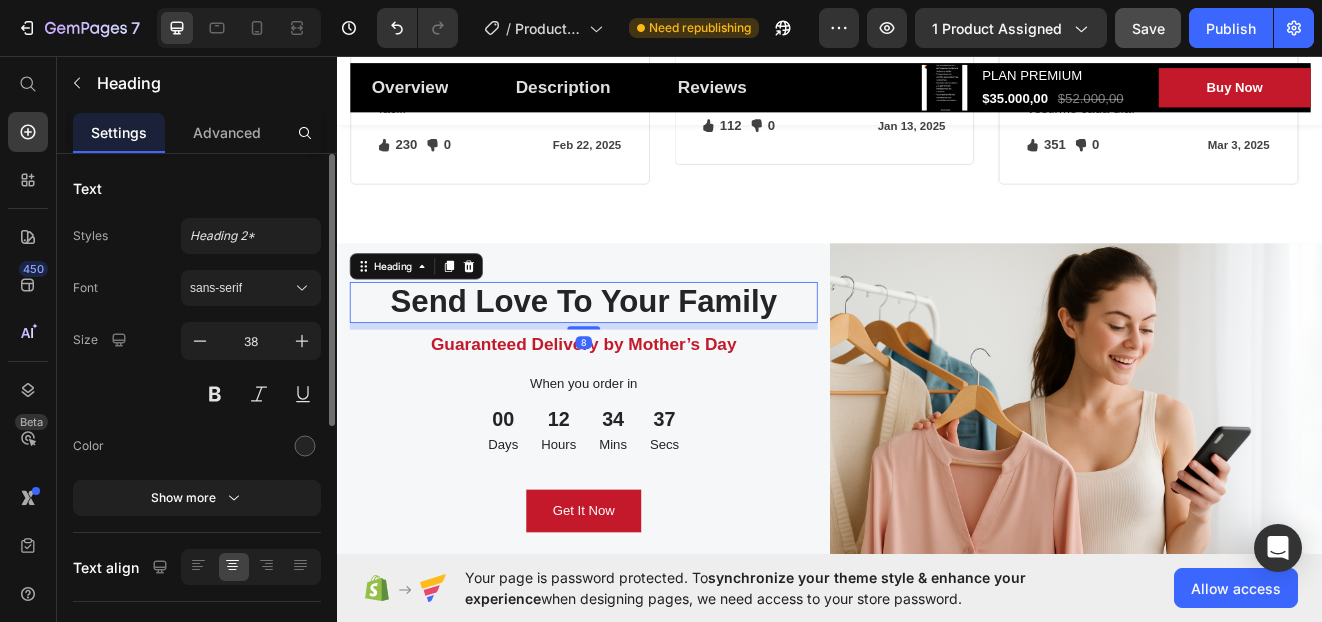 click on "Send Love To Your Family" at bounding box center (637, 357) 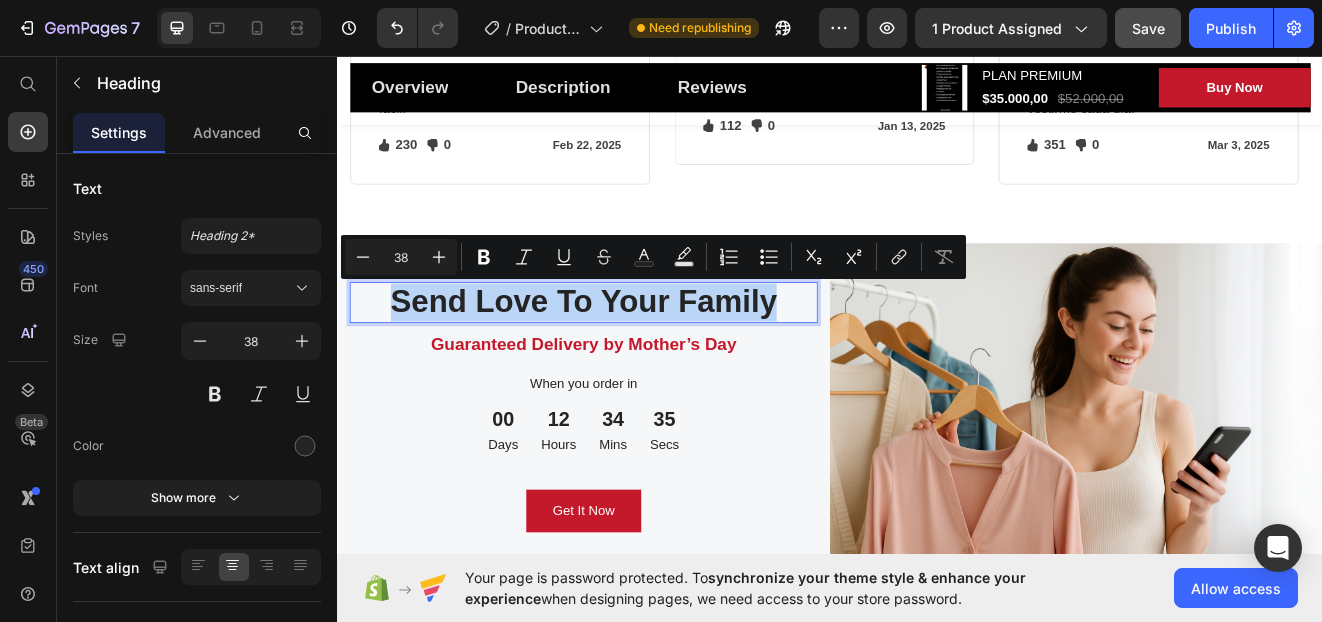 drag, startPoint x: 876, startPoint y: 357, endPoint x: 405, endPoint y: 371, distance: 471.208 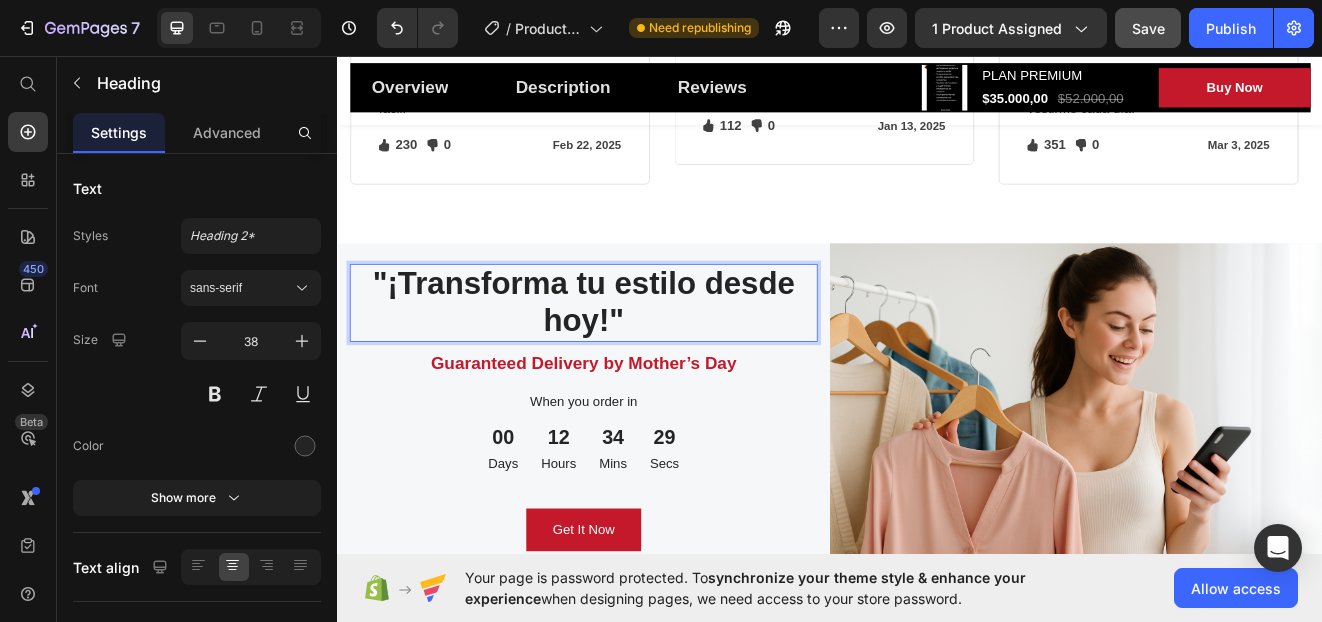 click on "Guaranteed Delivery by Mother’s Day" at bounding box center (637, 431) 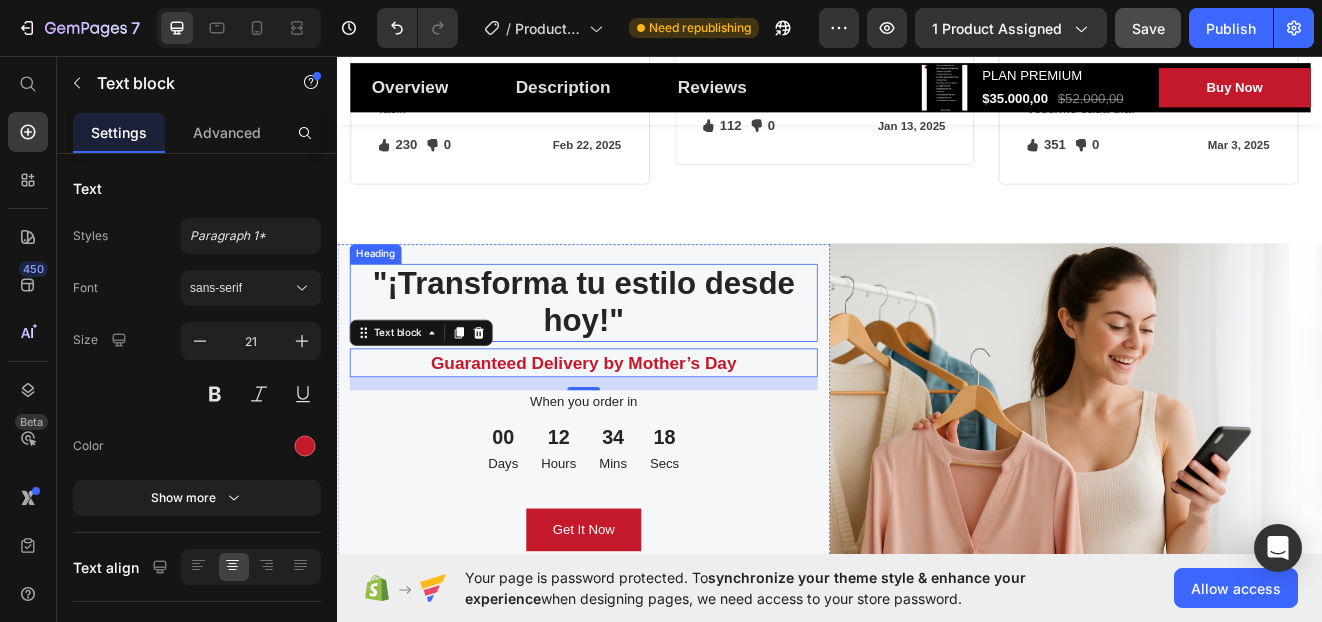 click on "Guaranteed Delivery by Mother’s Day" at bounding box center (637, 431) 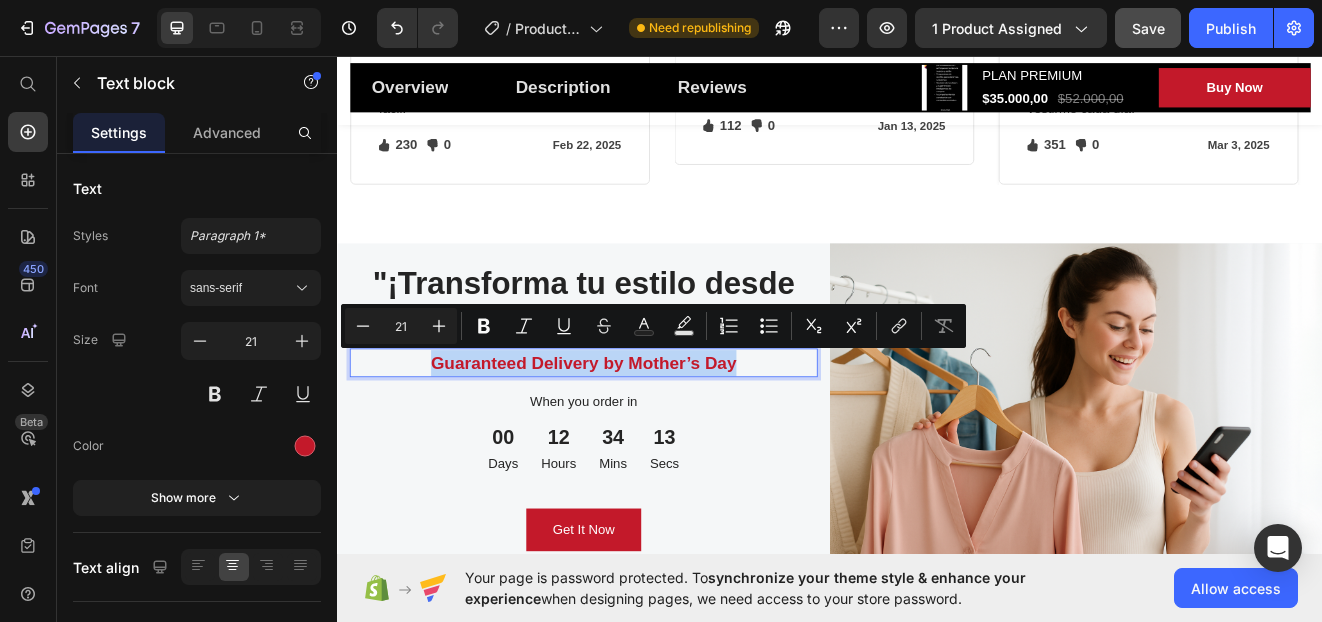 drag, startPoint x: 825, startPoint y: 427, endPoint x: 449, endPoint y: 436, distance: 376.1077 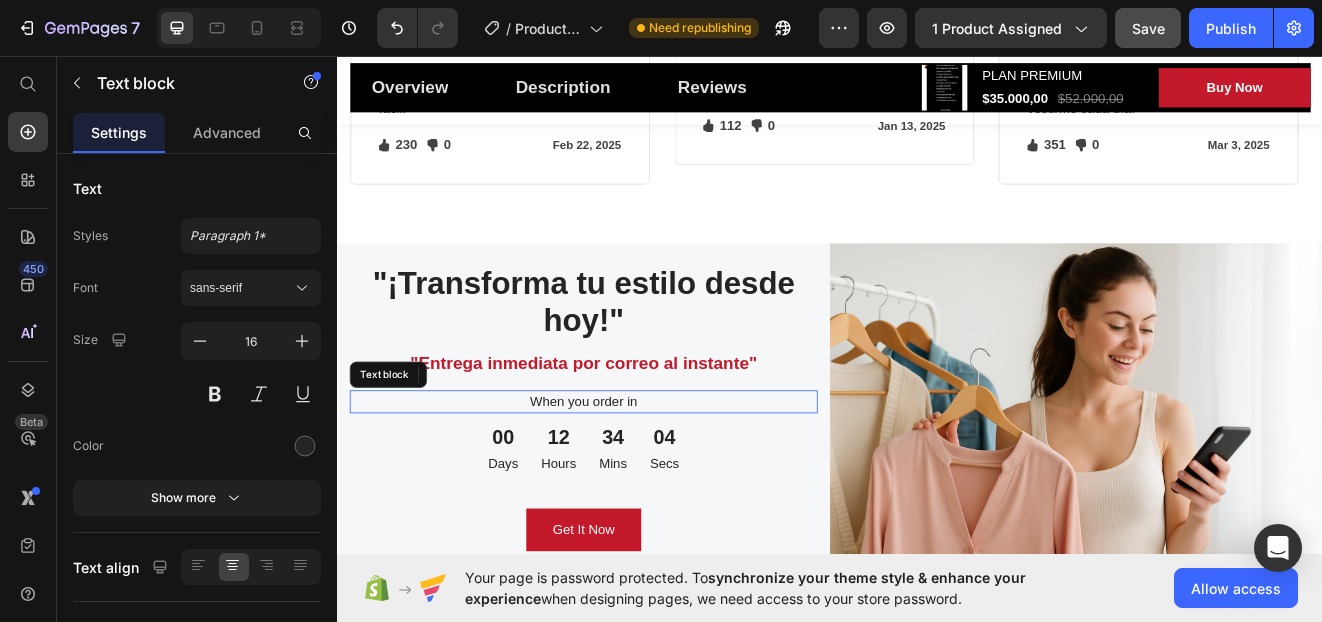 click on "When you order in" at bounding box center [637, 478] 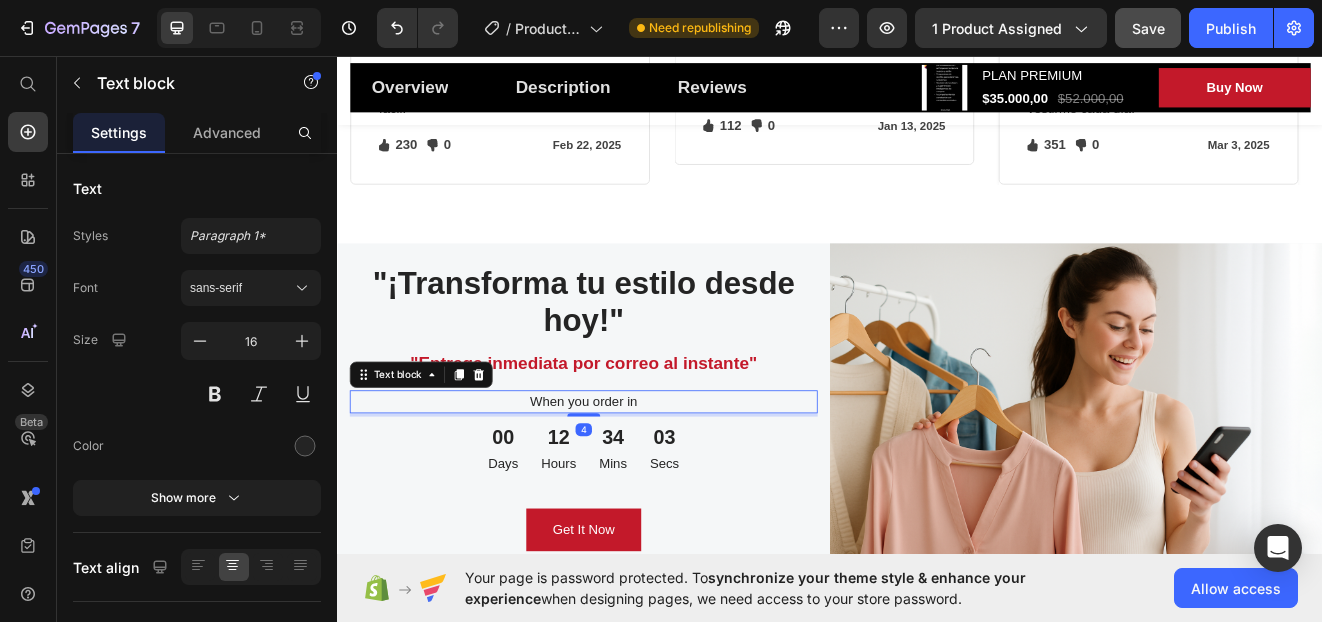 click on "When you order in" at bounding box center [637, 478] 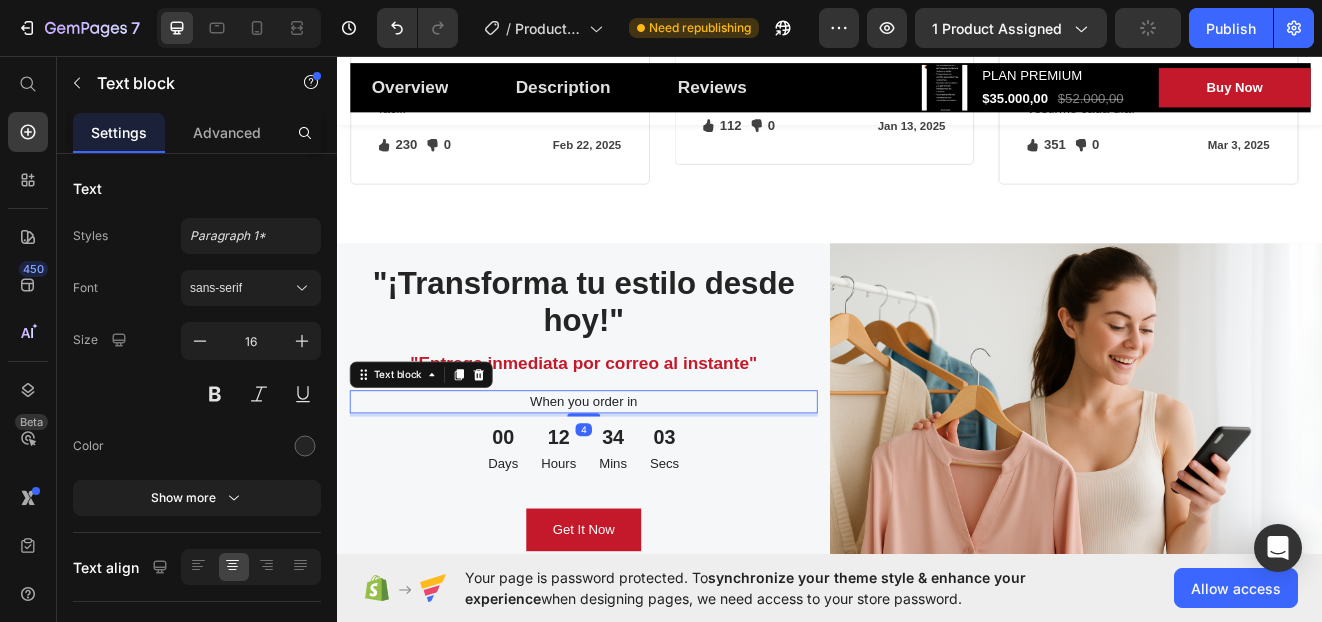 click on "When you order in" at bounding box center [637, 478] 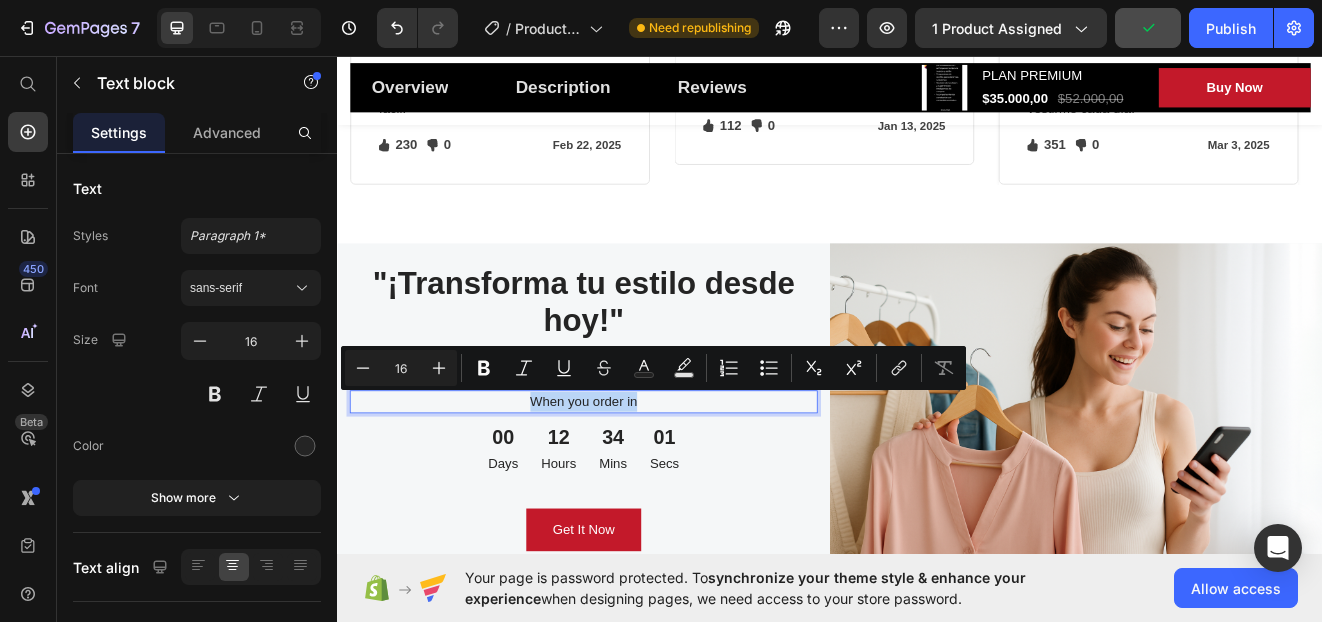 drag, startPoint x: 709, startPoint y: 476, endPoint x: 563, endPoint y: 476, distance: 146 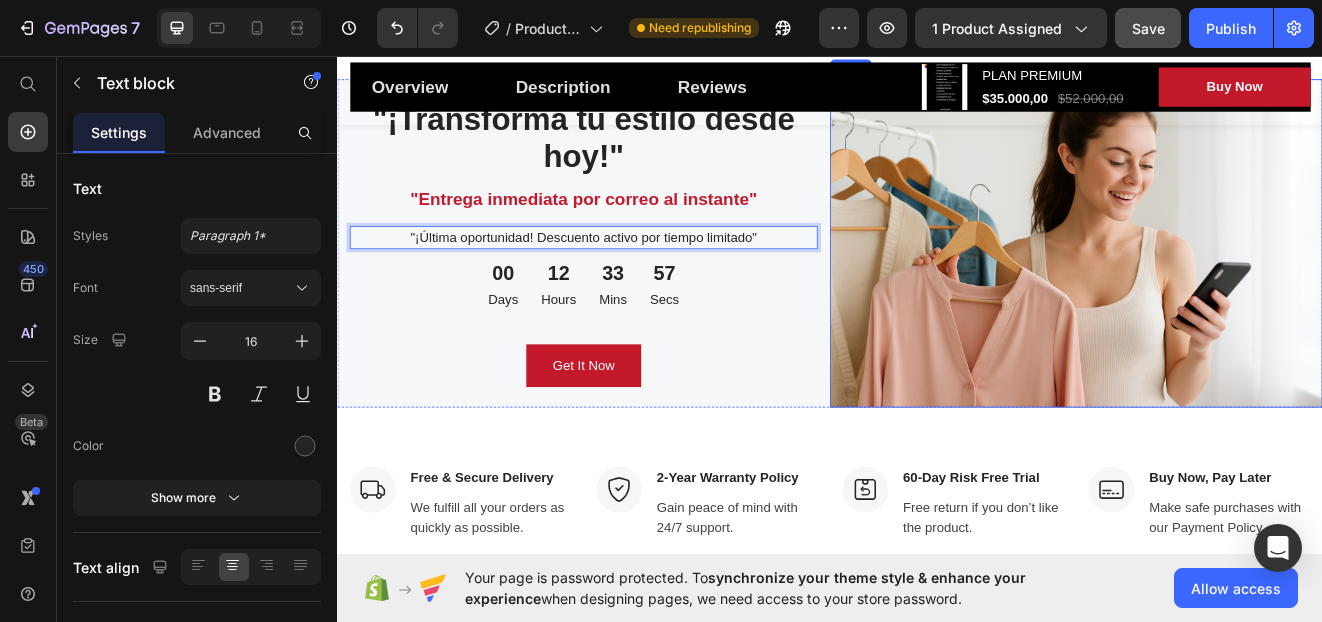 scroll, scrollTop: 6088, scrollLeft: 0, axis: vertical 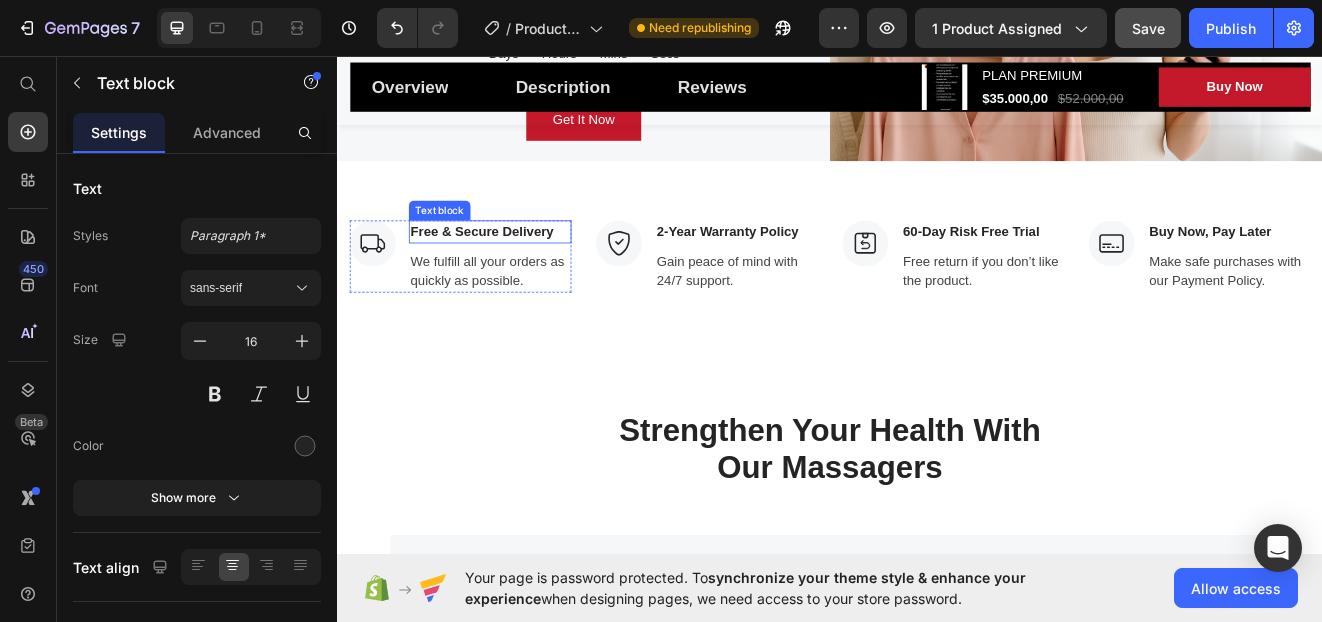 click on "Free & Secure Delivery" at bounding box center (523, 271) 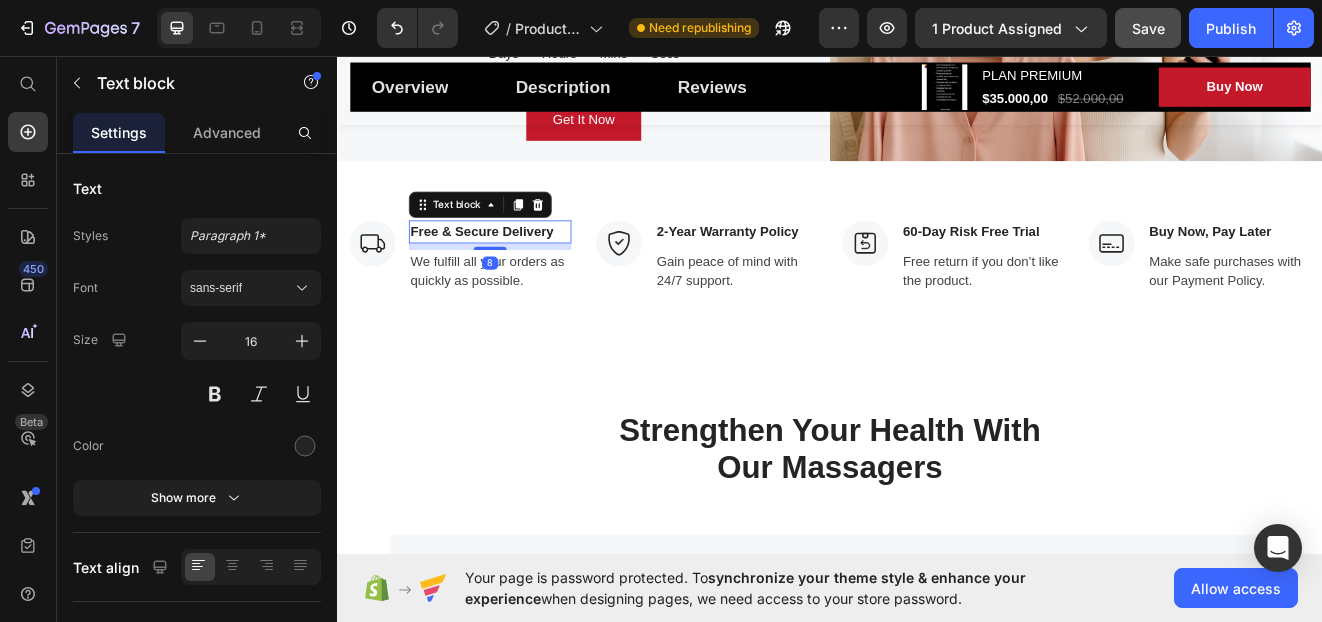 click on "Free & Secure Delivery" at bounding box center (523, 271) 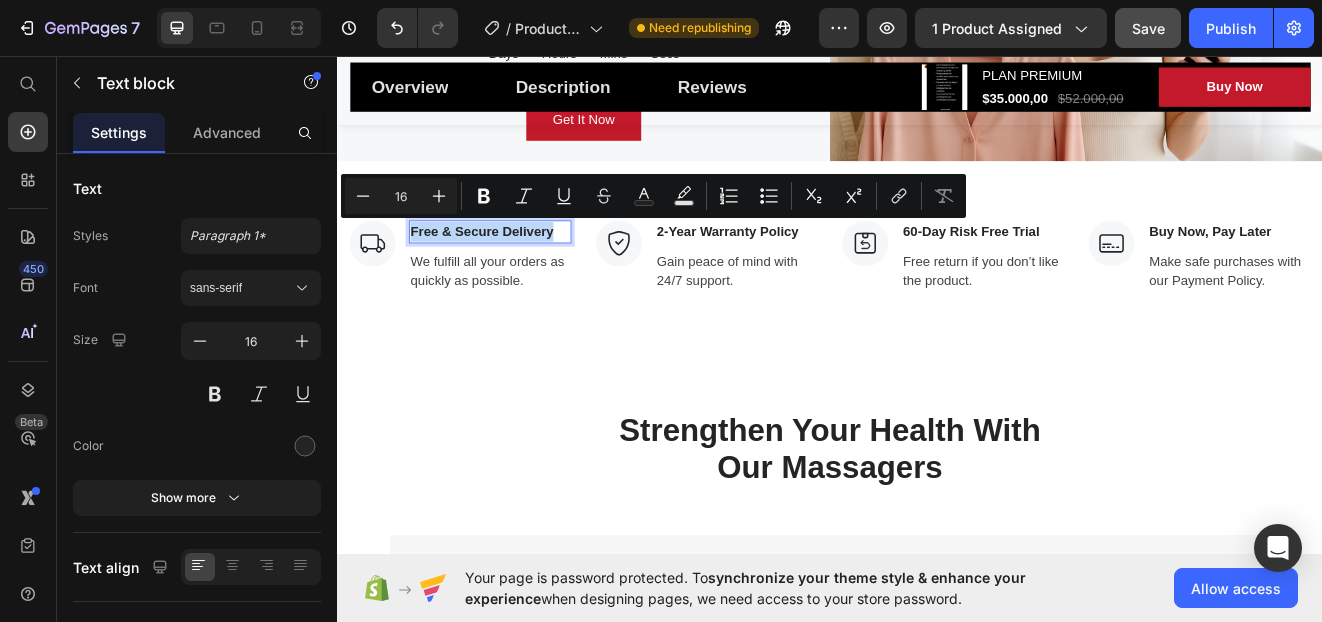 drag, startPoint x: 424, startPoint y: 263, endPoint x: 606, endPoint y: 278, distance: 182.61708 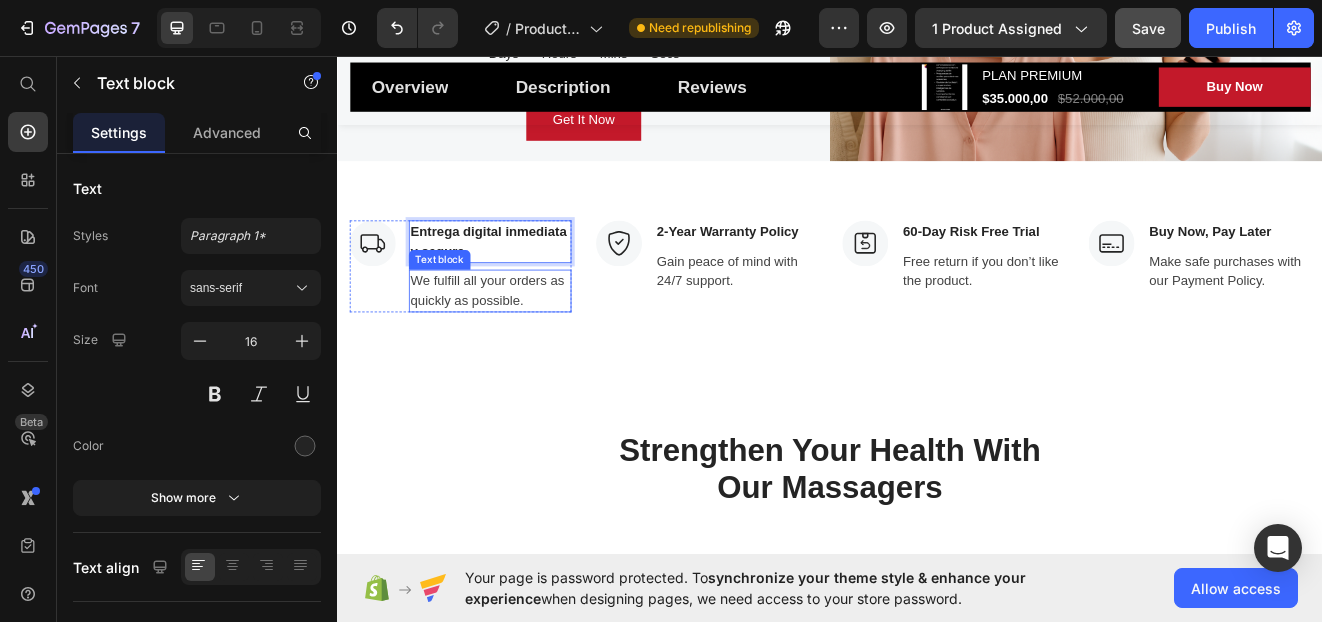 click on "We fulfill all your orders as quickly as possible." at bounding box center [523, 343] 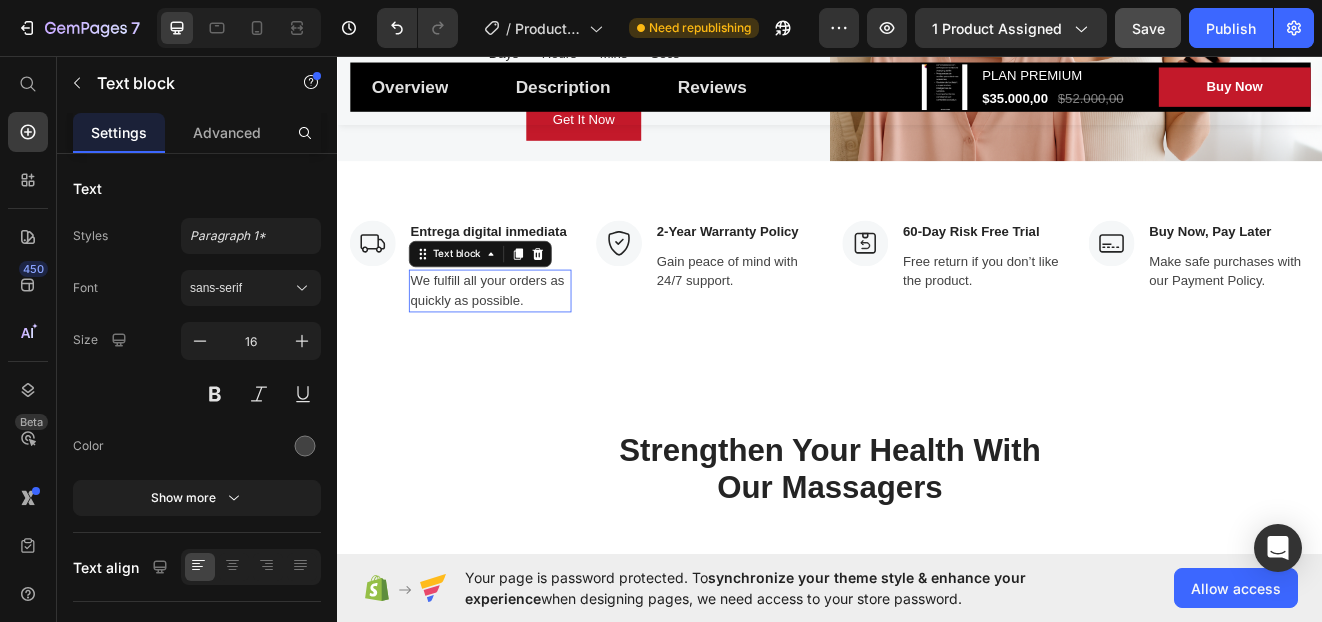 click on "We fulfill all your orders as quickly as possible." at bounding box center (523, 343) 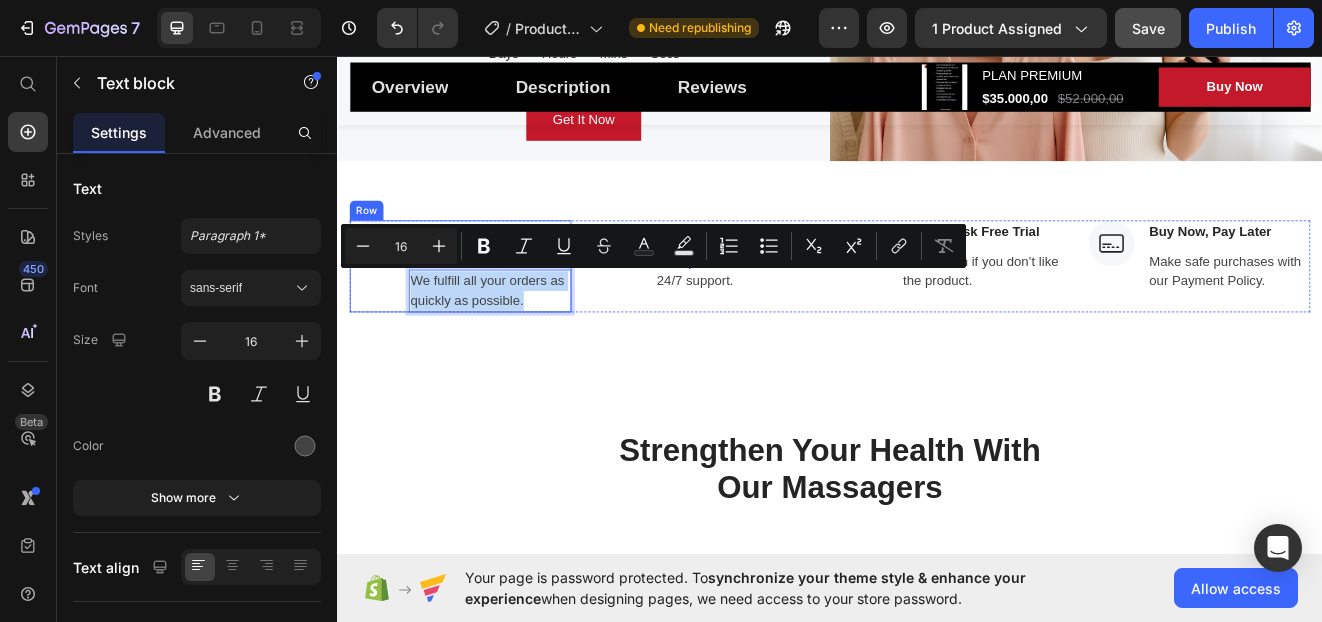 drag, startPoint x: 579, startPoint y: 358, endPoint x: 390, endPoint y: 354, distance: 189.04233 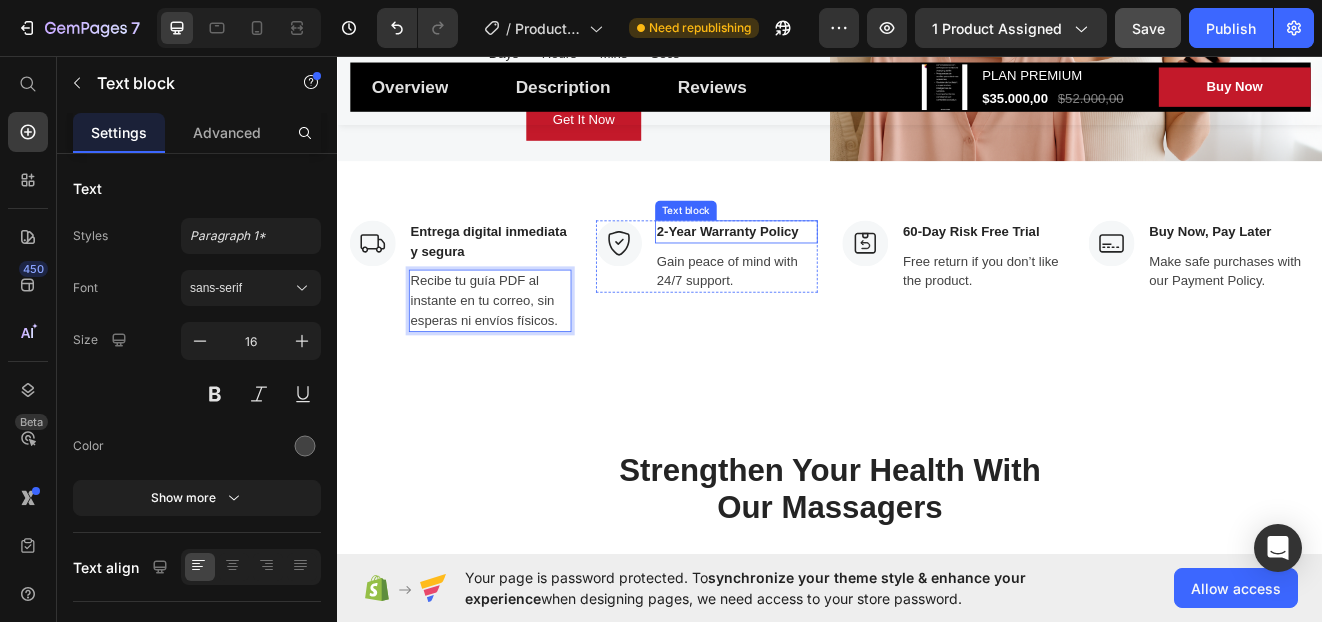 click on "2-Year Warranty Policy" at bounding box center (823, 271) 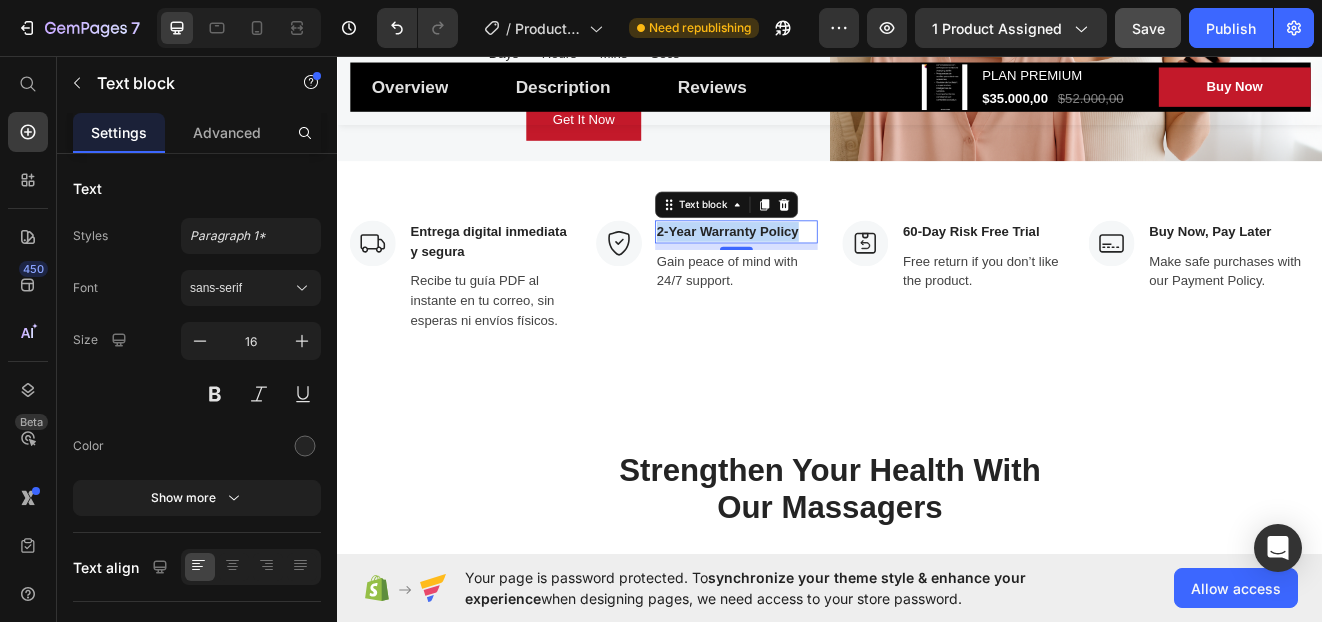 drag, startPoint x: 720, startPoint y: 267, endPoint x: 901, endPoint y: 268, distance: 181.00276 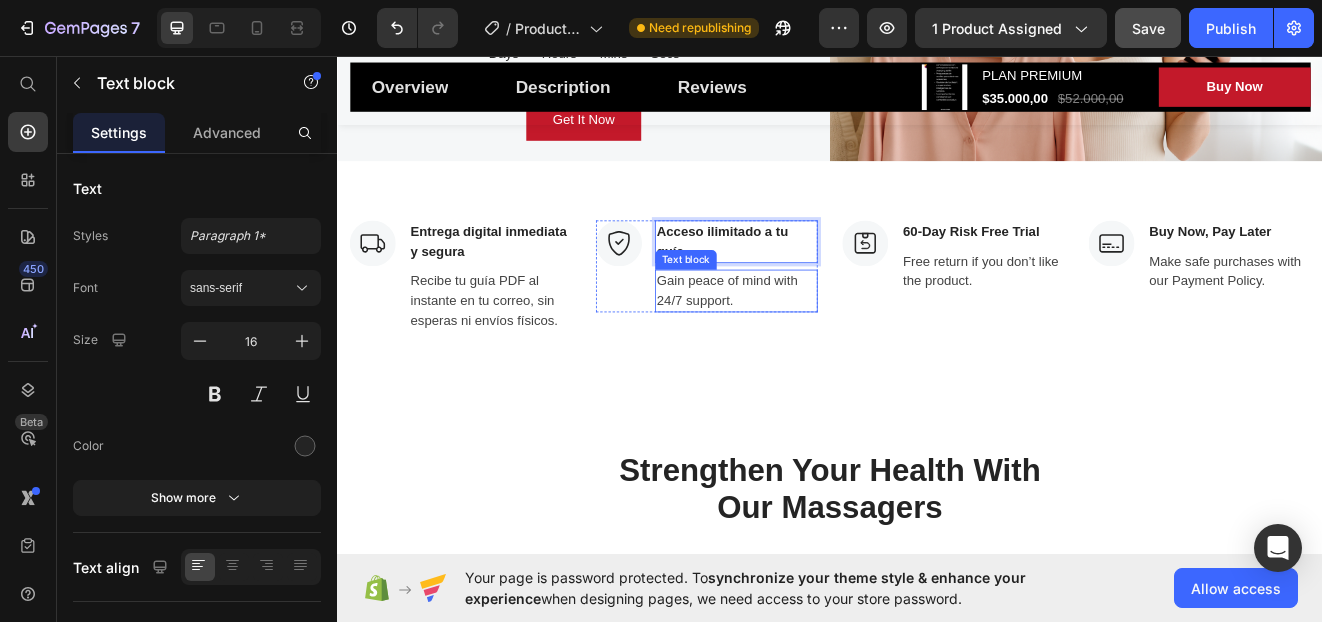 click on "Gain peace of mind with 24/7 support." at bounding box center [823, 343] 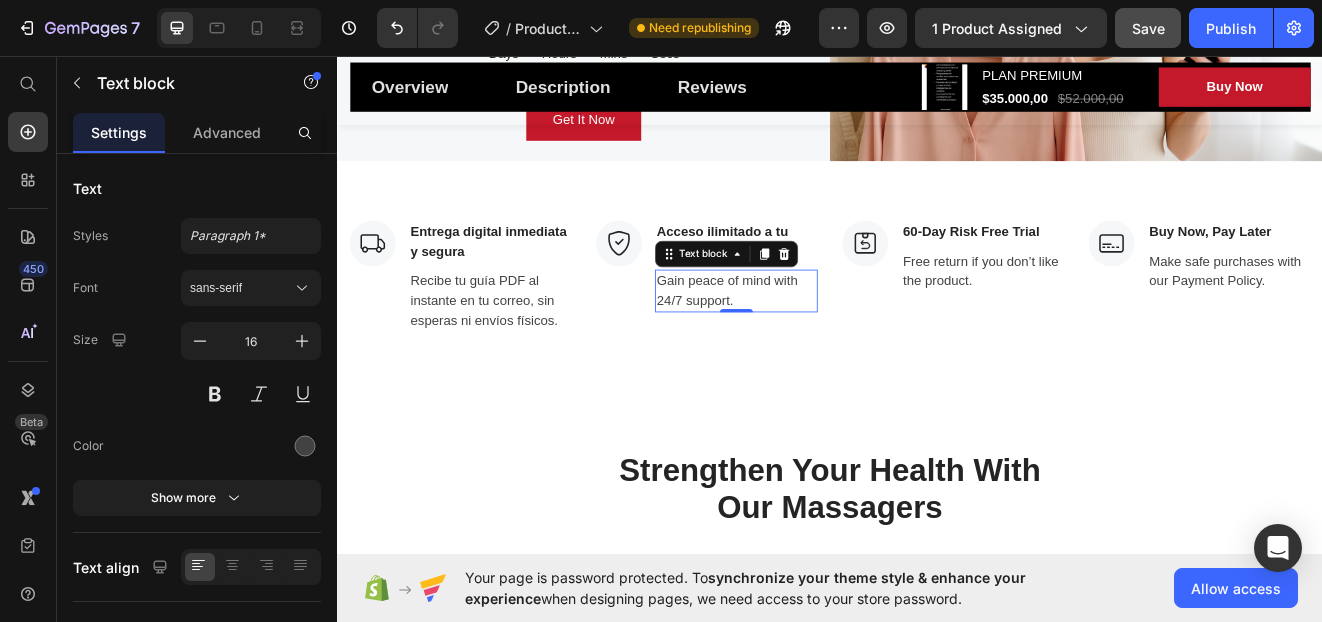 click on "Gain peace of mind with 24/7 support." at bounding box center (823, 343) 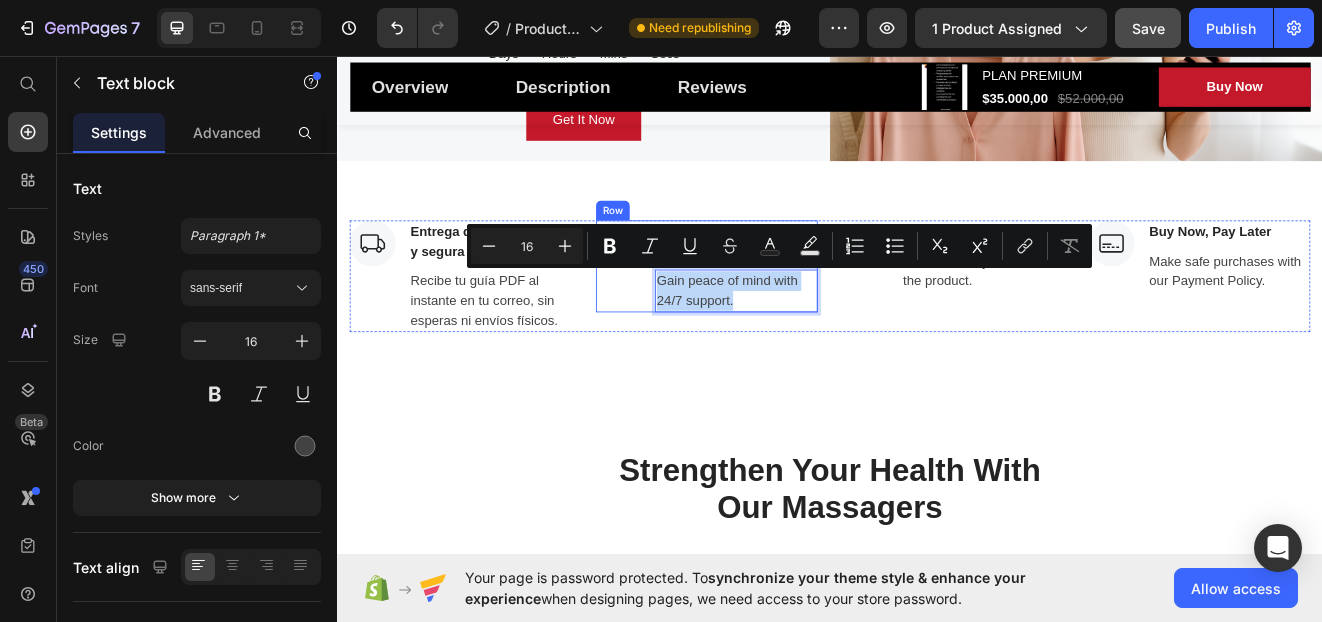 drag, startPoint x: 846, startPoint y: 356, endPoint x: 698, endPoint y: 332, distance: 149.93332 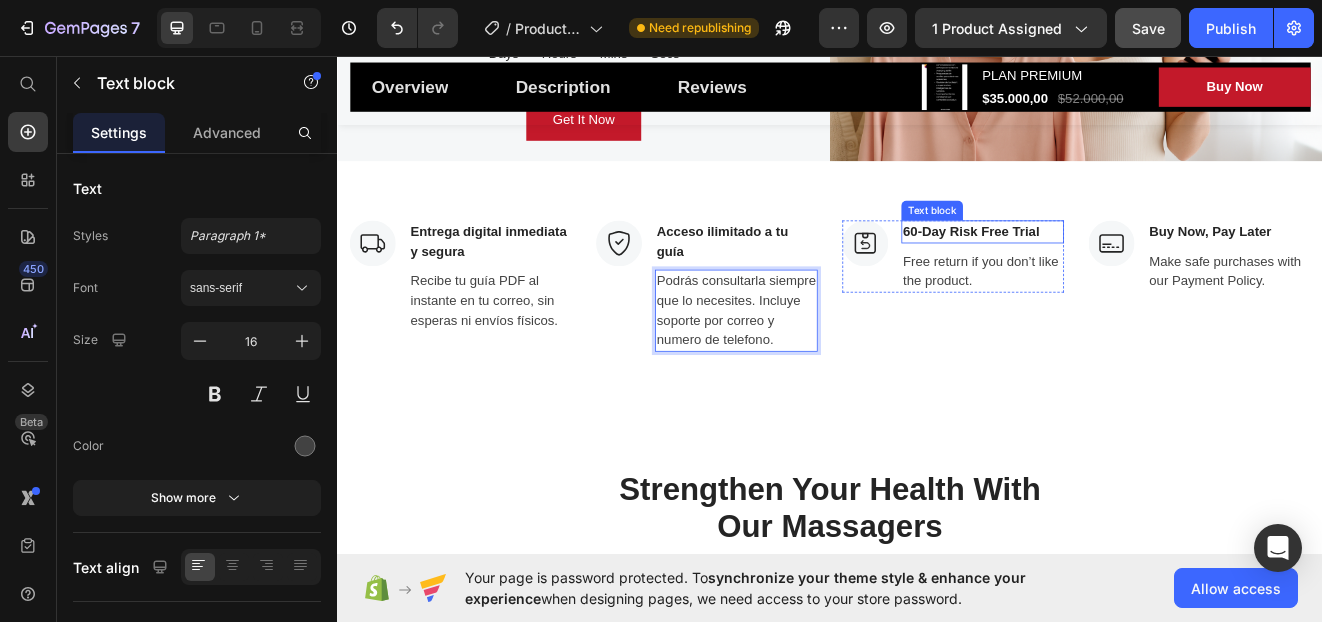 click on "60-Day Risk Free Trial" at bounding box center [1123, 271] 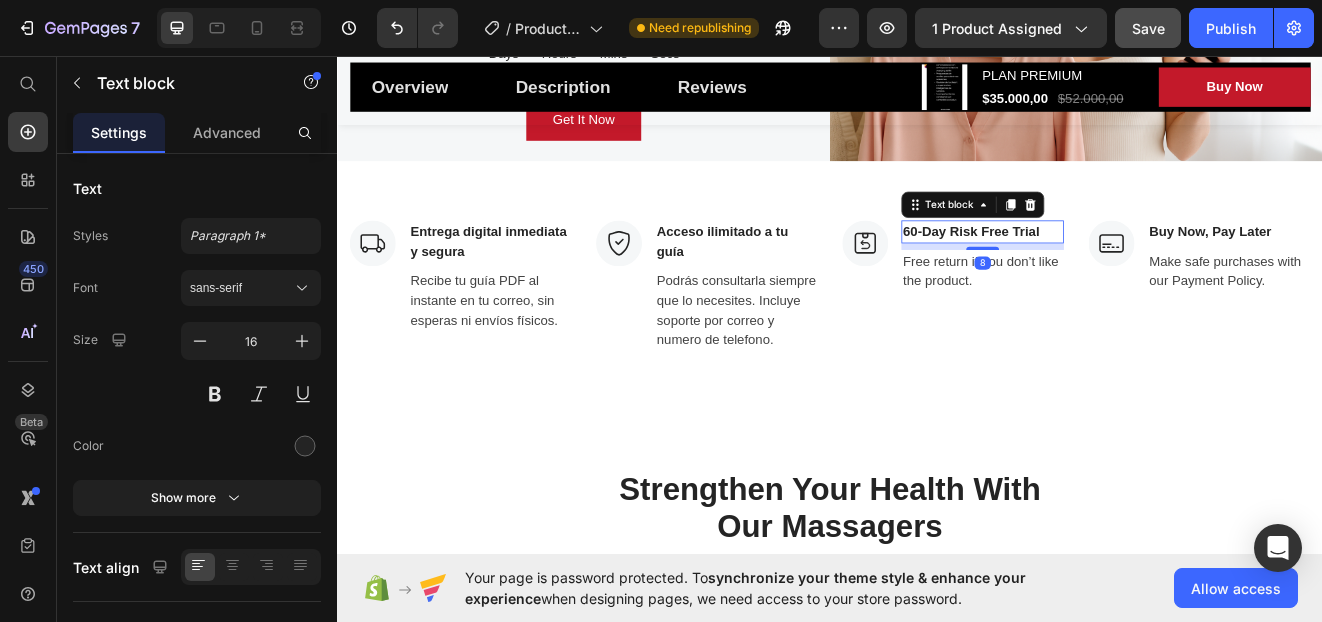 click on "60-Day Risk Free Trial" at bounding box center (1123, 271) 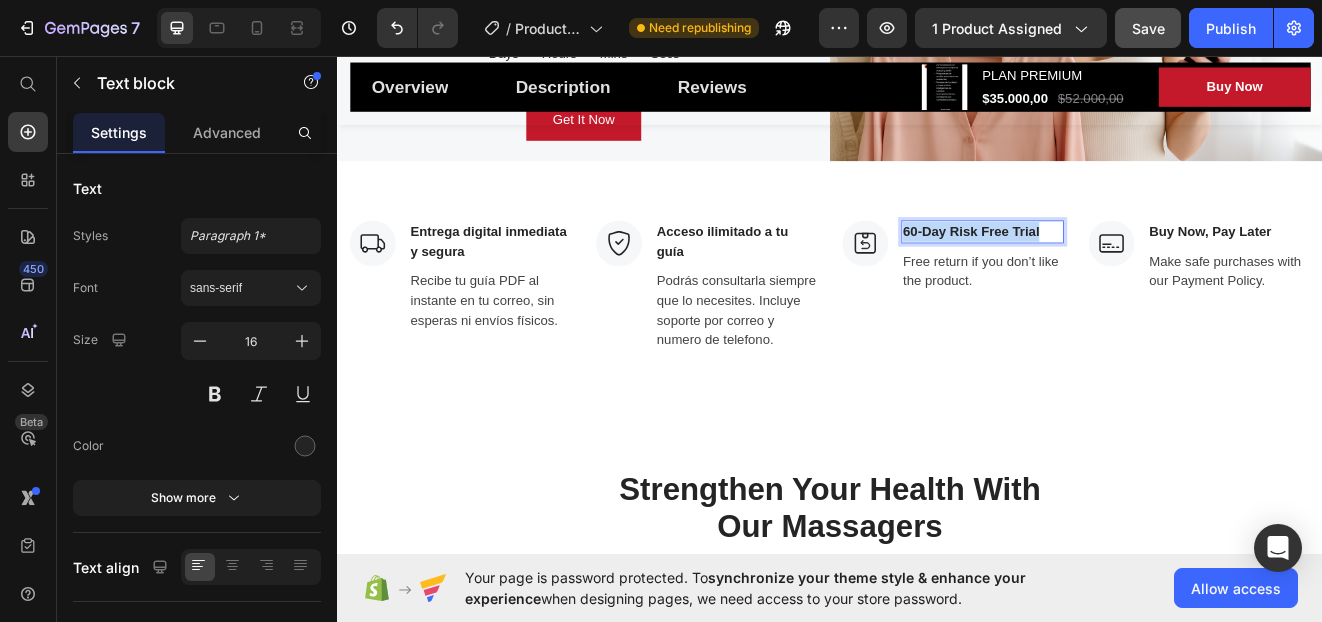 drag, startPoint x: 1020, startPoint y: 272, endPoint x: 1203, endPoint y: 264, distance: 183.17477 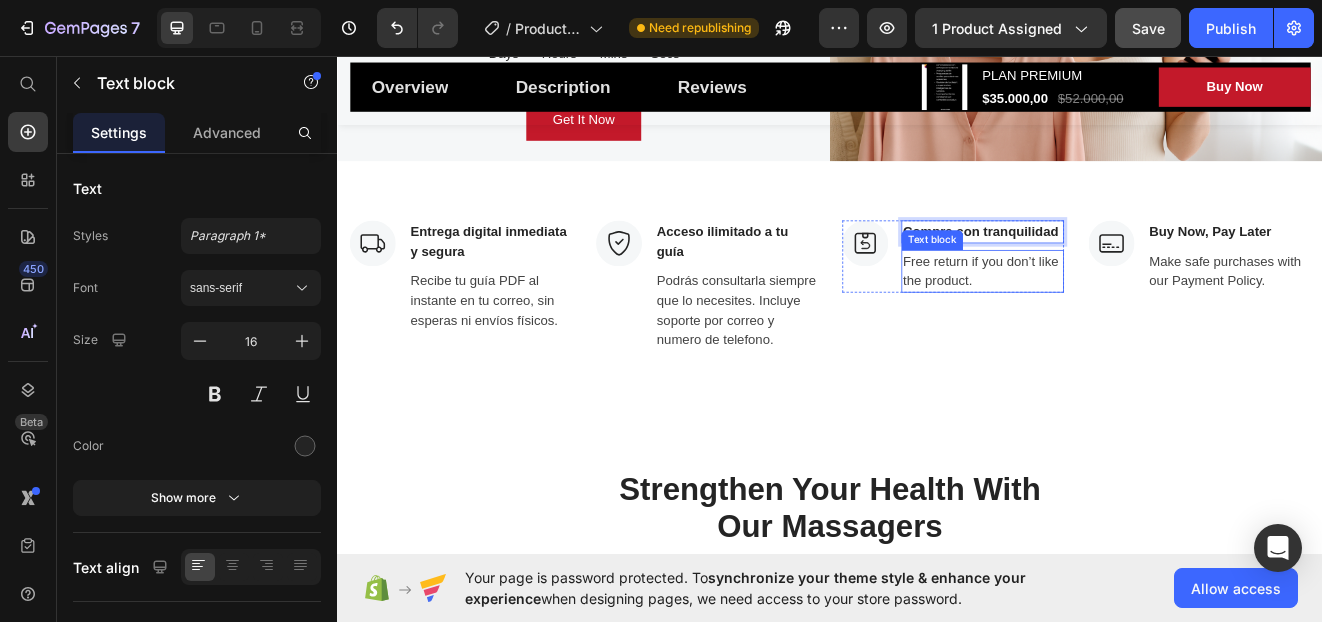 click on "Free return if you don’t like the product." at bounding box center (1123, 319) 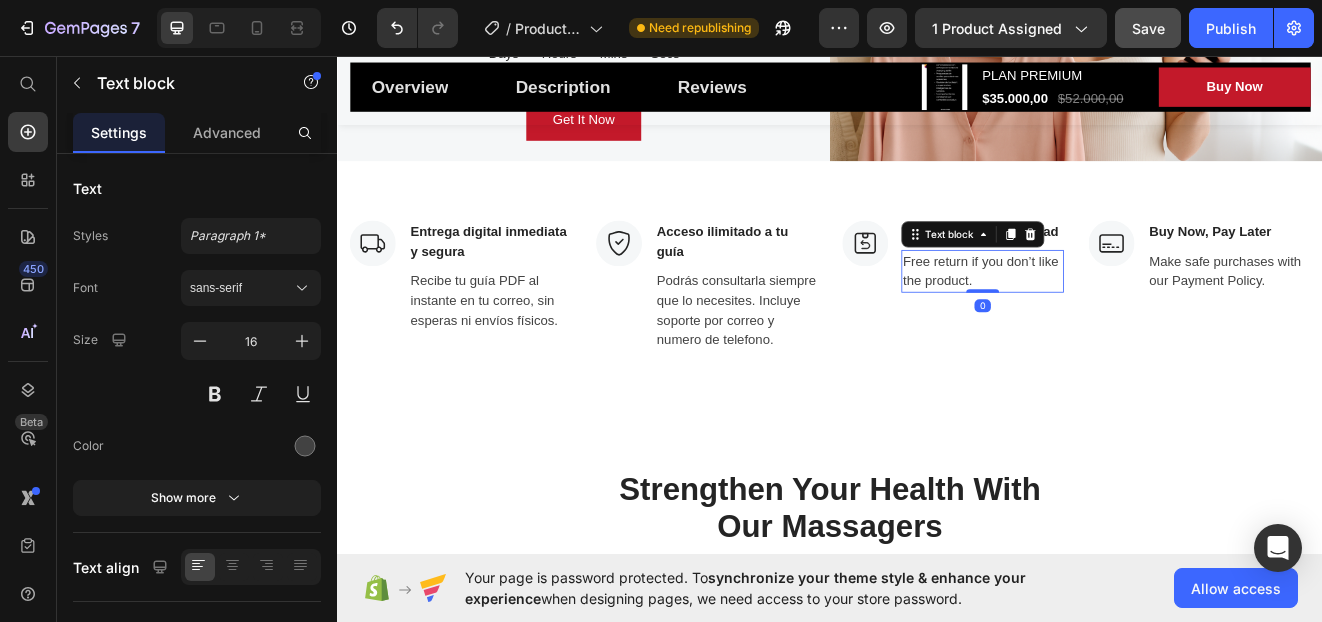 click on "Free return if you don’t like the product." at bounding box center (1123, 319) 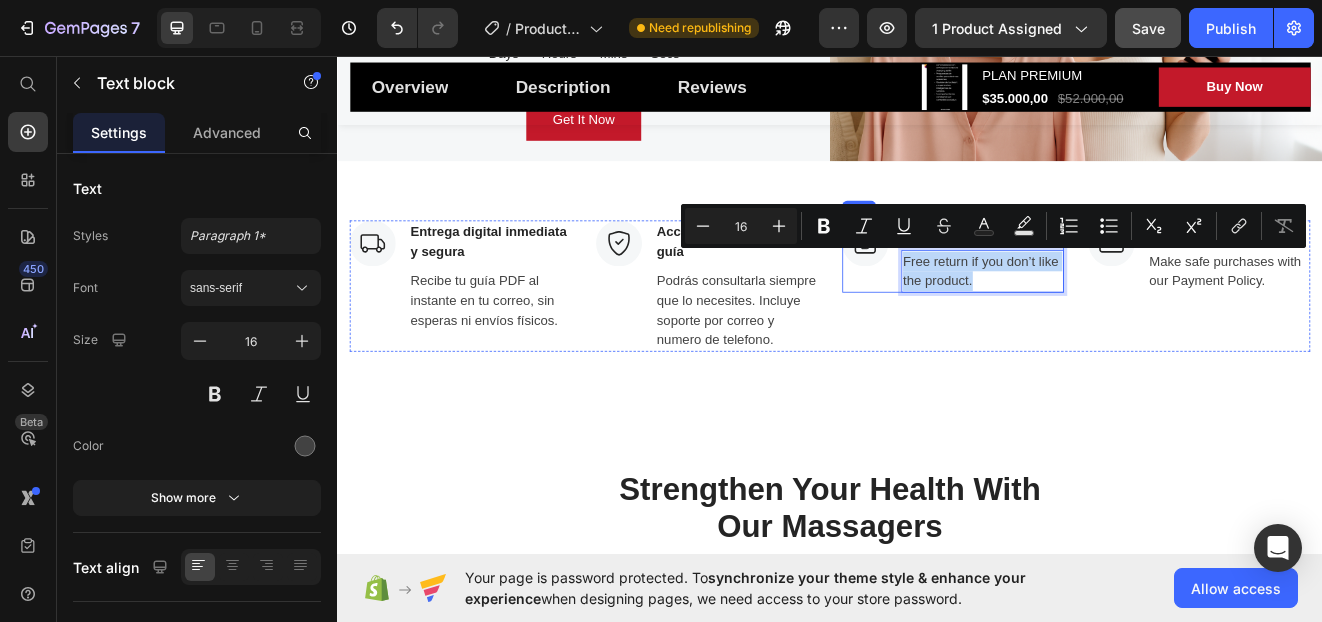 drag, startPoint x: 1069, startPoint y: 332, endPoint x: 1008, endPoint y: 306, distance: 66.309875 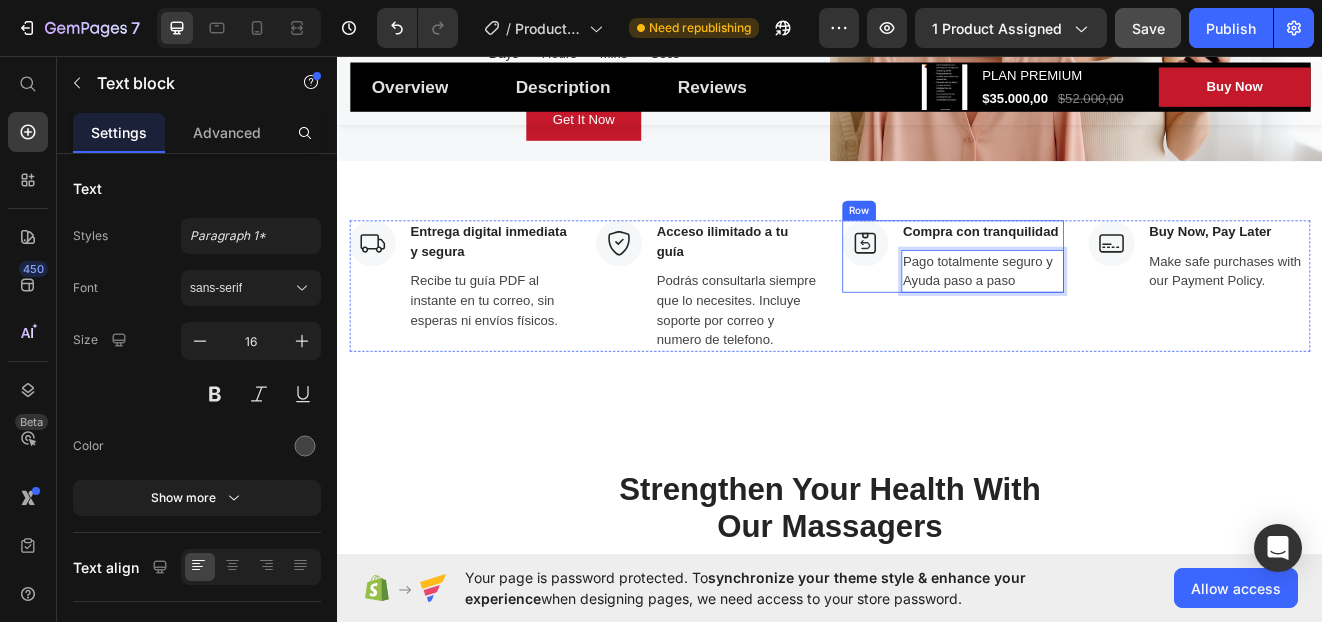 click on "Image" at bounding box center (980, 301) 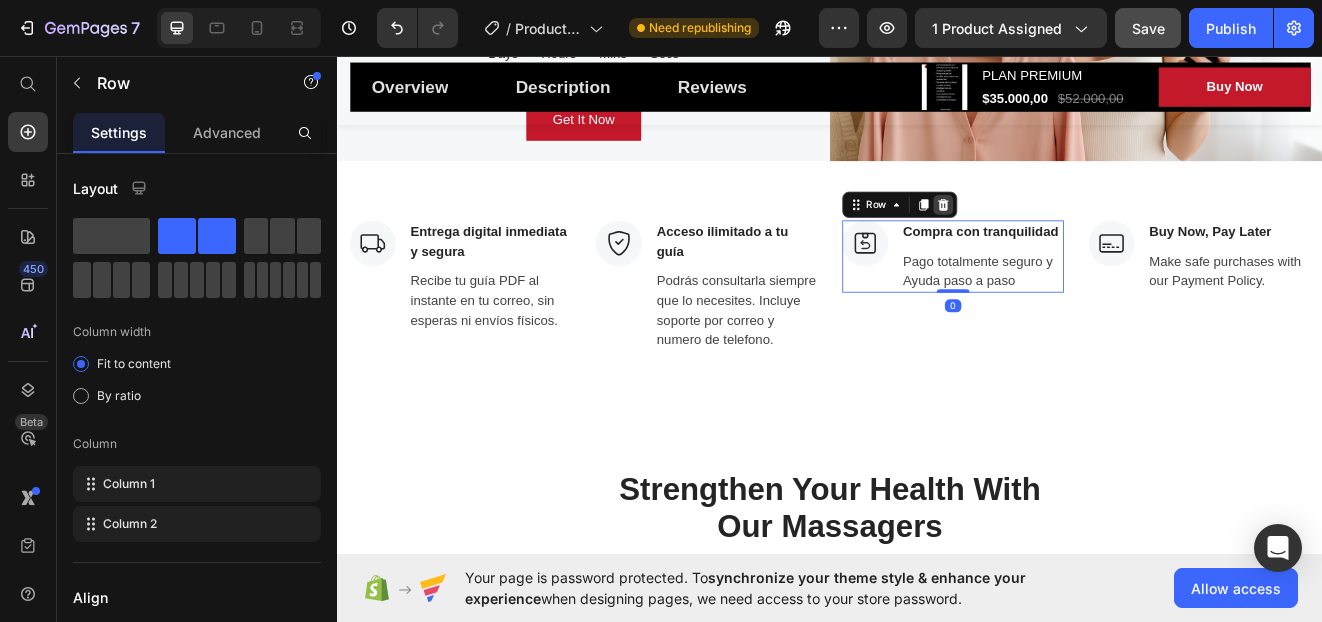 click 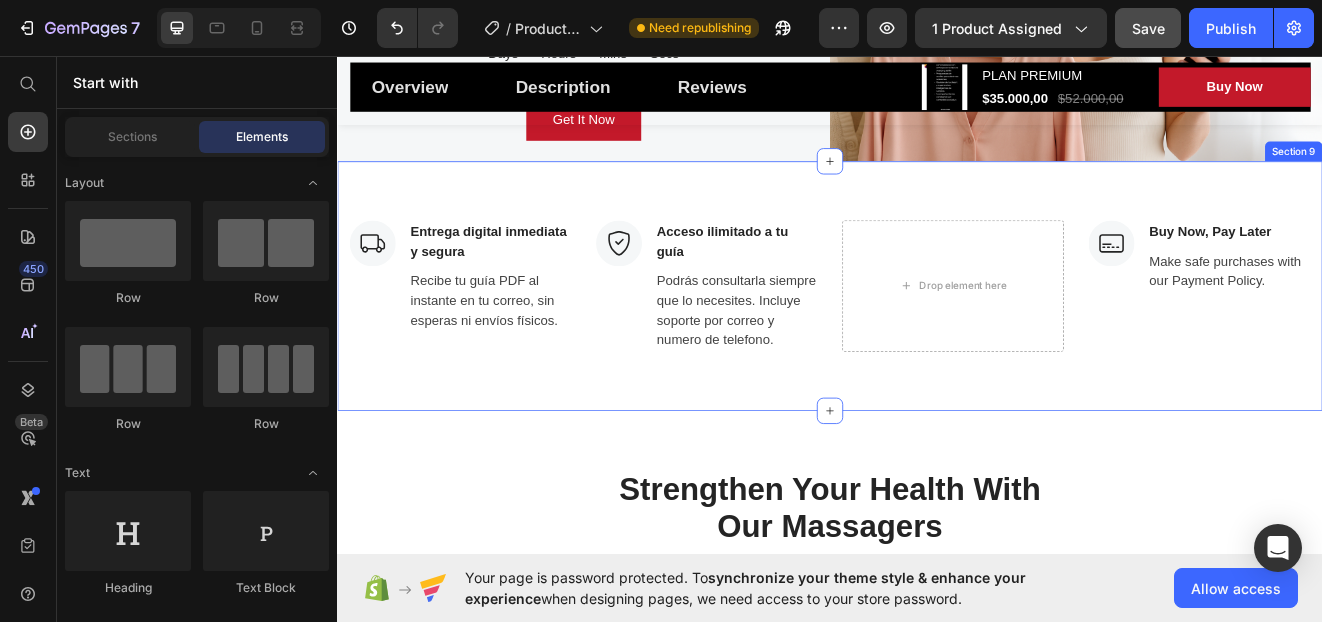 click on "Buy Now, Pay Later" at bounding box center (1423, 271) 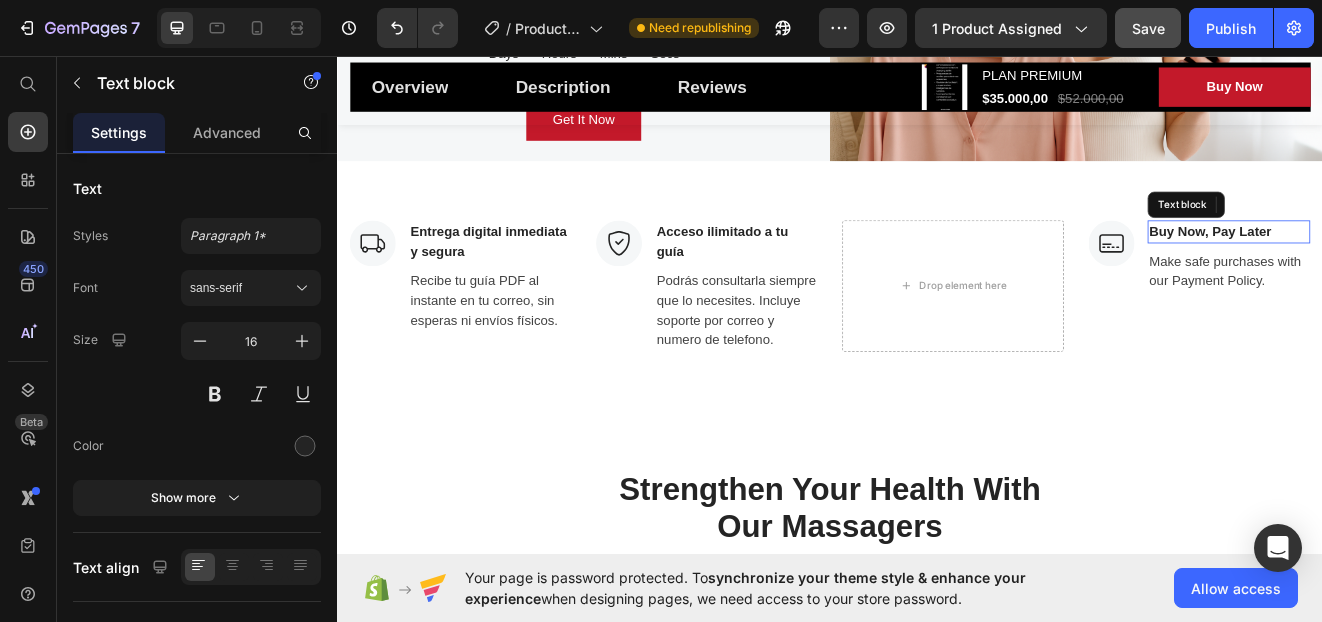 click on "Buy Now, Pay Later" at bounding box center [1423, 271] 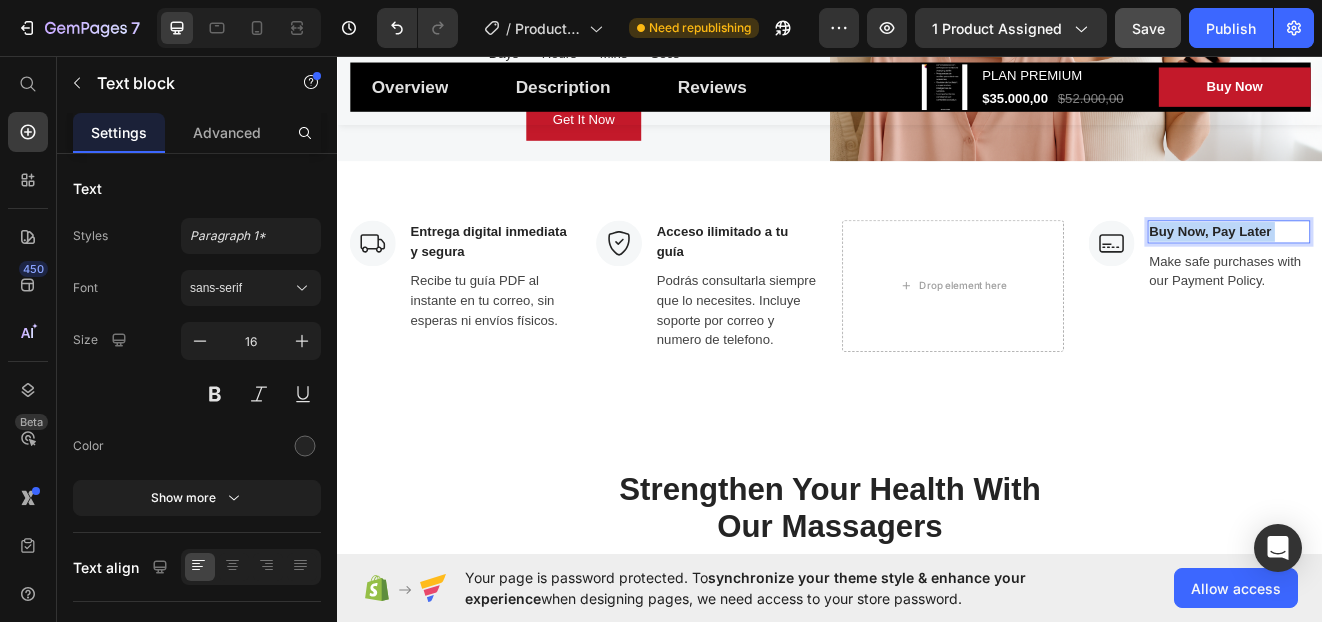drag, startPoint x: 1472, startPoint y: 269, endPoint x: 1332, endPoint y: 263, distance: 140.12851 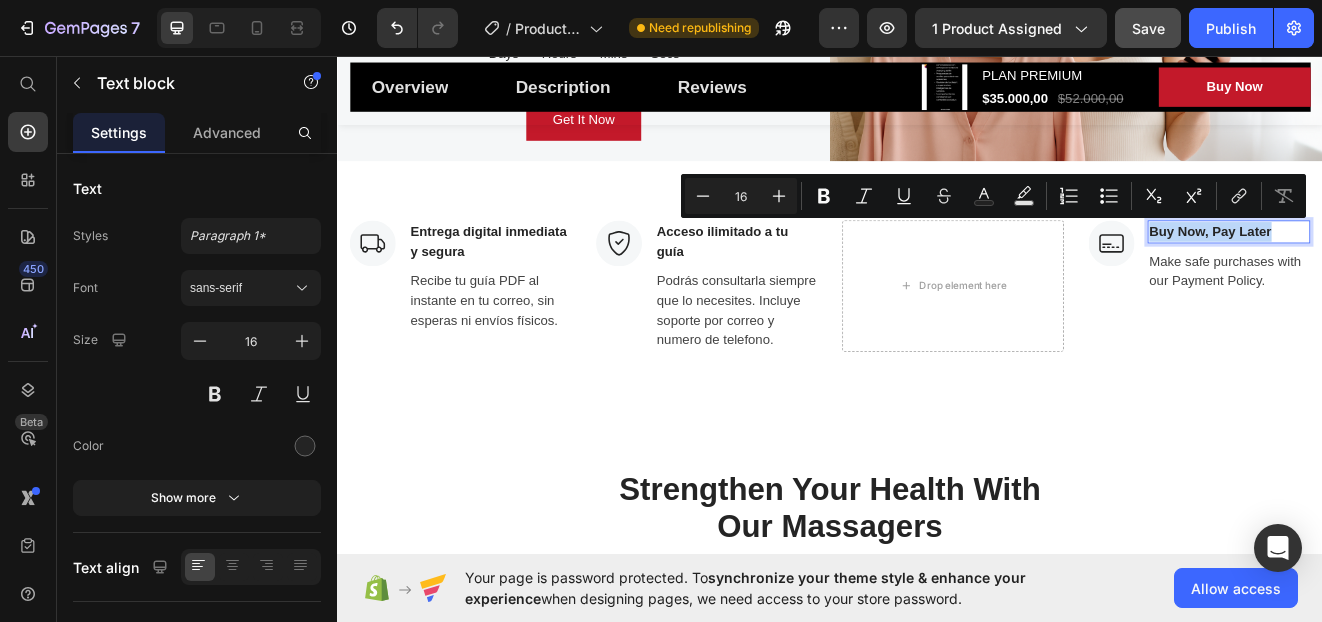 drag, startPoint x: 1316, startPoint y: 268, endPoint x: 1469, endPoint y: 268, distance: 153 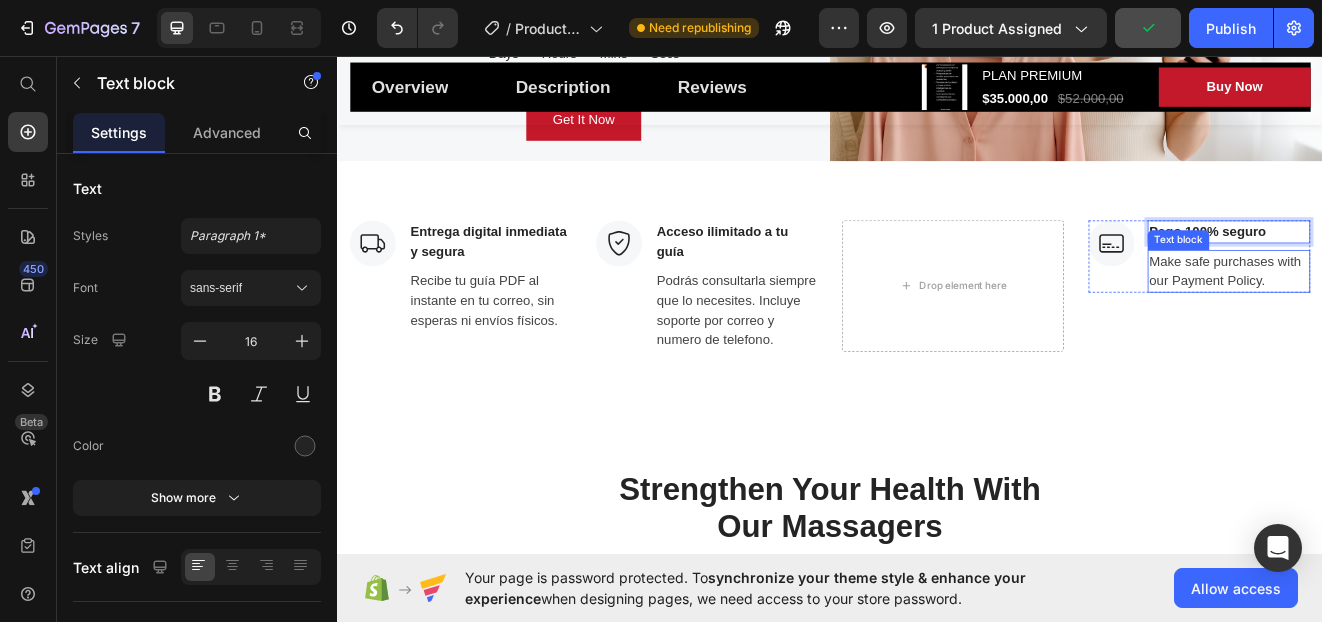 click on "Make safe purchases with our Payment Policy." at bounding box center [1423, 319] 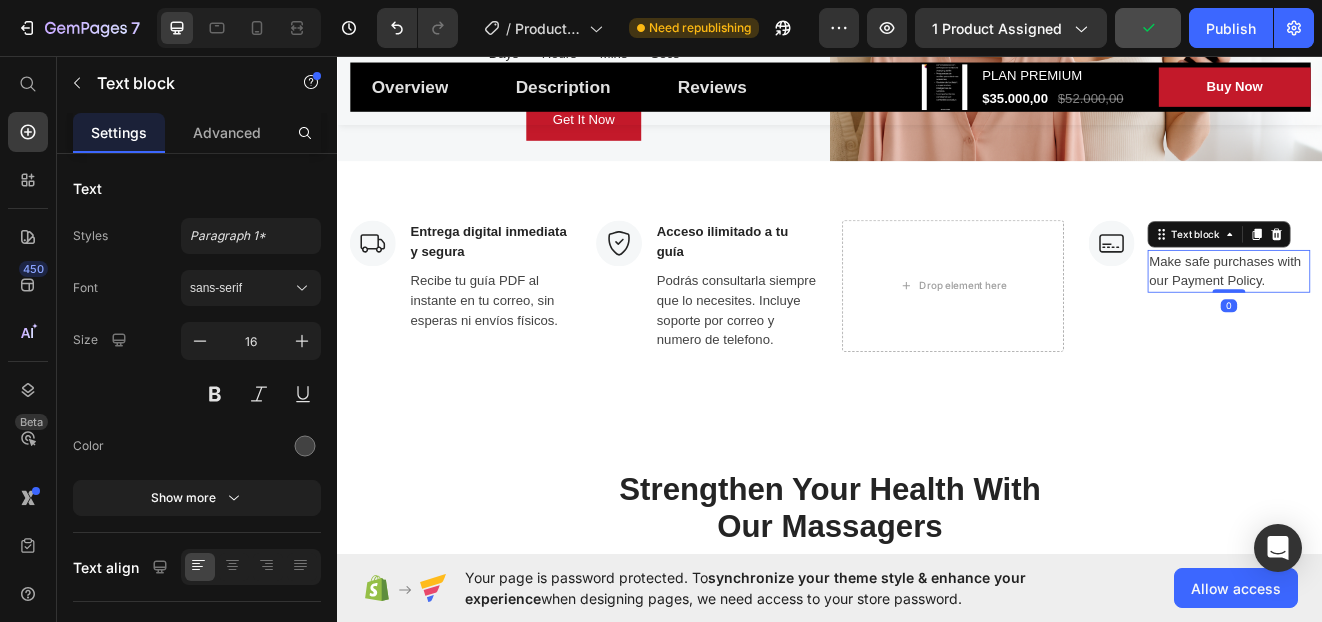 click on "Make safe purchases with our Payment Policy." at bounding box center (1423, 319) 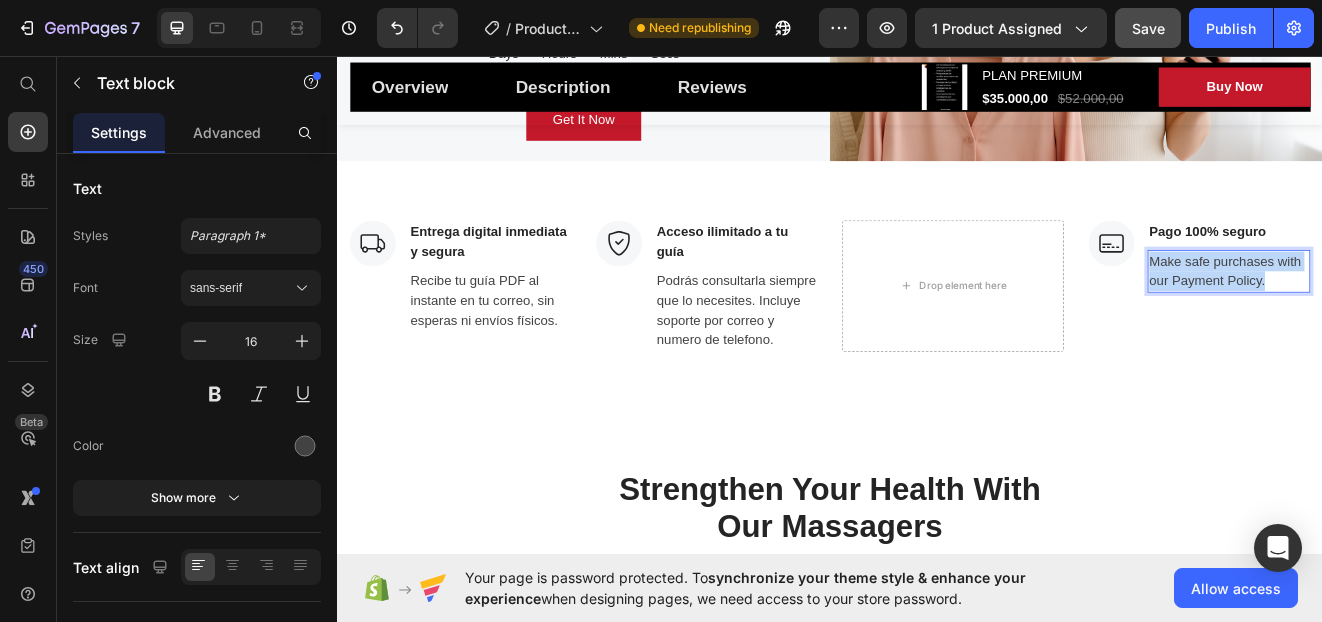 drag, startPoint x: 1317, startPoint y: 303, endPoint x: 1463, endPoint y: 340, distance: 150.6154 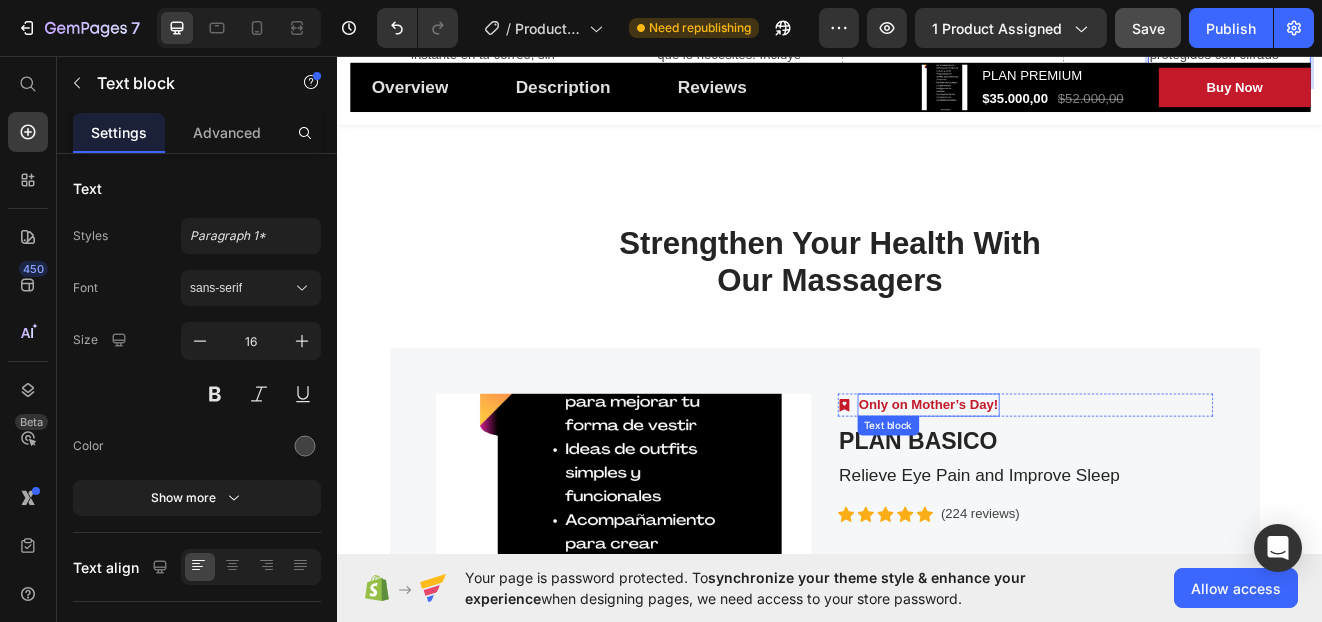 scroll, scrollTop: 6688, scrollLeft: 0, axis: vertical 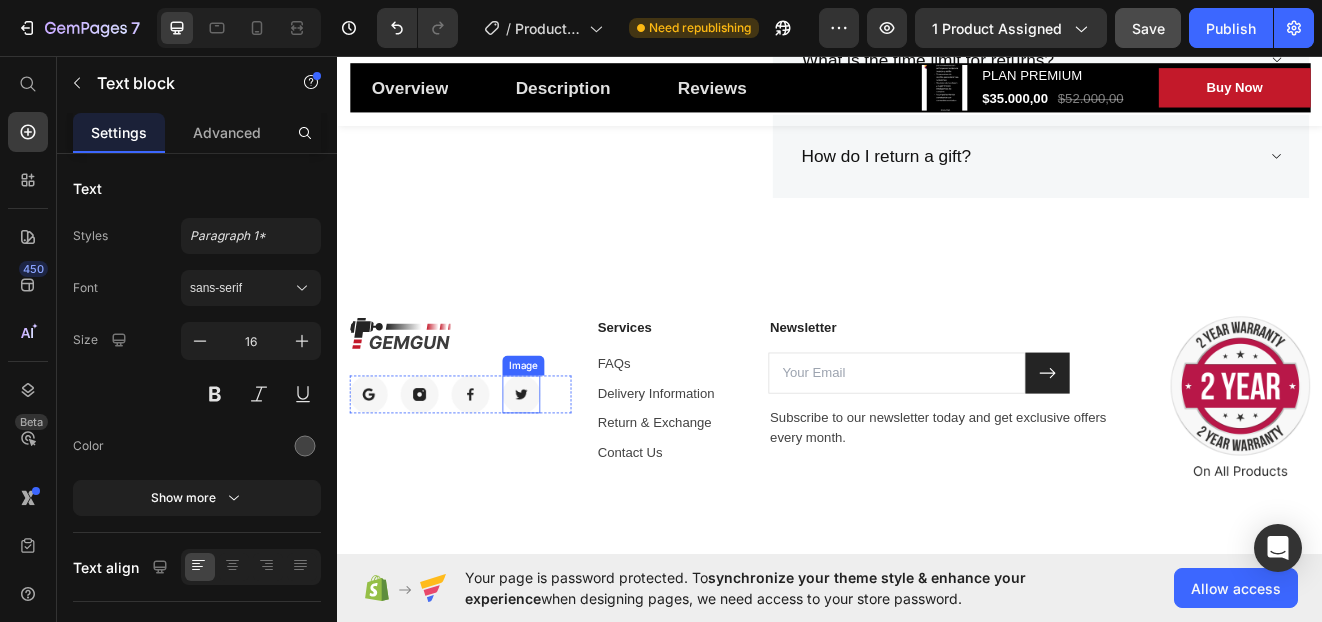 click at bounding box center (561, 469) 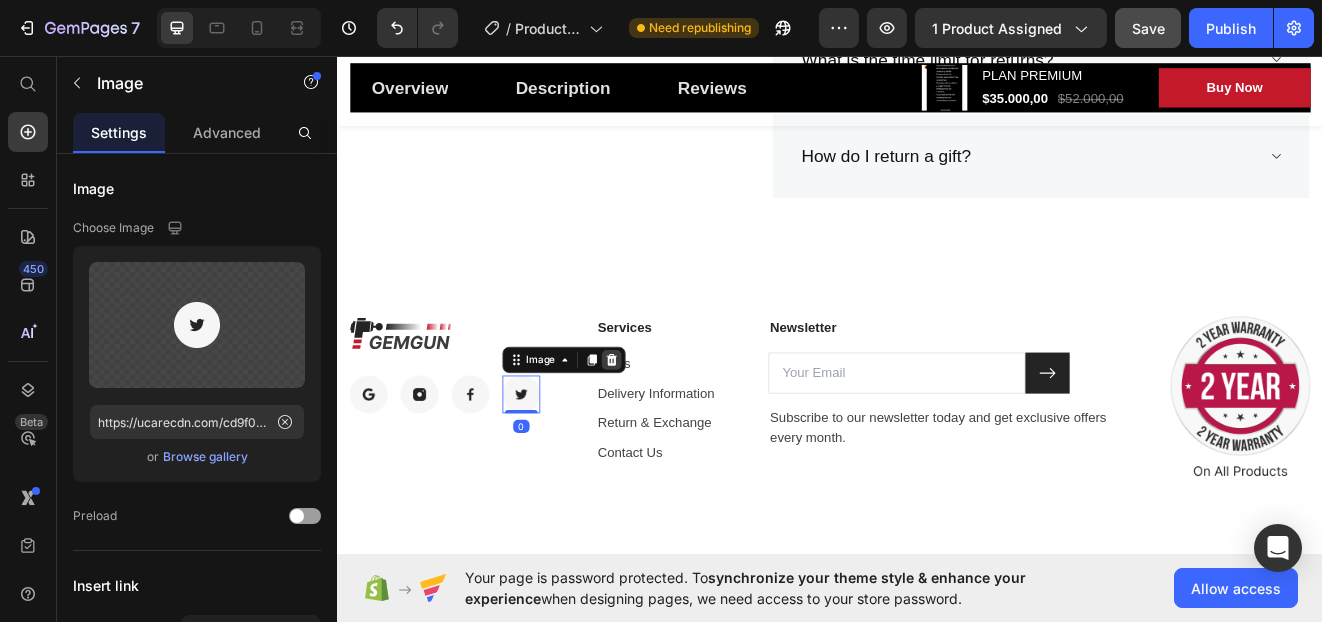 click 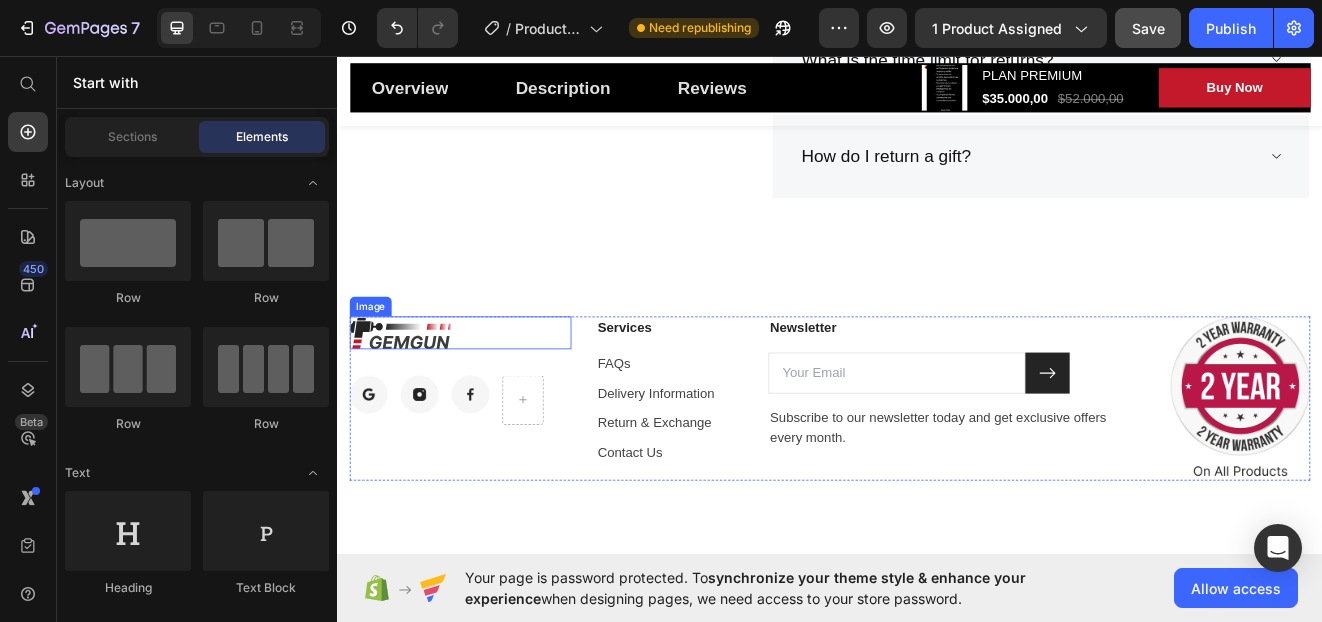click at bounding box center (487, 394) 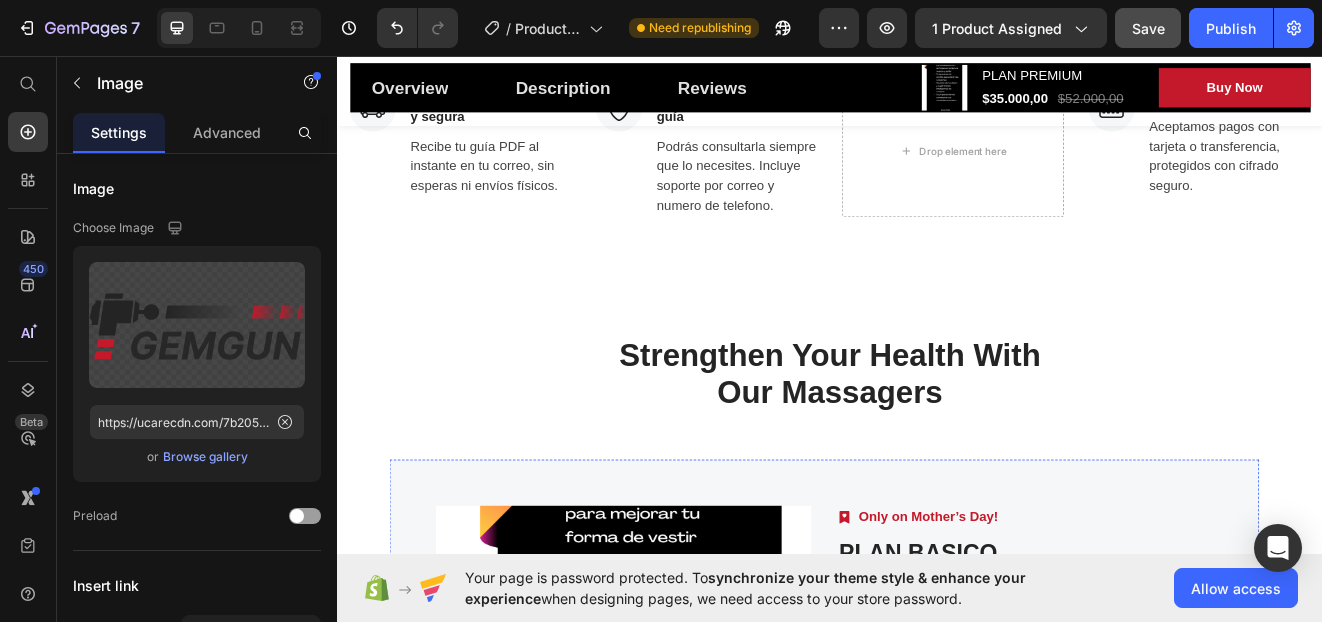 scroll, scrollTop: 6852, scrollLeft: 0, axis: vertical 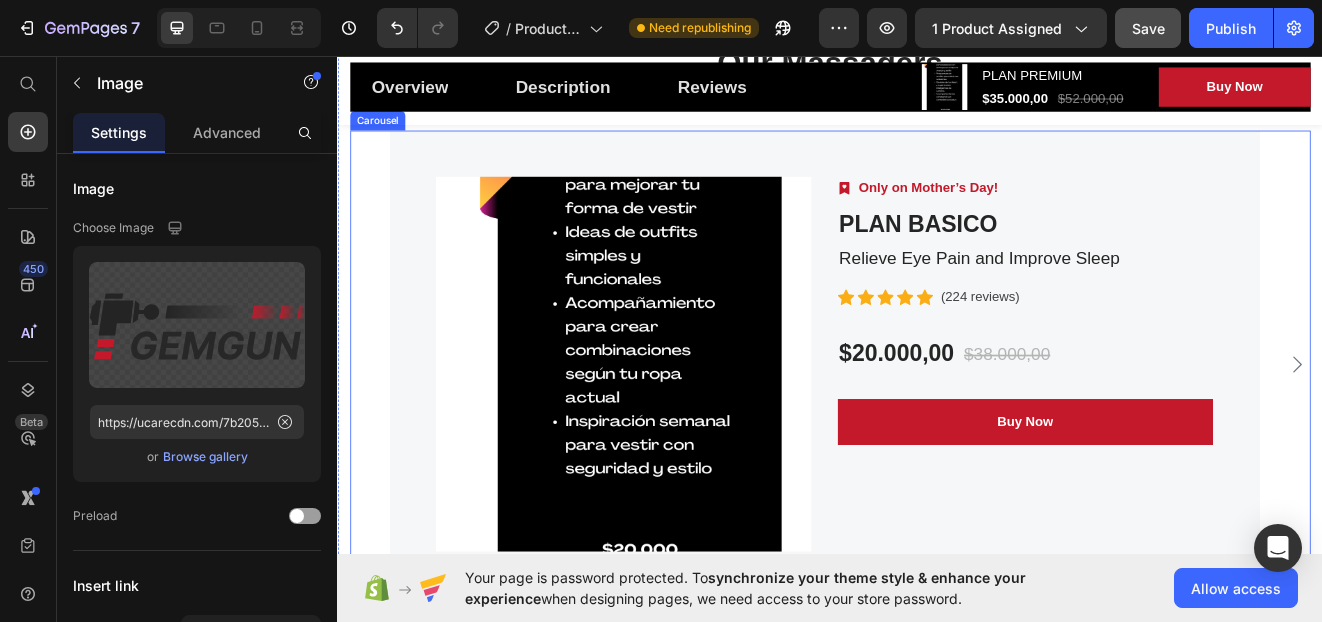 click 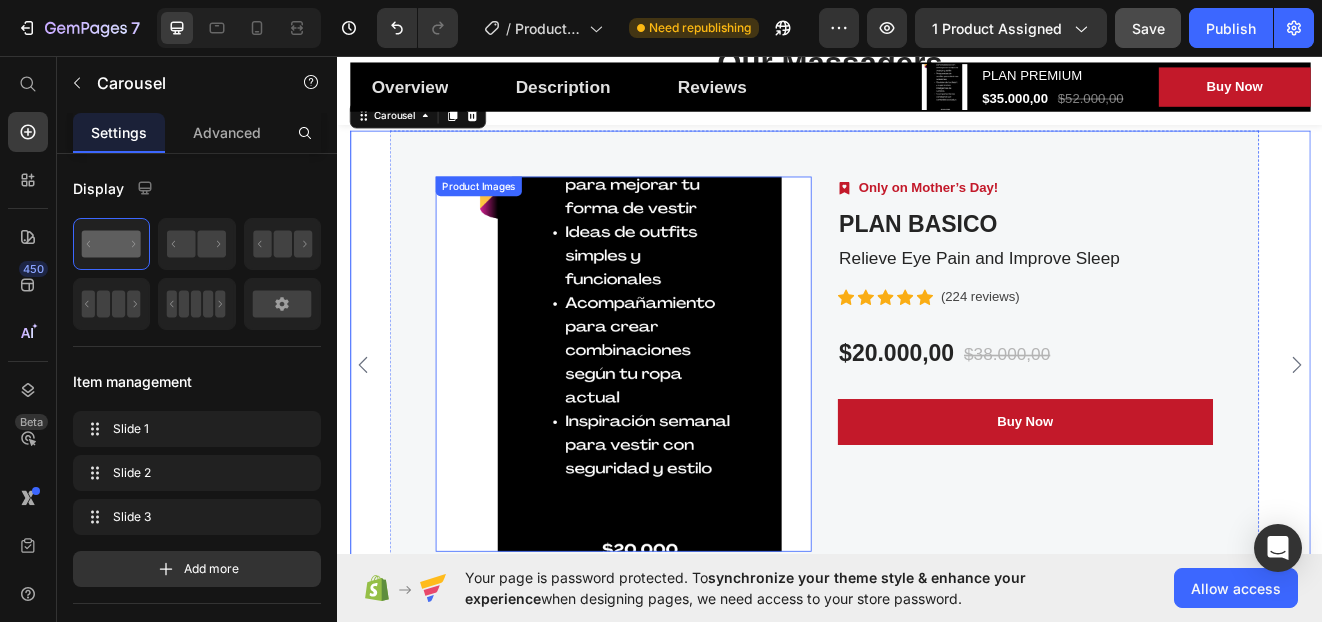 click at bounding box center (685, 433) 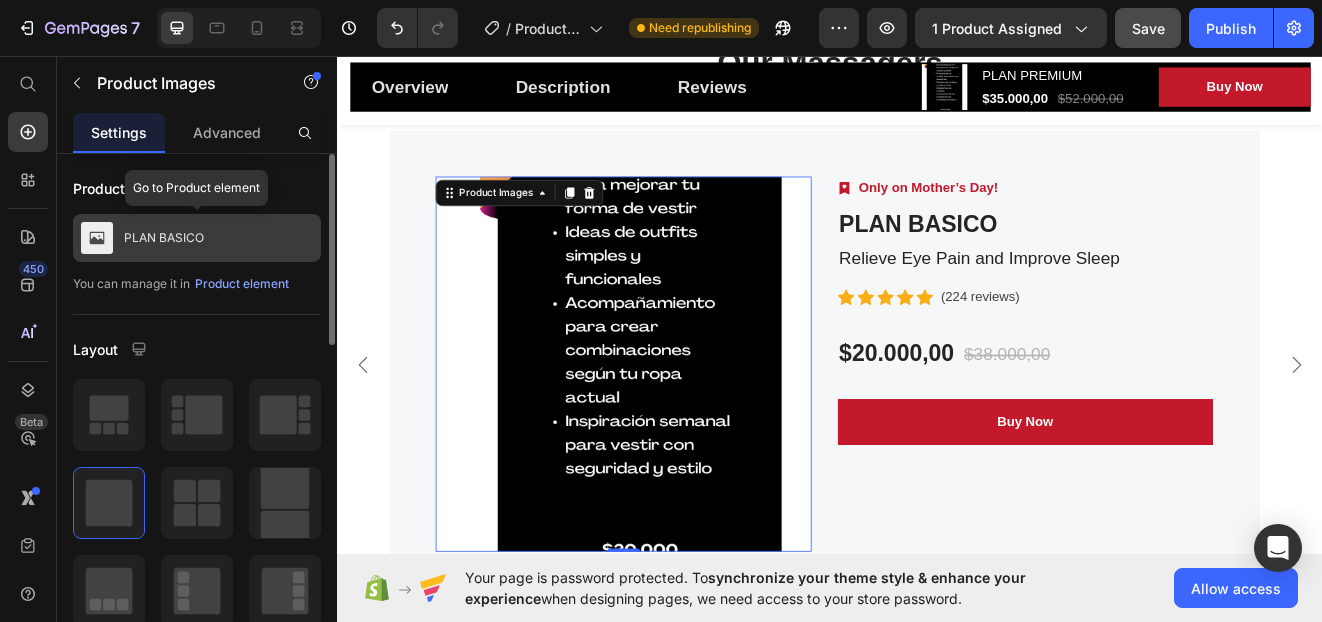 click on "PLAN BASICO" at bounding box center (164, 238) 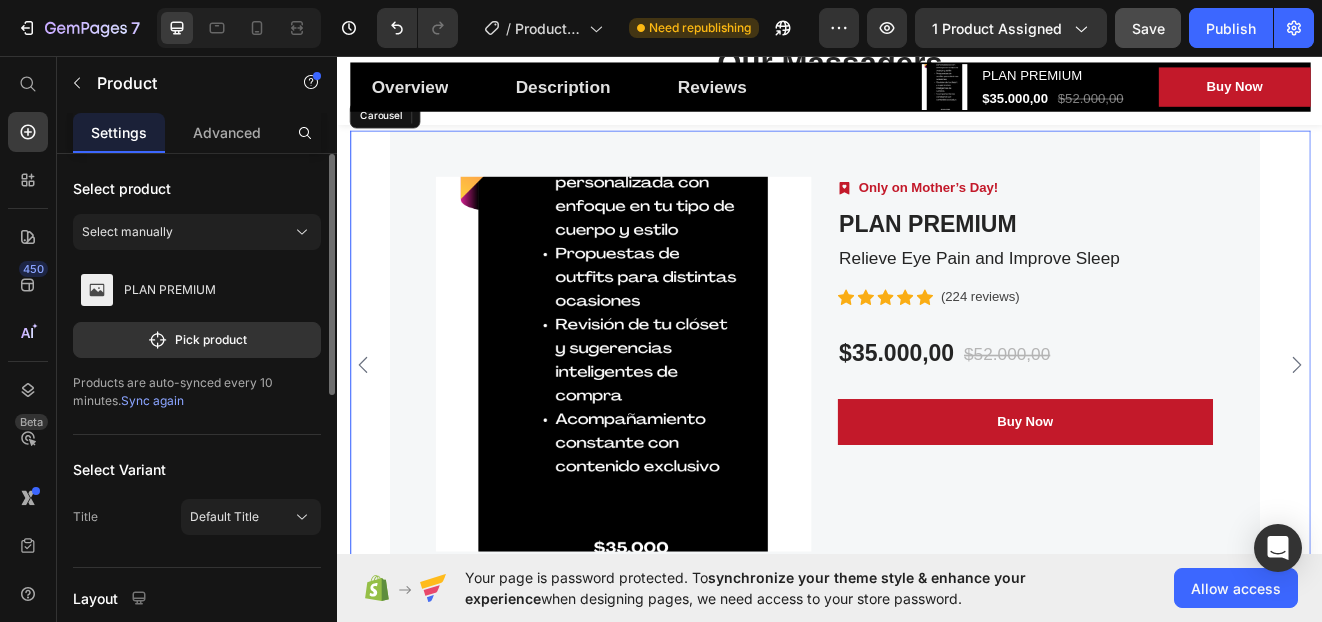 click 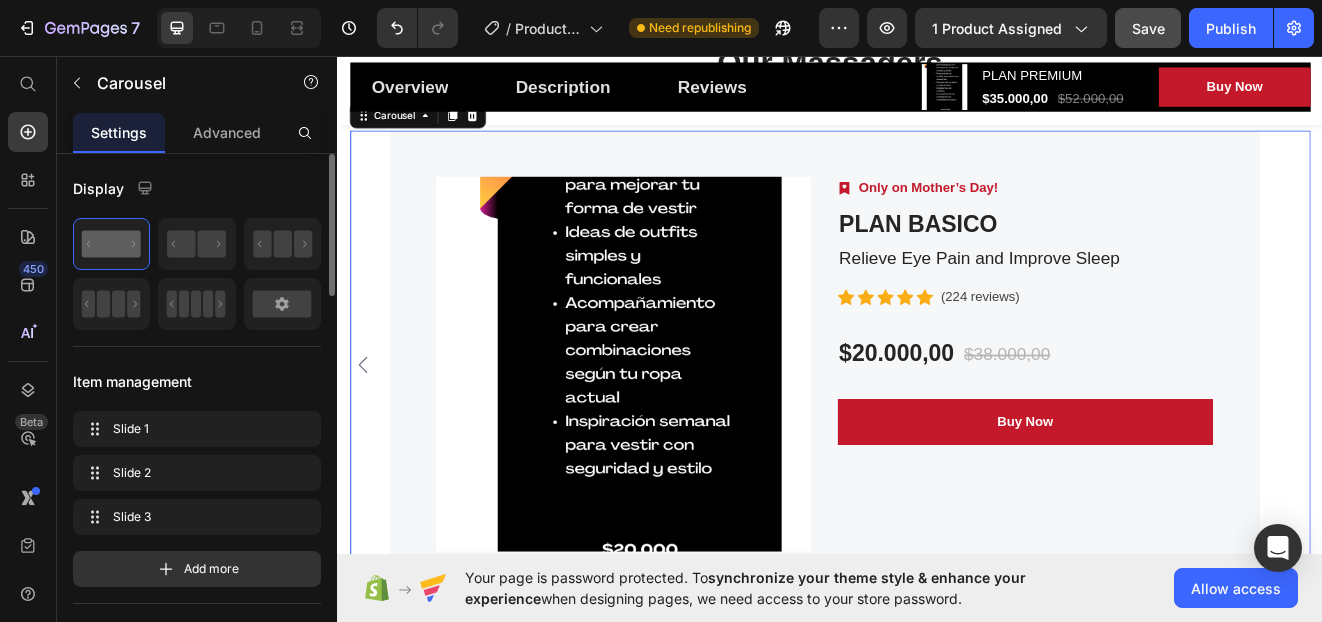 click on "Product Images Image Only on Mother’s Day! Text block Row PLAN BASICO (P) Title Relieve Eye Pain and Improve Sleep Text block                Icon                Icon                Icon                Icon                Icon Icon List Hoz (224 reviews) Text block Row $20.000,00 (P) Price $38.000,00 (P) Price Row Buy Now (P) Cart Button Row Product Product Images Image Only on Mother’s Day! Text block Row PLAN PREMIUM (P) Title Relieve Eye Pain and Improve Sleep Text block                Icon                Icon                Icon                Icon                Icon Icon List Hoz (224 reviews) Text block Row $35.000,00 (P) Price $52.000,00 (P) Price Row Buy Now (P) Cart Button Row Product Product Images Image Only on Mother’s Day! Text block Row PLAN BASICO (P) Title Relieve Eye Pain and Improve Sleep Text block                Icon                Icon                Icon                Icon                Icon Icon List Hoz (224 reviews) Text block Row $20.000,00 (P) Price (P) Price" at bounding box center [937, 433] 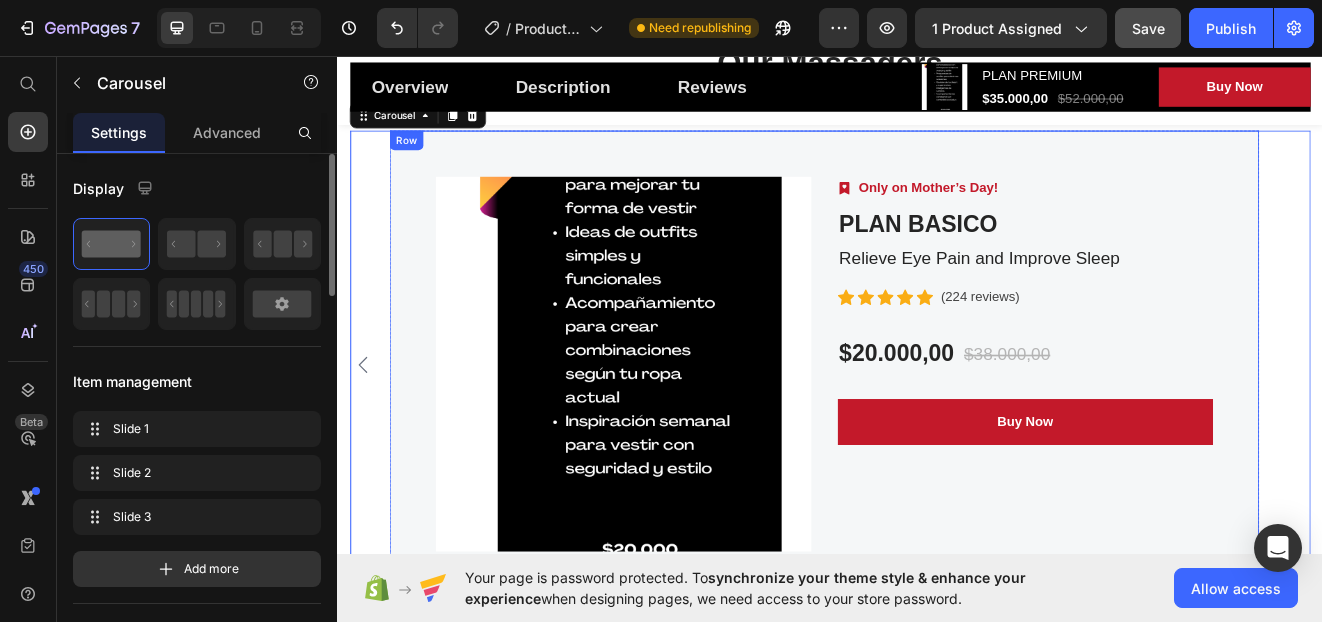 scroll, scrollTop: 6952, scrollLeft: 0, axis: vertical 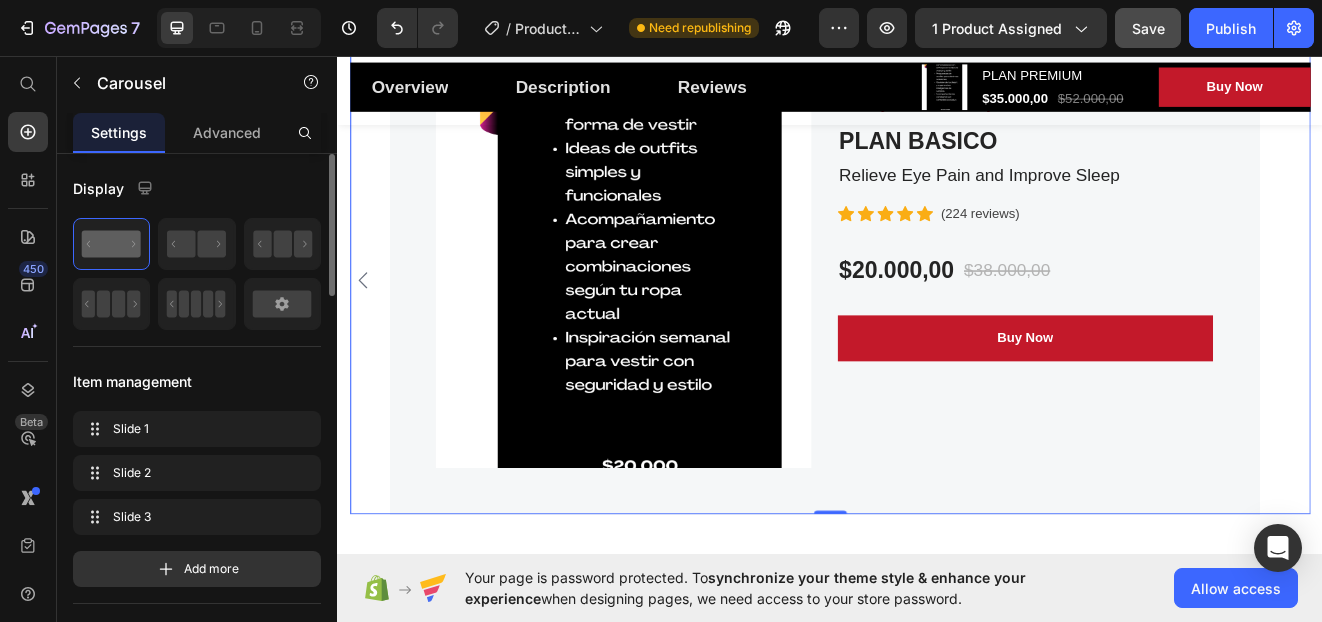 click 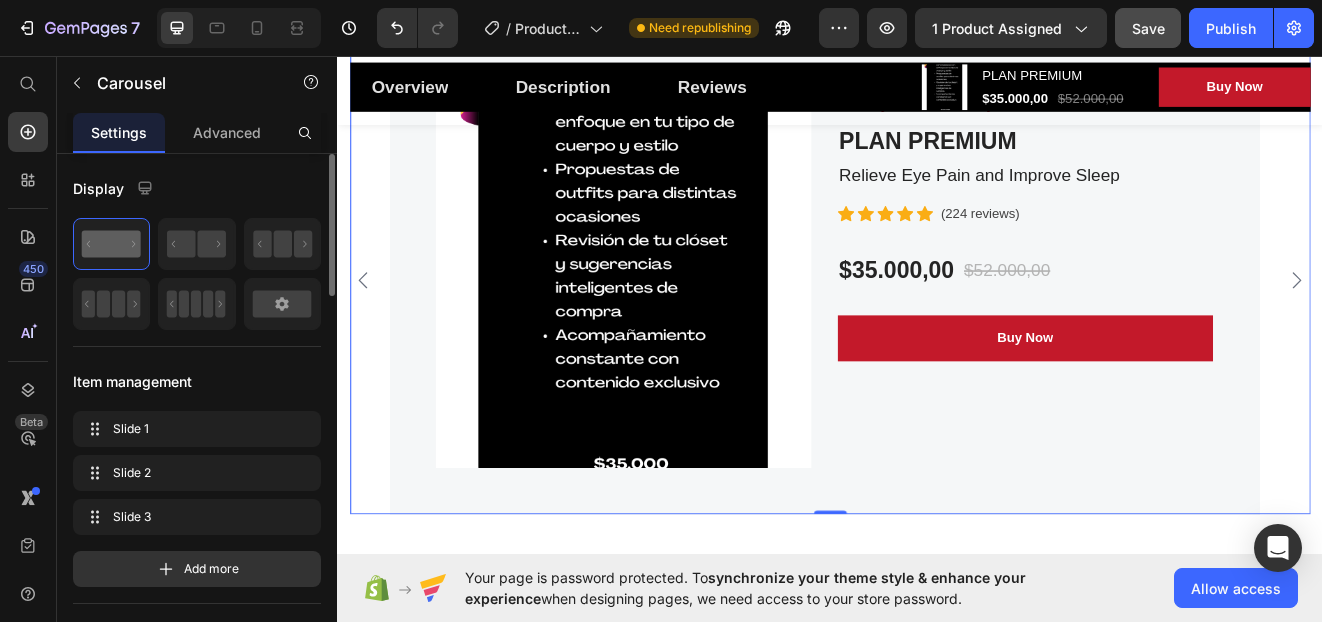 click 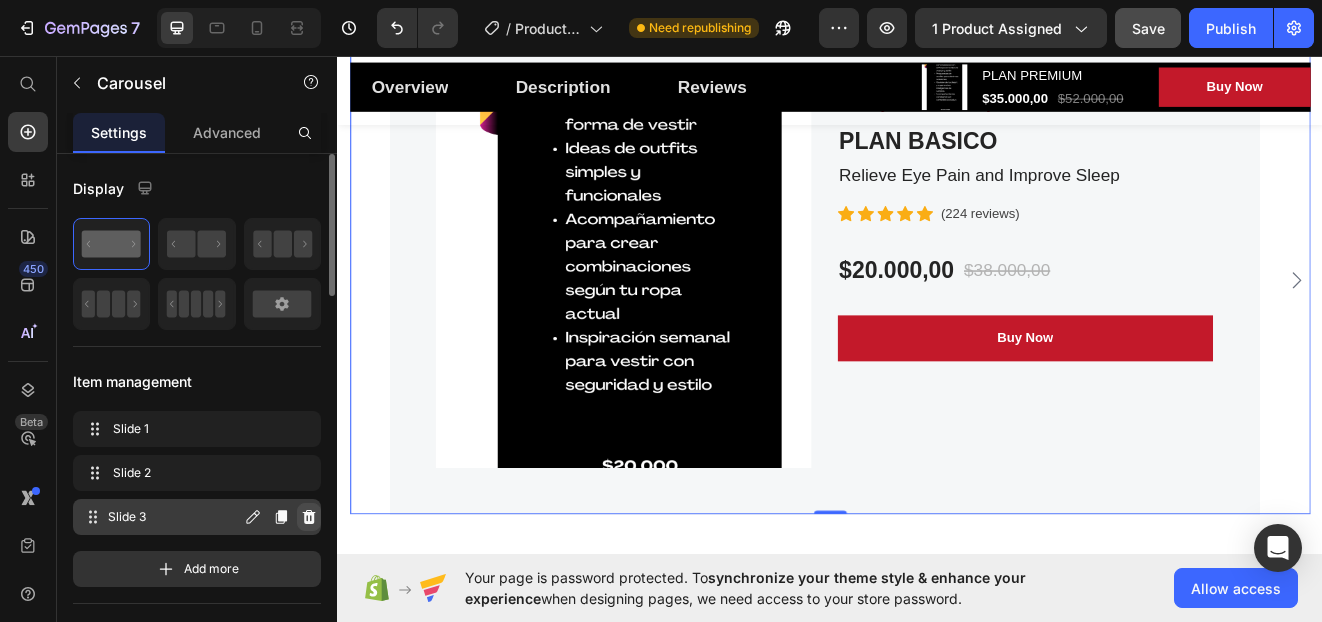 click 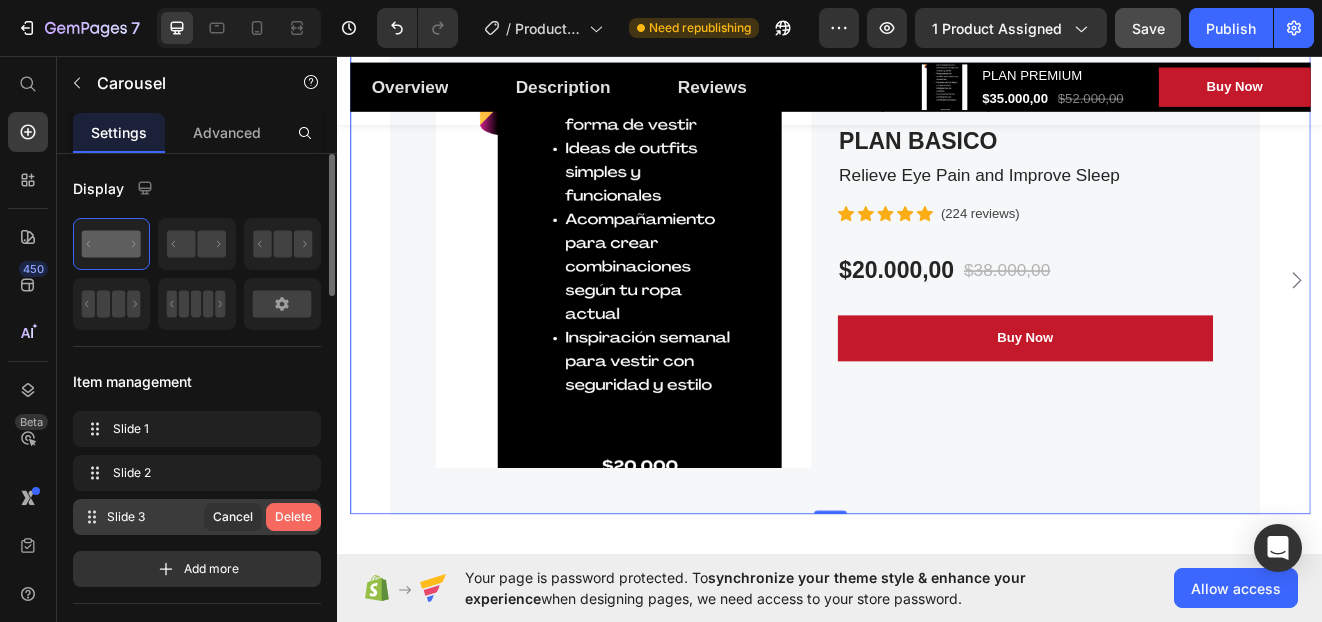 click on "Delete" at bounding box center [293, 517] 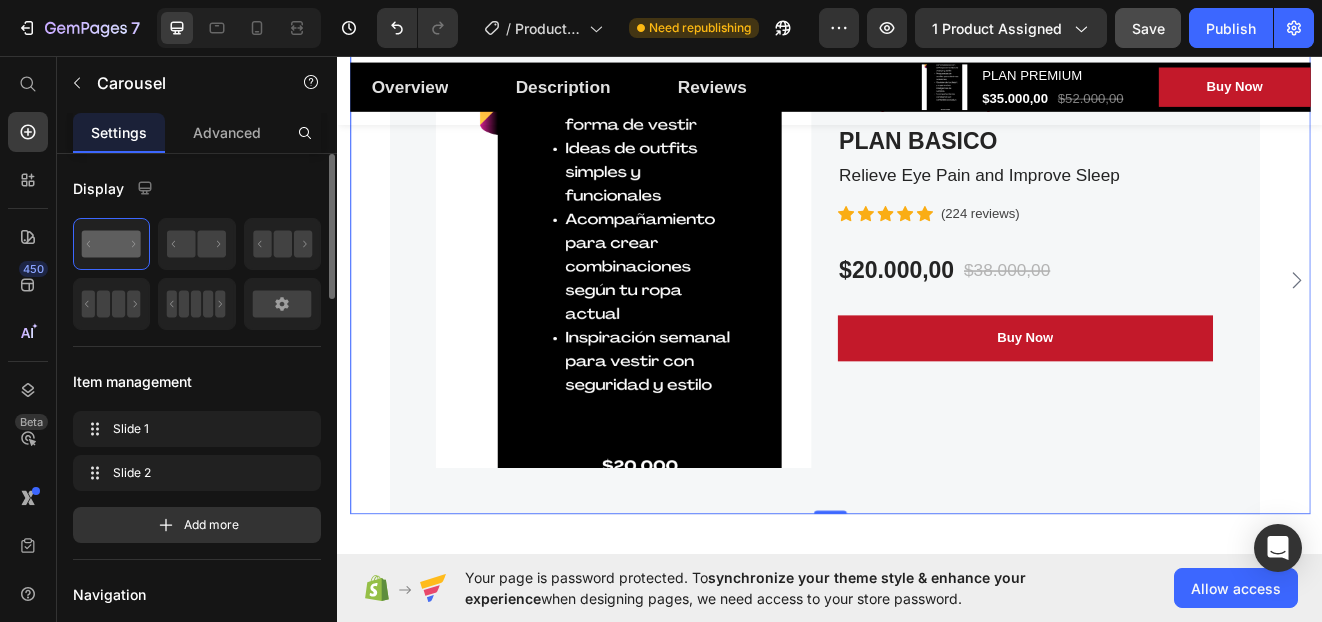 click 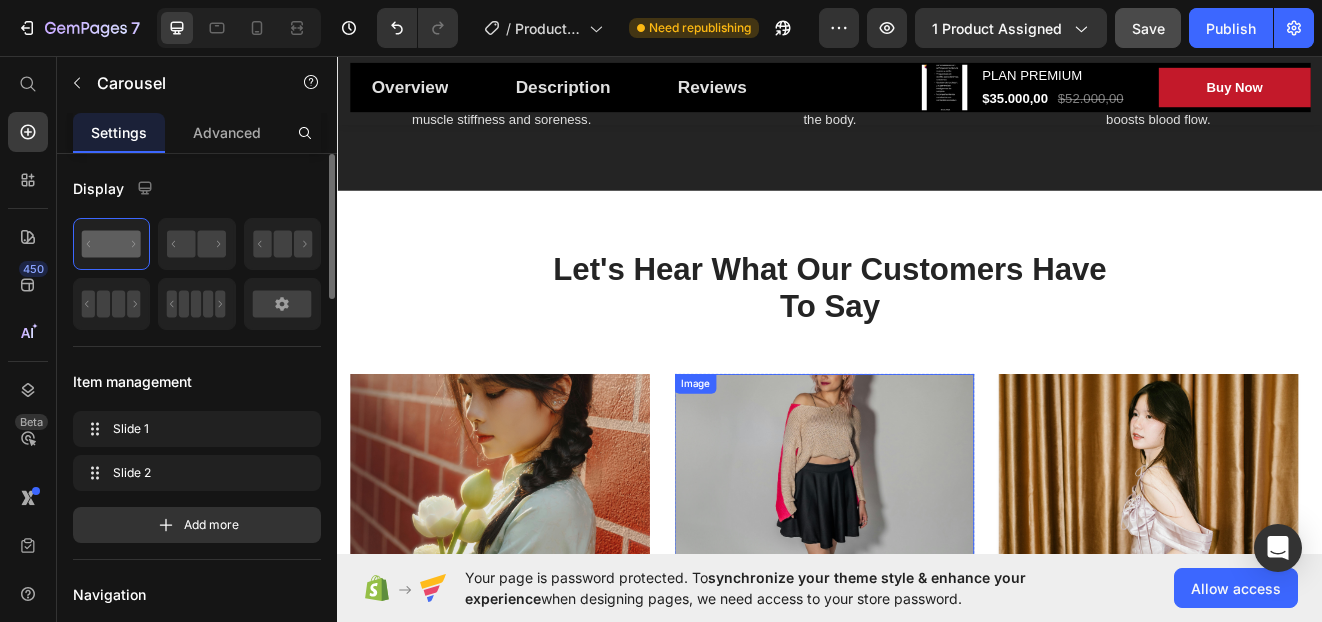 scroll, scrollTop: 4852, scrollLeft: 0, axis: vertical 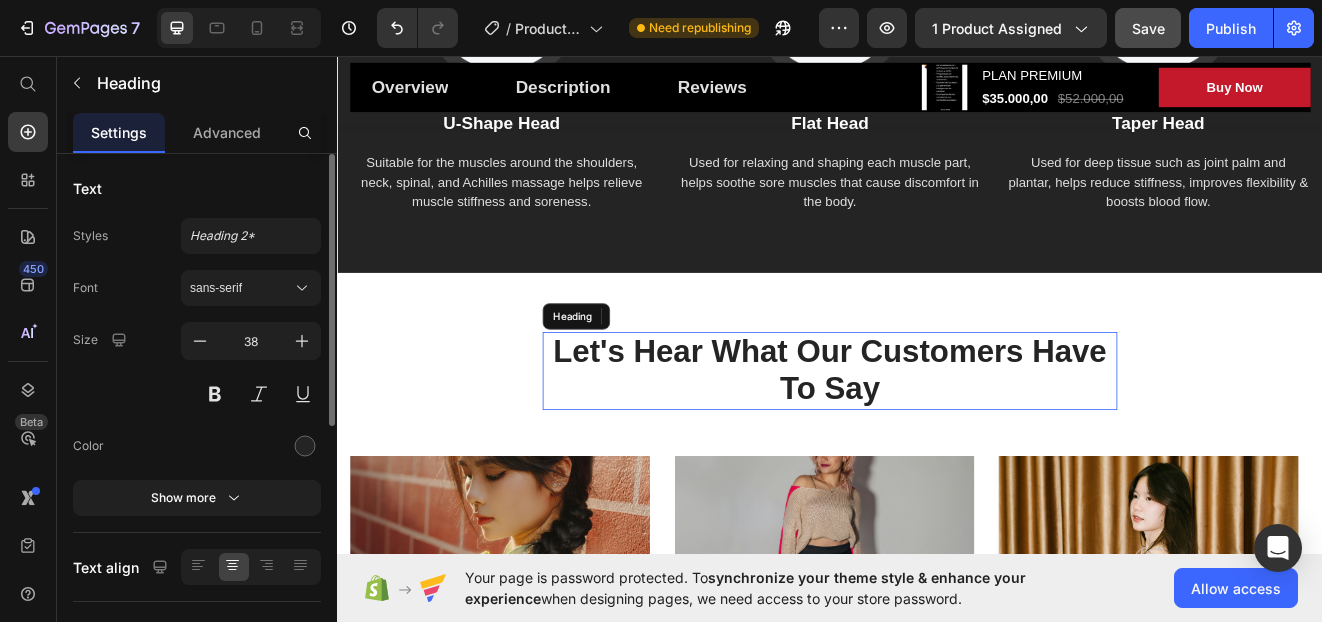 click on "Let's Hear What Our Customers Have To Say" at bounding box center [937, 440] 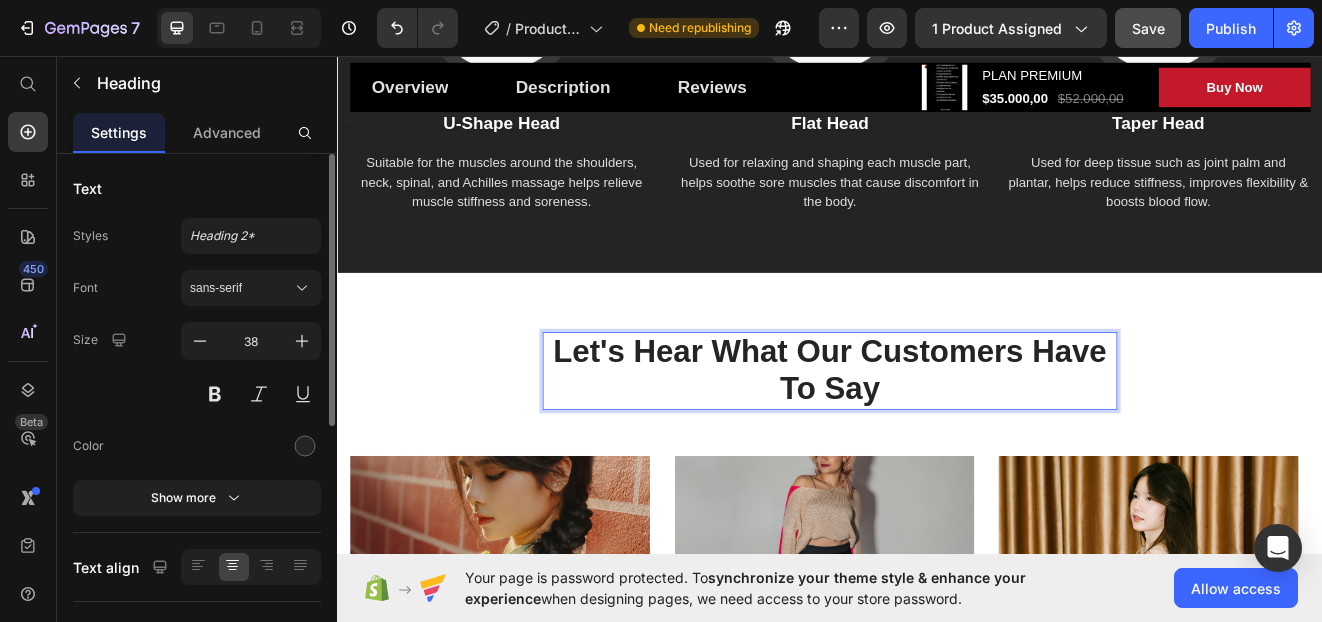click on "Let's Hear What Our Customers Have To Say" at bounding box center [937, 440] 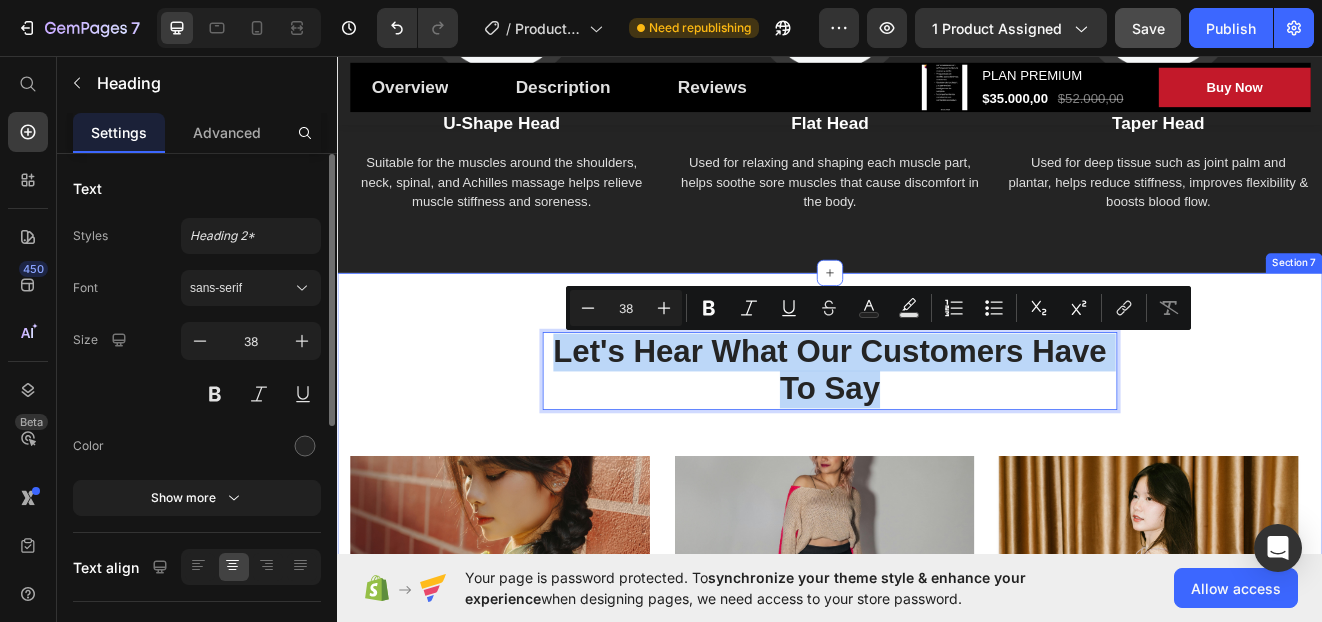 drag, startPoint x: 1002, startPoint y: 468, endPoint x: 574, endPoint y: 418, distance: 430.91068 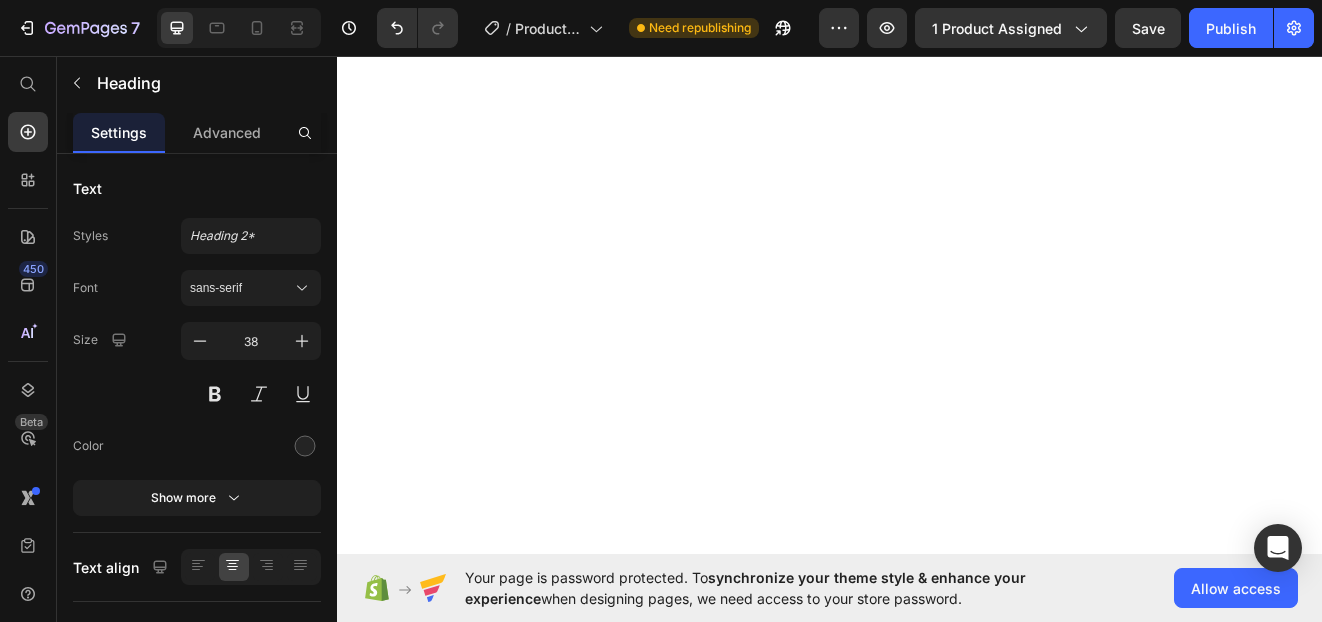 scroll, scrollTop: 0, scrollLeft: 0, axis: both 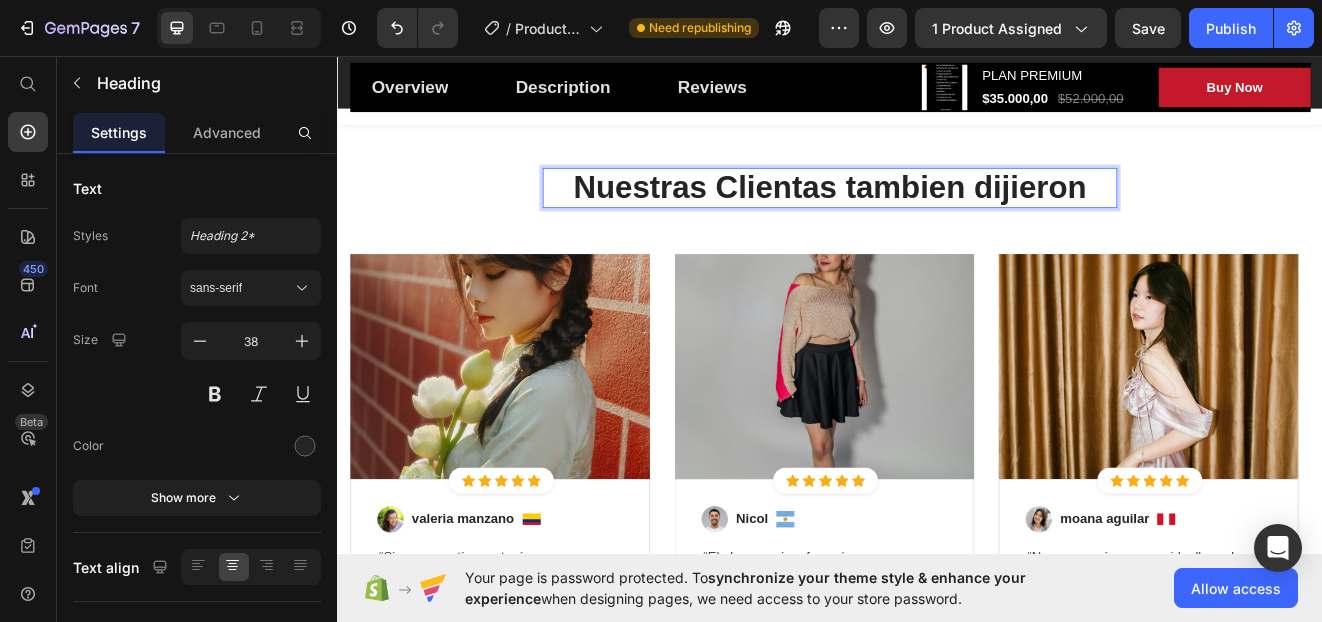 click on "tambi é n" 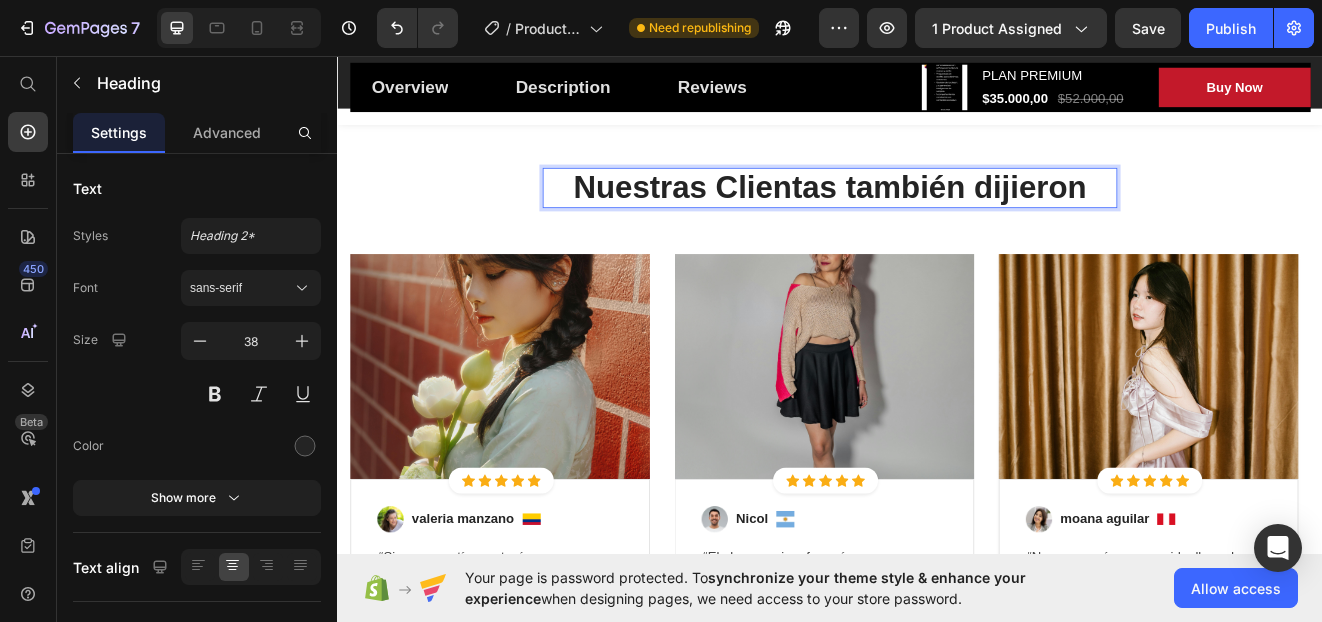 click on "Nuestras Clientas también dijieron" at bounding box center [937, 218] 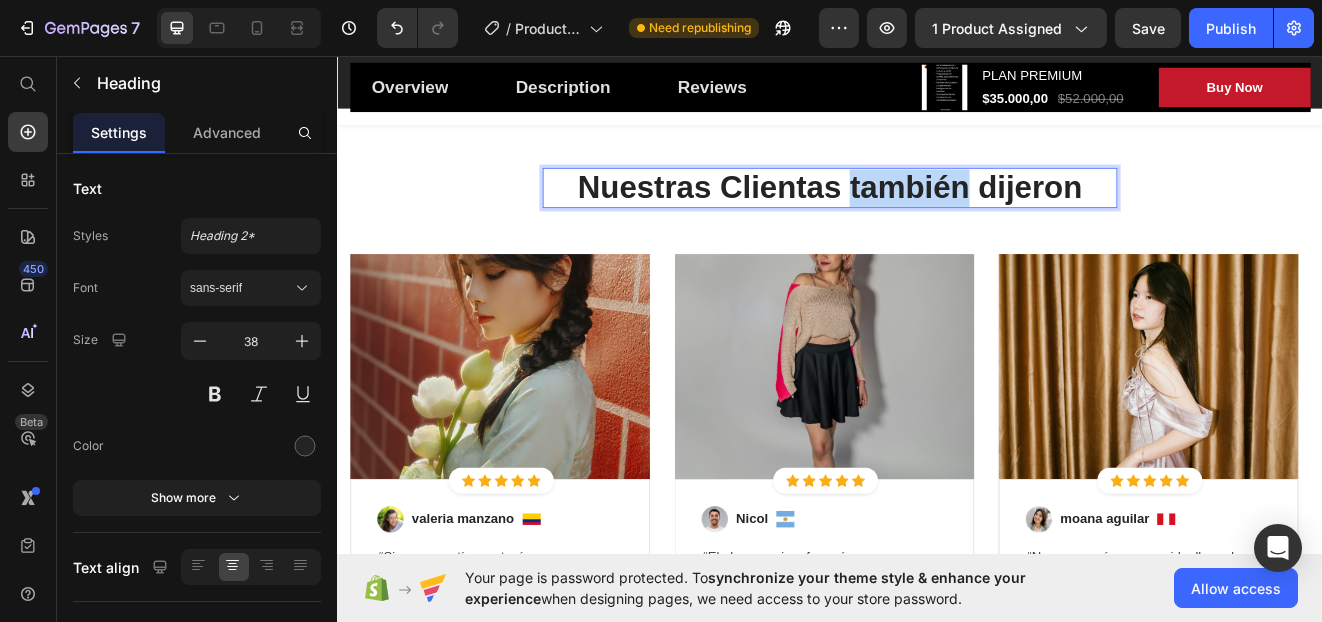 drag, startPoint x: 948, startPoint y: 414, endPoint x: 1092, endPoint y: 420, distance: 144.12494 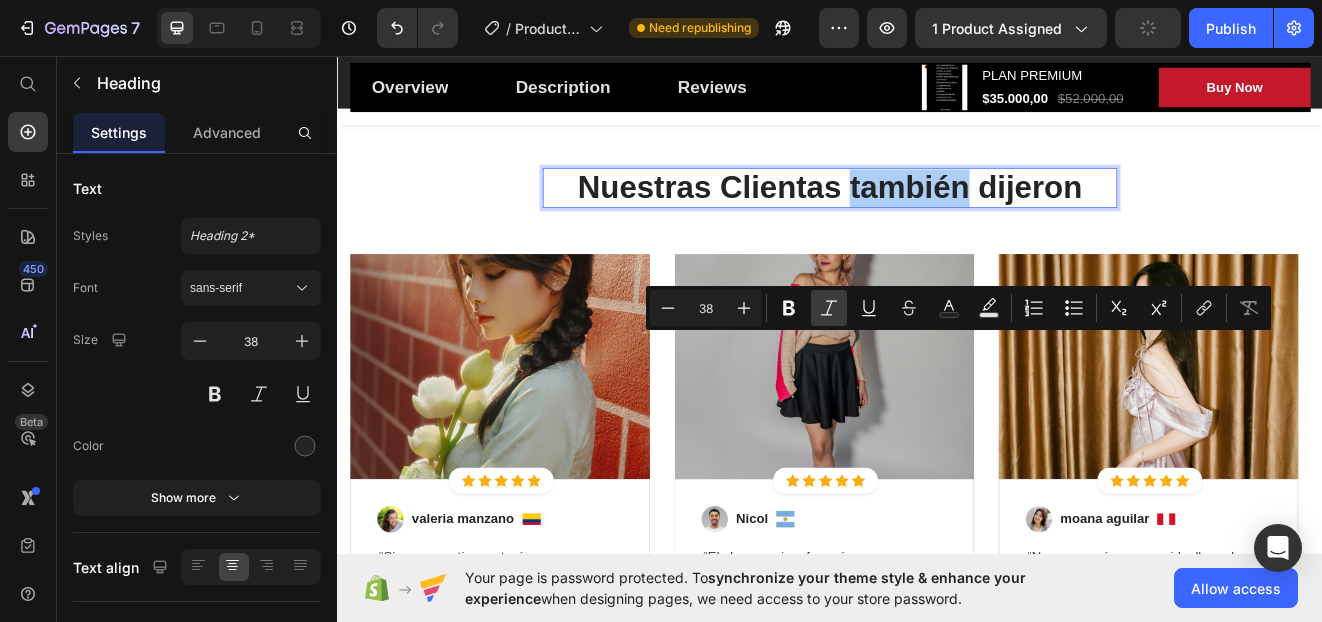 click 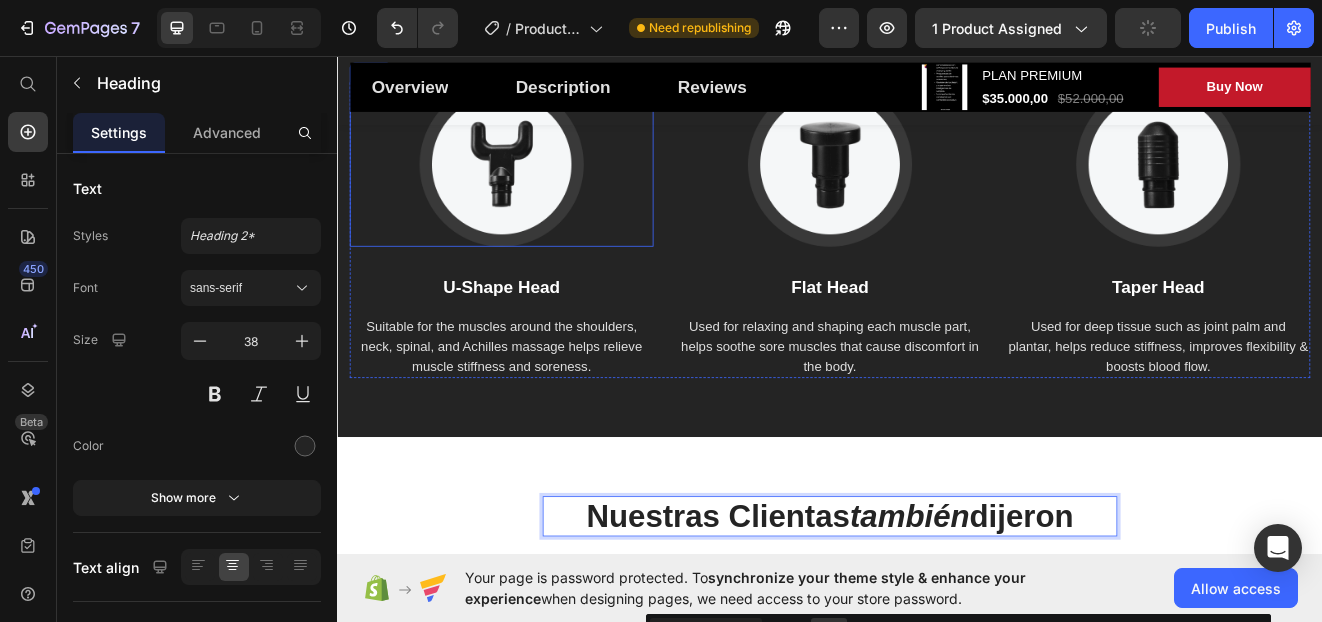 scroll, scrollTop: 4452, scrollLeft: 0, axis: vertical 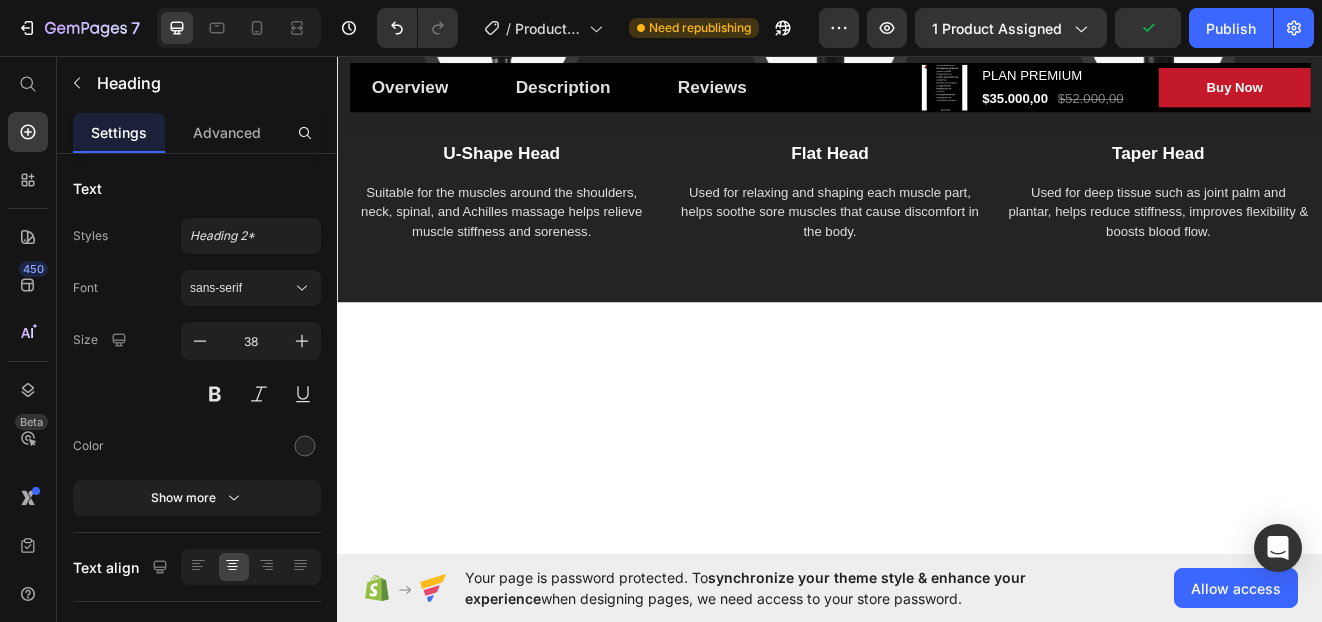 type on "16" 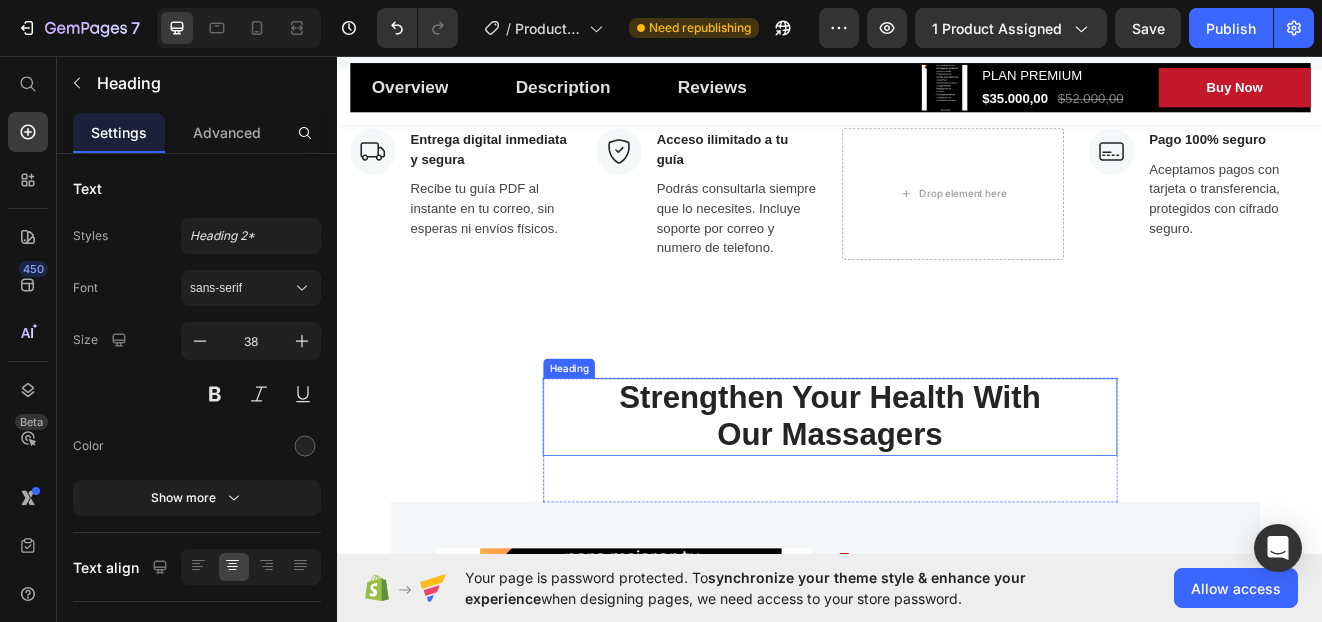 scroll, scrollTop: 6652, scrollLeft: 0, axis: vertical 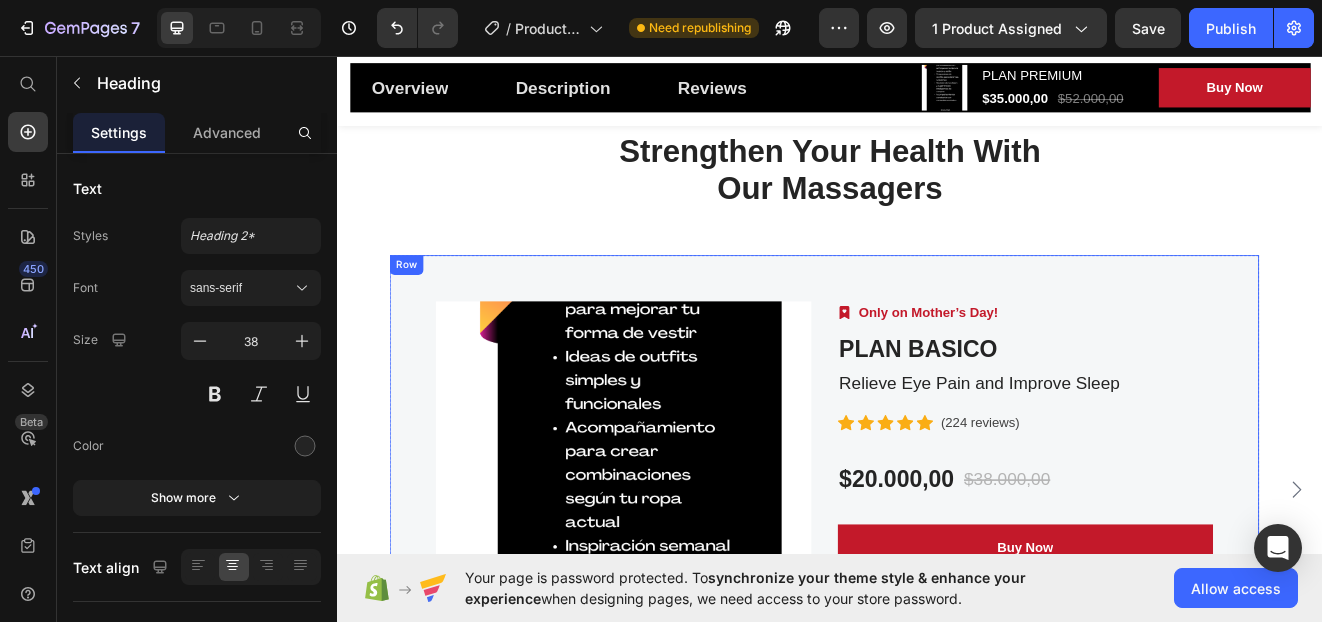 click on "Strengthen Your Health With  Our Massagers" at bounding box center [937, 196] 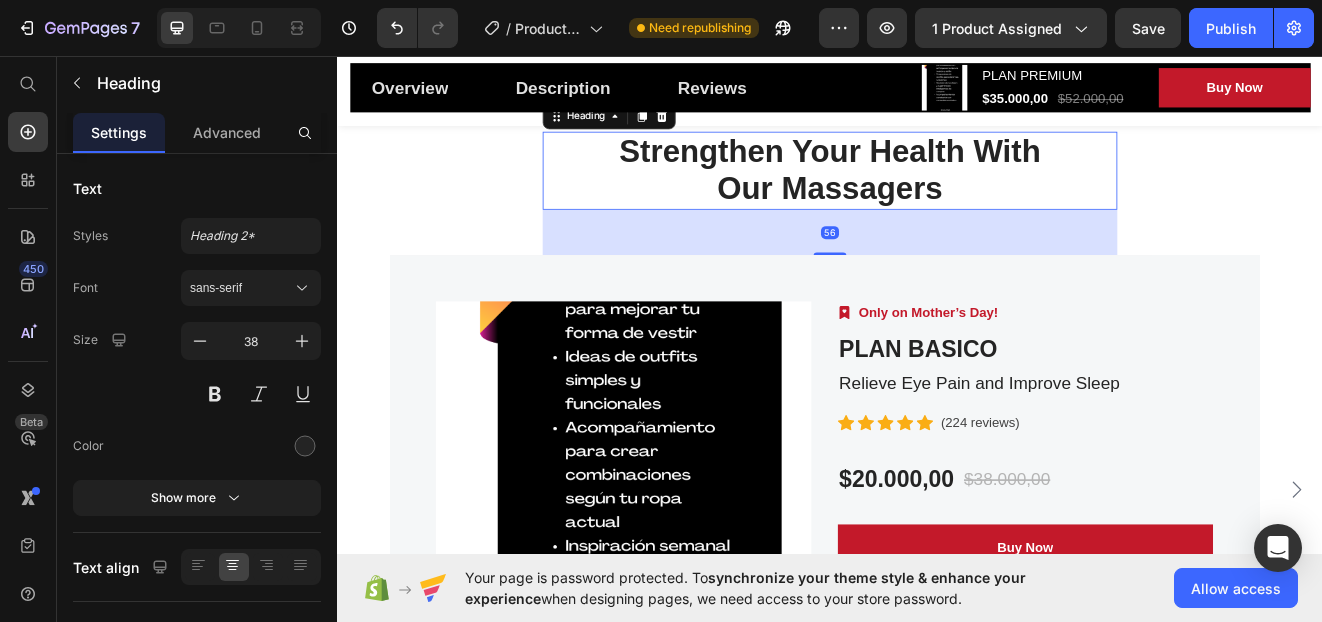 click on "Strengthen Your Health With  Our Massagers" at bounding box center (937, 196) 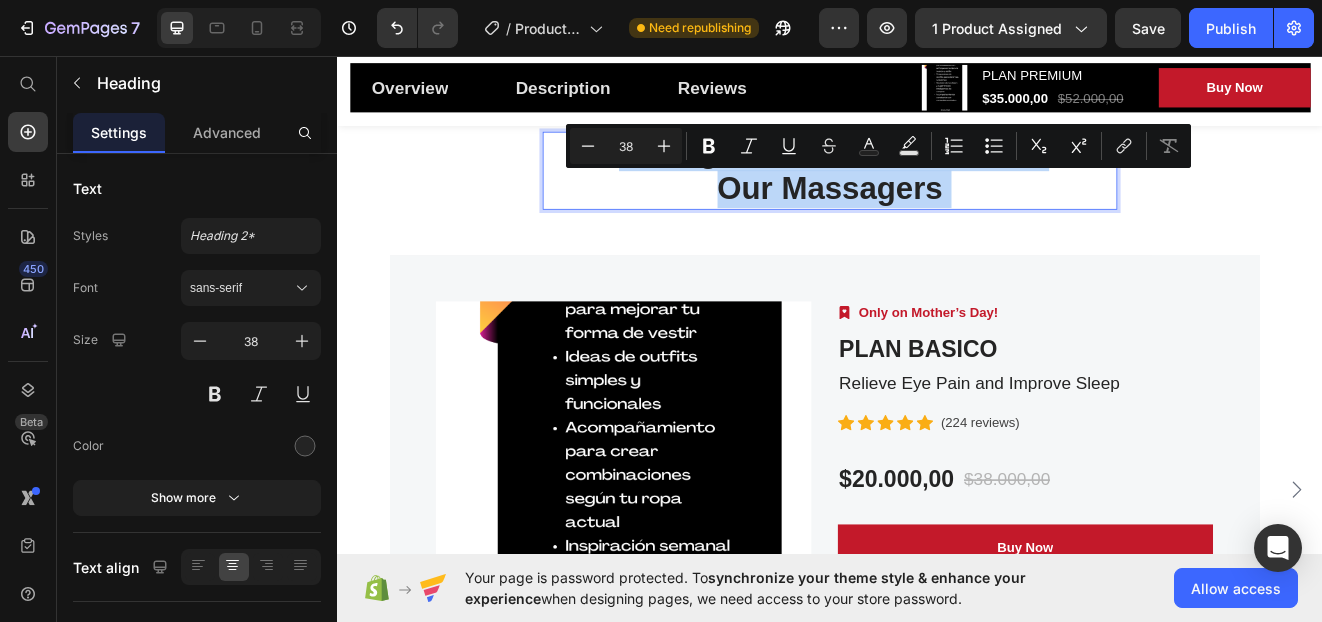 drag, startPoint x: 1104, startPoint y: 220, endPoint x: 681, endPoint y: 164, distance: 426.69077 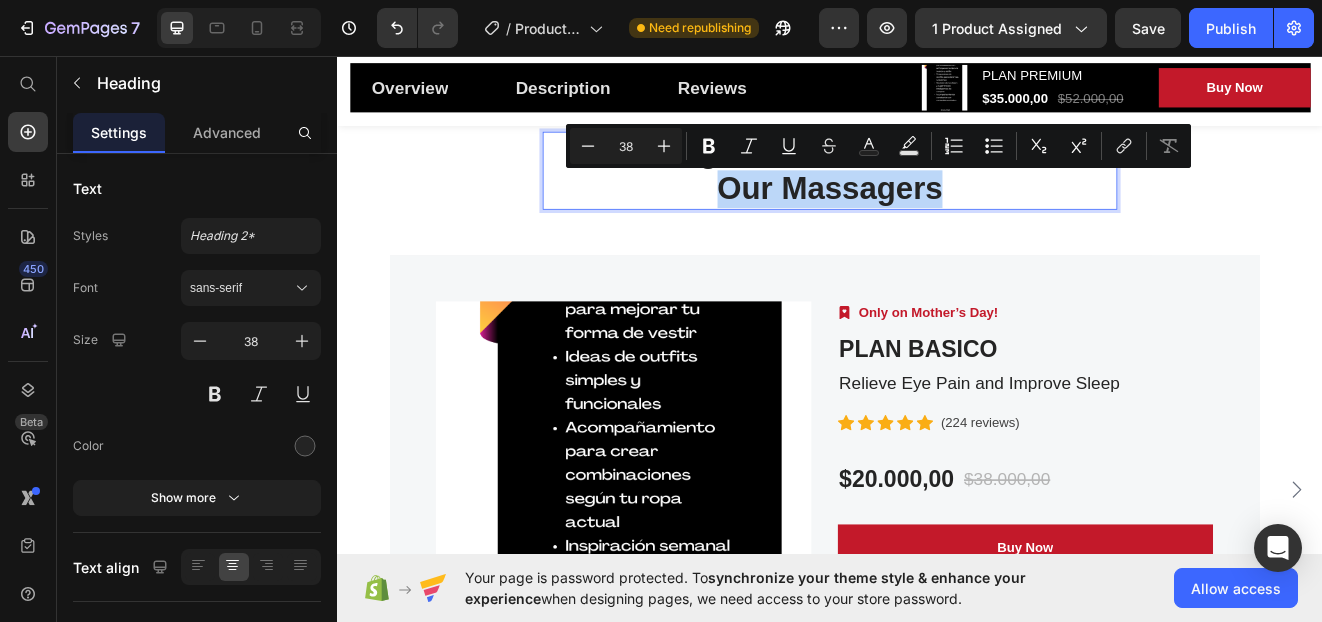 click on "Strengthen Your Health With  Our Massagers" at bounding box center (937, 196) 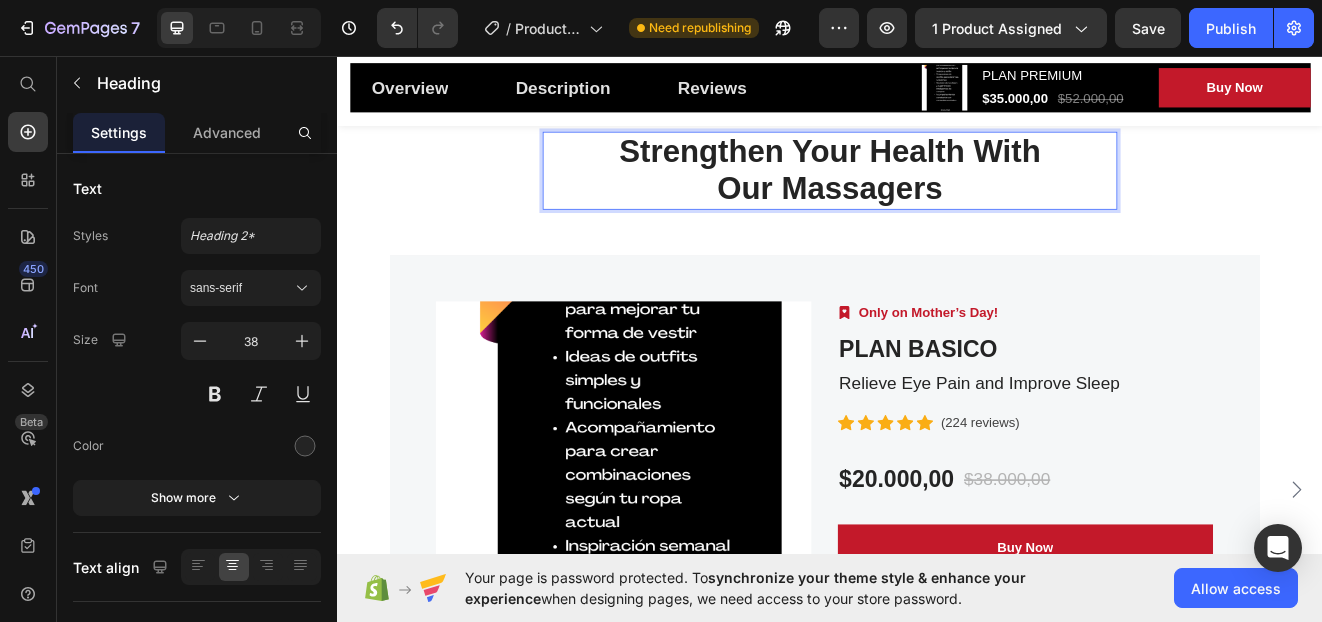 click on "Strengthen Your Health With  Our Massagers" at bounding box center [937, 196] 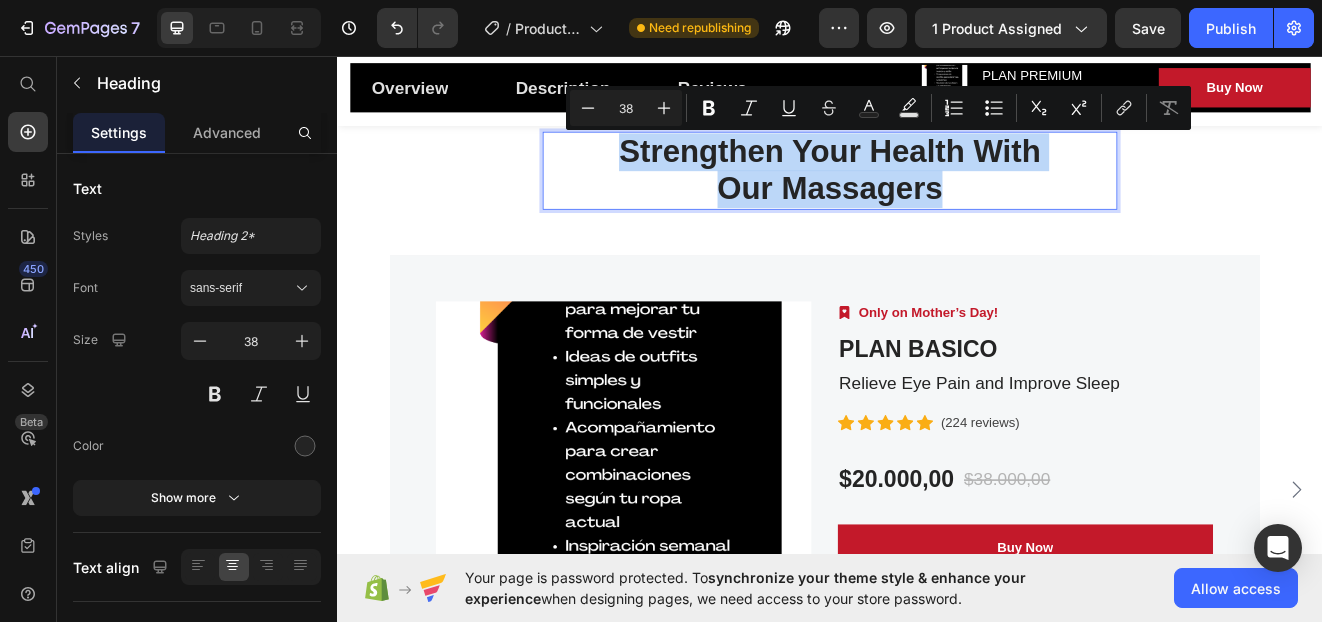 drag, startPoint x: 1074, startPoint y: 228, endPoint x: 607, endPoint y: 180, distance: 469.46033 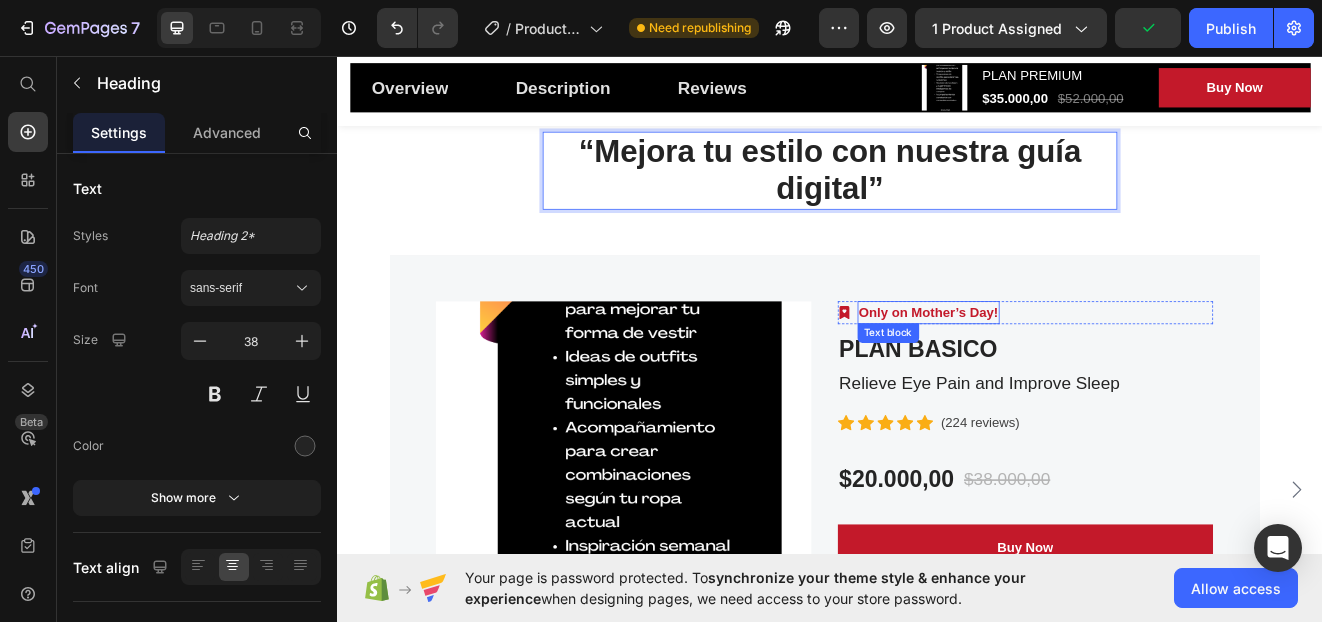 click on "Only on Mother’s Day!" at bounding box center (1057, 370) 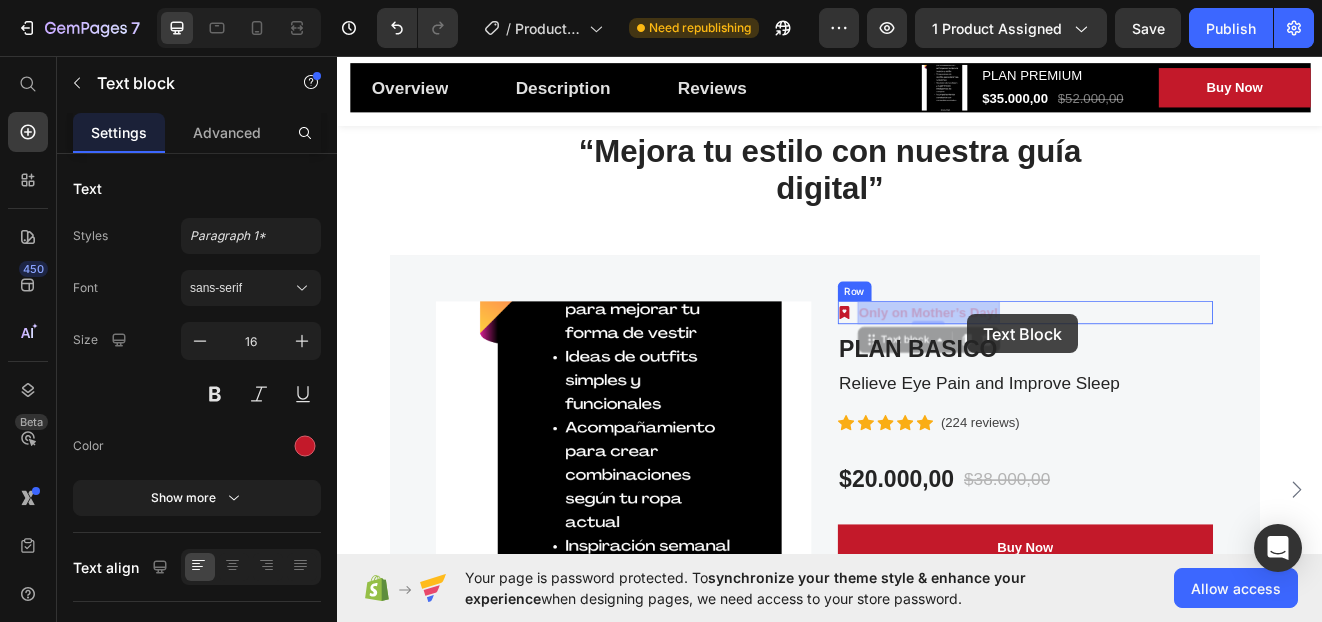 drag, startPoint x: 970, startPoint y: 367, endPoint x: 1091, endPoint y: 371, distance: 121.0661 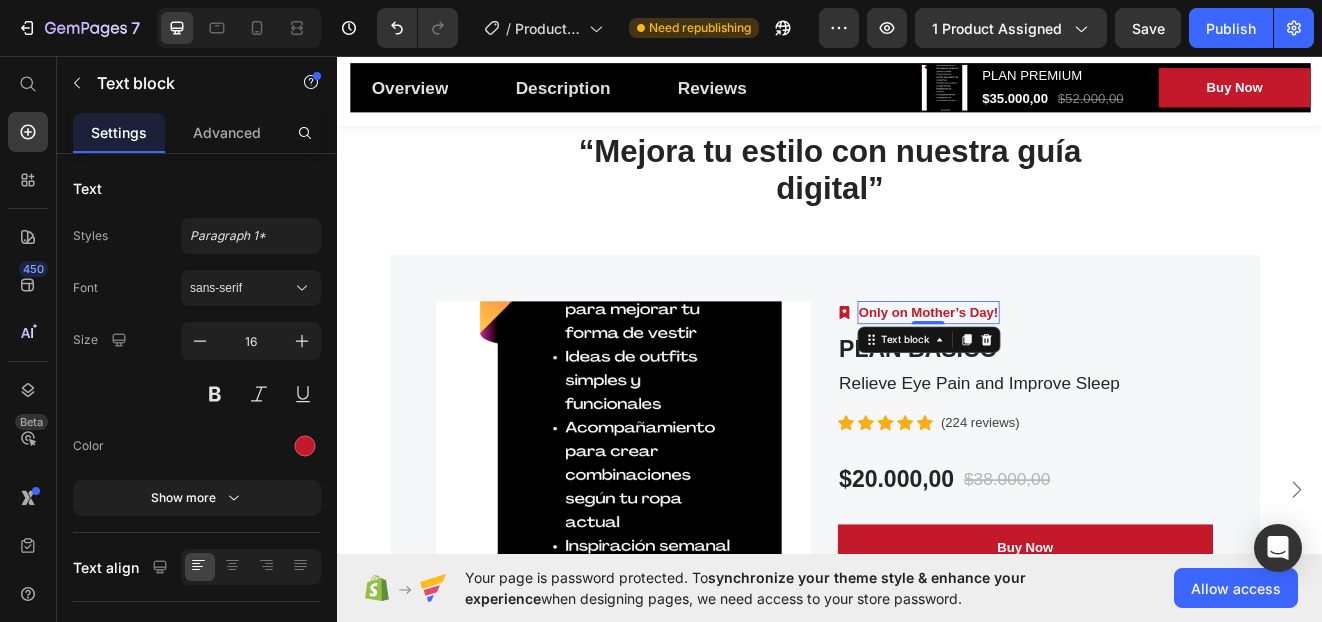 click on "Only on Mother’s Day!" at bounding box center (1057, 370) 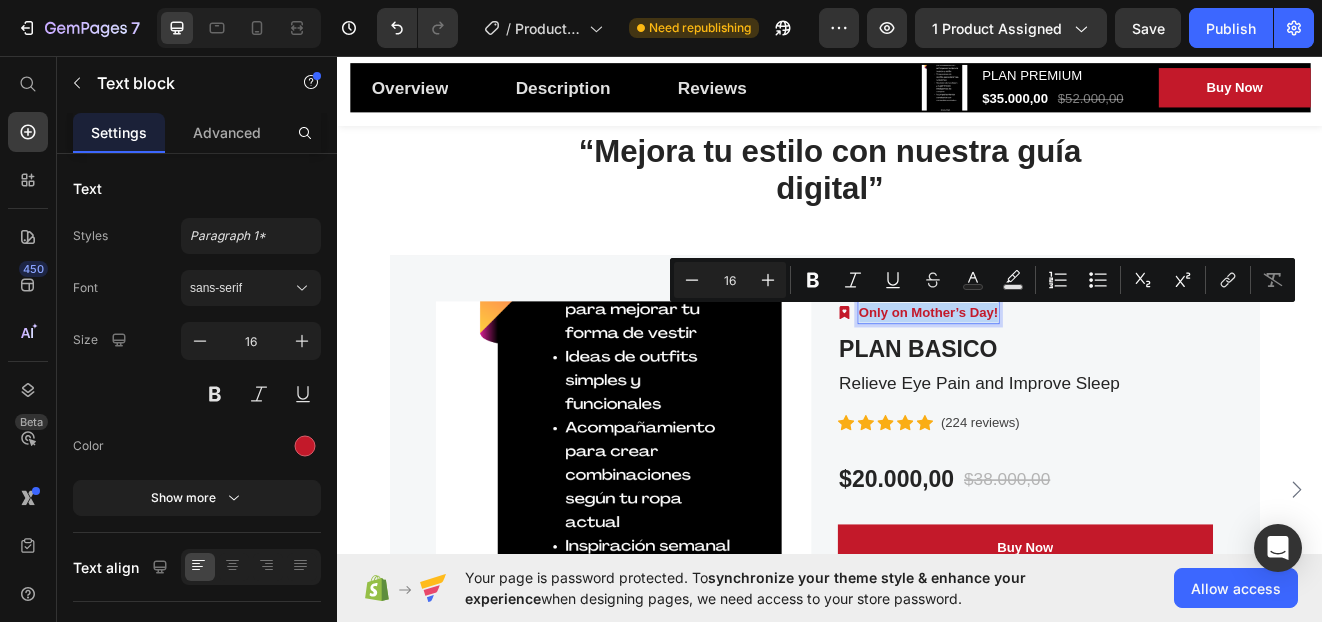 drag, startPoint x: 970, startPoint y: 368, endPoint x: 1138, endPoint y: 373, distance: 168.07439 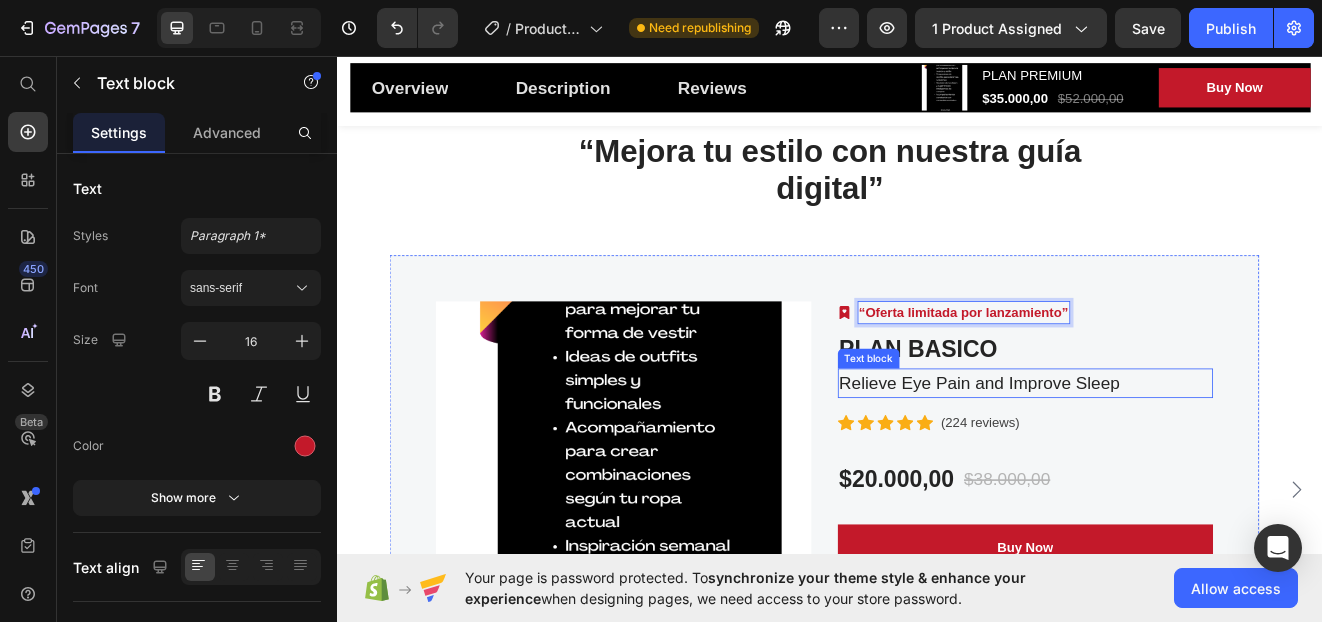 click on "Relieve Eye Pain and Improve Sleep" at bounding box center (1175, 456) 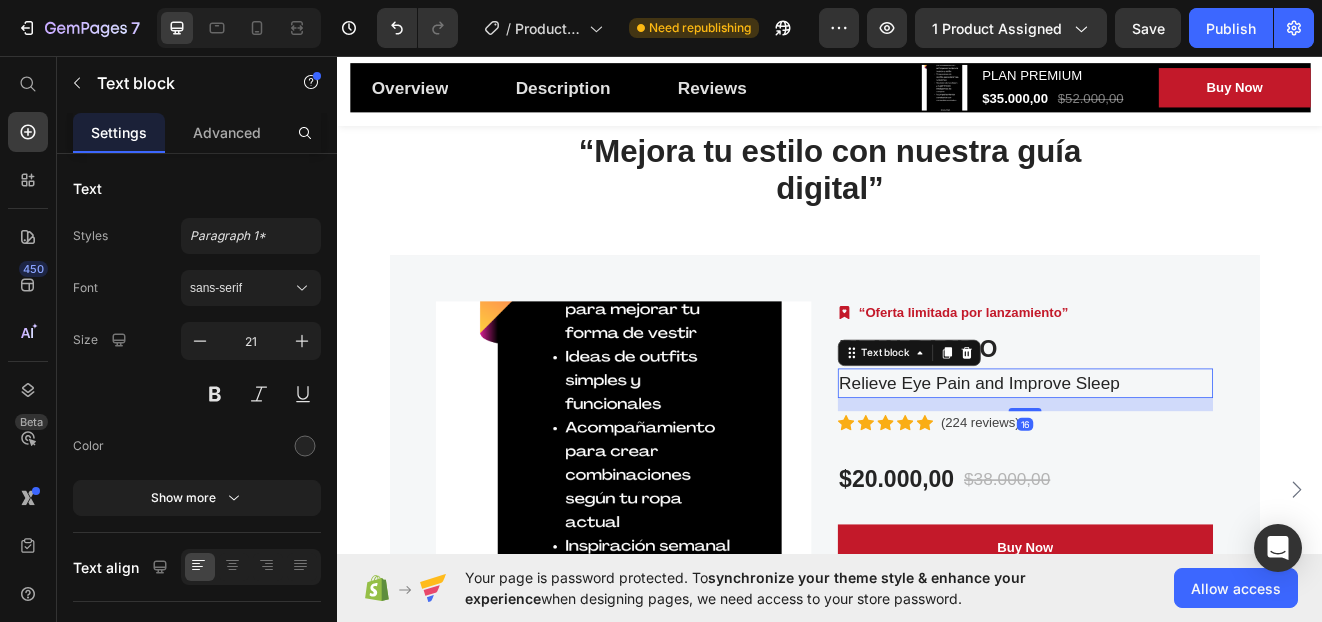 click on "Relieve Eye Pain and Improve Sleep" at bounding box center (1175, 456) 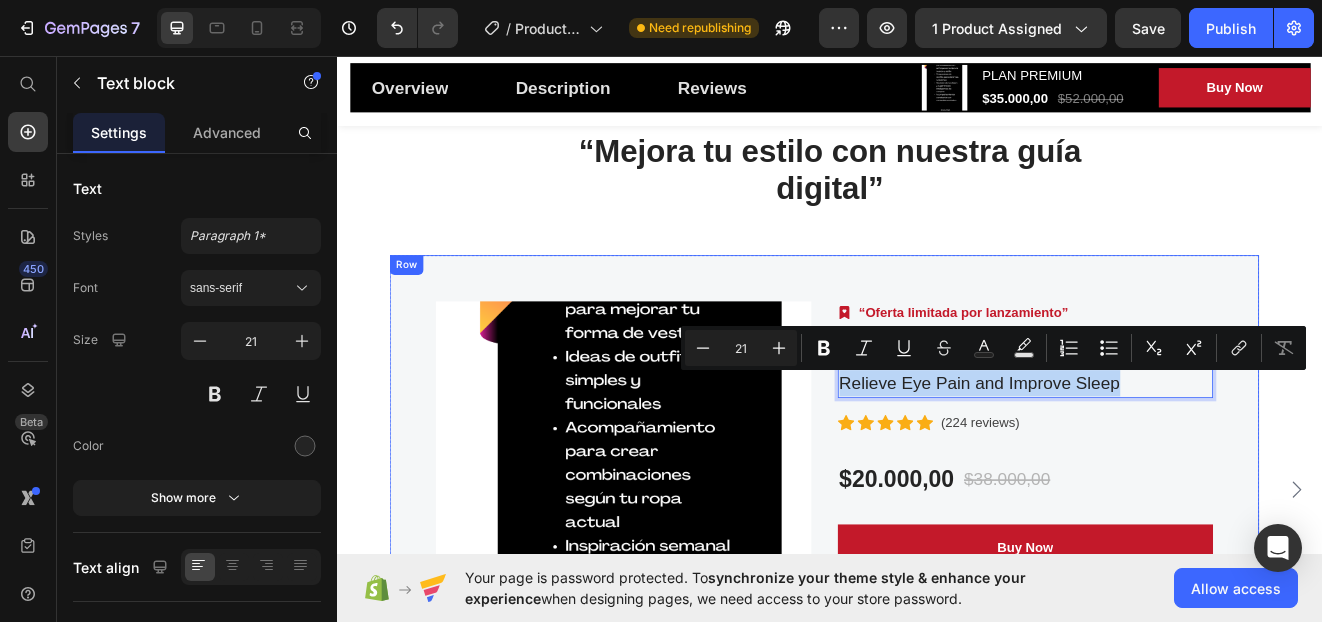 drag, startPoint x: 1298, startPoint y: 453, endPoint x: 935, endPoint y: 460, distance: 363.06747 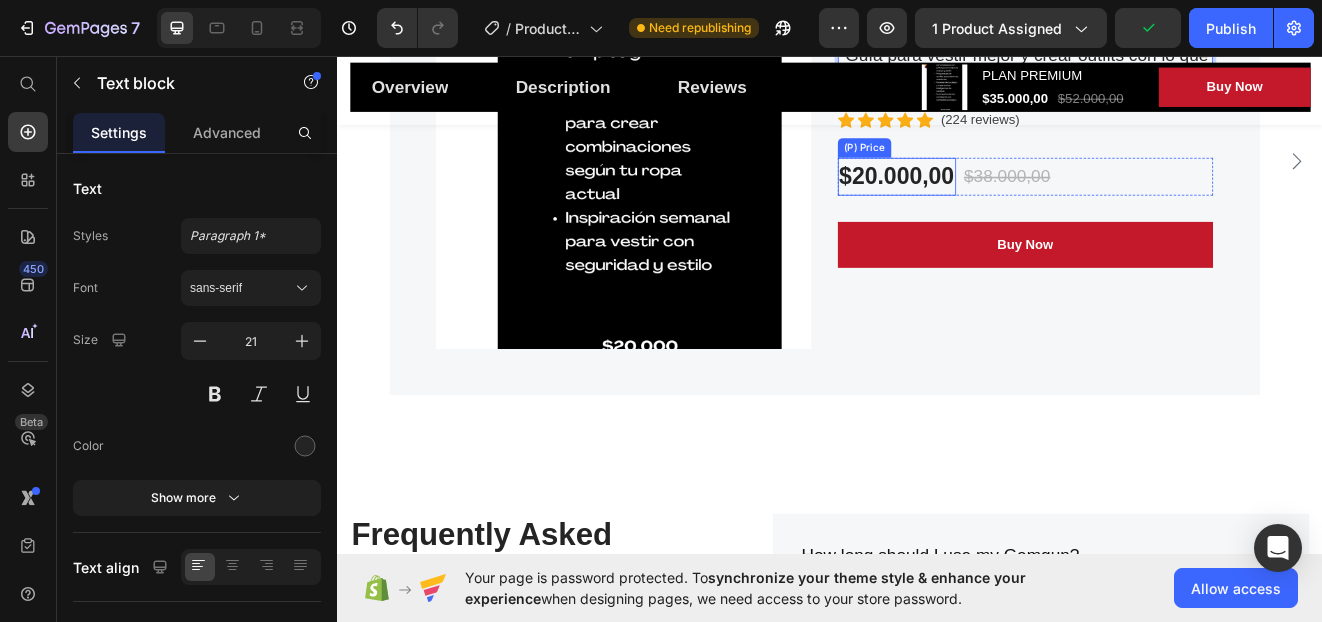 scroll, scrollTop: 7352, scrollLeft: 0, axis: vertical 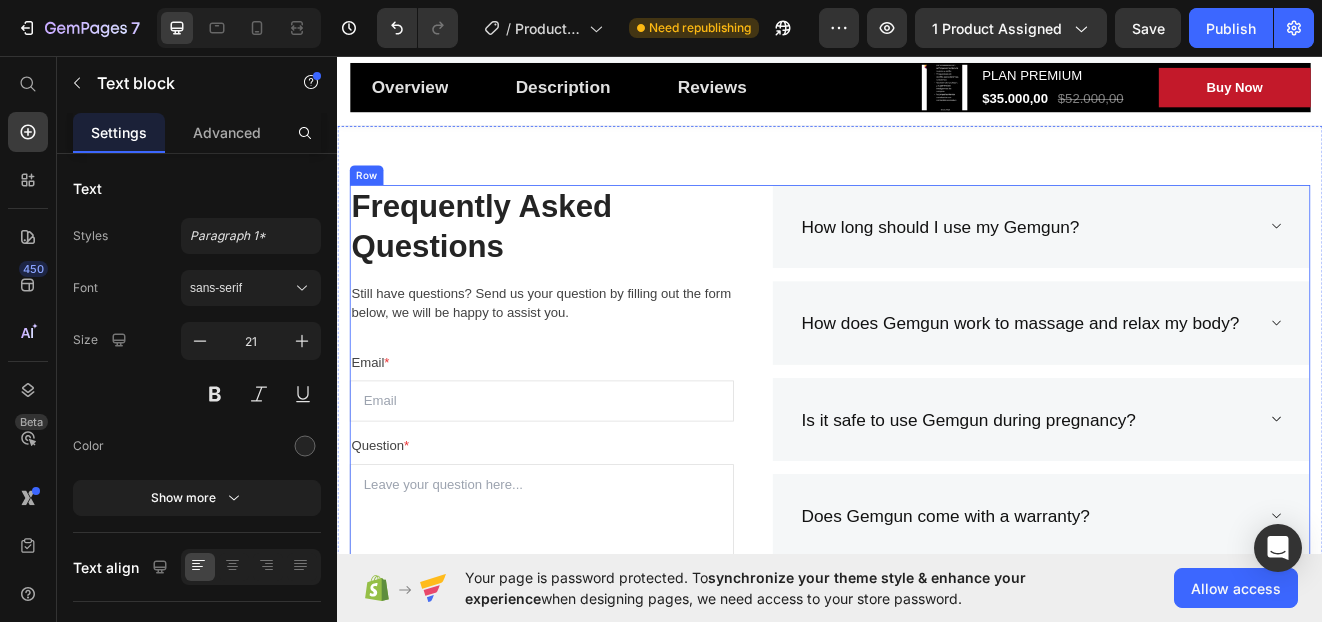 click on "Frequently Asked Questions" at bounding box center [586, 265] 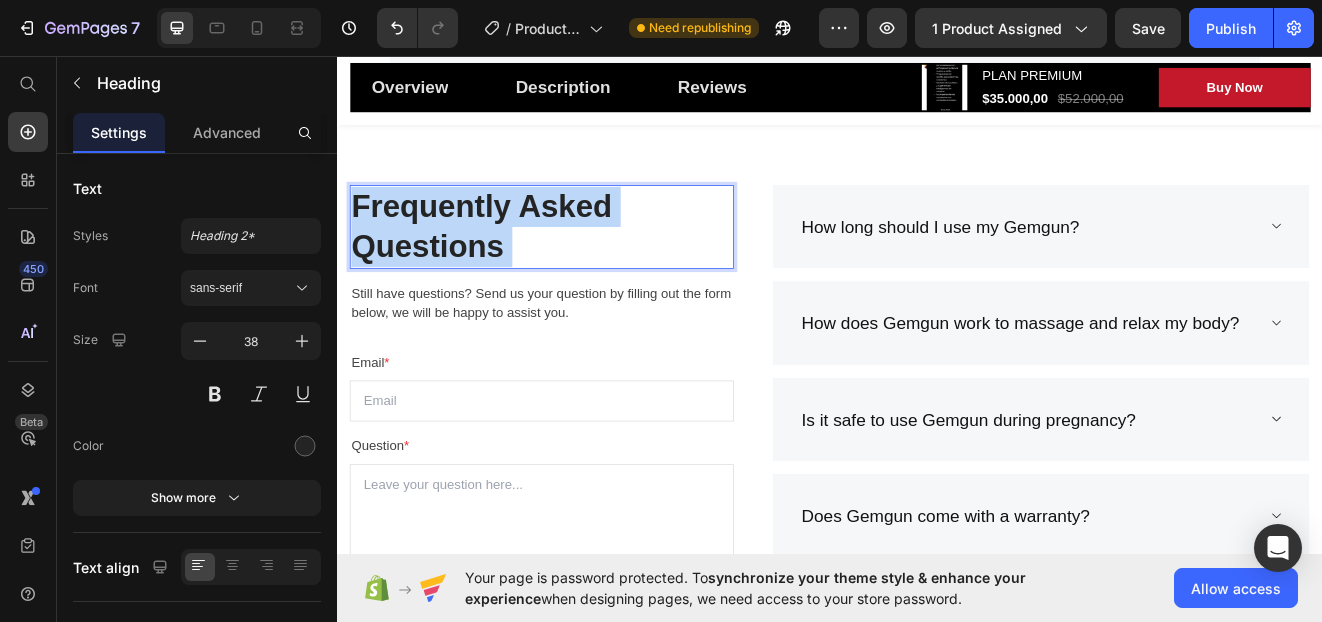 drag, startPoint x: 568, startPoint y: 297, endPoint x: 404, endPoint y: 259, distance: 168.34488 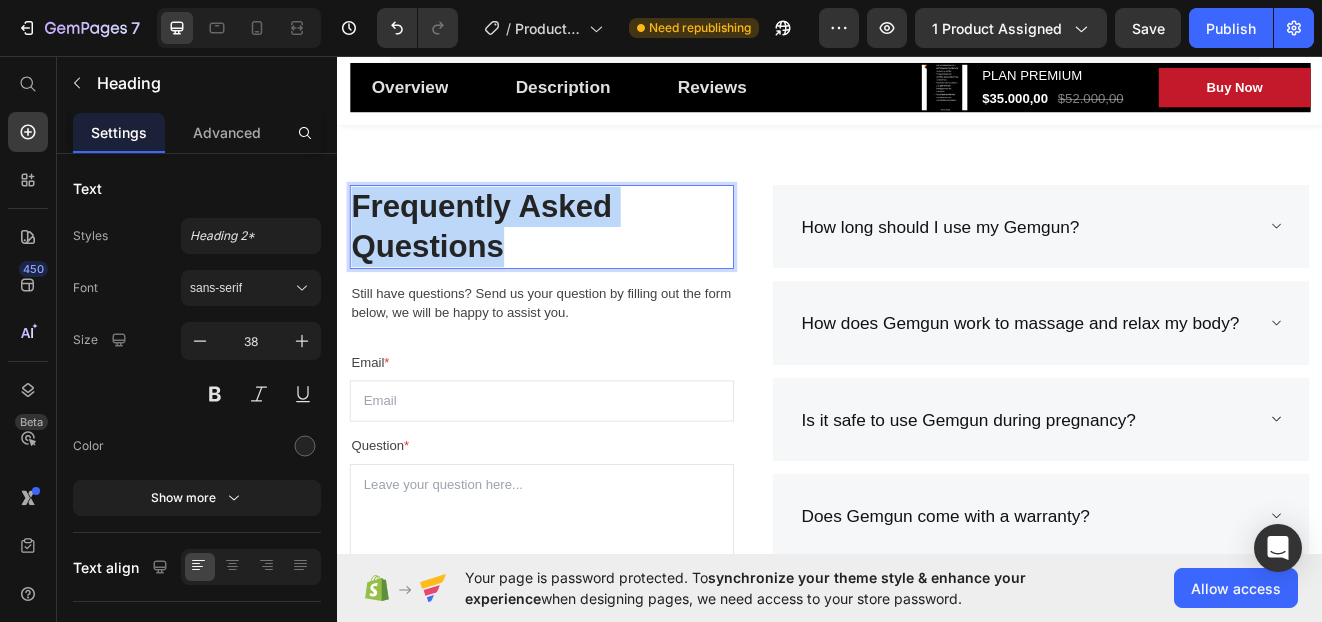 drag, startPoint x: 552, startPoint y: 285, endPoint x: 358, endPoint y: 237, distance: 199.84995 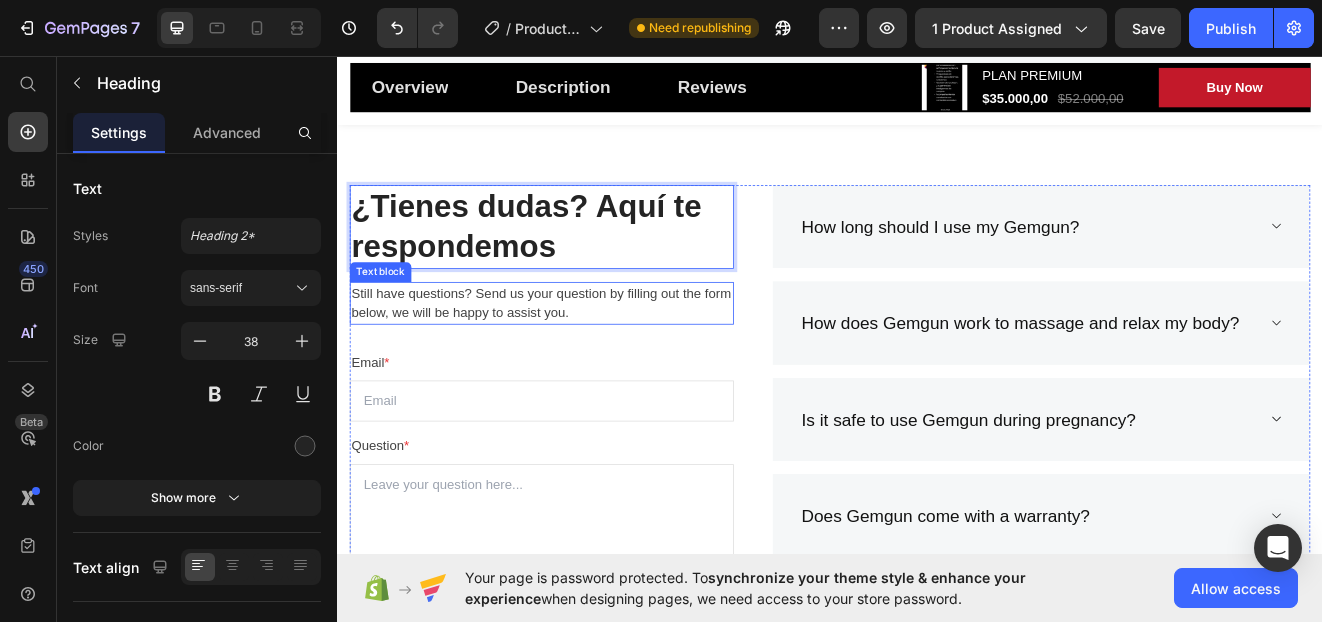 click on "Still have questions? Send us your question by filling out the form below, we will be happy to assist you." at bounding box center [586, 358] 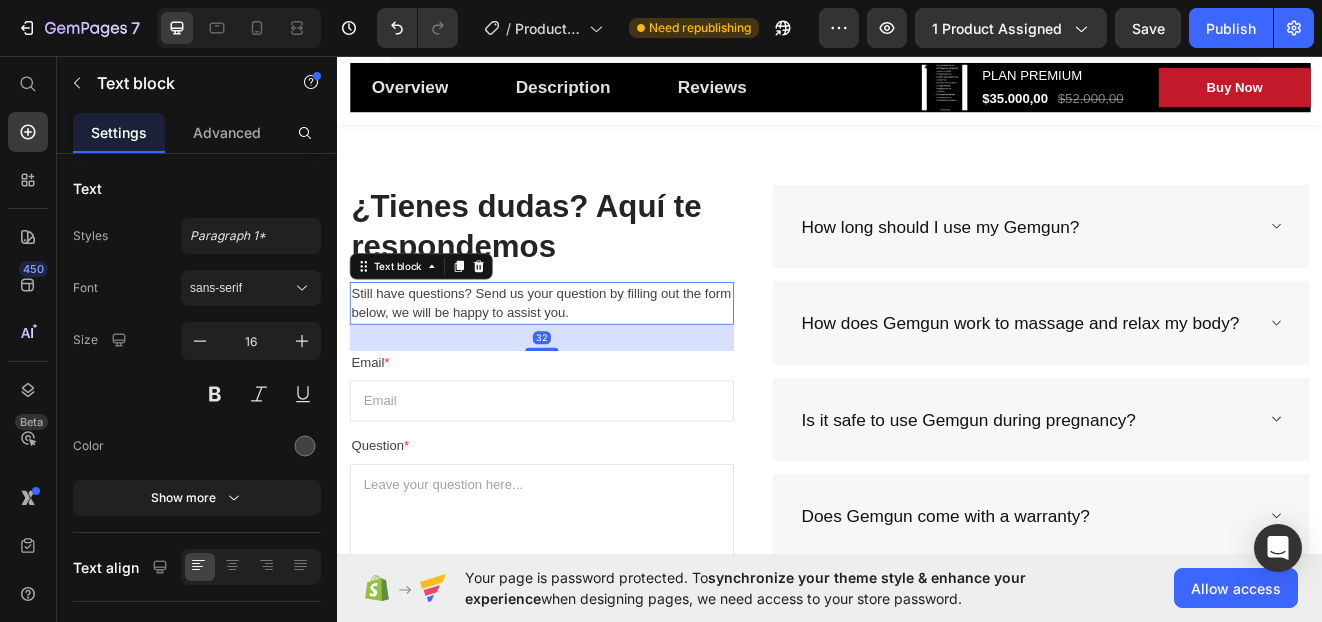 click on "Still have questions? Send us your question by filling out the form below, we will be happy to assist you." at bounding box center [586, 358] 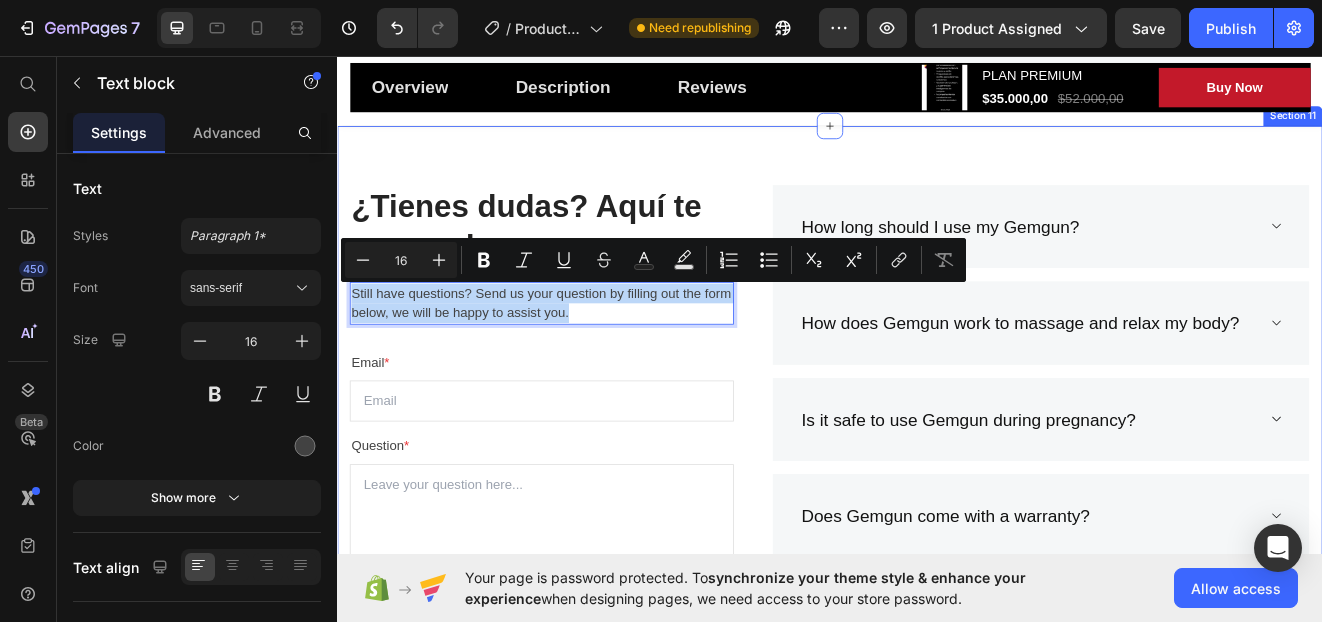 drag, startPoint x: 659, startPoint y: 371, endPoint x: 344, endPoint y: 353, distance: 315.51385 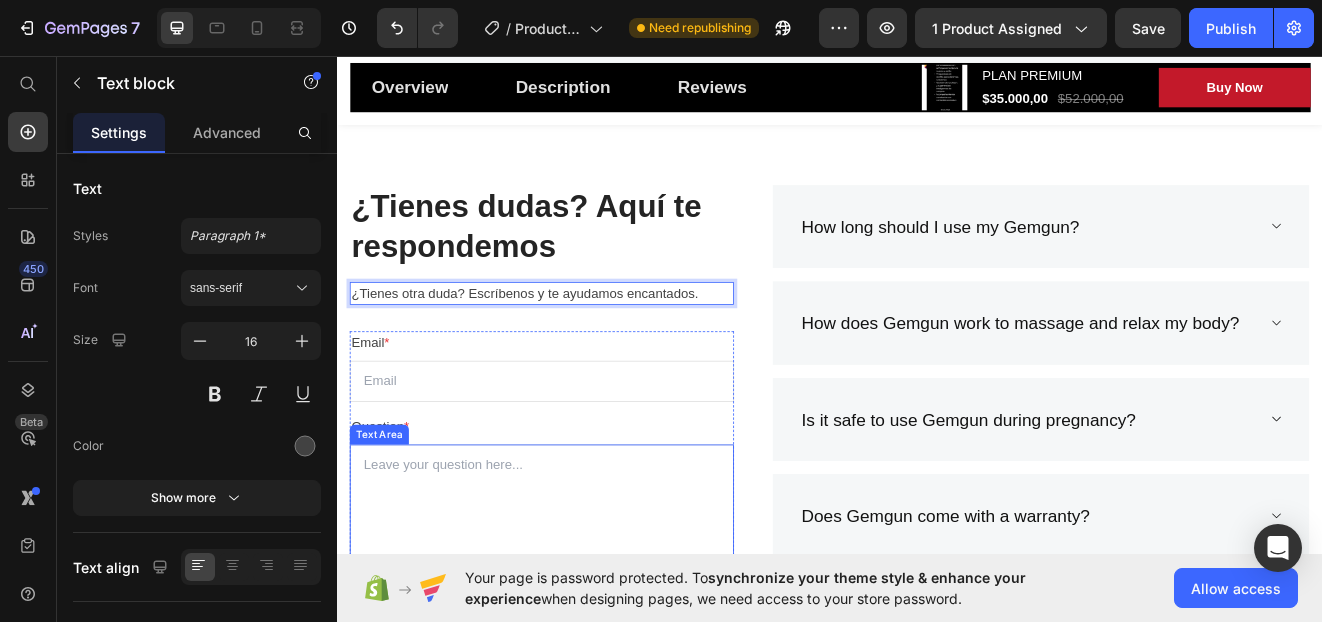 click on "Text Area" at bounding box center (388, 518) 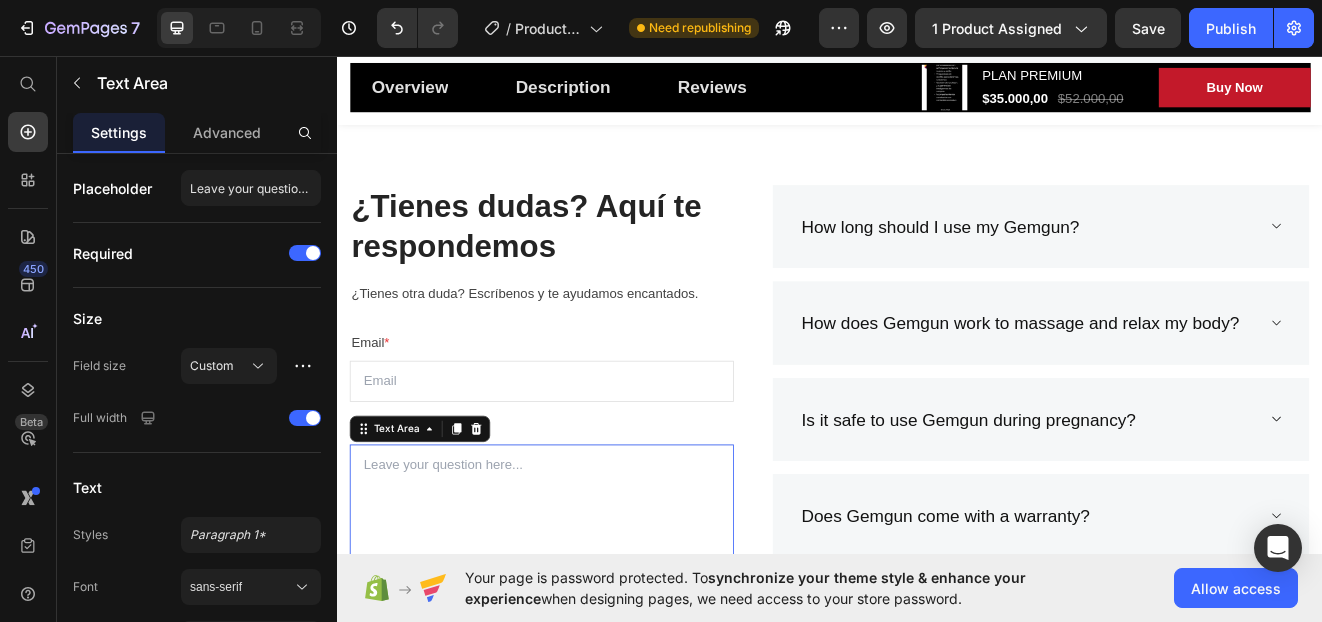 click on "Question  *" at bounding box center (586, 508) 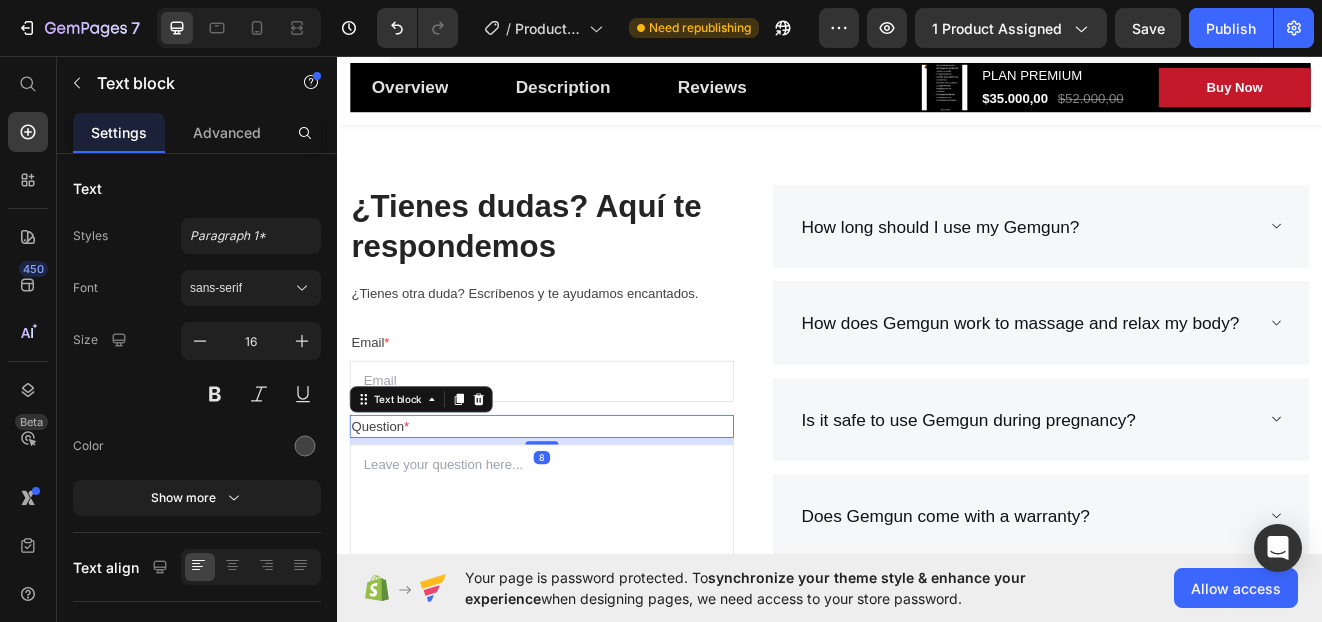 click on "*" at bounding box center (421, 507) 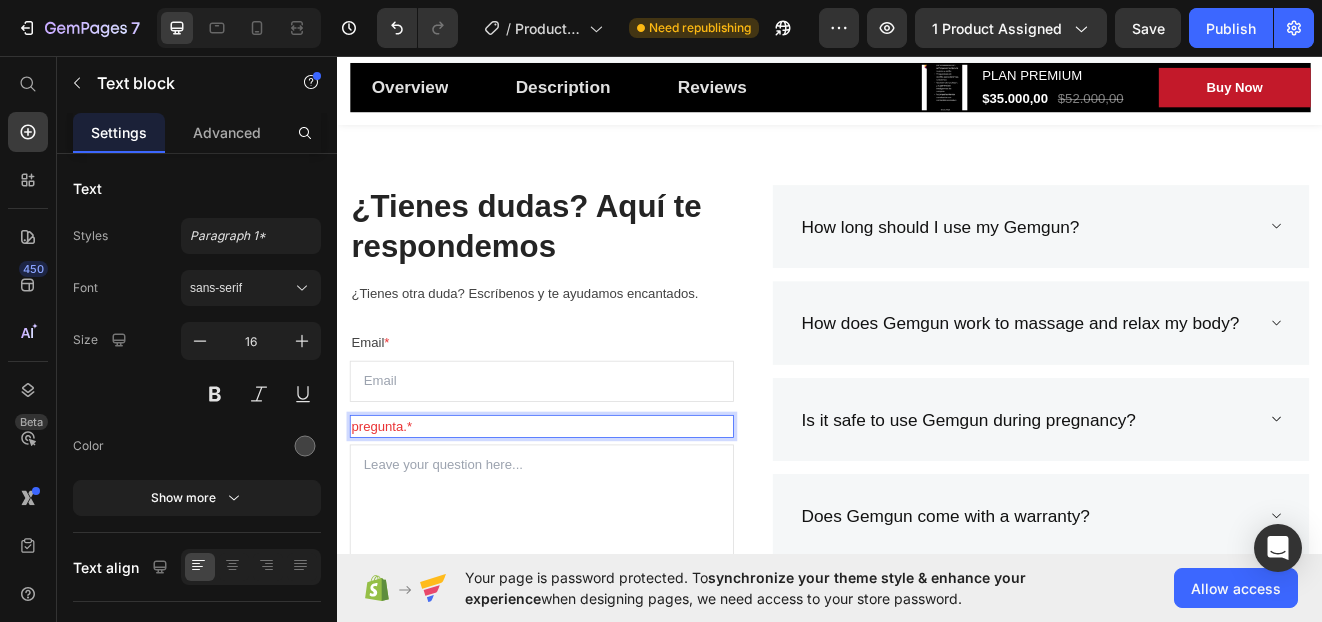 click on "pregunta.*" at bounding box center [391, 507] 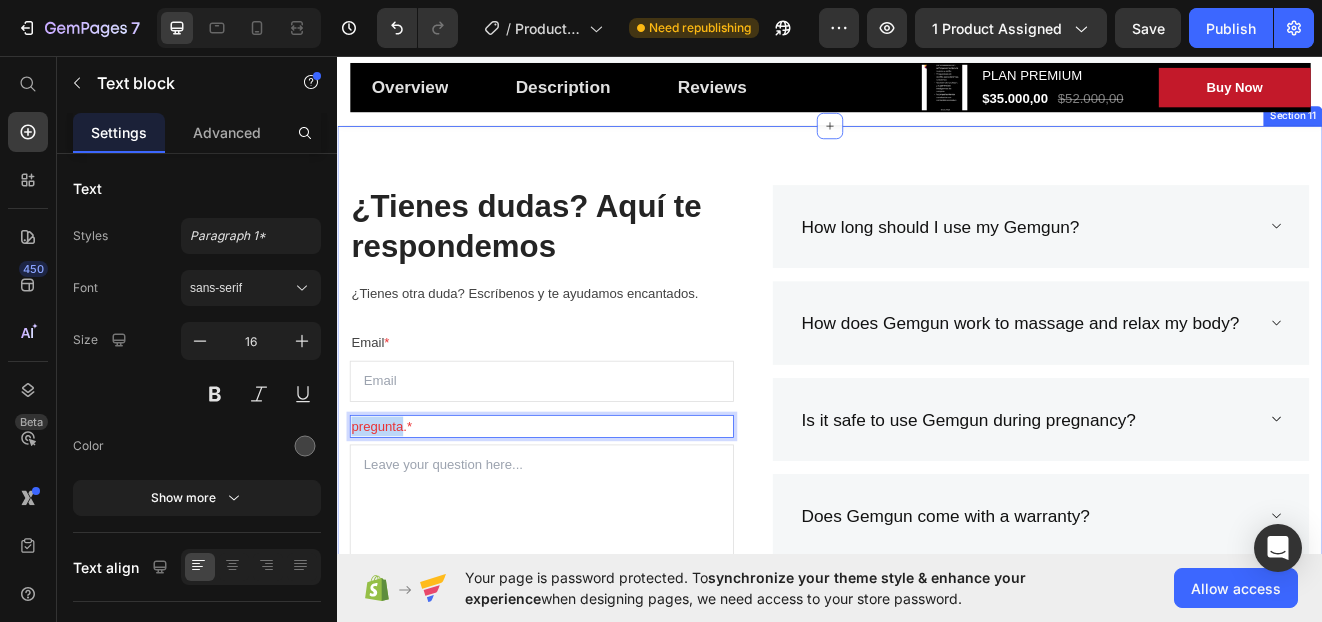 drag, startPoint x: 418, startPoint y: 508, endPoint x: 345, endPoint y: 516, distance: 73.43705 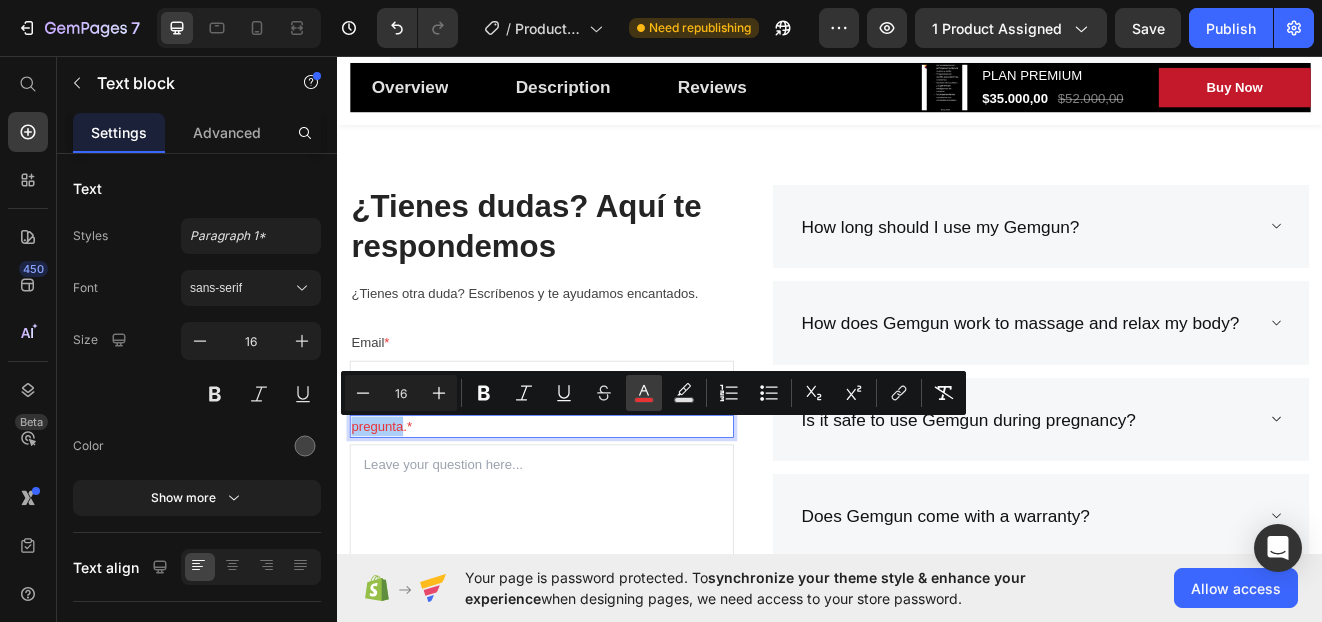 click on "color" at bounding box center [644, 393] 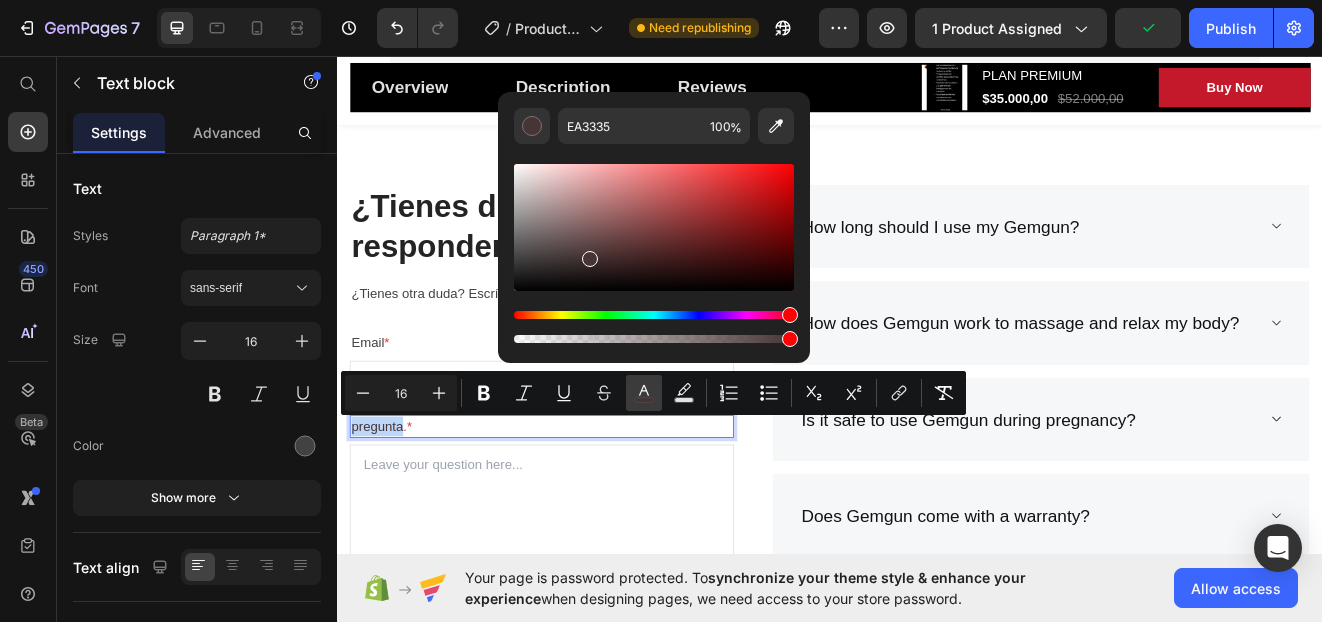 type on "473435" 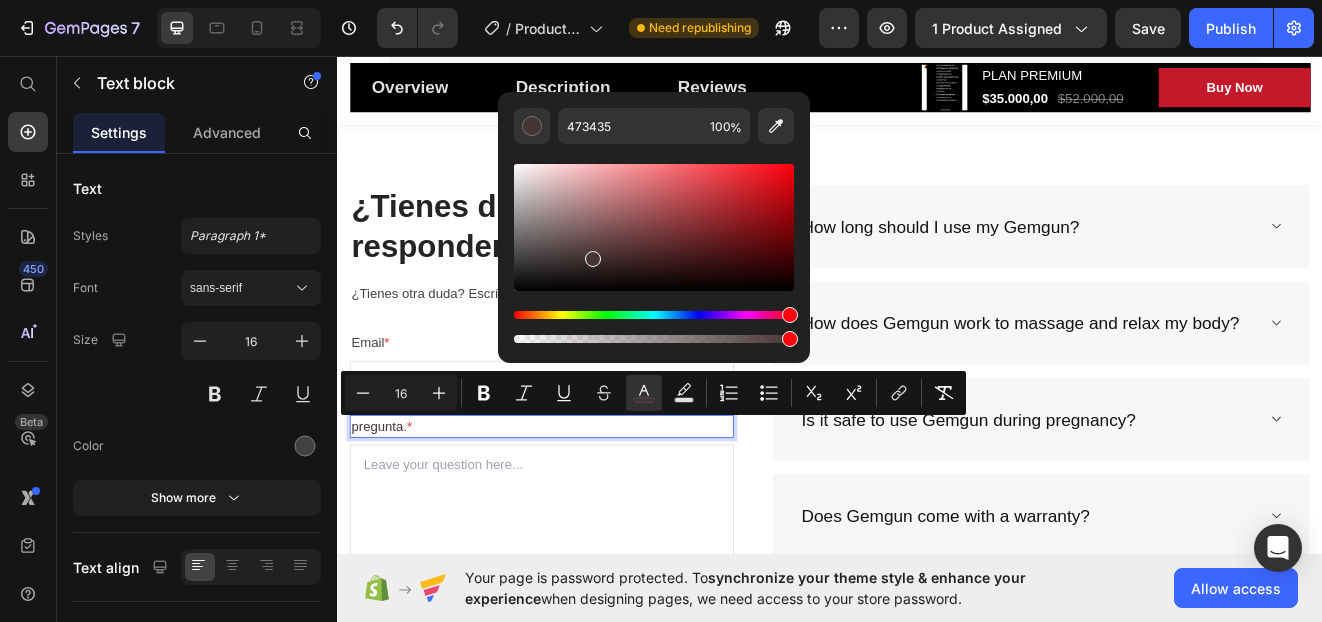 click 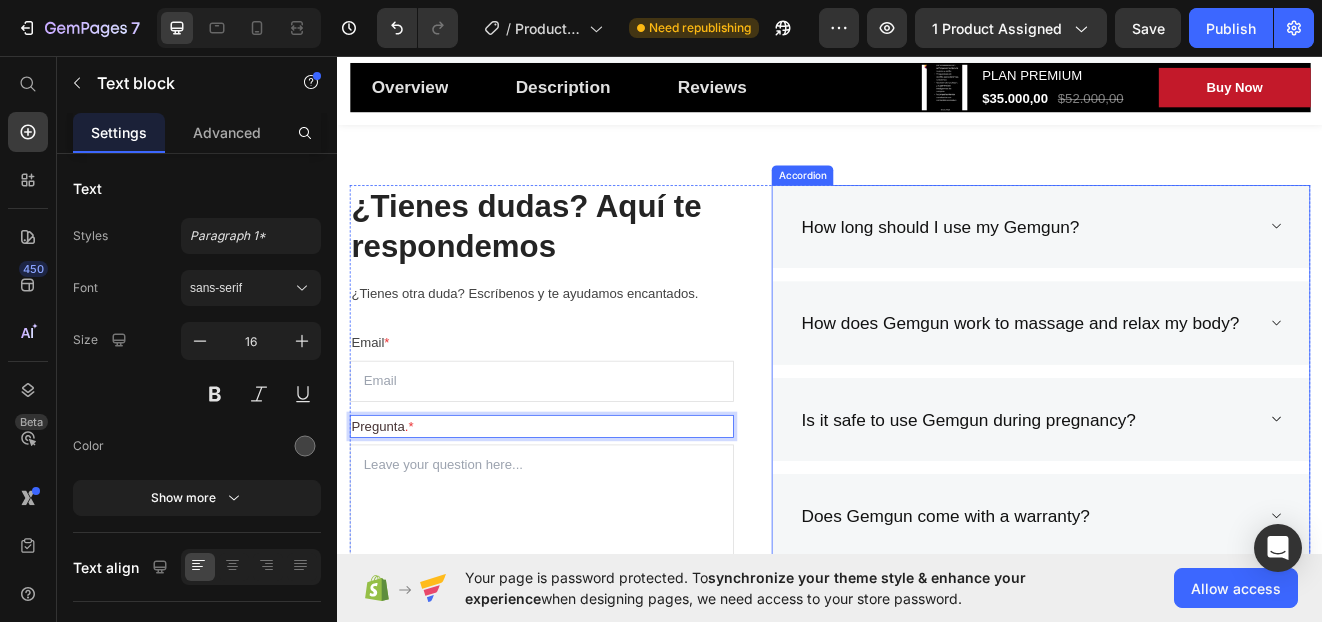click on "¿Tienes dudas? Aquí te respondemos Heading ¿Tienes otra duda? Escríbenos y te ayudamos encantados. Text block Email  * Text block Email Field Pregunta .* Text block   8 Text Area Submit Now Submit Button Contact Form
How long should I use my Gemgun?
How does Gemgun work to massage and relax my body?
Is it safe to use Gemgun during pregnancy?
Does Gemgun come with a warranty?
Can I make changes to my order?
What is the time limit for returns?
How do I return a gift? Accordion Row Section 11" at bounding box center (937, 617) 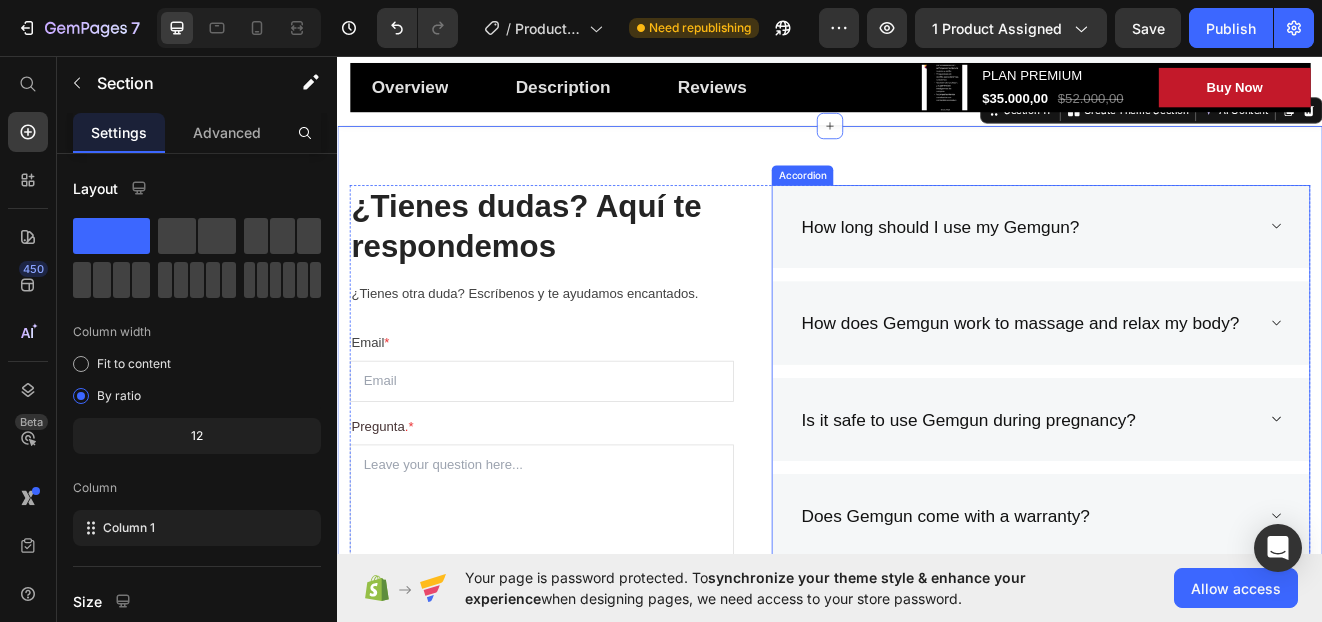 click on "How long should I use my Gemgun?" at bounding box center (1071, 265) 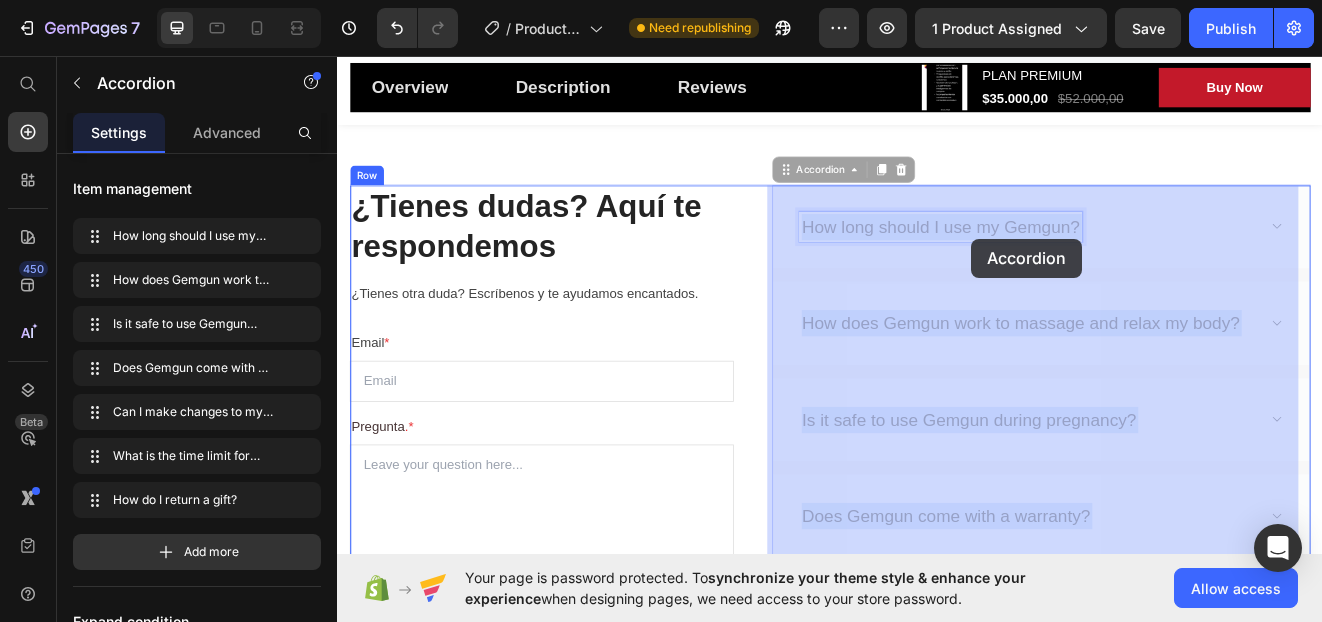drag, startPoint x: 899, startPoint y: 265, endPoint x: 943, endPoint y: 278, distance: 45.88028 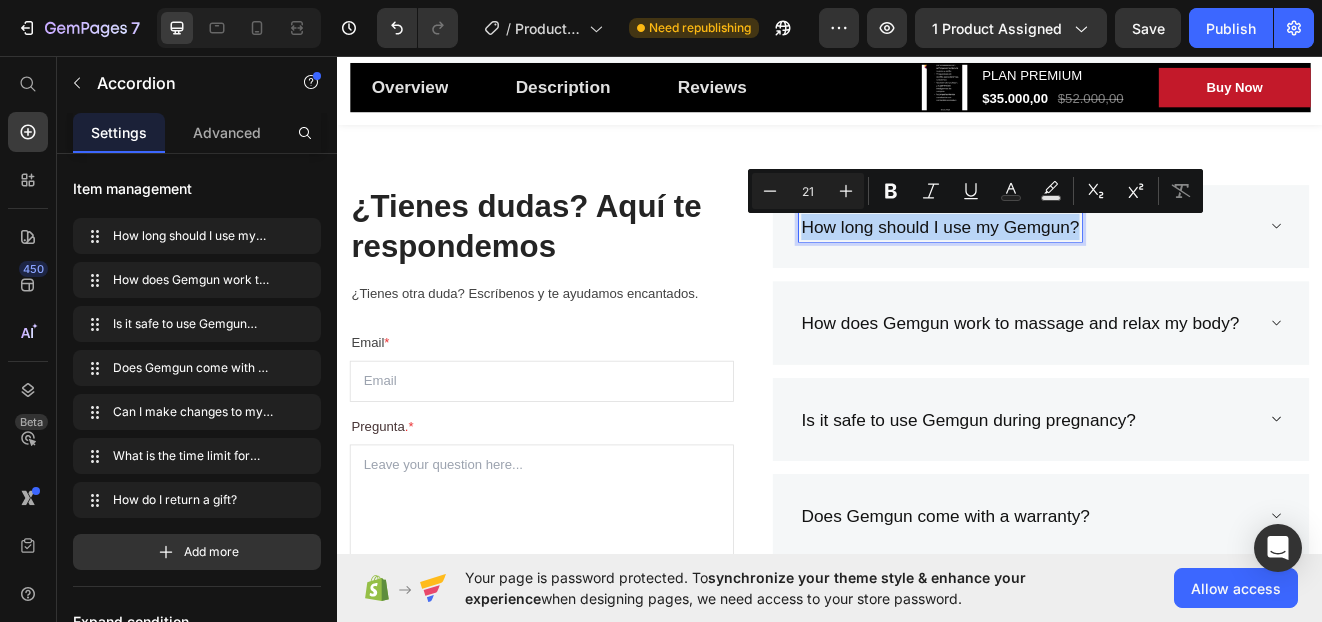drag, startPoint x: 898, startPoint y: 264, endPoint x: 1232, endPoint y: 264, distance: 334 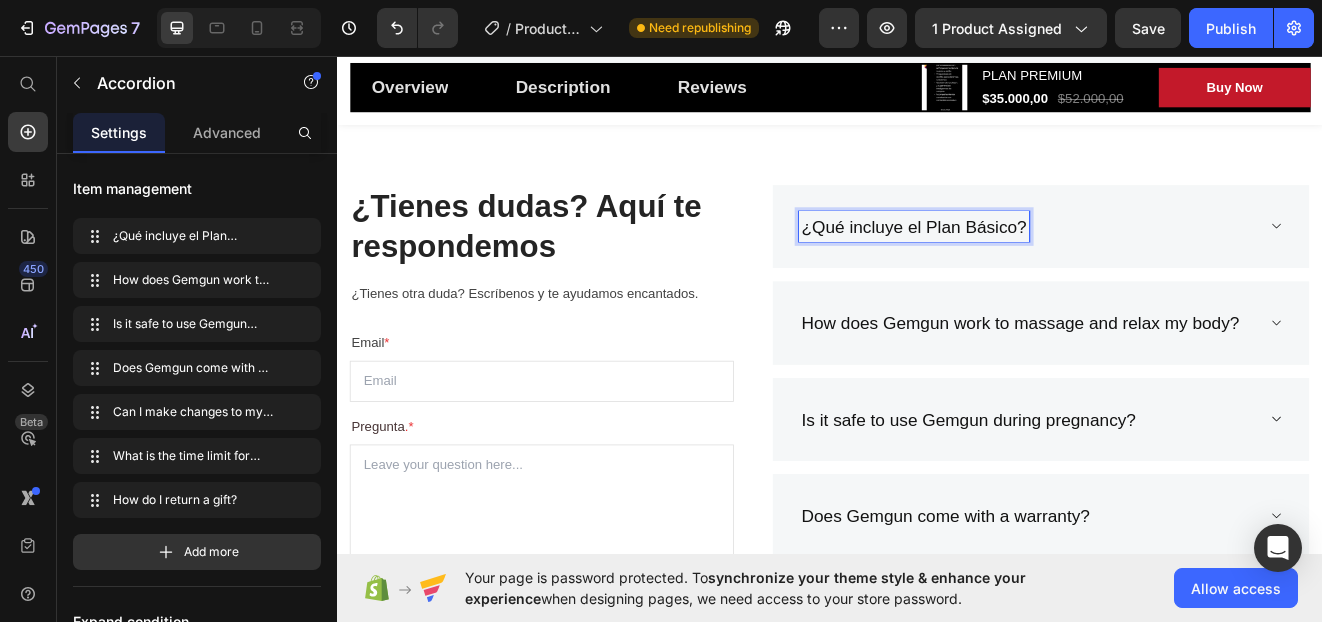 click 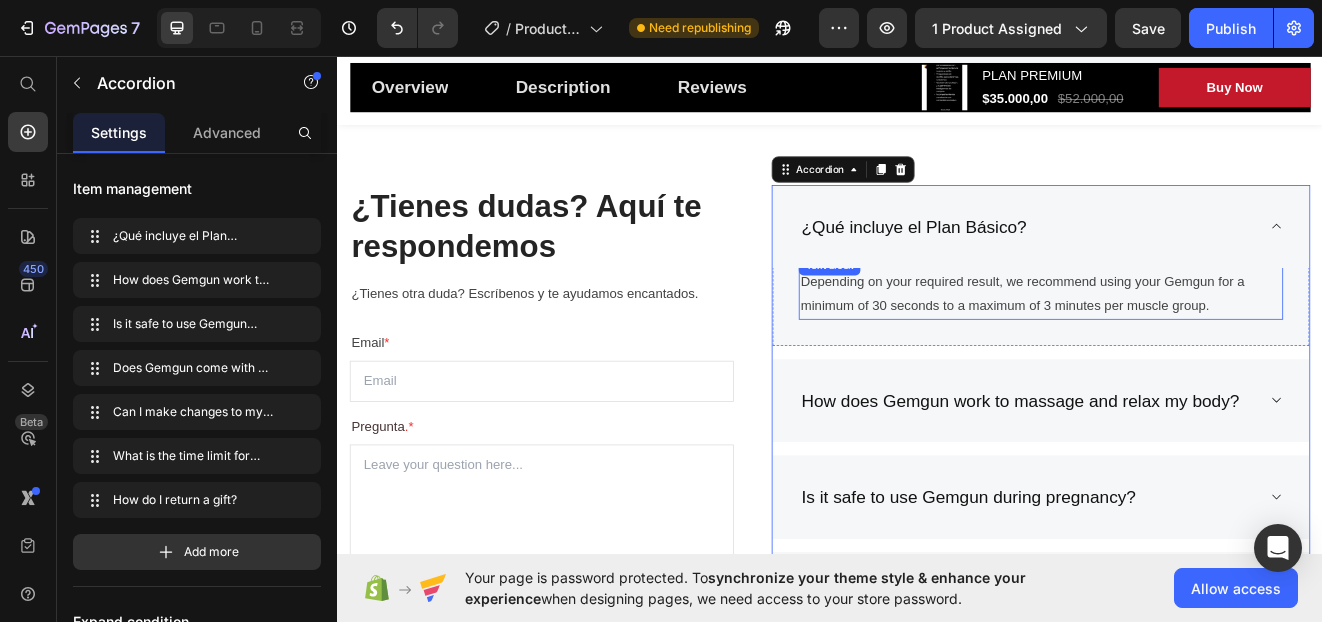 click on "Depending on your required result, we recommend using your Gemgun for a minimum of 30 seconds to a maximum of 3 minutes per muscle group." at bounding box center [1194, 347] 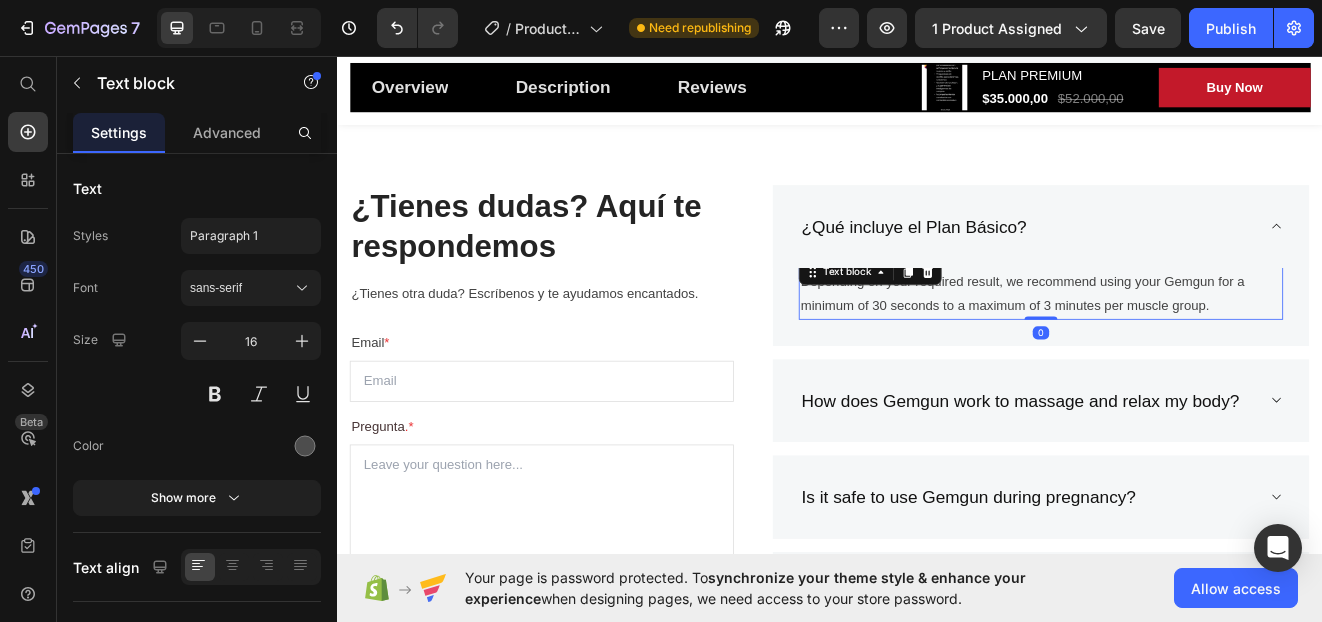 click on "Depending on your required result, we recommend using your Gemgun for a minimum of 30 seconds to a maximum of 3 minutes per muscle group." at bounding box center (1194, 347) 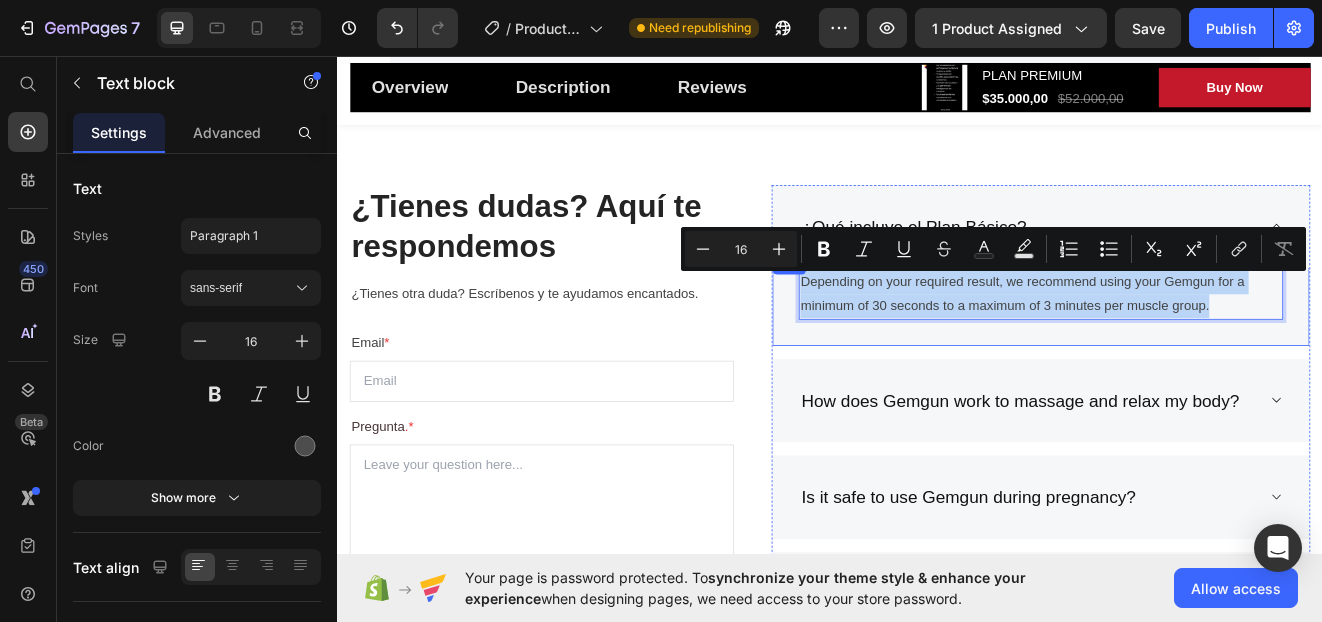 drag, startPoint x: 1401, startPoint y: 360, endPoint x: 885, endPoint y: 341, distance: 516.3497 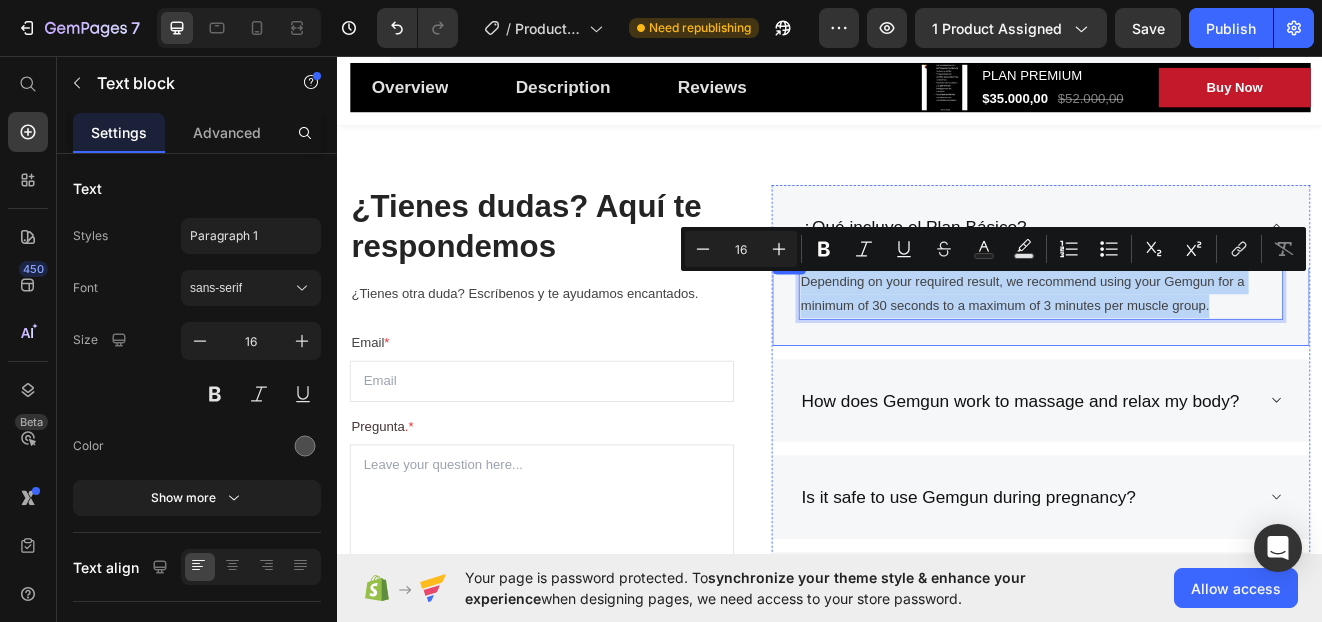 click on "Depending on your required result, we recommend using your Gemgun for a minimum of 30 seconds to a maximum of 3 minutes per muscle group. Text block   0 Row" at bounding box center [1194, 354] 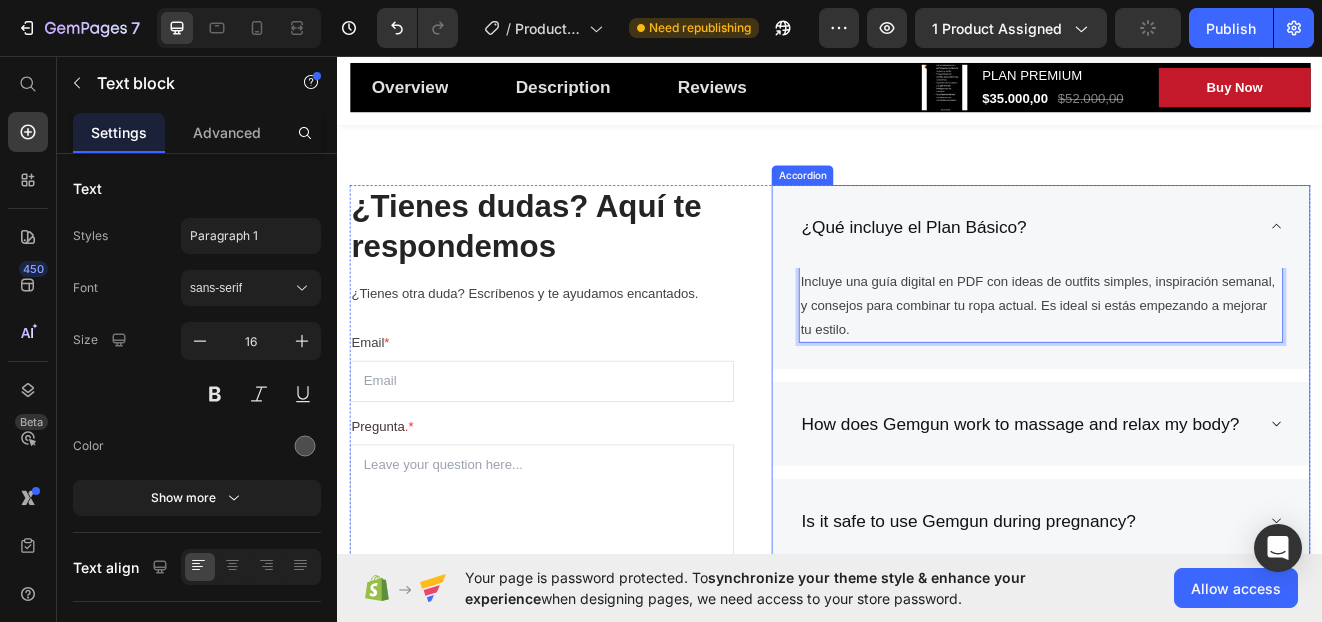 click 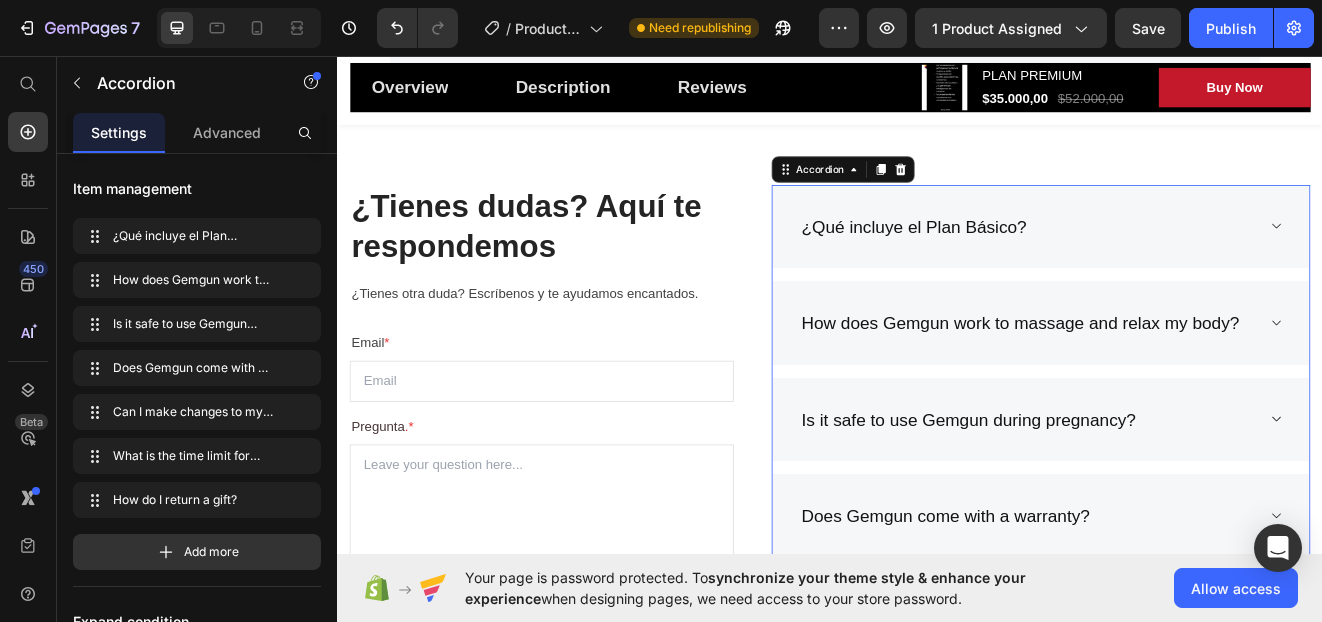 click on "How does Gemgun work to massage and relax my body?" at bounding box center (1194, 382) 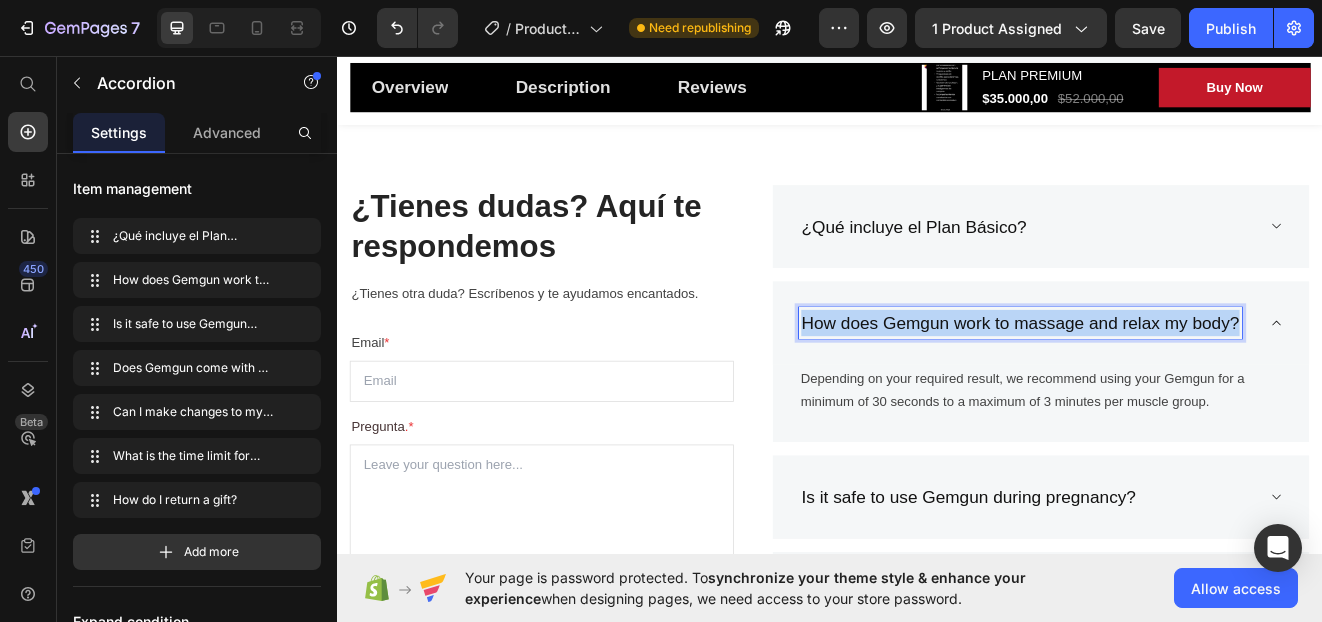 drag, startPoint x: 898, startPoint y: 381, endPoint x: 1438, endPoint y: 384, distance: 540.00836 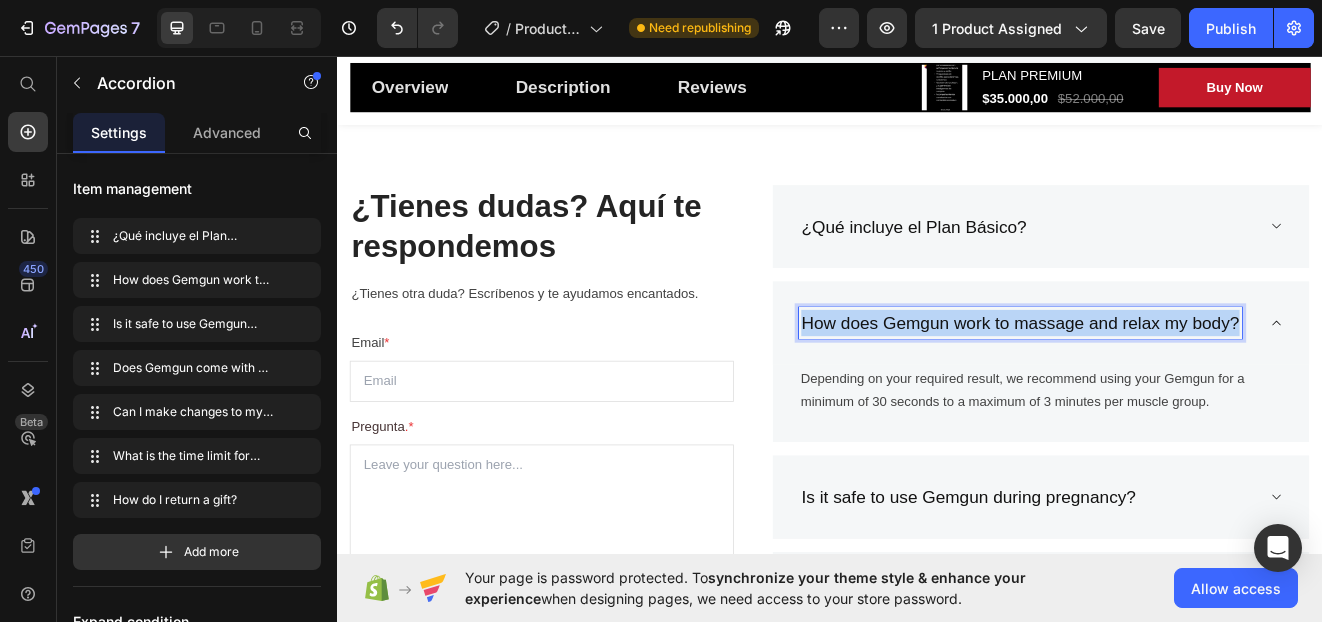 click on "How does Gemgun work to massage and relax my body?" at bounding box center [1178, 382] 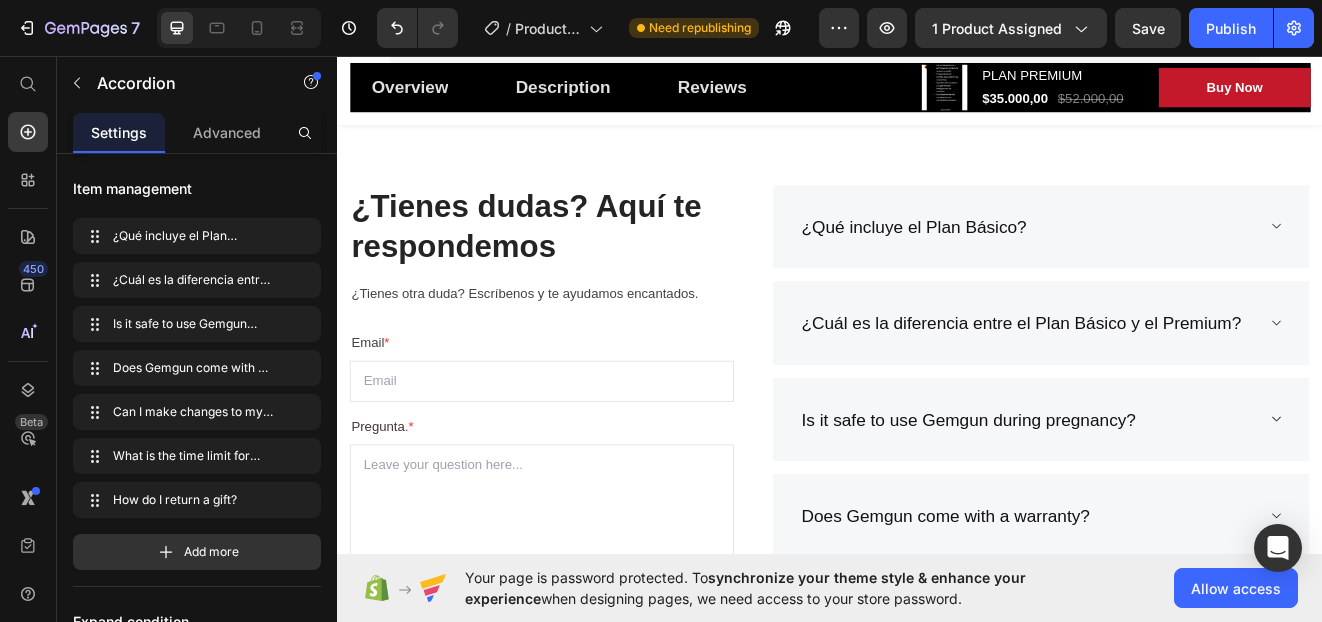 click on "¿Cuál es la diferencia entre el Plan Básico y el Premium?" at bounding box center [1194, 382] 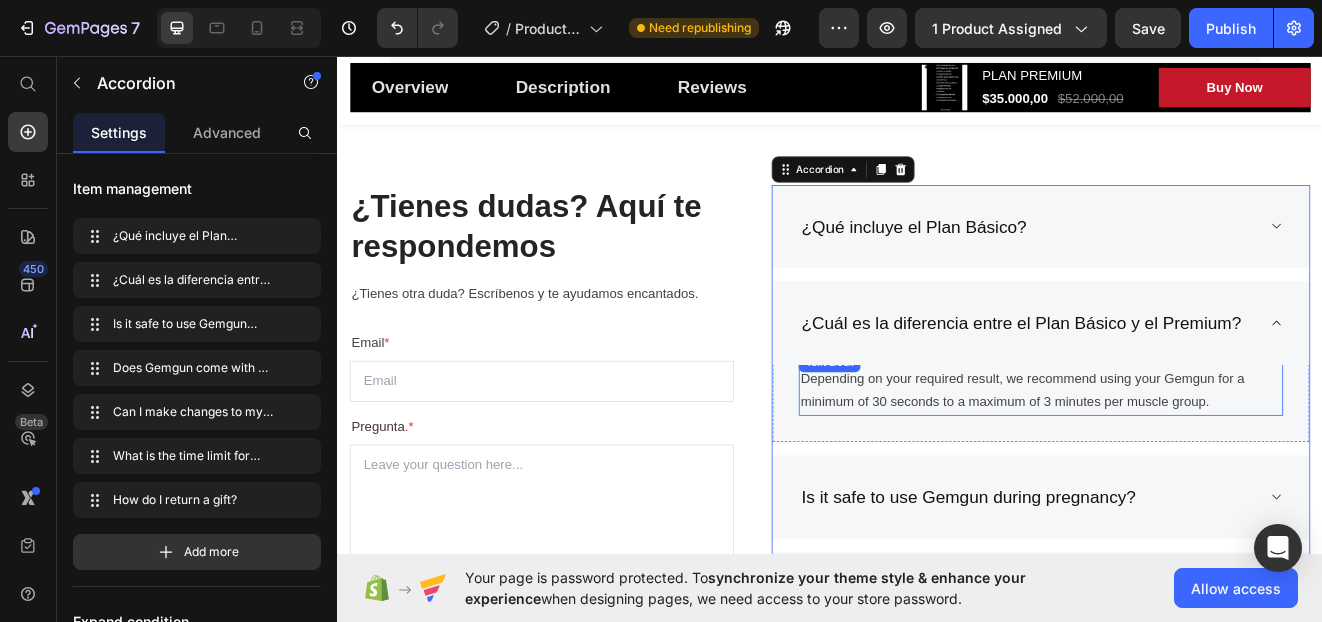 click on "Depending on your required result, we recommend using your Gemgun for a minimum of 30 seconds to a maximum of 3 minutes per muscle group." at bounding box center [1194, 465] 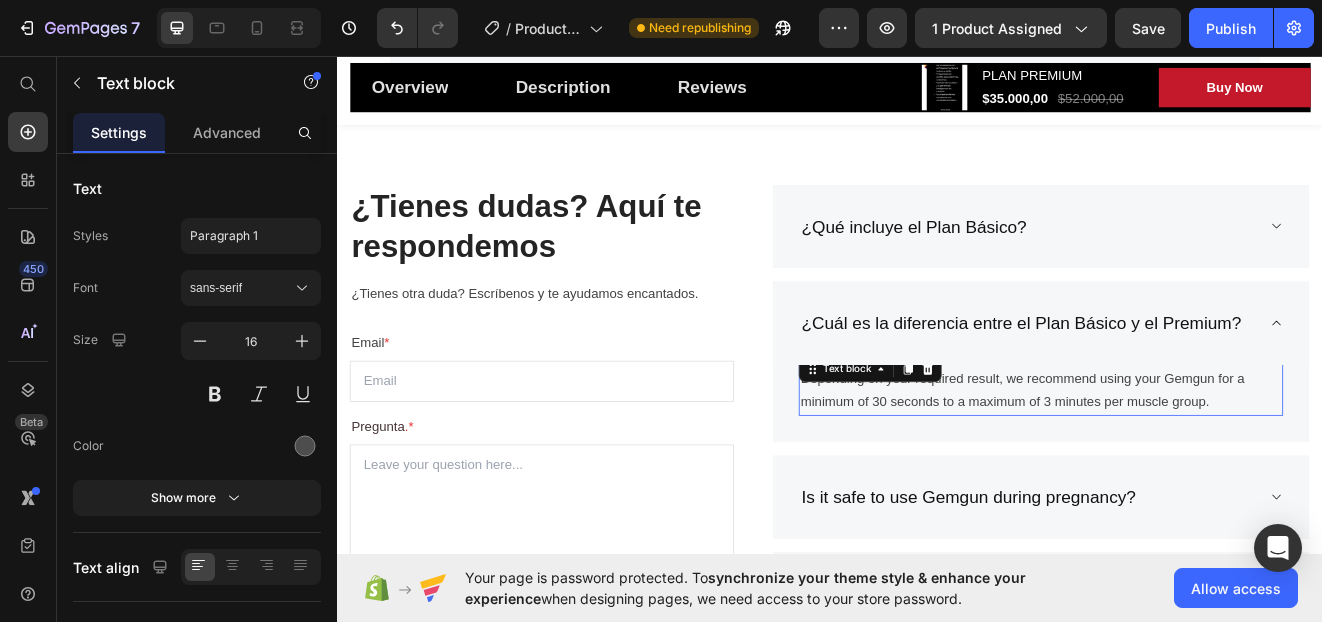 click on "Depending on your required result, we recommend using your Gemgun for a minimum of 30 seconds to a maximum of 3 minutes per muscle group." at bounding box center [1194, 465] 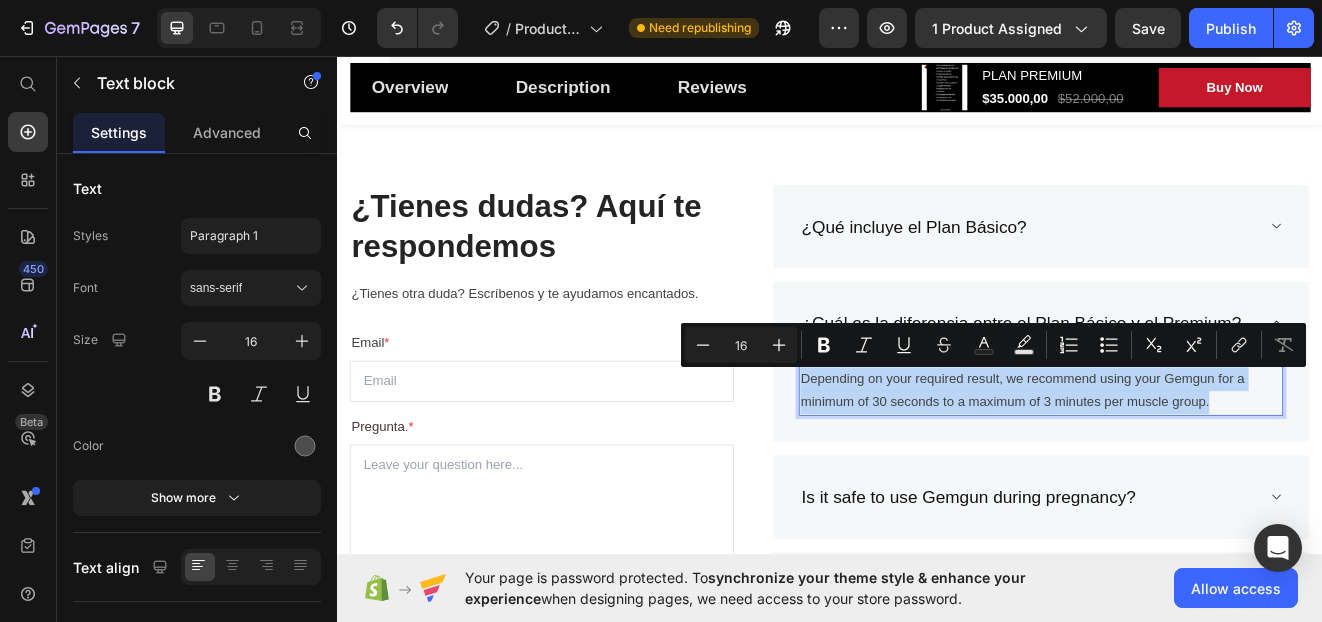 drag, startPoint x: 1401, startPoint y: 477, endPoint x: 1054, endPoint y: 473, distance: 347.02304 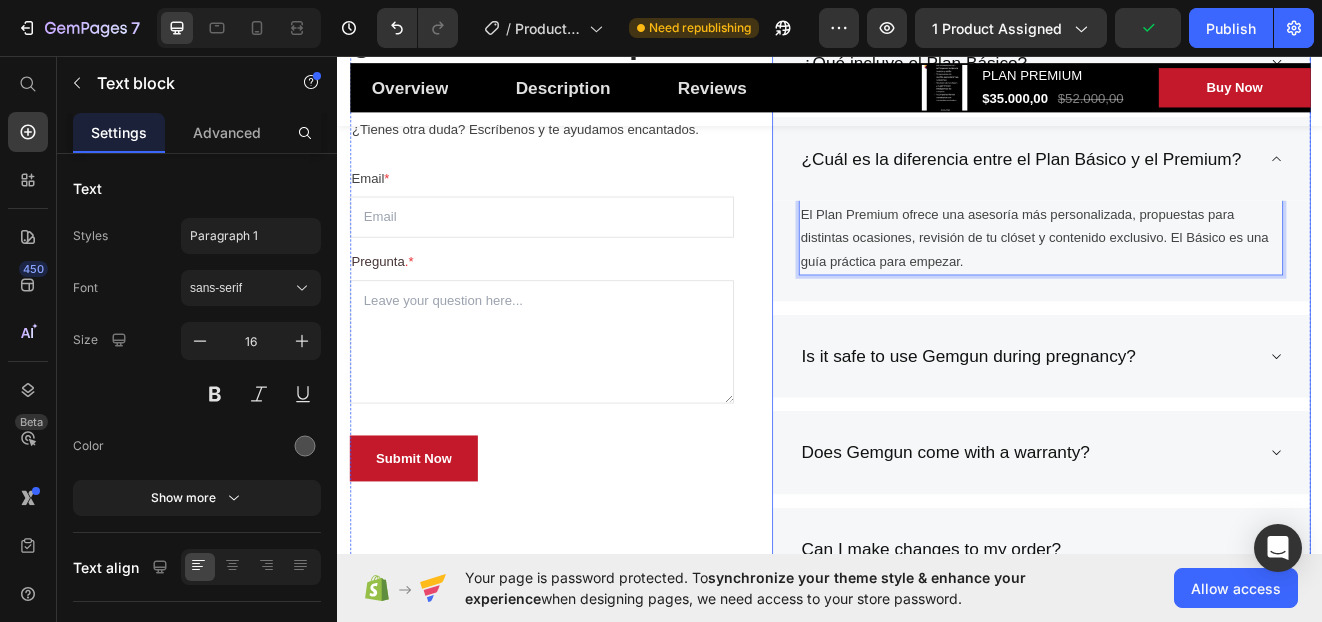 scroll, scrollTop: 7752, scrollLeft: 0, axis: vertical 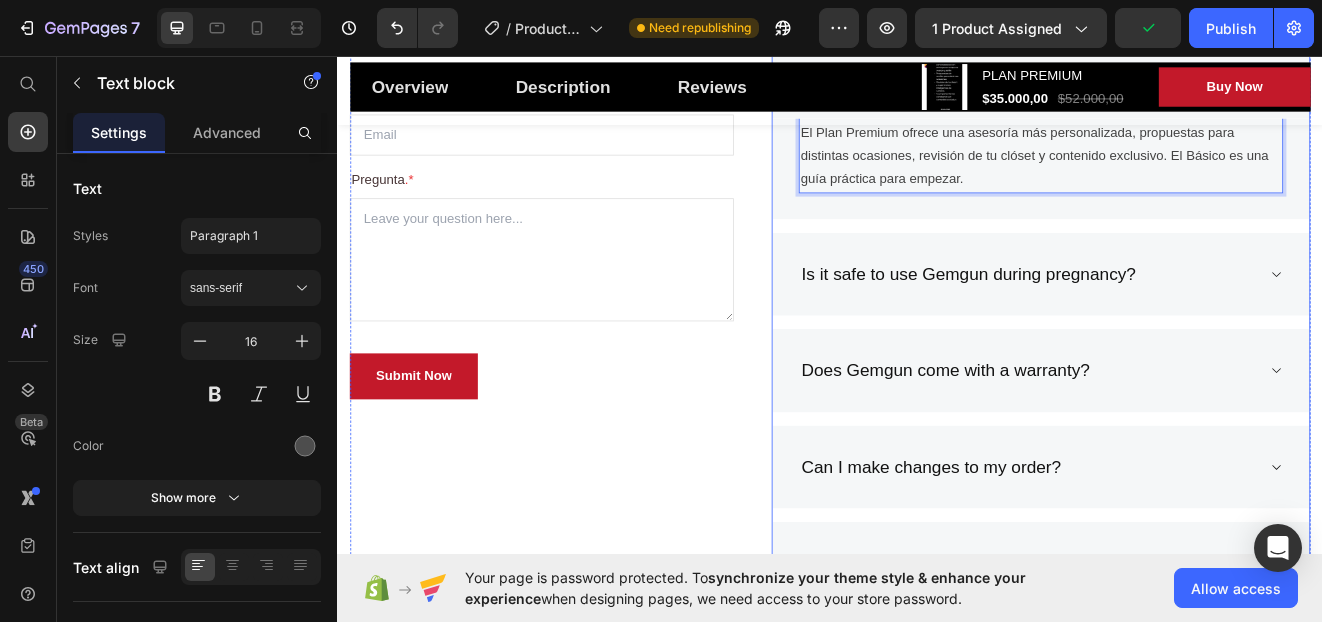 click on "Is it safe to use Gemgun during pregnancy?" at bounding box center [1105, 323] 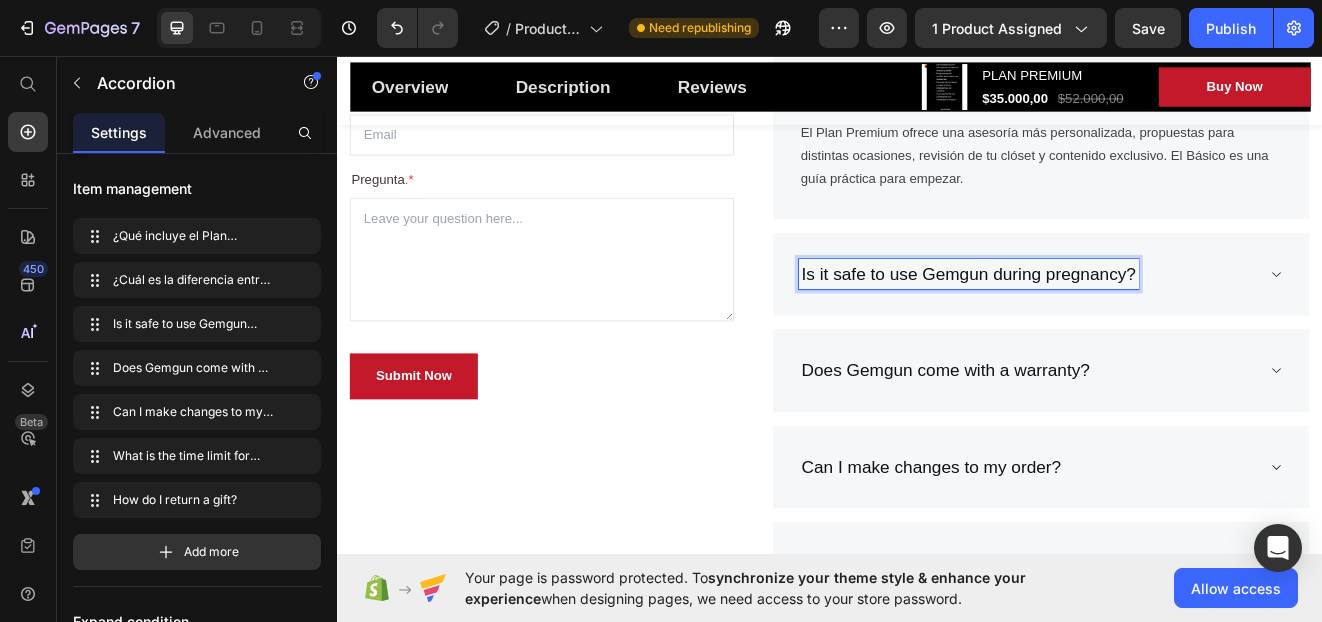 click on "Is it safe to use Gemgun during pregnancy?" at bounding box center (1105, 323) 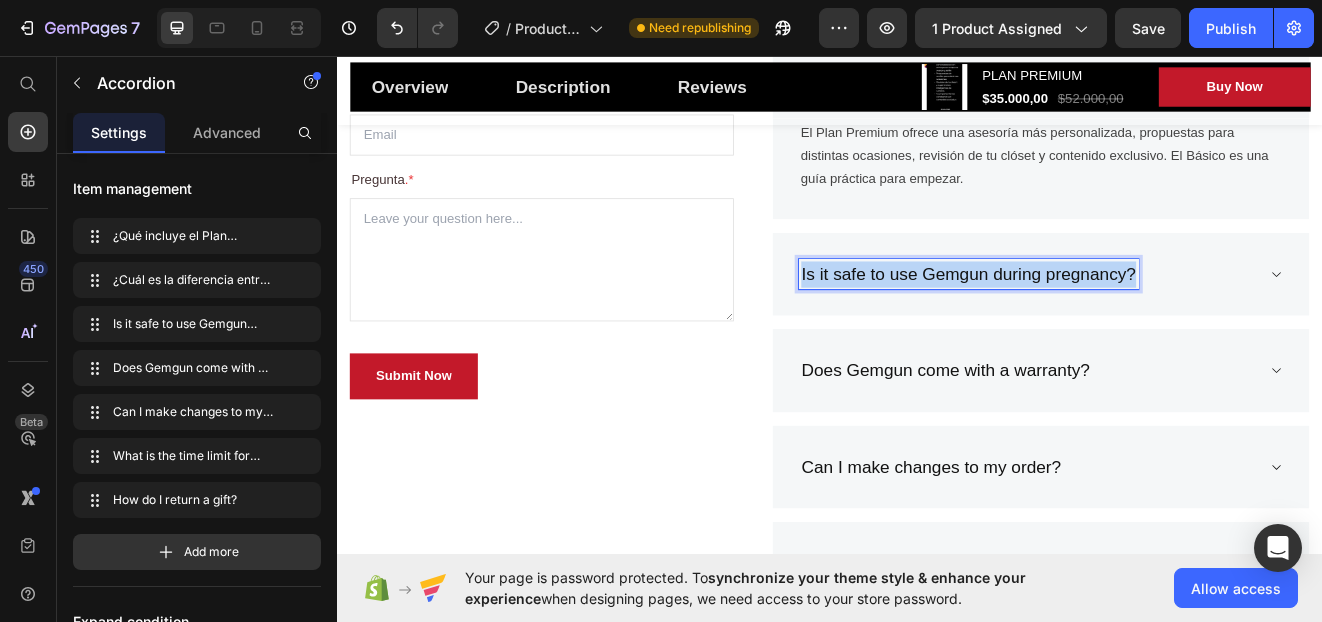 drag, startPoint x: 896, startPoint y: 324, endPoint x: 1327, endPoint y: 332, distance: 431.07425 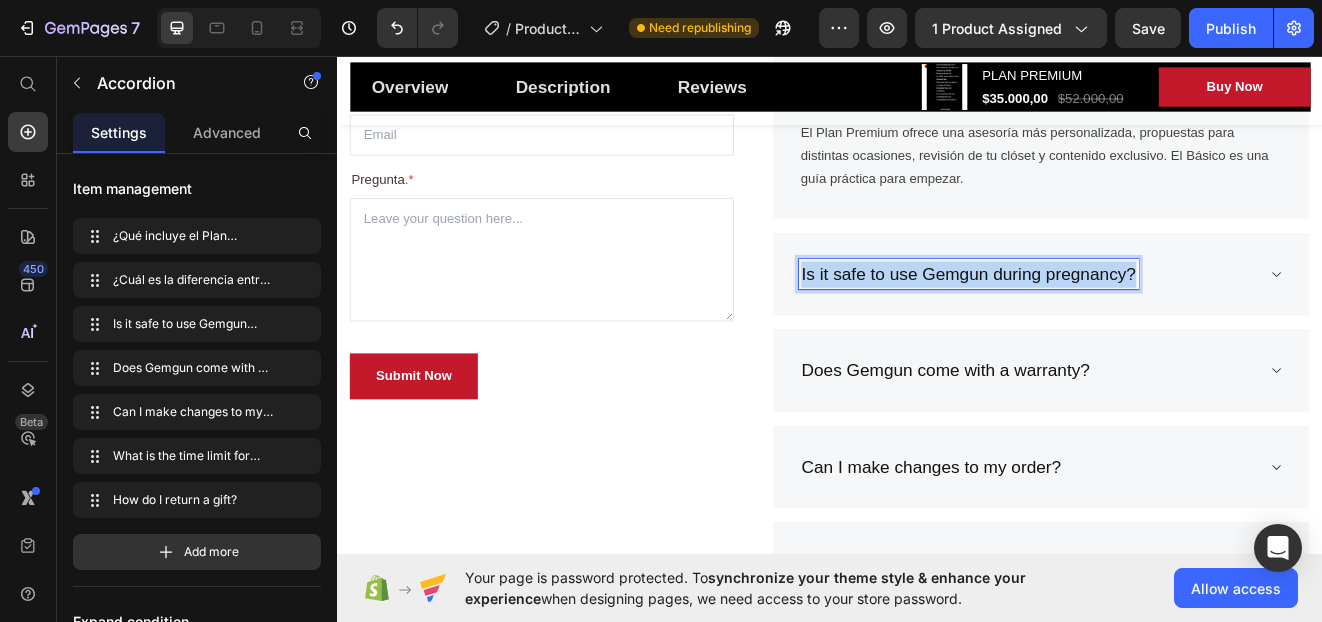 click on "Is it safe to use Gemgun during pregnancy?" at bounding box center (1178, 323) 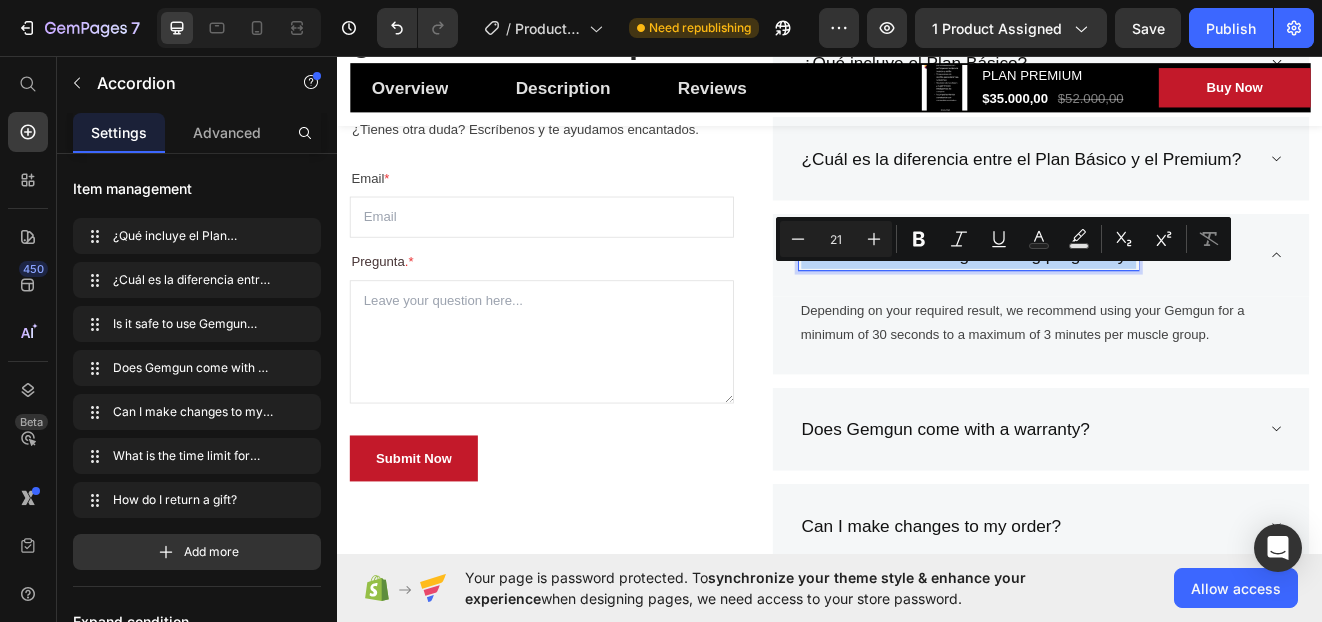 scroll, scrollTop: 7629, scrollLeft: 0, axis: vertical 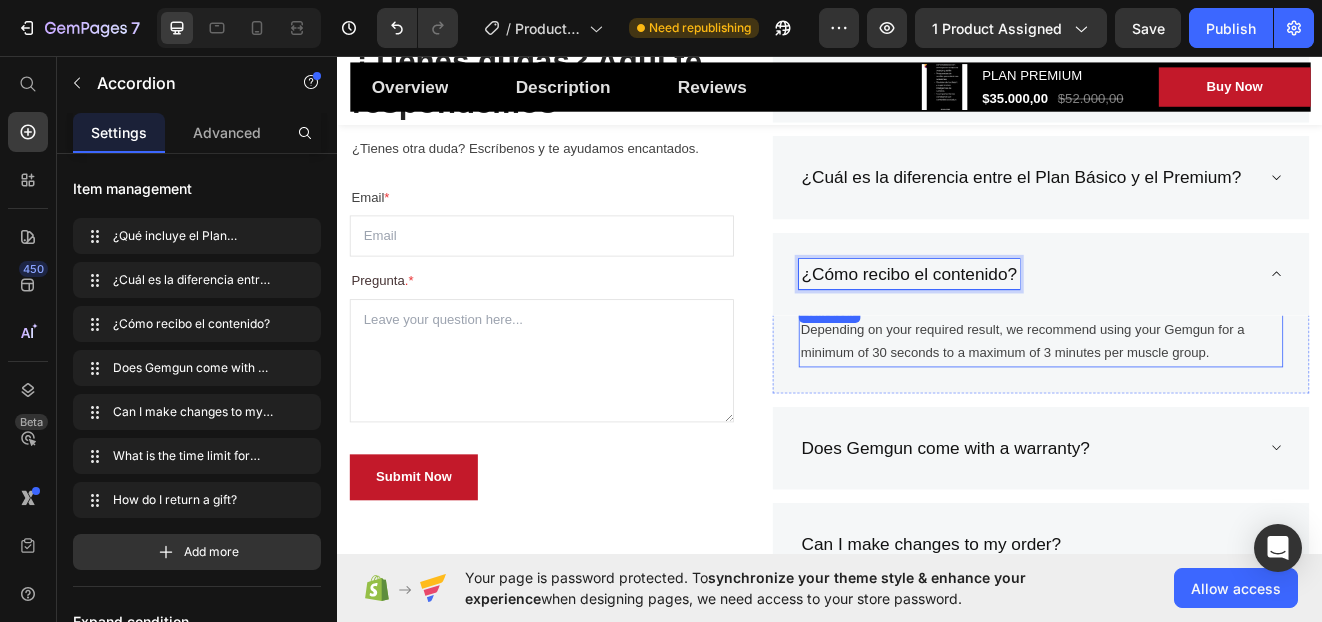 click on "Depending on your required result, we recommend using your Gemgun for a minimum of 30 seconds to a maximum of 3 minutes per muscle group." at bounding box center (1194, 405) 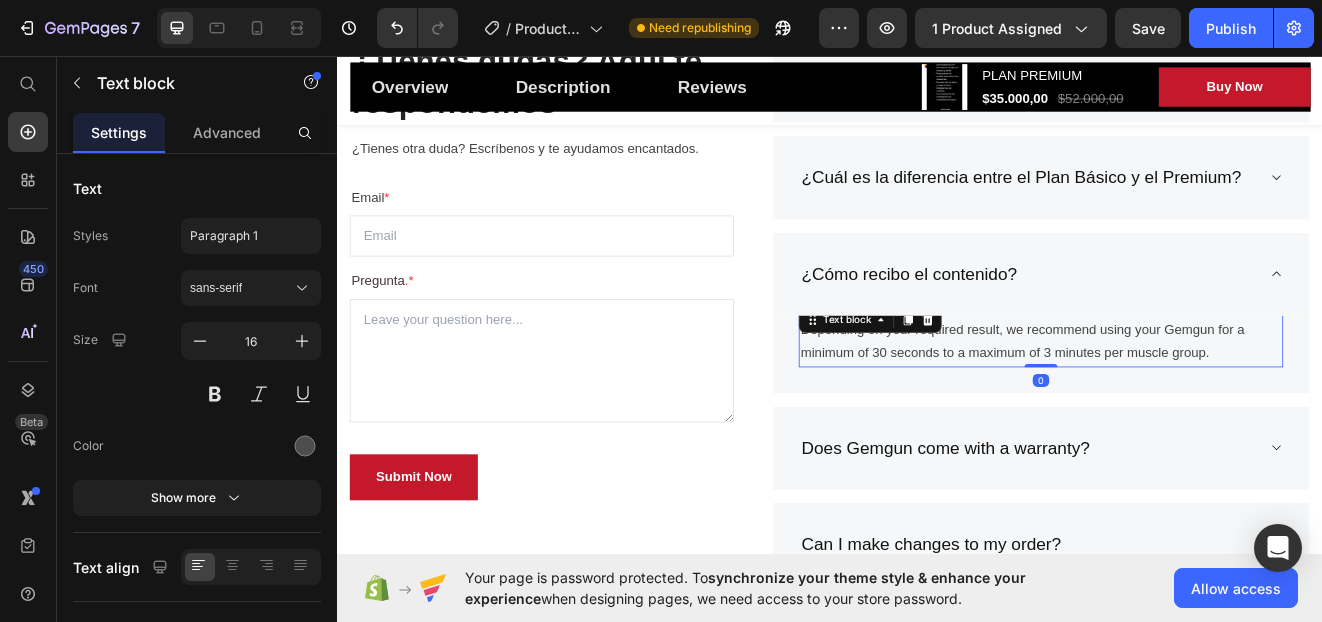 click on "Depending on your required result, we recommend using your Gemgun for a minimum of 30 seconds to a maximum of 3 minutes per muscle group." at bounding box center [1194, 405] 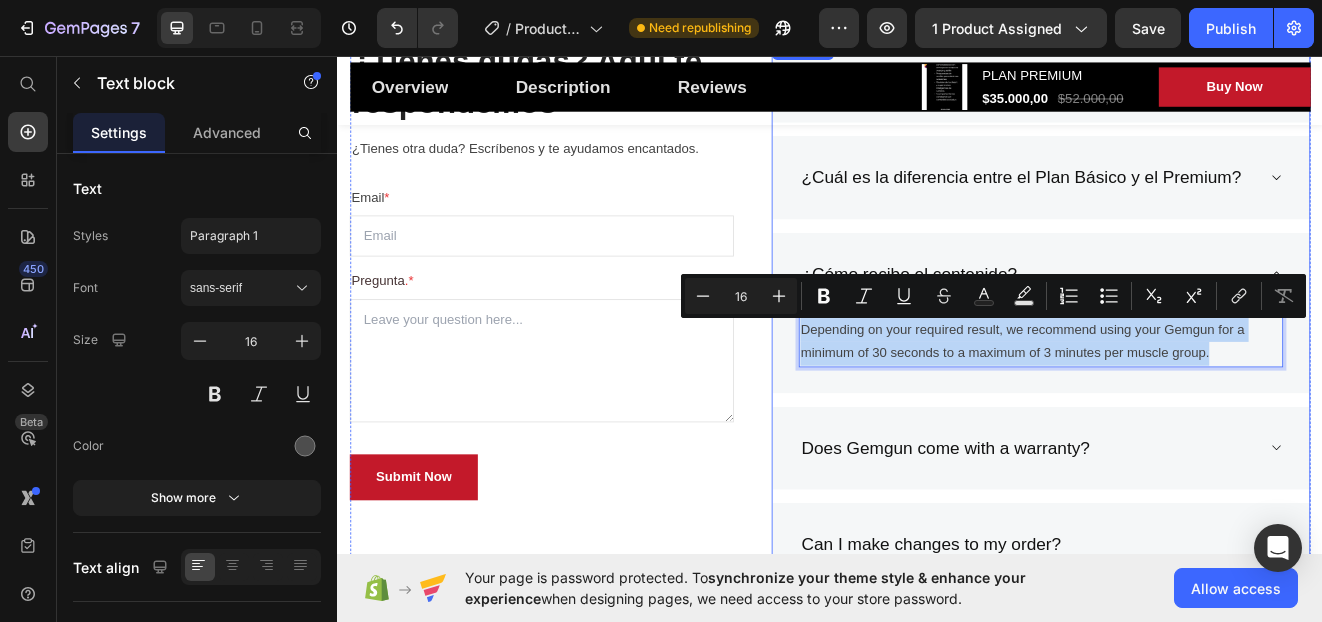 drag, startPoint x: 1410, startPoint y: 415, endPoint x: 1132, endPoint y: 360, distance: 283.38843 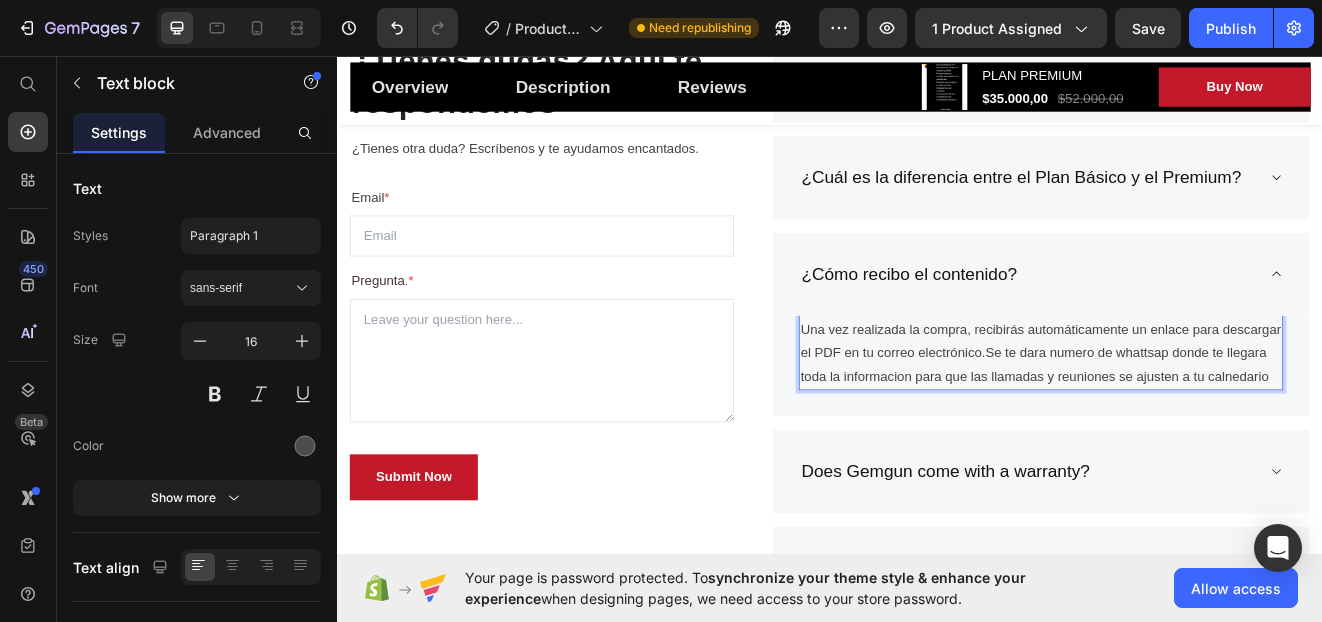 click 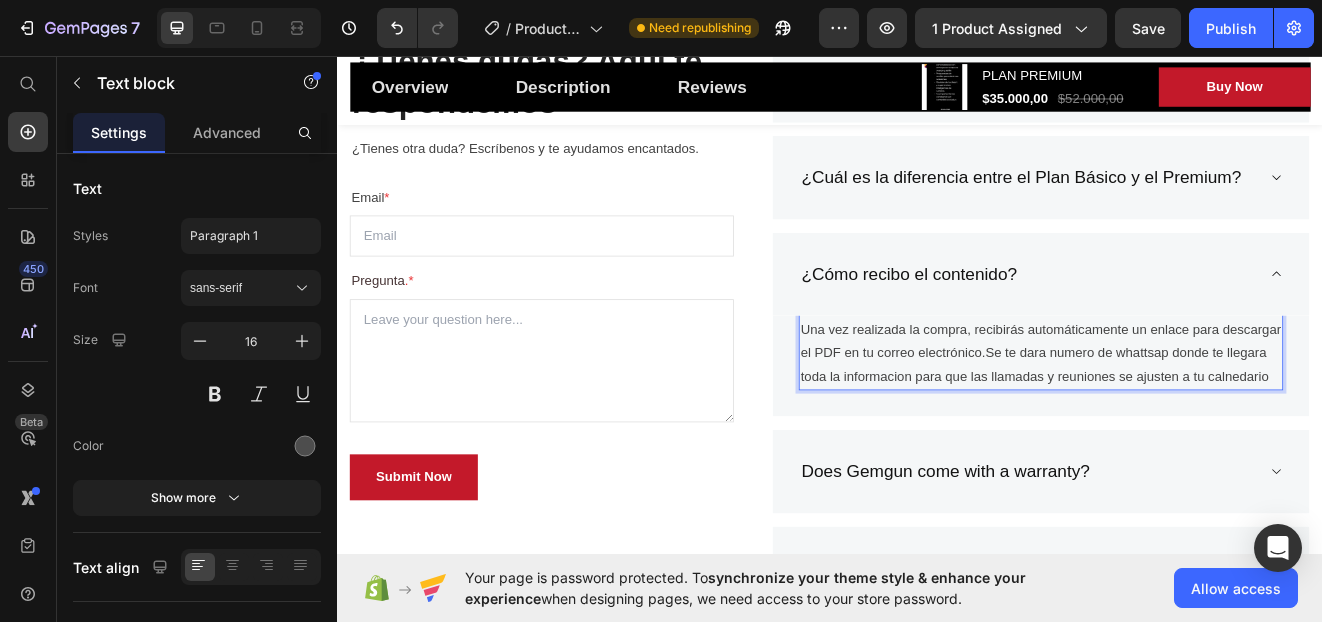 scroll, scrollTop: 200, scrollLeft: 0, axis: vertical 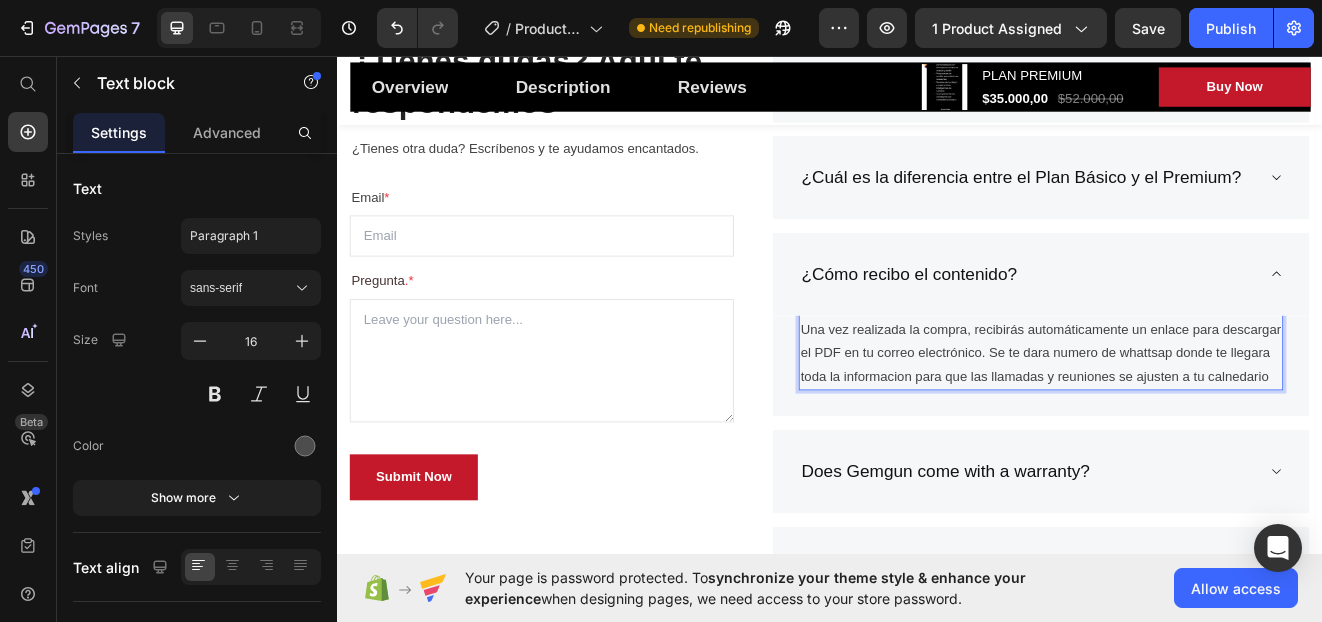 type 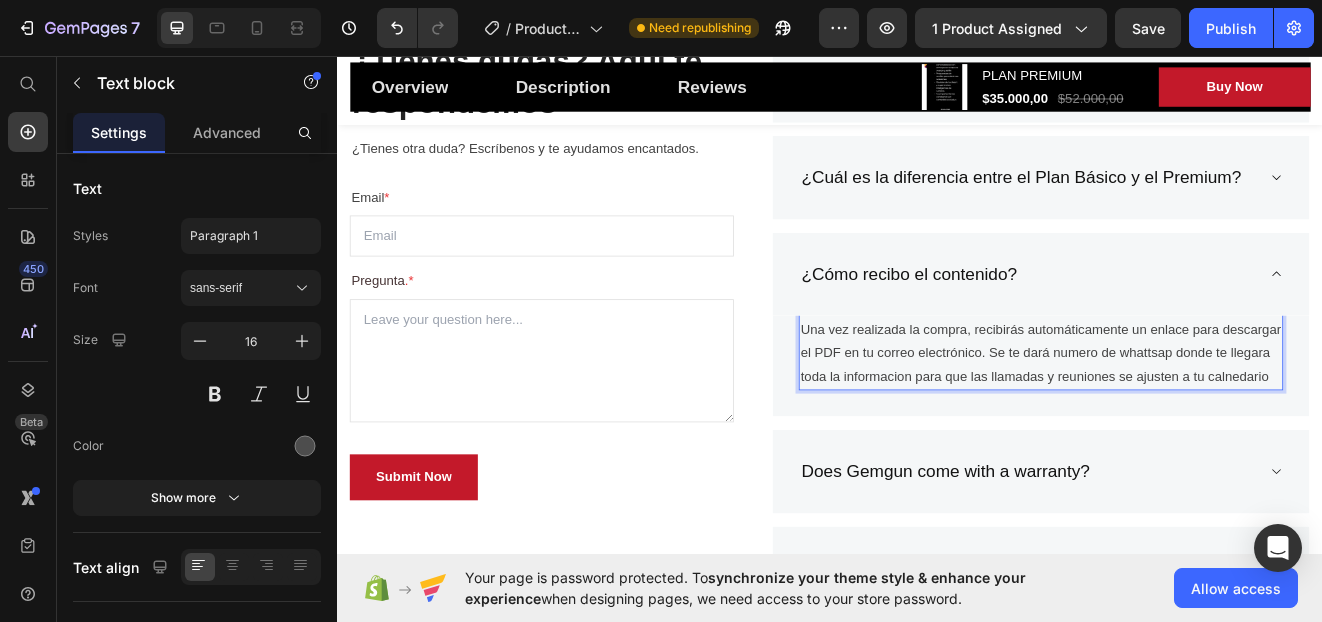 scroll, scrollTop: 200, scrollLeft: 0, axis: vertical 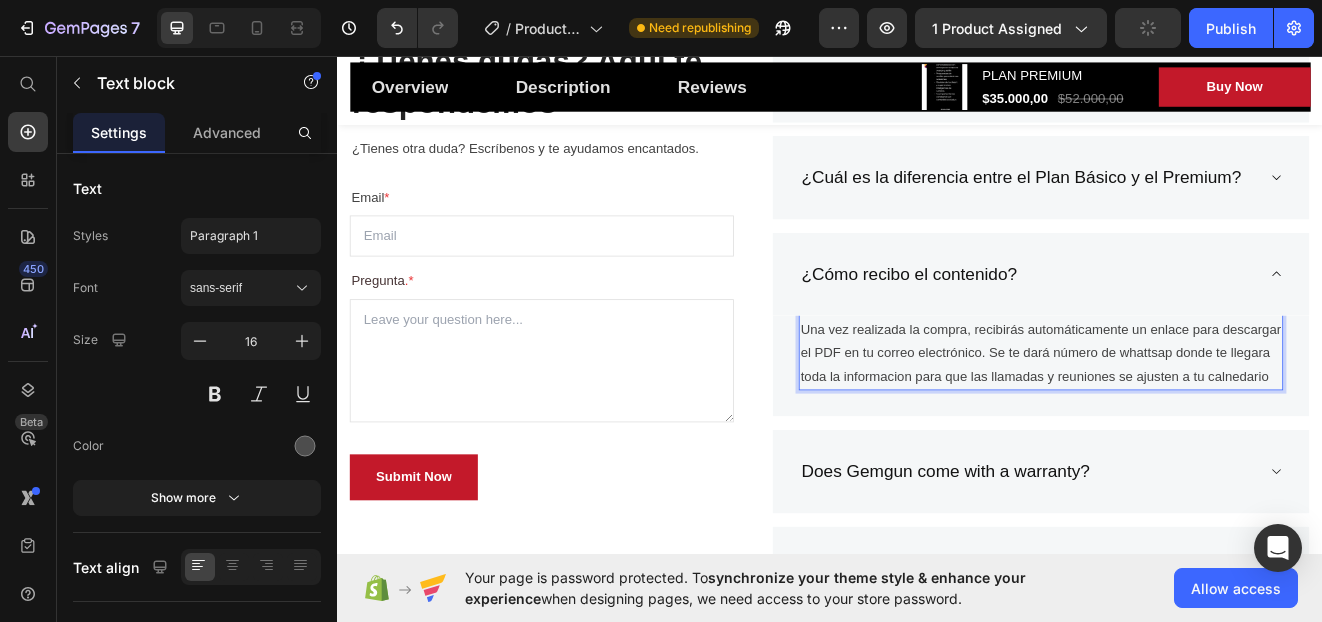 click on "WHATSAPP" 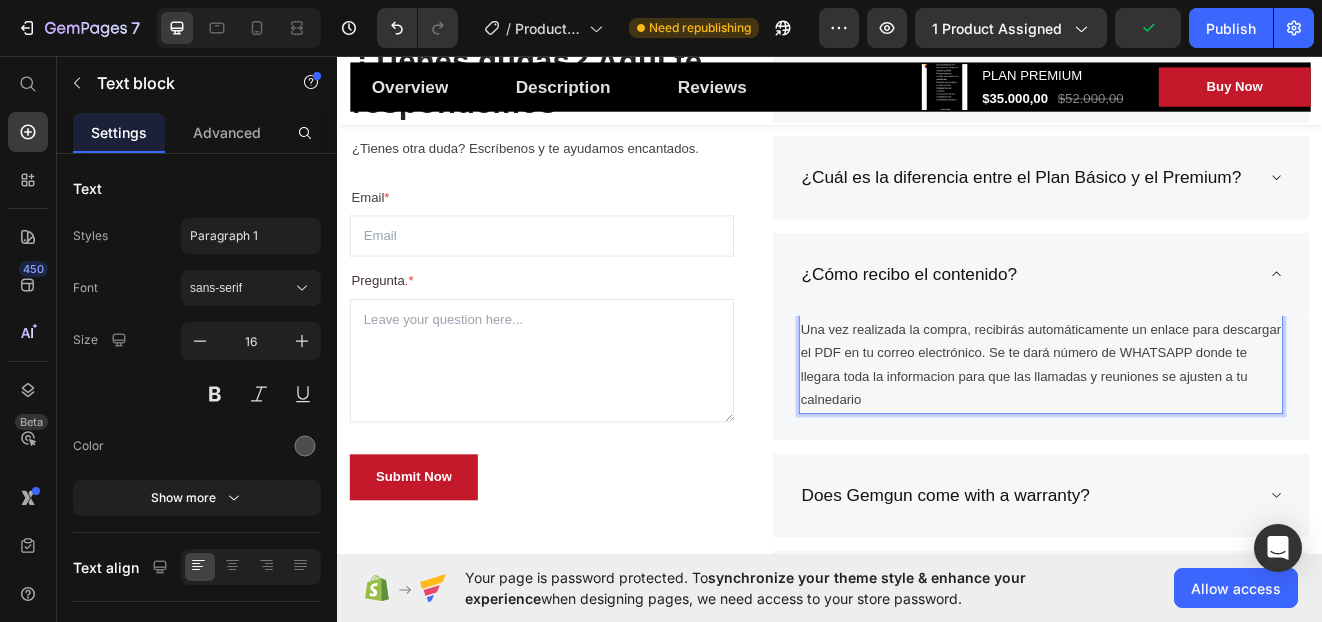 scroll, scrollTop: 200, scrollLeft: 0, axis: vertical 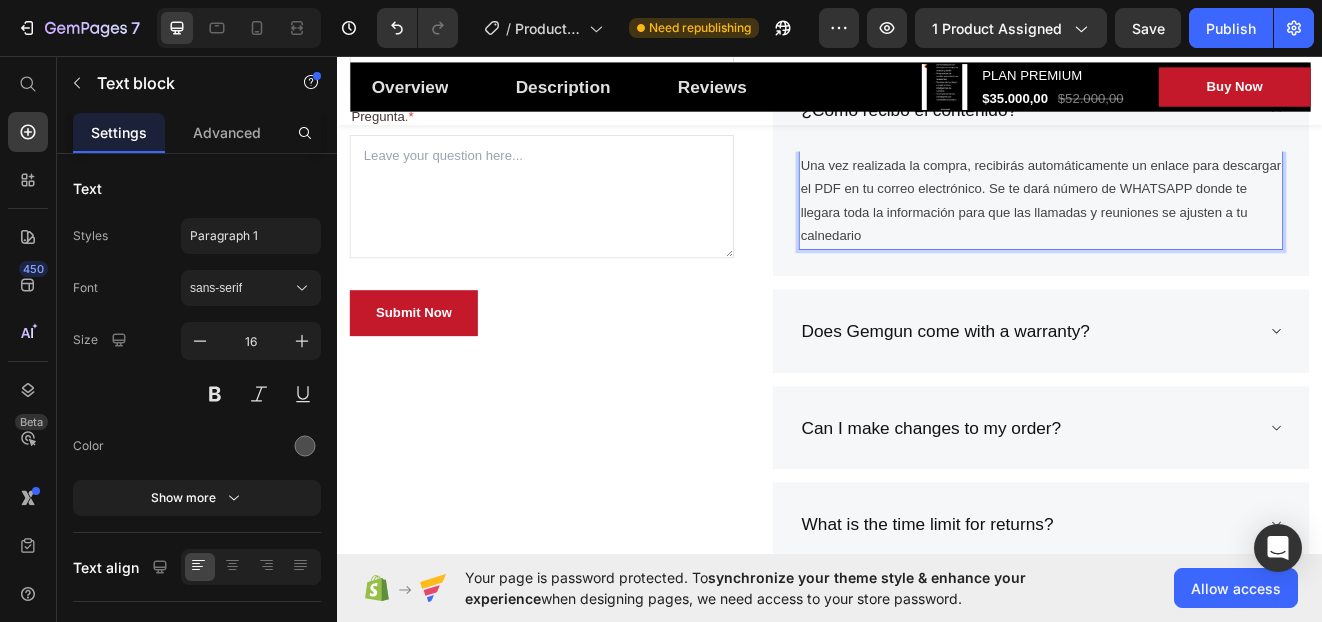 click on "cal en dario" 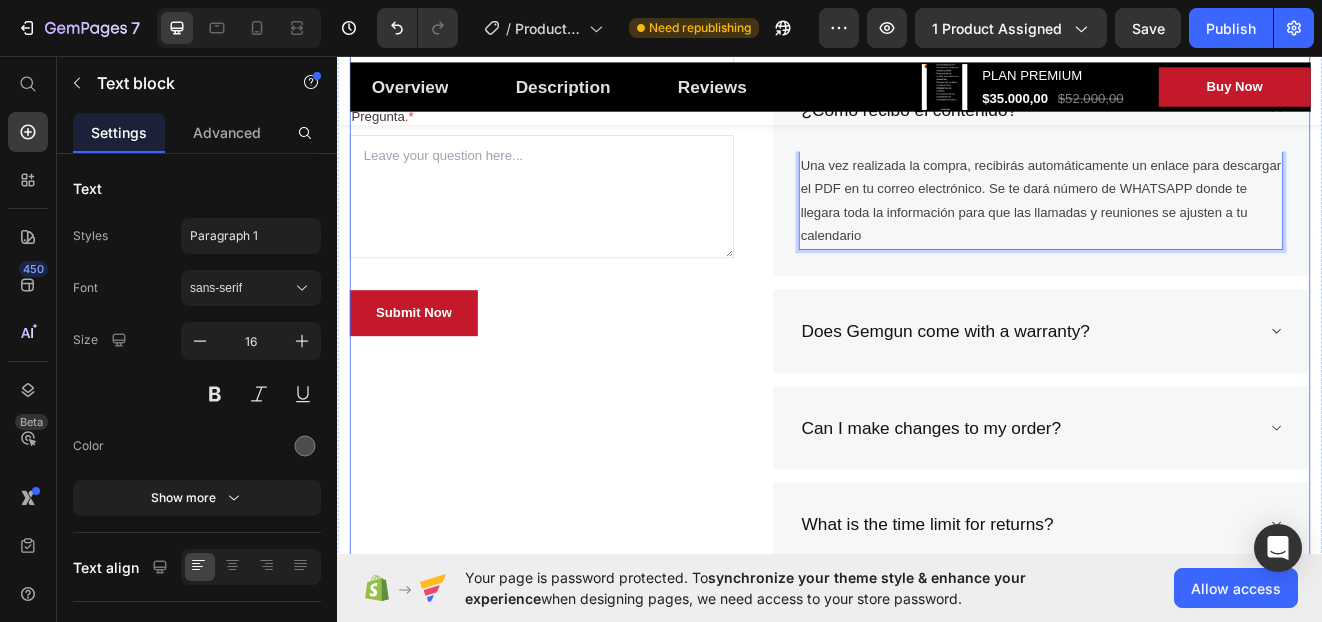 click on "¿Tienes dudas? Aquí te respondemos Heading ¿Tienes otra duda? Escríbenos y te ayudamos encantados. Text block Email  * Text block Email Field Pregunta .* Text block Text Area Submit Now Submit Button Contact Form" at bounding box center (586, 324) 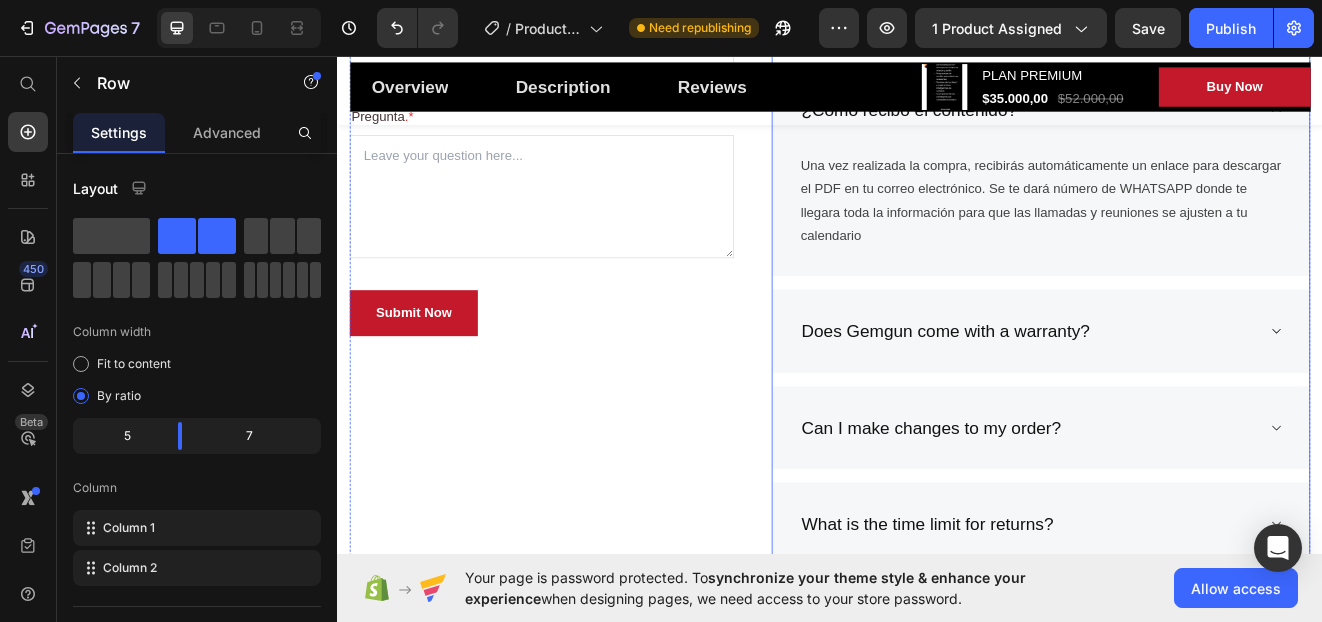 scroll, scrollTop: 7729, scrollLeft: 0, axis: vertical 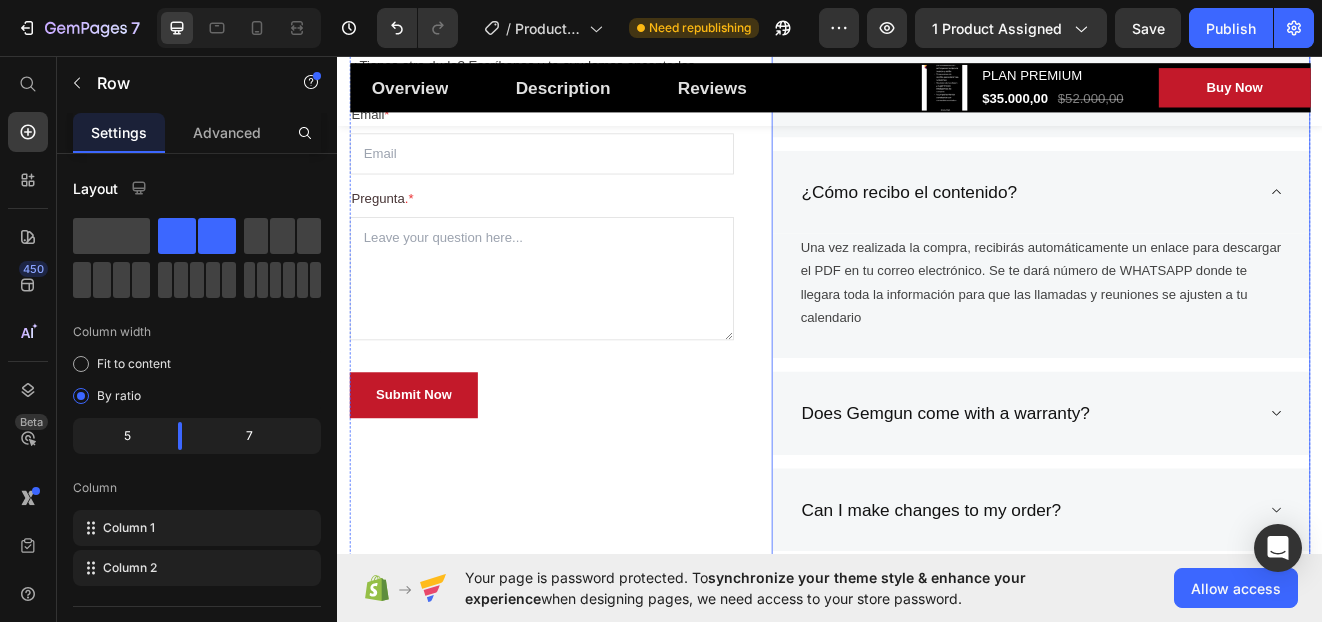 click 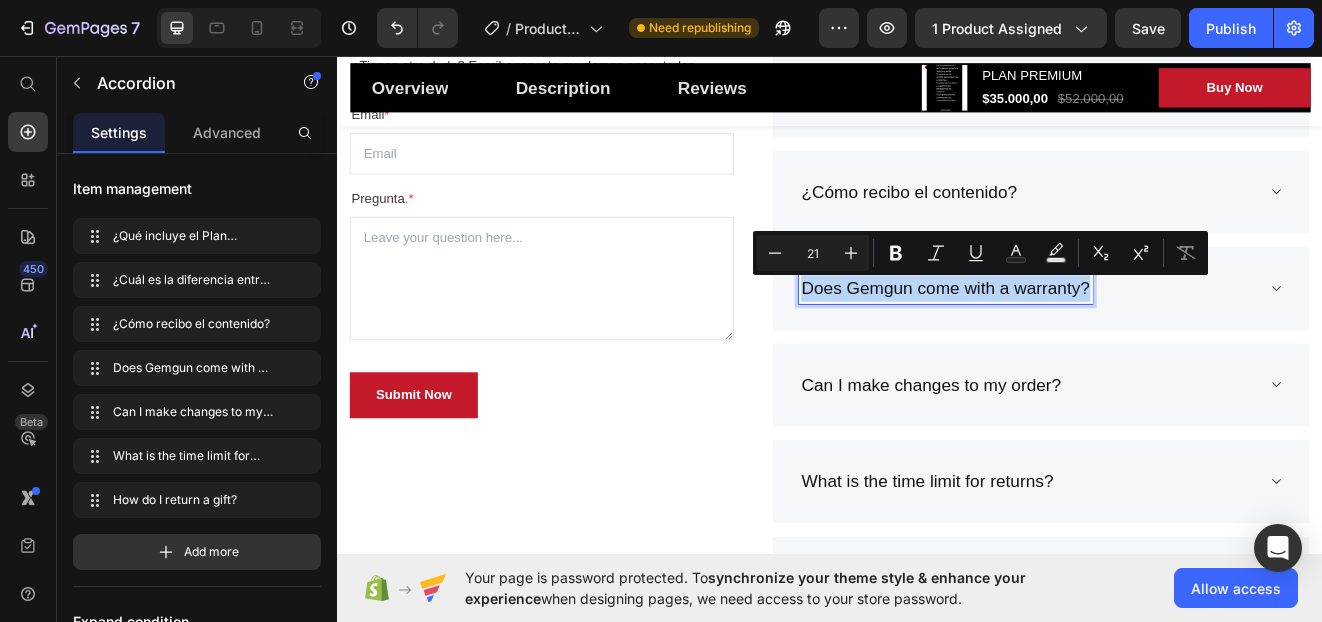 drag, startPoint x: 1247, startPoint y: 341, endPoint x: 898, endPoint y: 343, distance: 349.00574 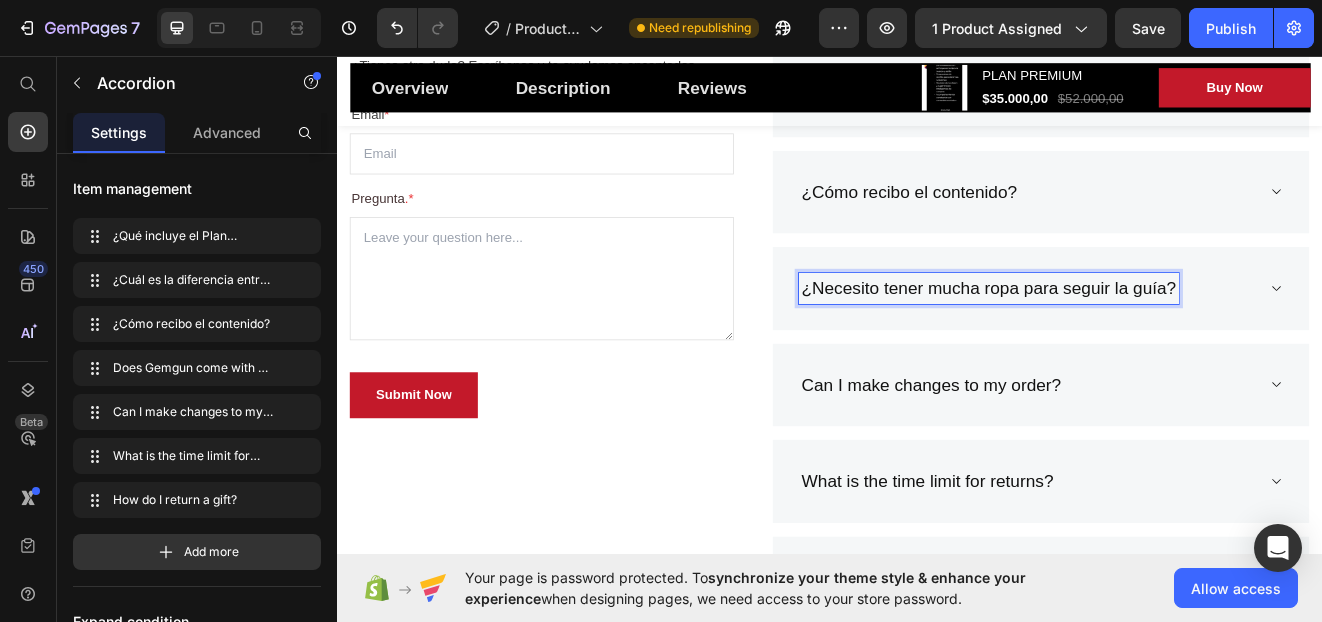 drag, startPoint x: 942, startPoint y: 343, endPoint x: 1455, endPoint y: 342, distance: 513.001 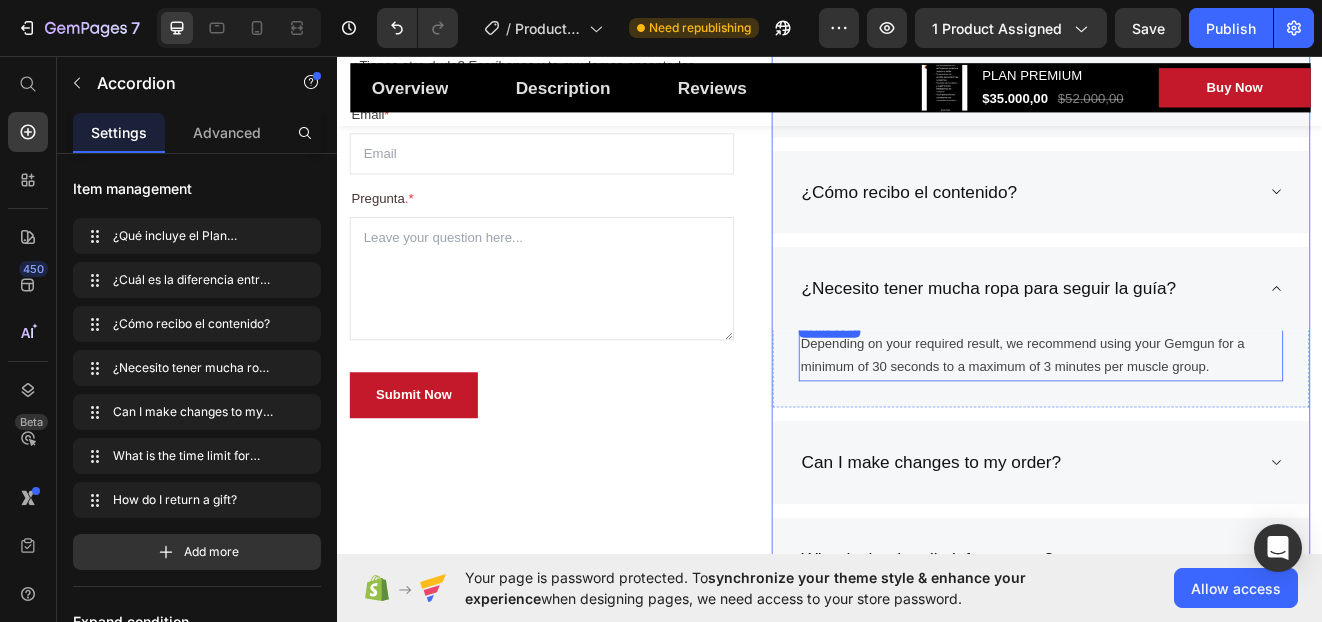 click on "Depending on your required result, we recommend using your Gemgun for a minimum of 30 seconds to a maximum of 3 minutes per muscle group." at bounding box center (1194, 423) 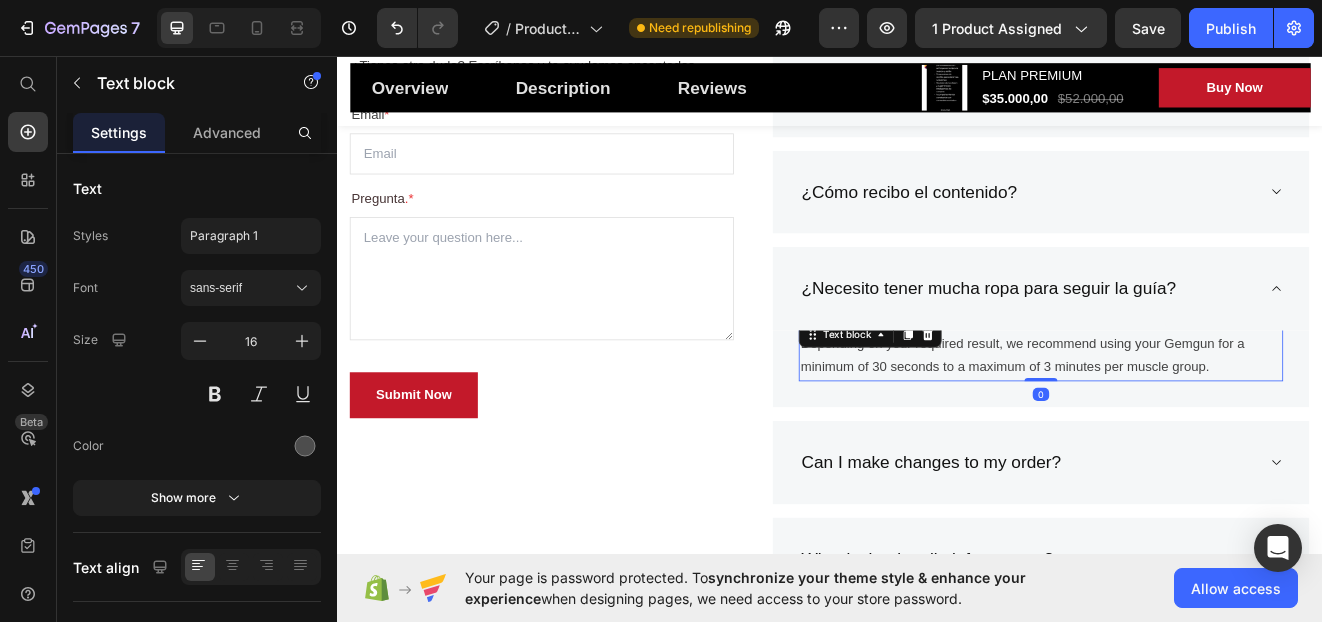 click on "Depending on your required result, we recommend using your Gemgun for a minimum of 30 seconds to a maximum of 3 minutes per muscle group." at bounding box center [1194, 423] 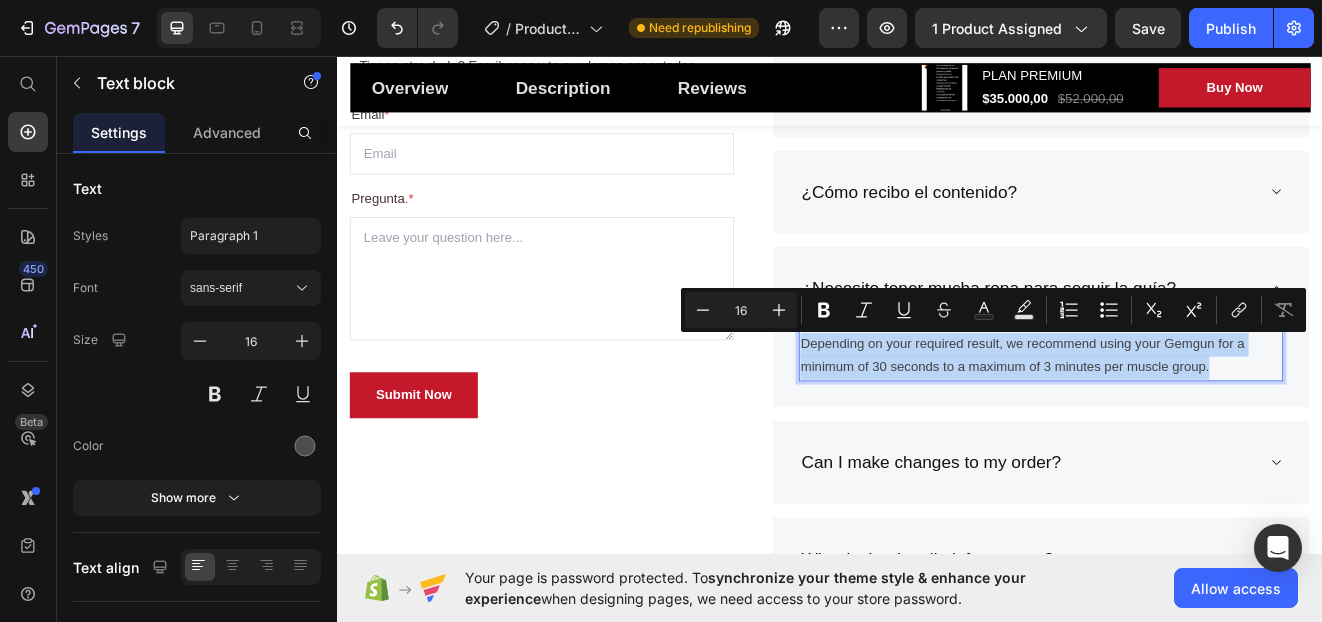 drag, startPoint x: 1401, startPoint y: 432, endPoint x: 948, endPoint y: 402, distance: 453.99228 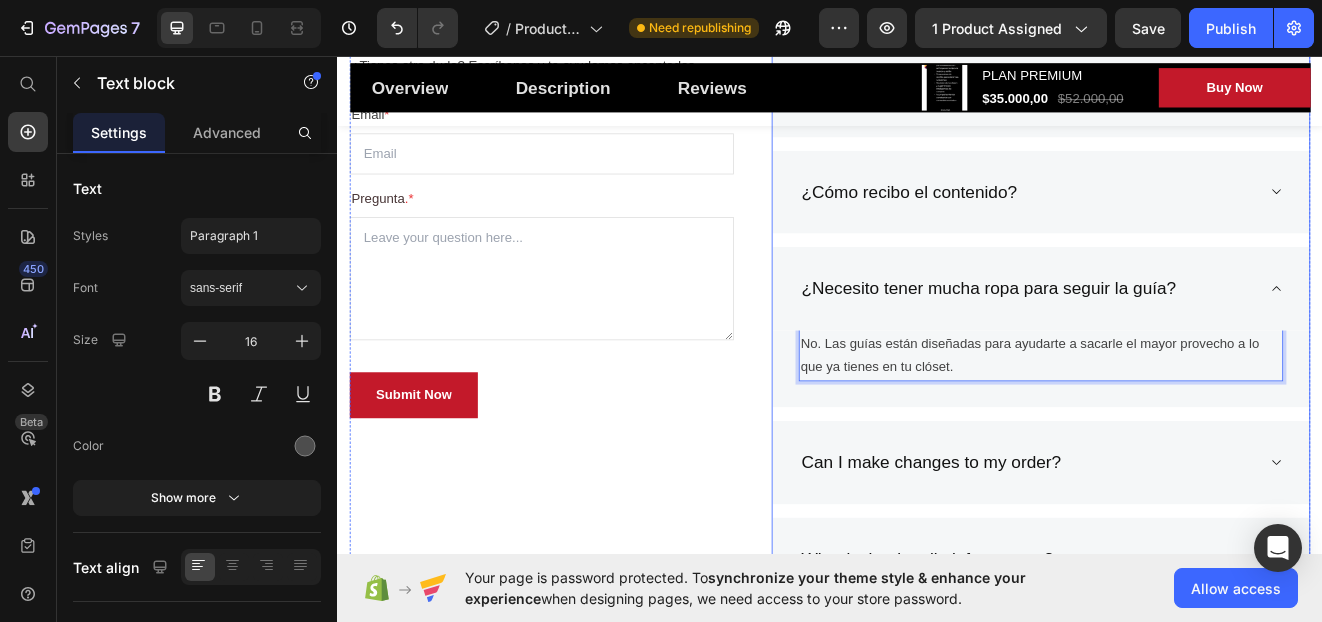 click on "Can I make changes to my order?" at bounding box center (1060, 552) 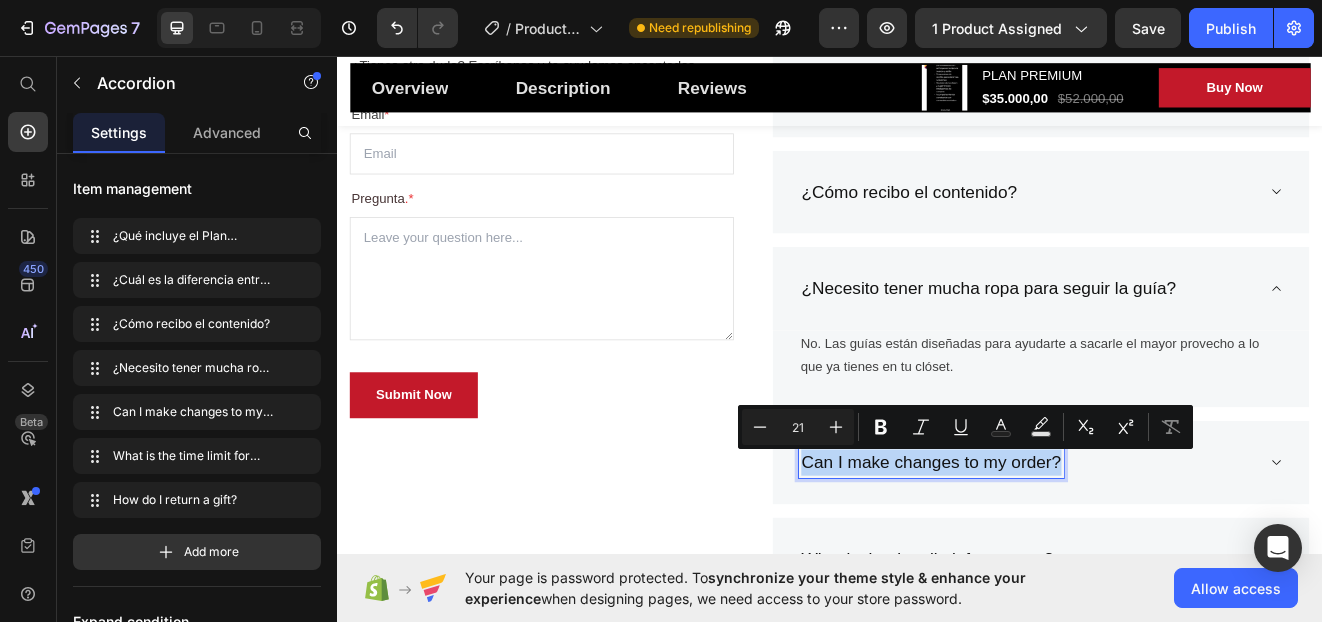 drag, startPoint x: 898, startPoint y: 554, endPoint x: 1221, endPoint y: 563, distance: 323.12537 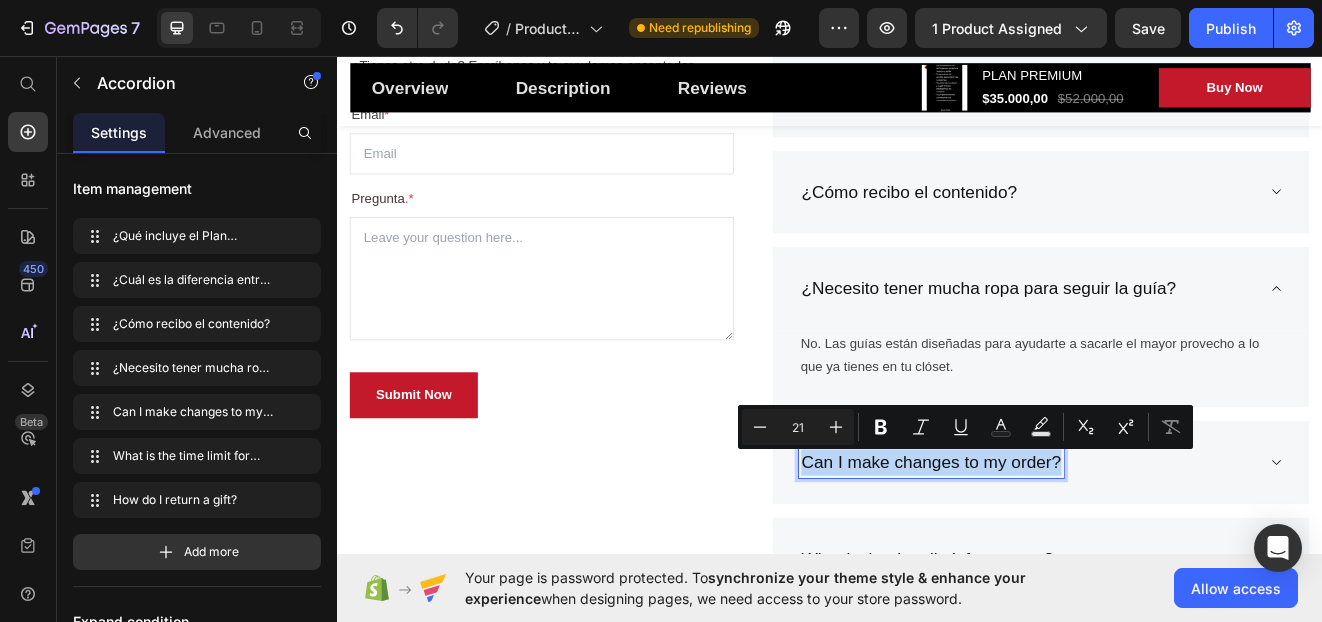 click on "Can I make changes to my order?" at bounding box center [1178, 552] 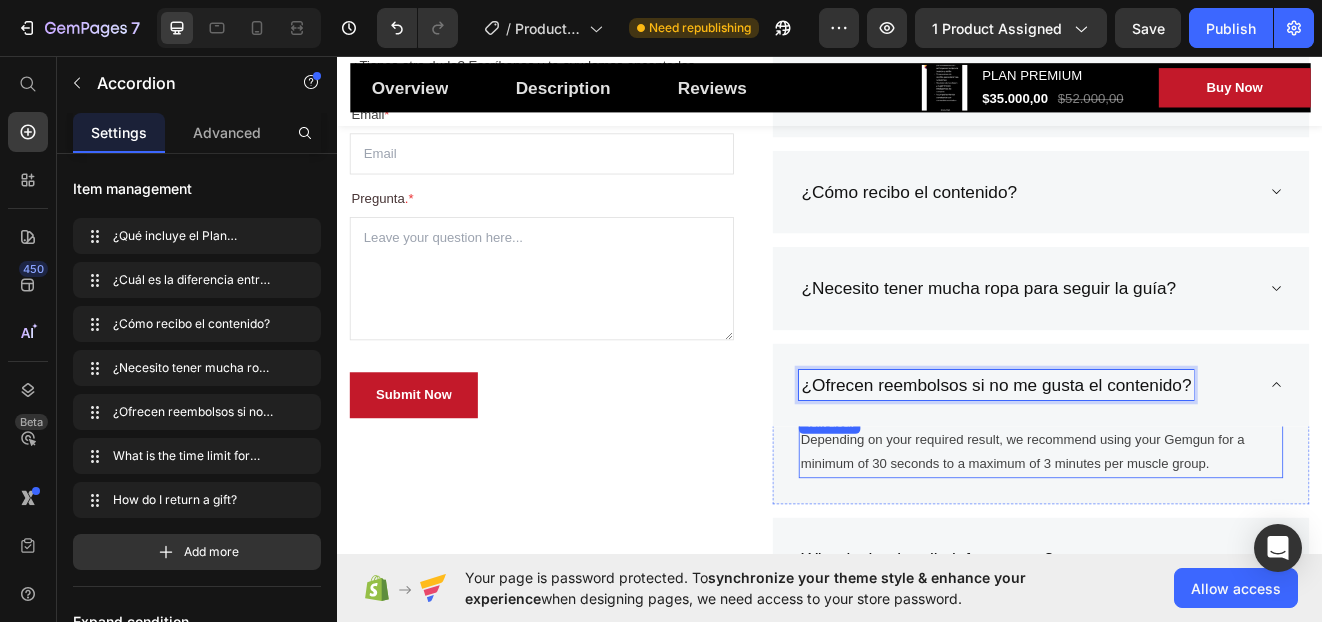 click on "Depending on your required result, we recommend using your Gemgun for a minimum of 30 seconds to a maximum of 3 minutes per muscle group." at bounding box center [1194, 540] 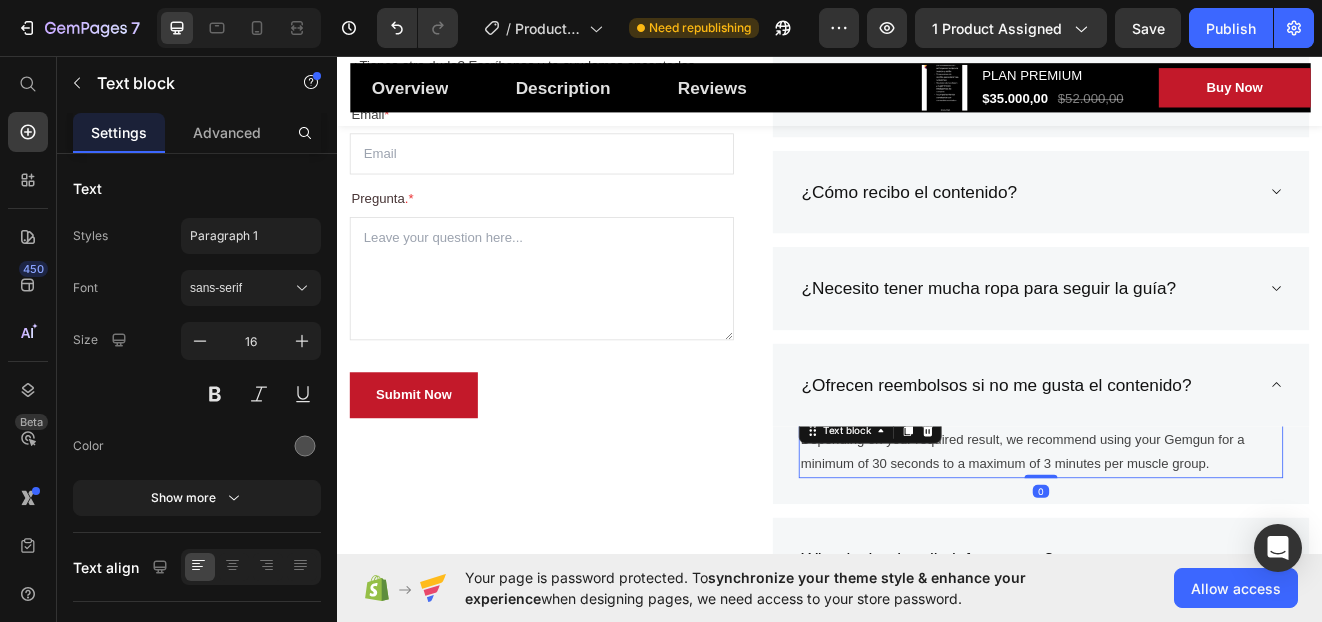 click on "Depending on your required result, we recommend using your Gemgun for a minimum of 30 seconds to a maximum of 3 minutes per muscle group." at bounding box center [1194, 540] 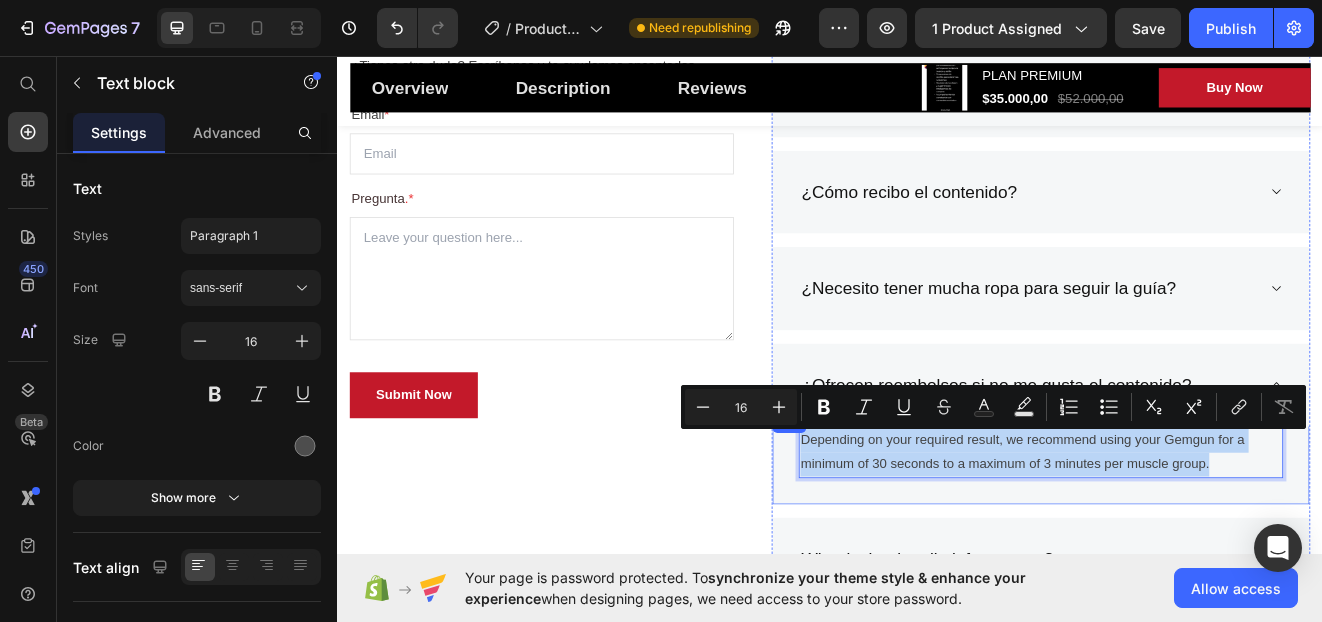 drag, startPoint x: 1400, startPoint y: 559, endPoint x: 875, endPoint y: 524, distance: 526.16534 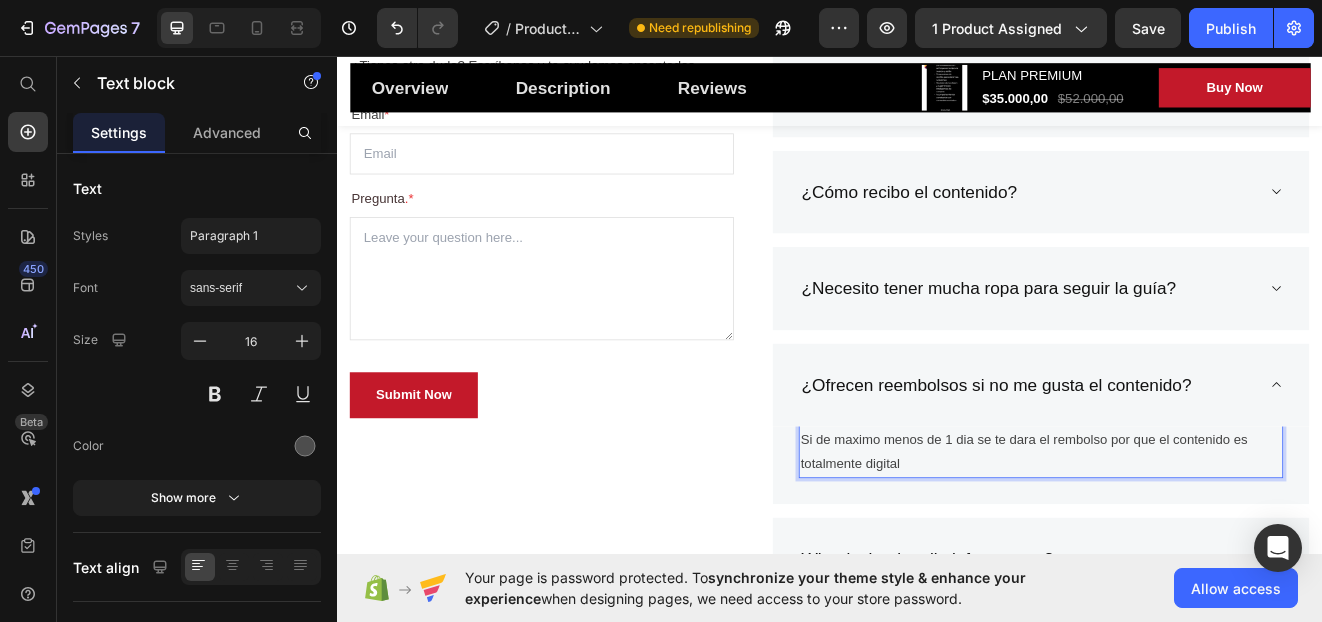 click on "Si de maximo menos de 1 dia se te dara el rembolso por que el contenido es totalmente digital" at bounding box center [1194, 540] 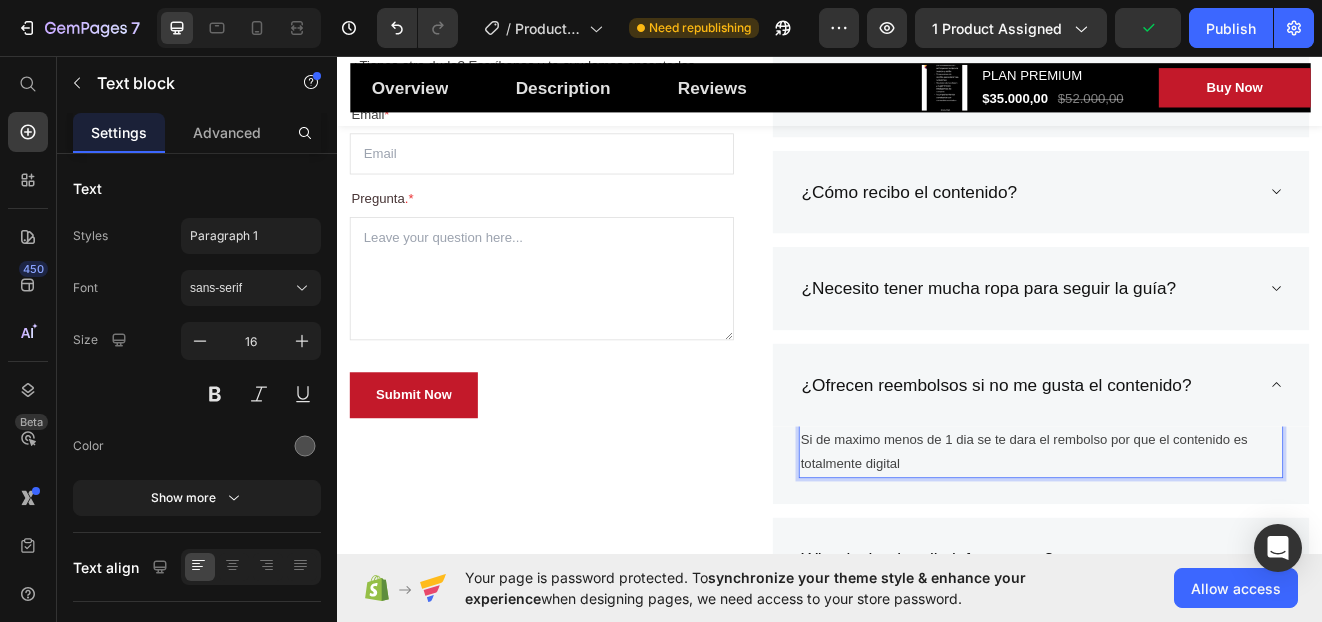 click on "Si de máximo menos de 1 dia se te dara el rembolso por que el contenido es totalmente digital" at bounding box center (1194, 540) 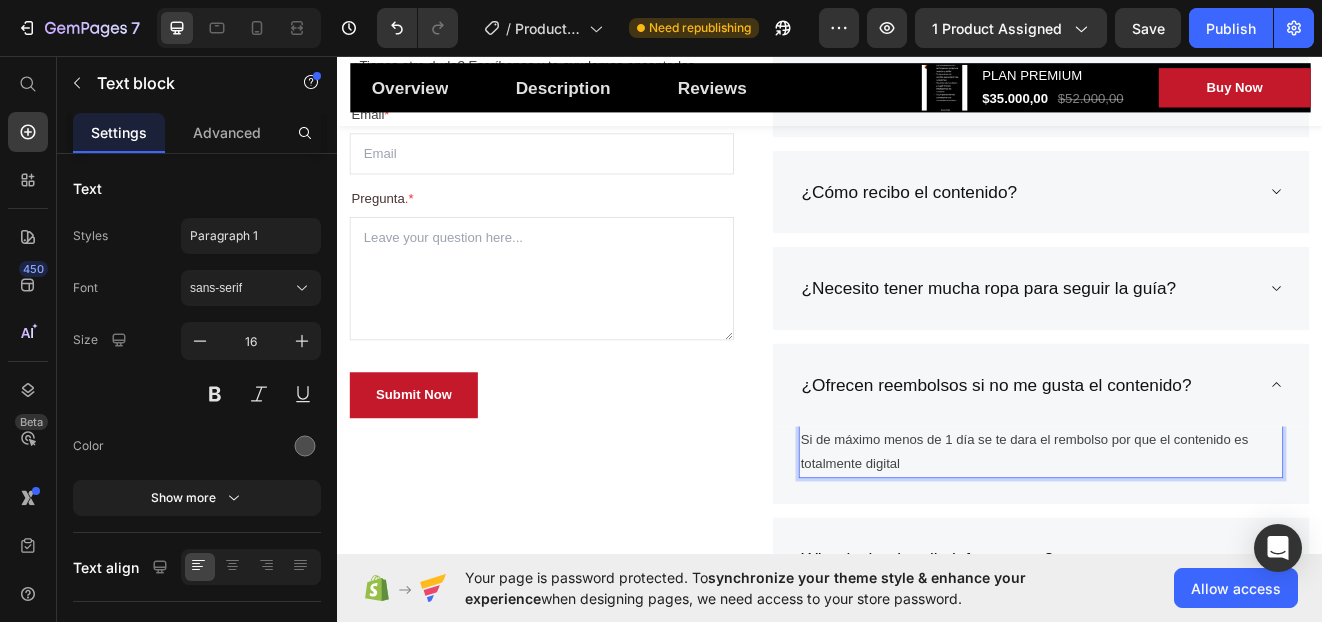 click on "Si de máximo menos de 1 día se te dara el rembolso por que el contenido es totalmente digital" at bounding box center (1194, 540) 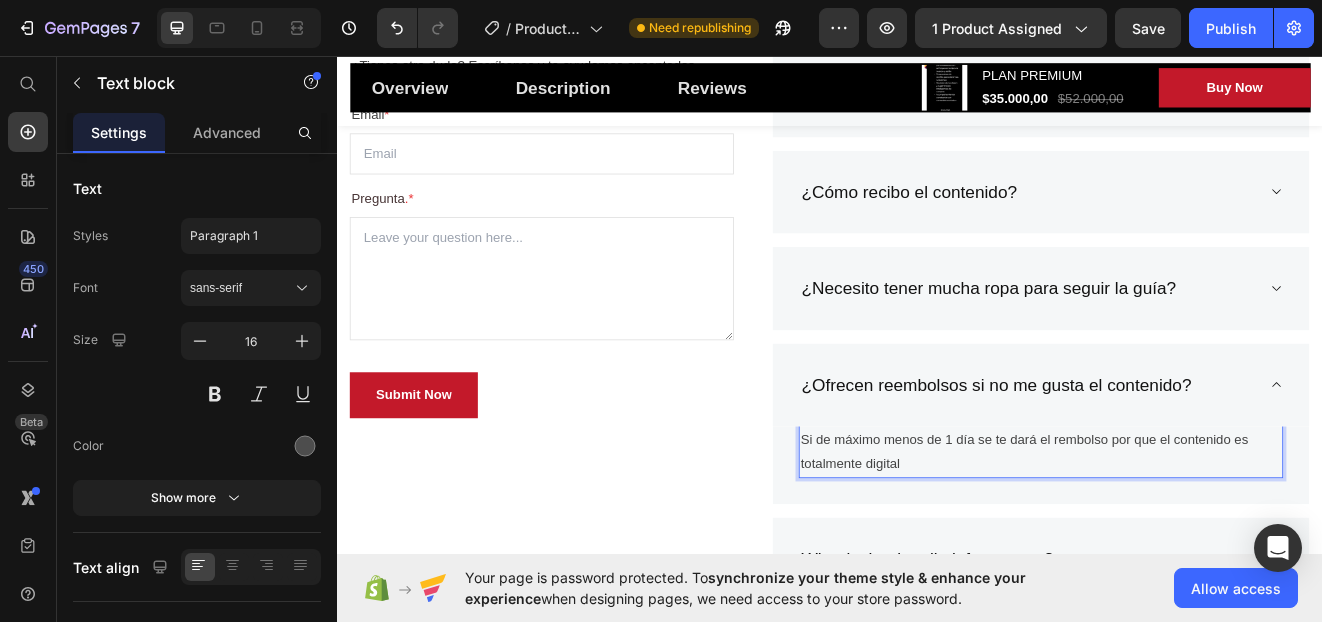 click on "Si de máximo menos de 1 día se te dará el rembolso por que el contenido es totalmente digital" at bounding box center [1194, 540] 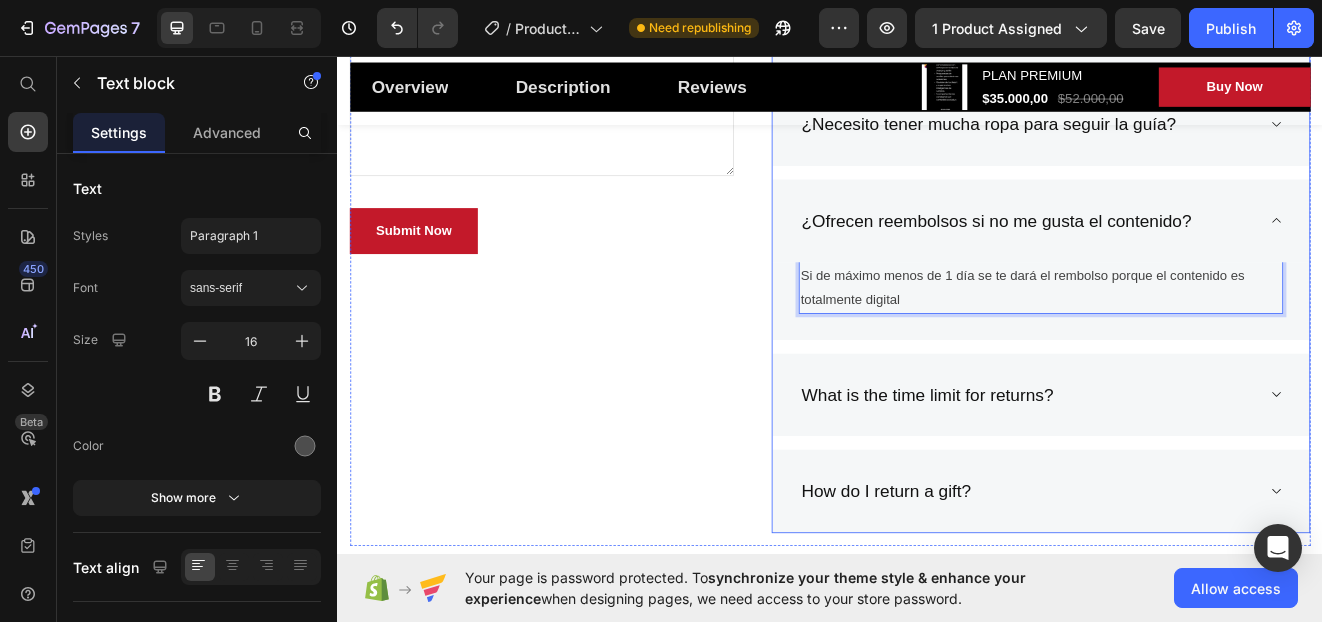 scroll, scrollTop: 8029, scrollLeft: 0, axis: vertical 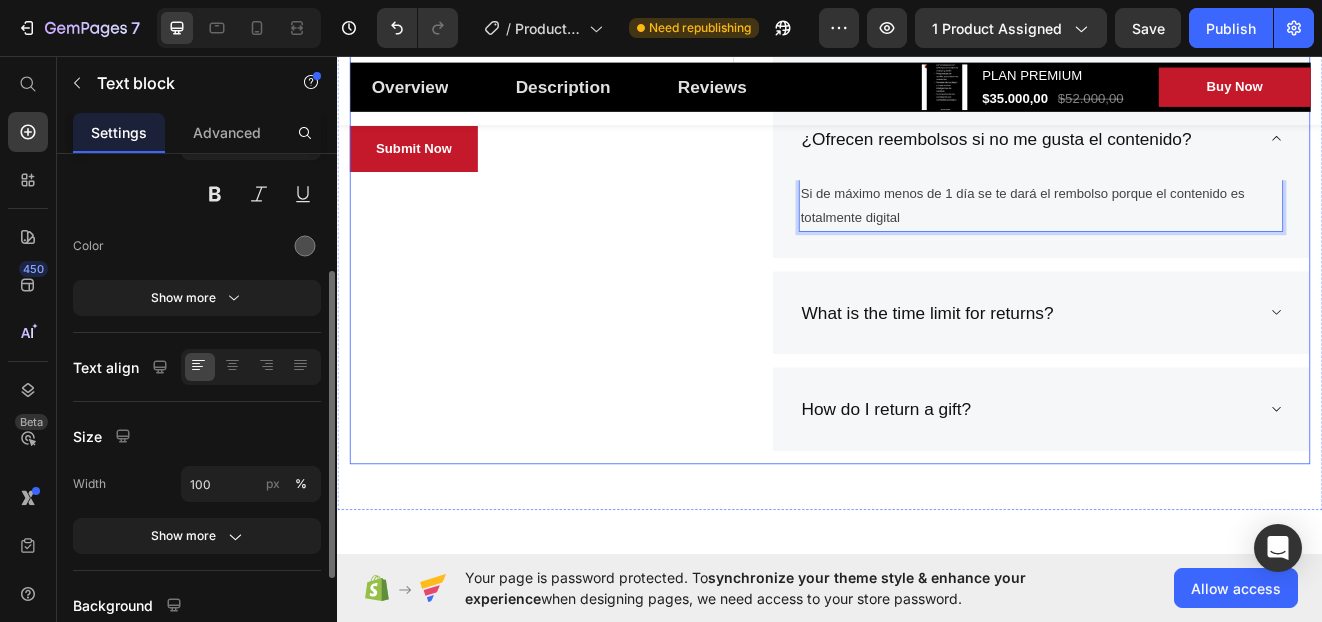 click on "¿Tienes dudas? Aquí te respondemos Heading ¿Tienes otra duda? Escríbenos y te ayudamos encantados. Text block Email  * Text block Email Field Pregunta .* Text block Text Area Submit Now Submit Button Contact Form
¿Qué incluye el Plan Básico?
¿Cuál es la diferencia entre el Plan Básico y el Premium?
¿Cómo recibo el contenido?
¿Necesito tener mucha ropa para seguir la guía?
¿Ofrecen reembolsos si no me gusta el contenido? Si de máximo menos de 1 día se te dará el rembolso porque el contenido es totalmente digital Text block   0 Row
What is the time limit for returns?
How do I return a gift? Accordion Row" at bounding box center [937, 95] 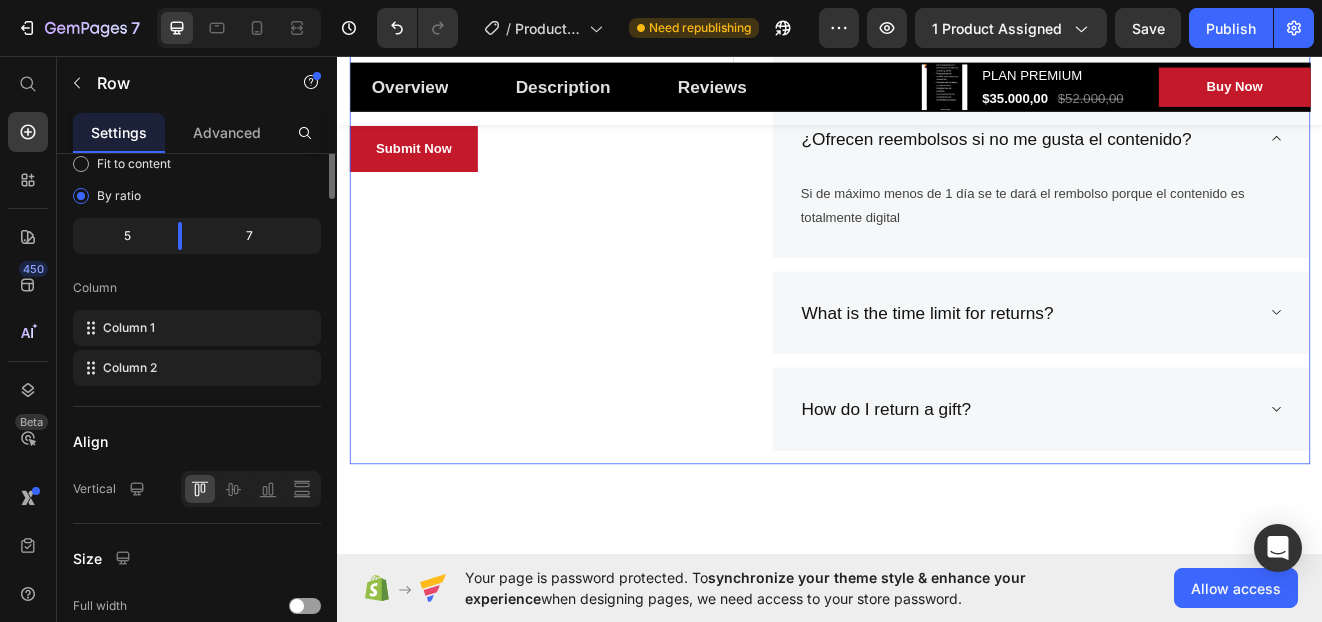 scroll, scrollTop: 0, scrollLeft: 0, axis: both 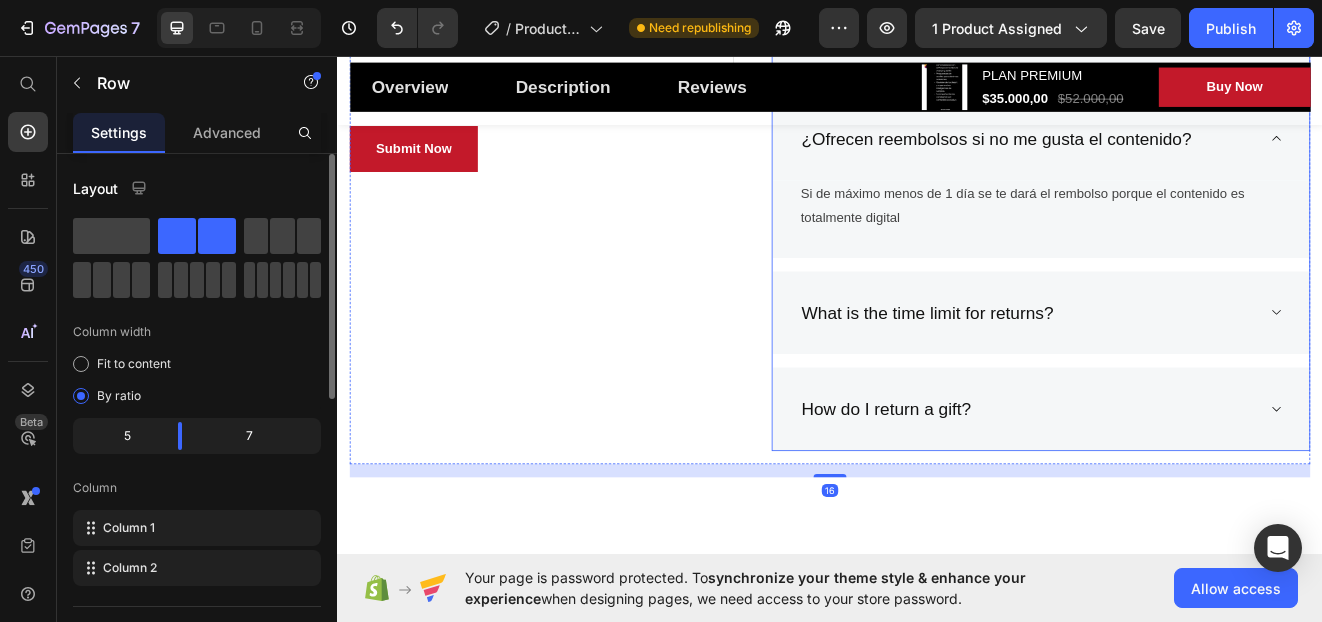click on "What is the time limit for returns?" at bounding box center (1194, 370) 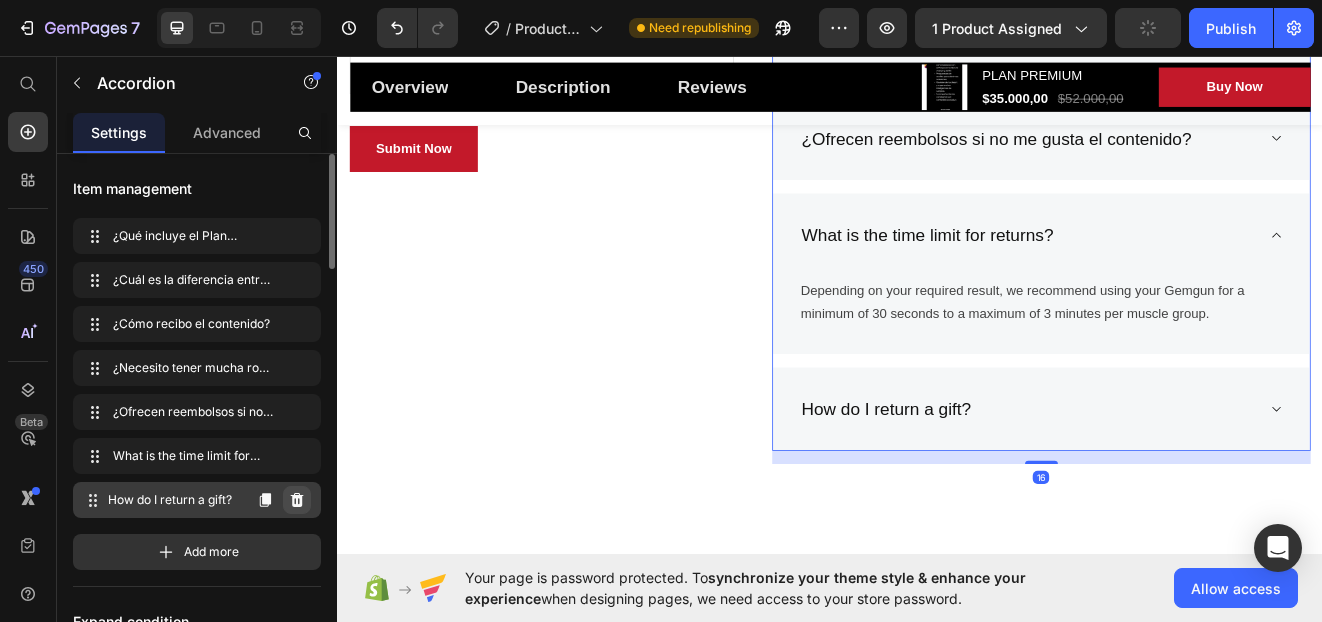 click 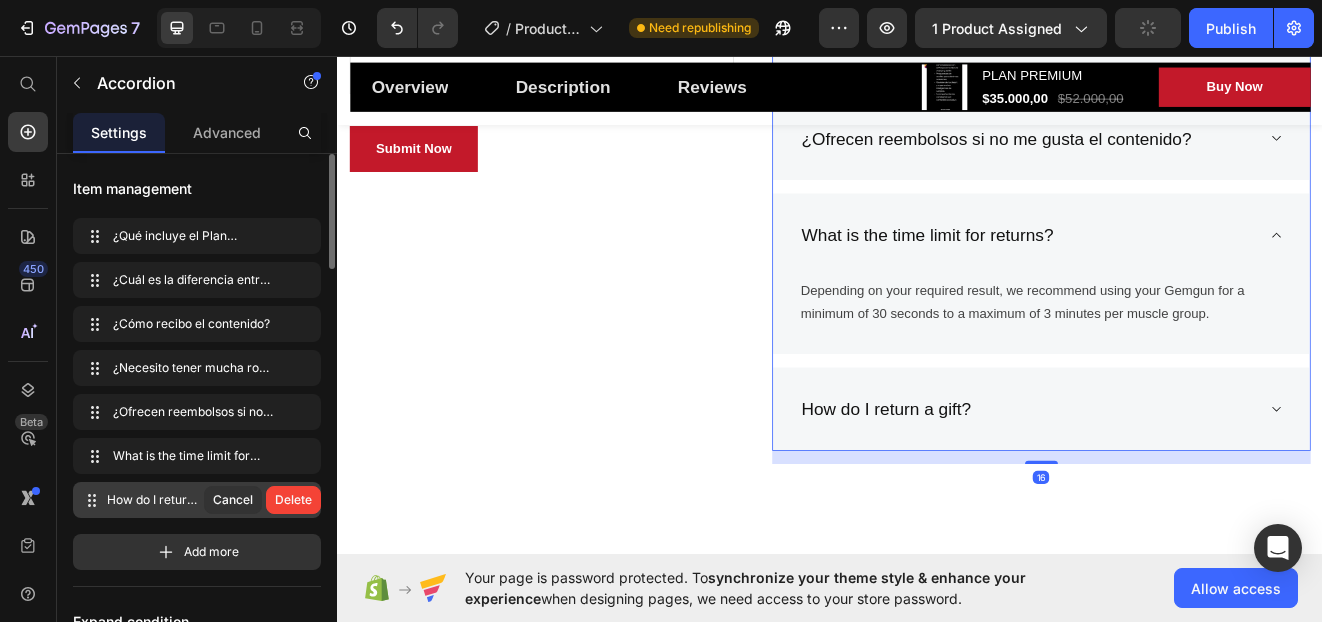 click on "Delete" at bounding box center (293, 500) 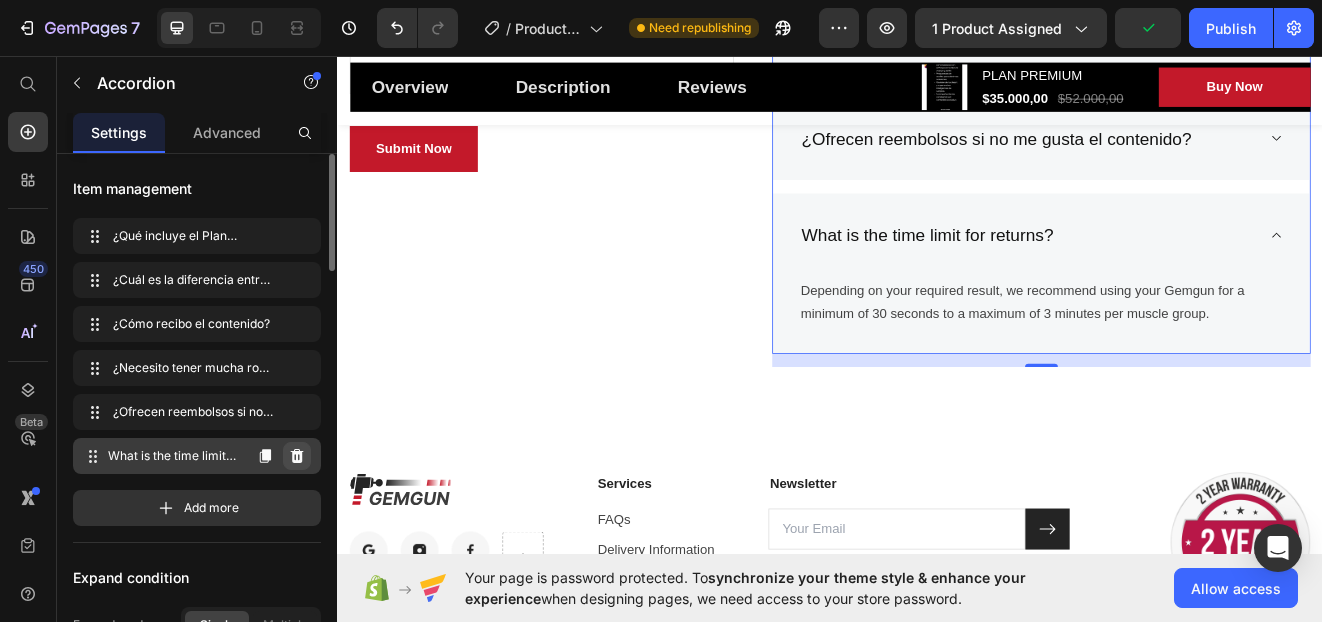 click 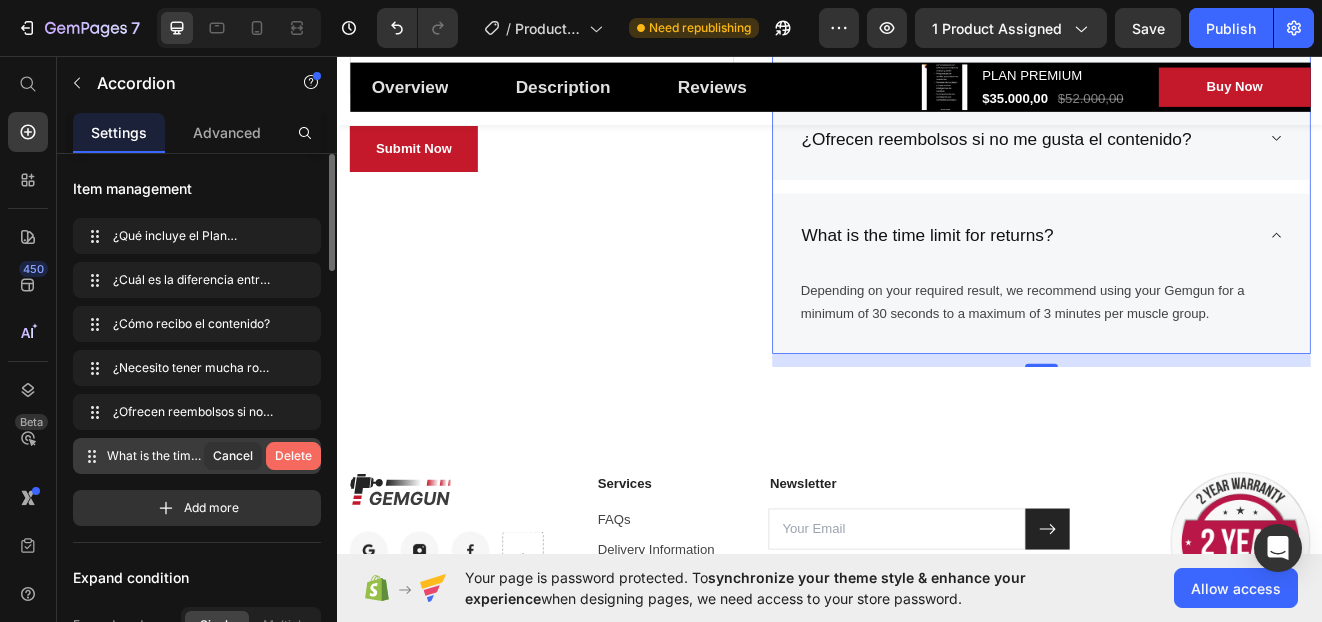 click on "Delete" at bounding box center [293, 456] 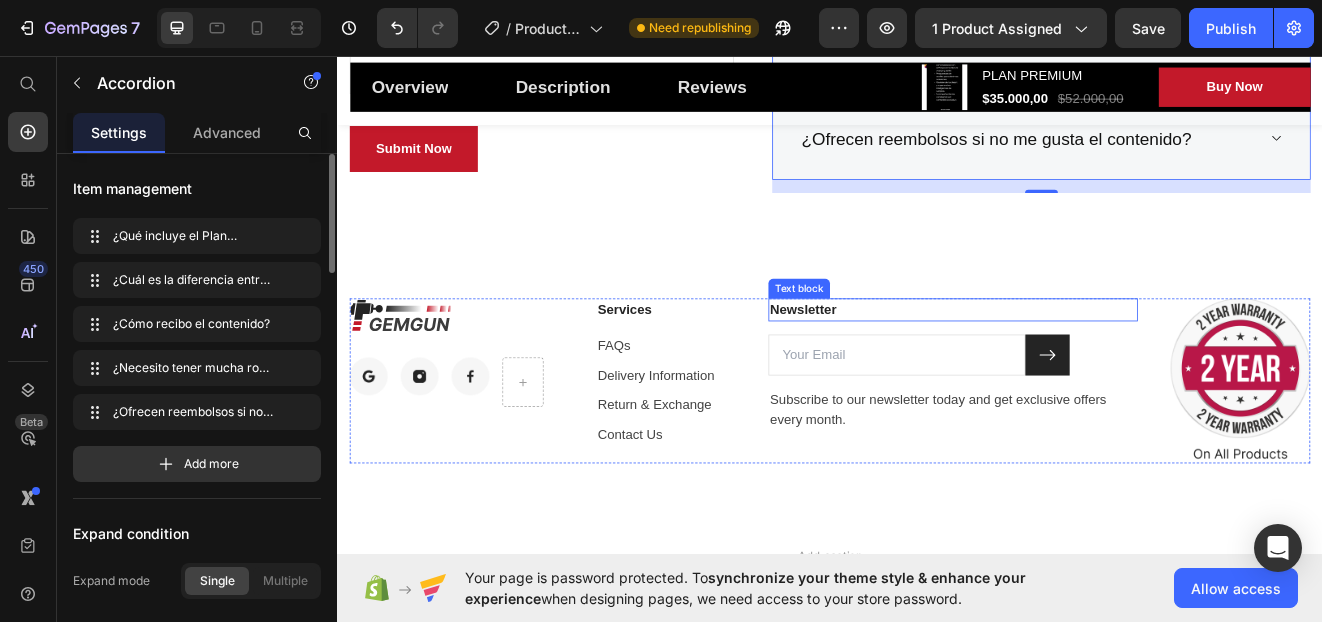 click on "Newsletter" at bounding box center (1087, 366) 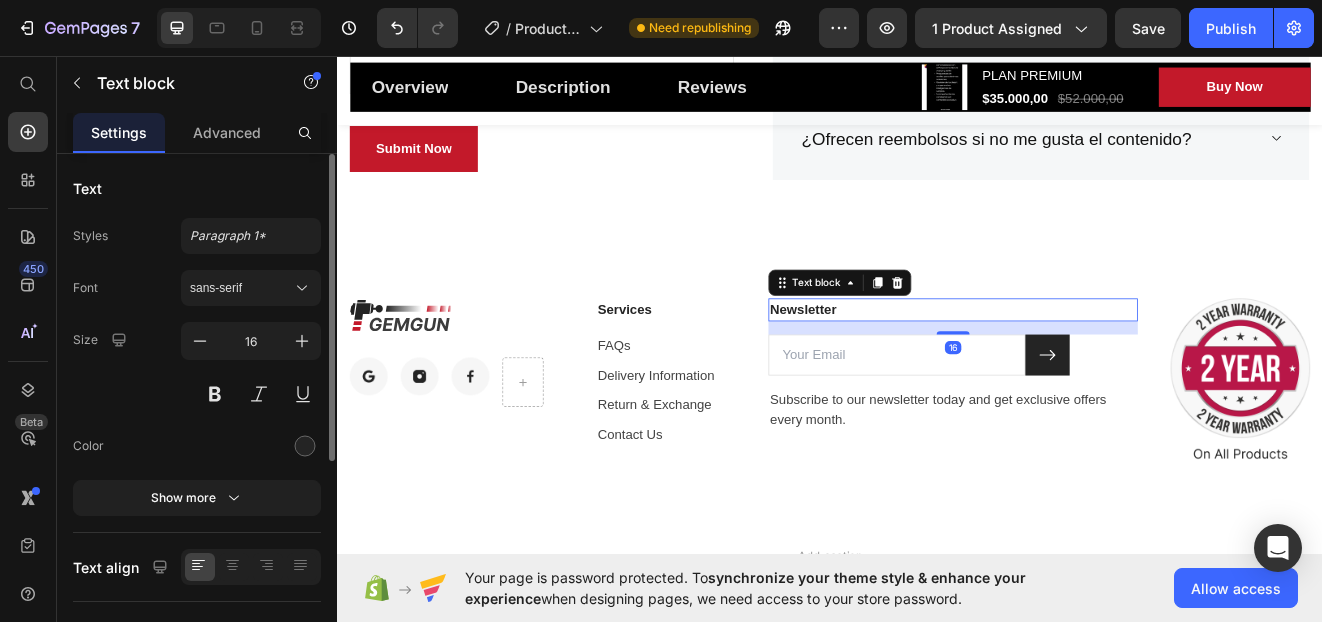 click on "Newsletter" at bounding box center [1087, 366] 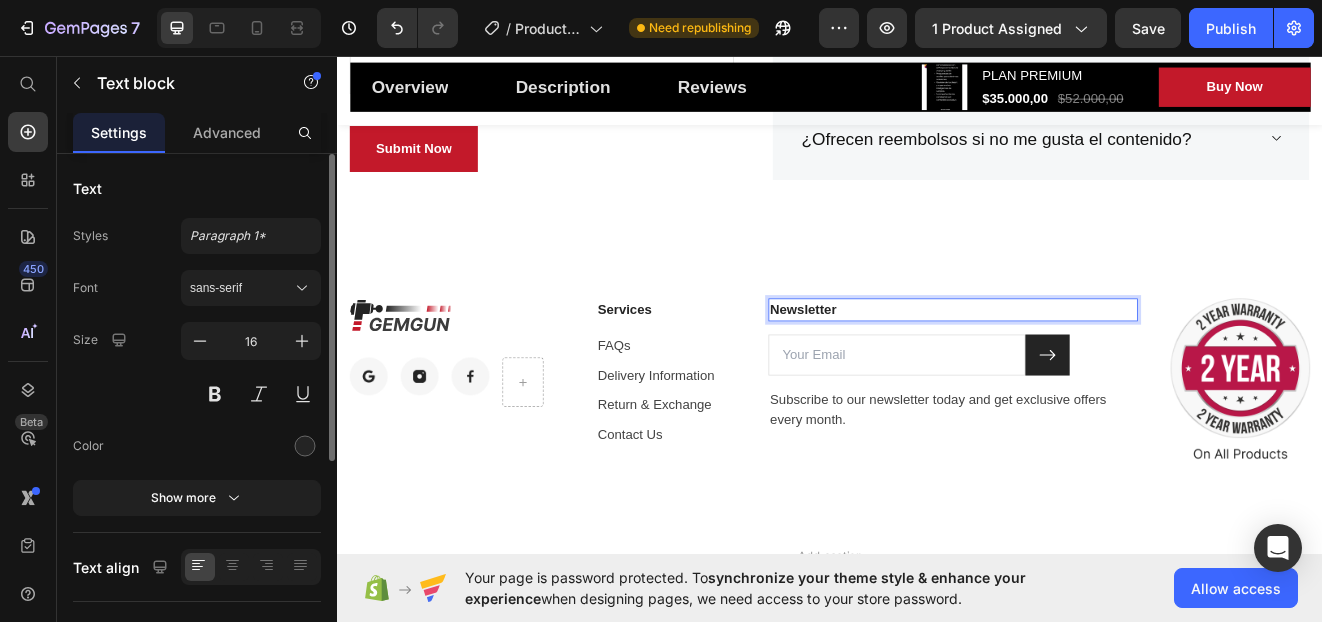 click on "Newsletter" at bounding box center [1087, 366] 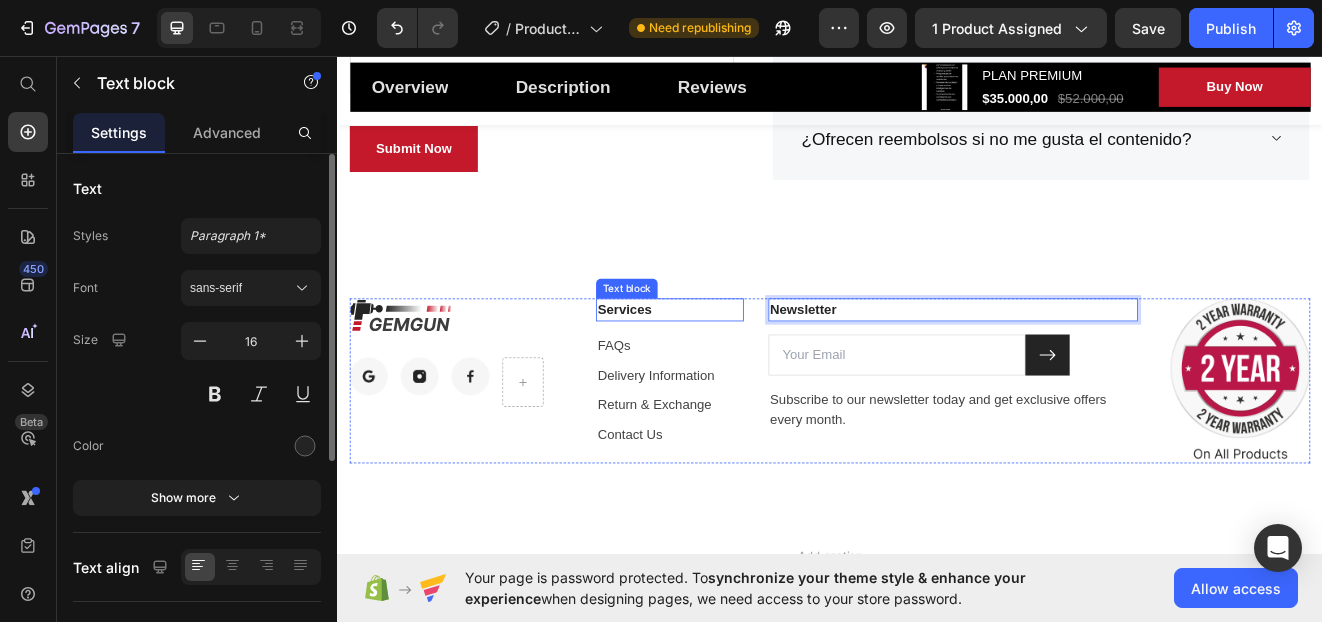 click on "Image Image Image Image
Row Services Text block FAQs Text block Delivery Information Text block Return & Exchange  Text block Contact Us Text block Newsletter Text block   16 Email Field
Submit Button Row Subscribe to our newsletter today and get exclusive offers every month. Text block Newsletter Image Row Section 12" at bounding box center [937, 453] 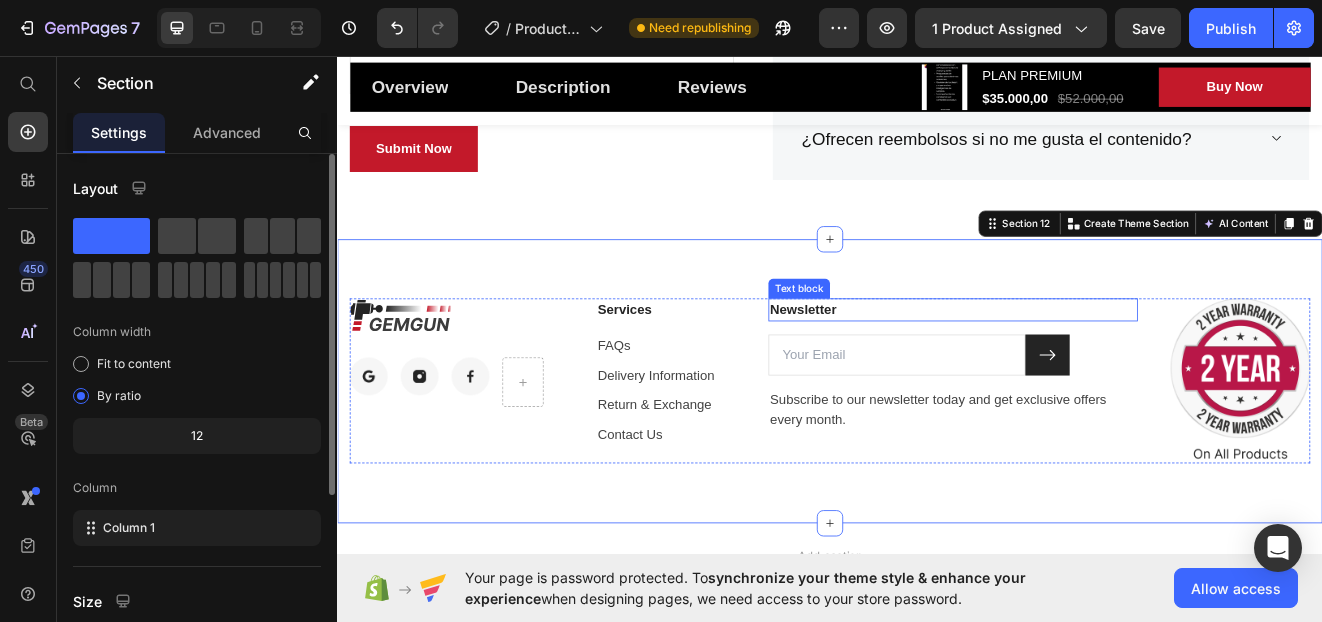 click on "Newsletter" at bounding box center (1087, 366) 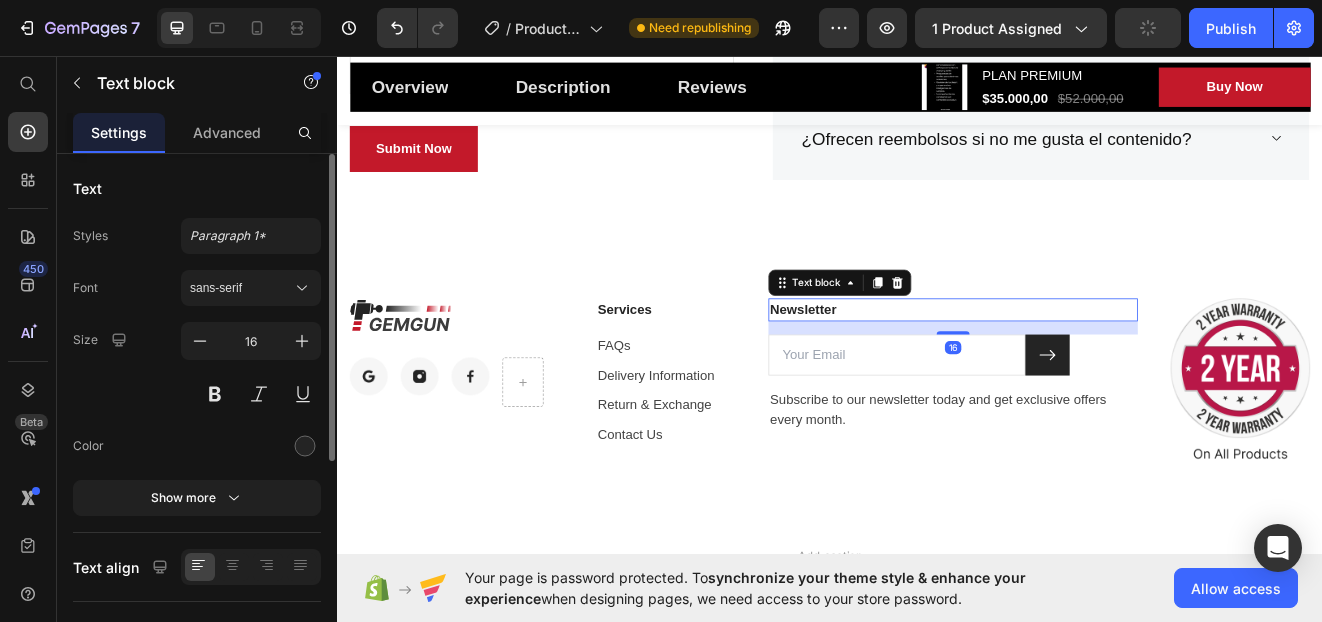 click 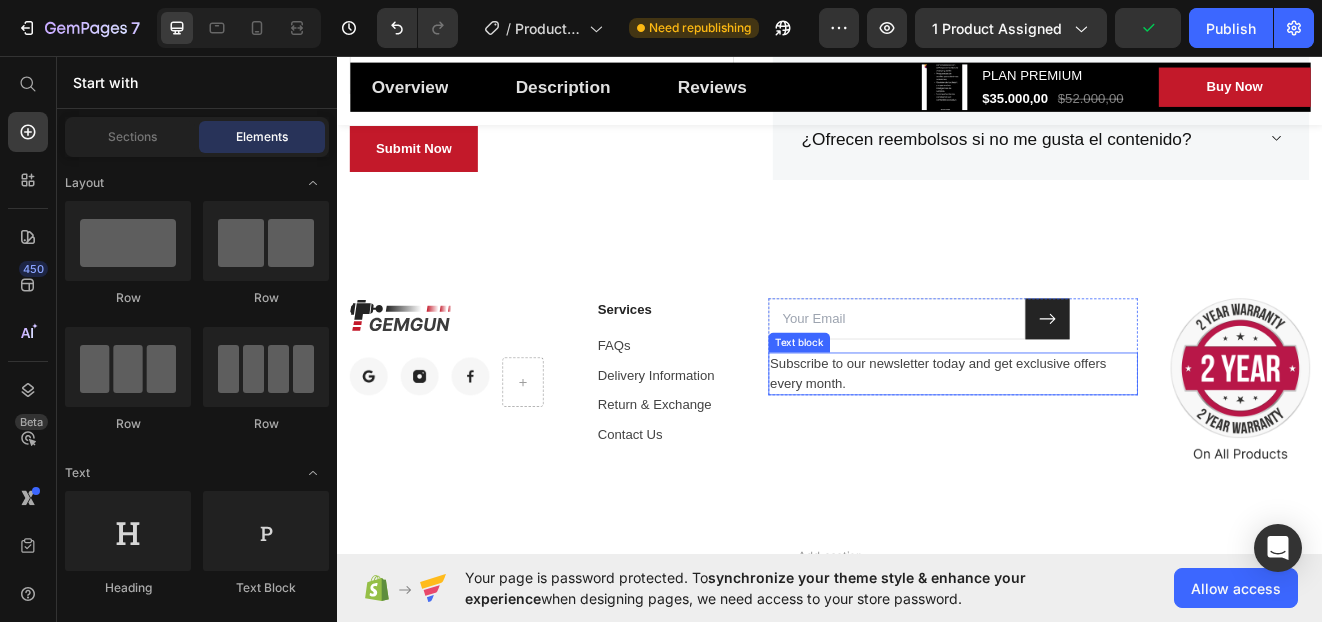 click on "Subscribe to our newsletter today and get exclusive offers every month." at bounding box center [1087, 444] 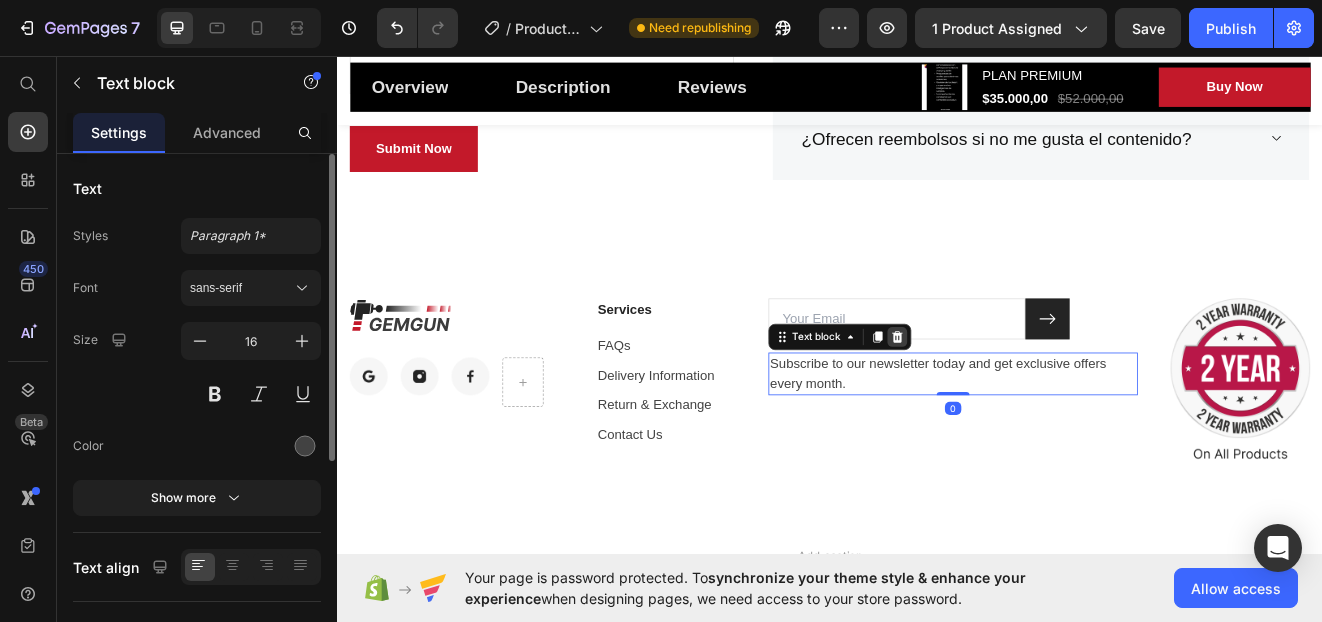 click 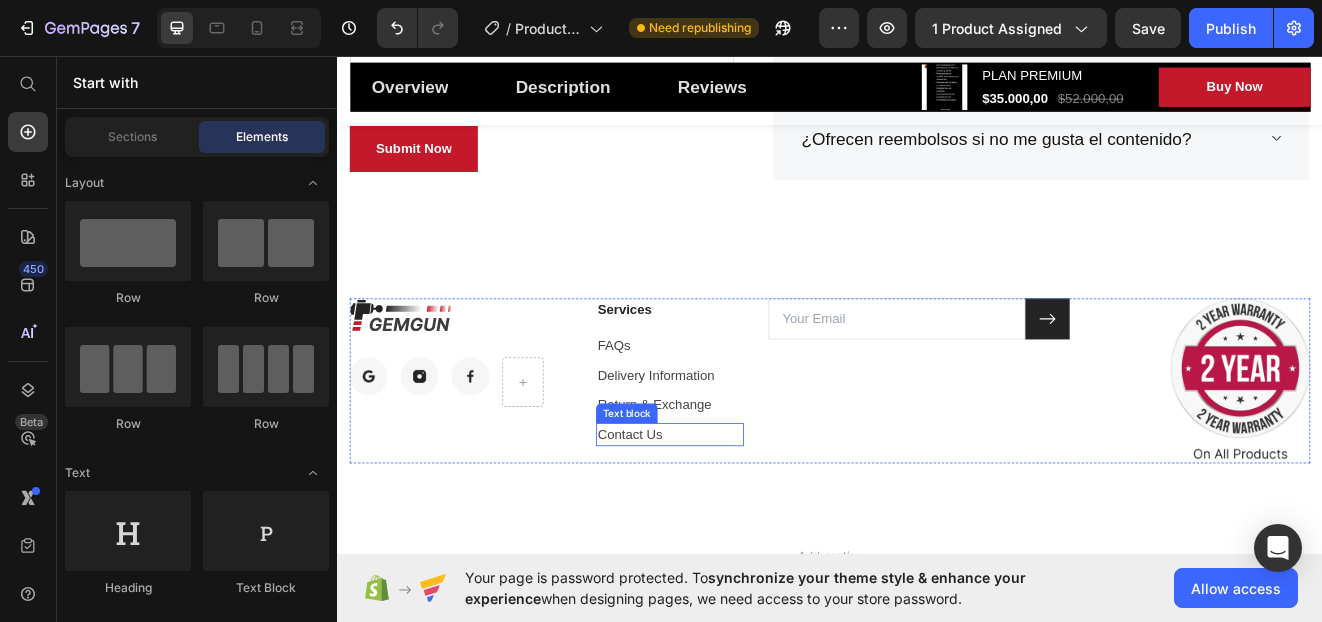 click on "Contact Us" at bounding box center [742, 518] 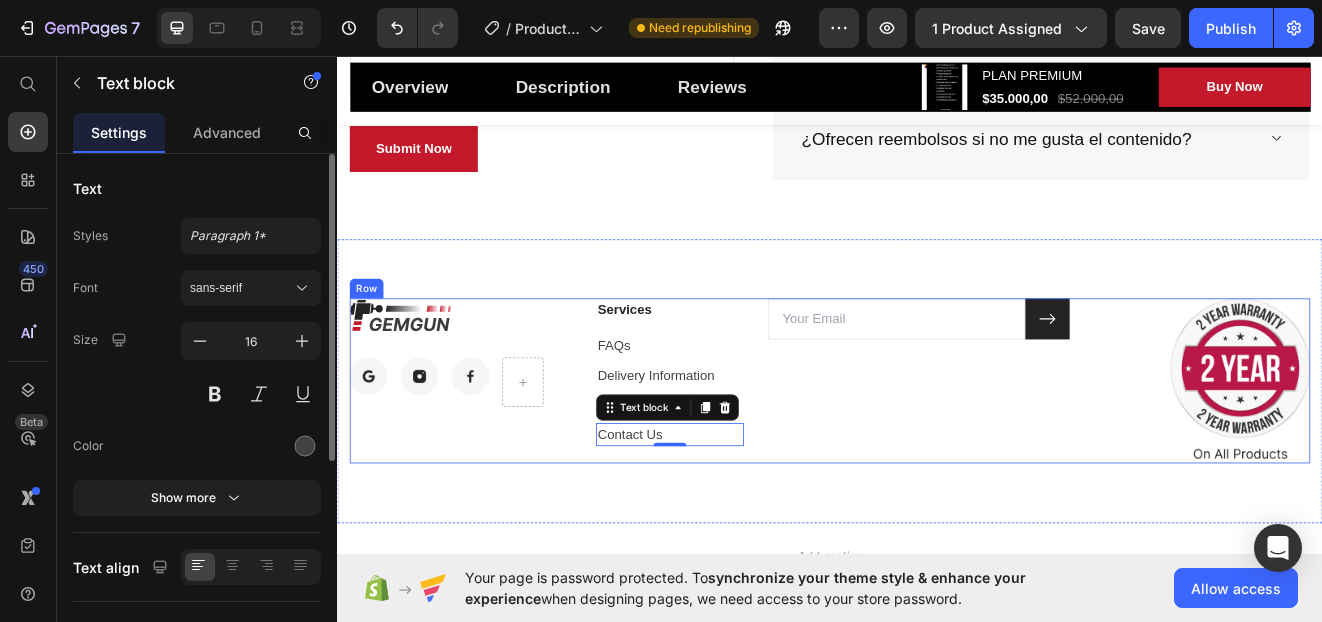 click on "Email Field
Submit Button Row Newsletter" at bounding box center (1087, 452) 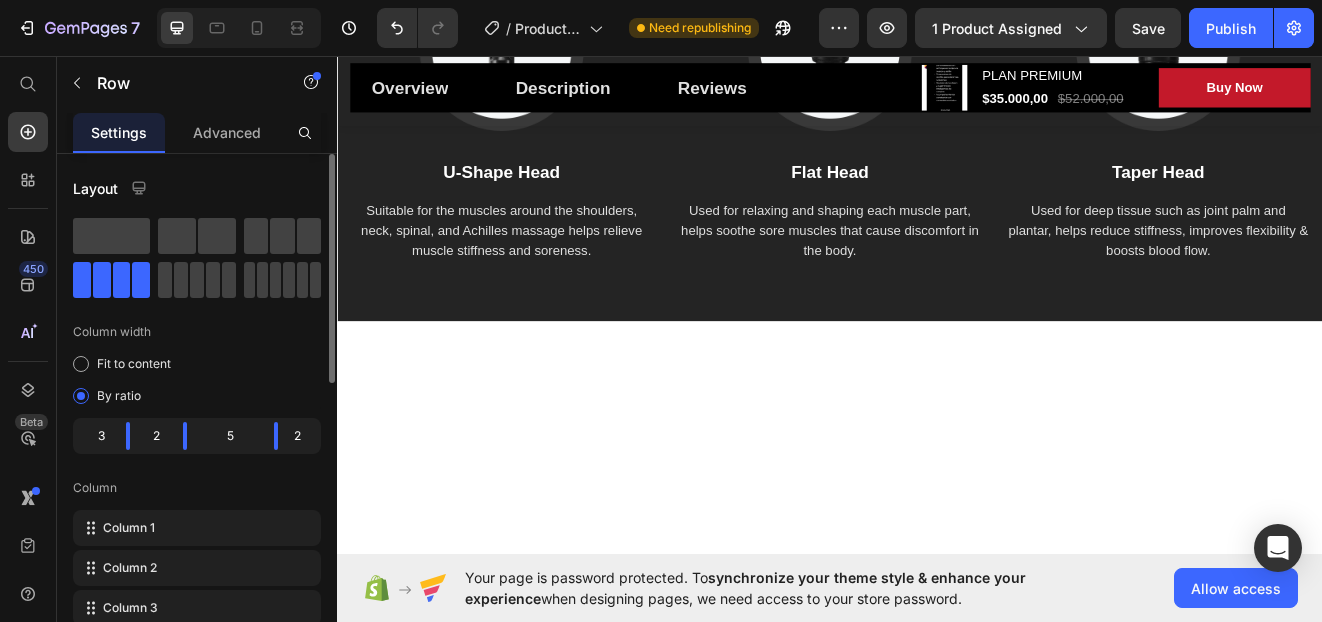 scroll, scrollTop: 3829, scrollLeft: 0, axis: vertical 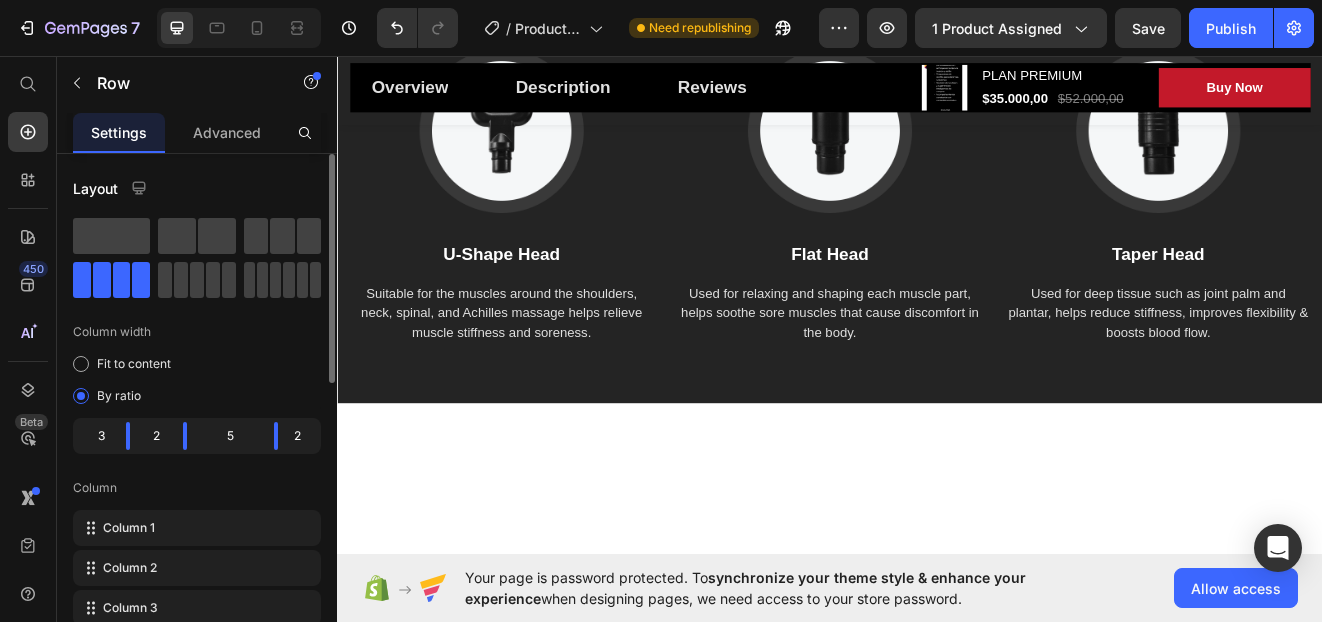 click at bounding box center [673, -411] 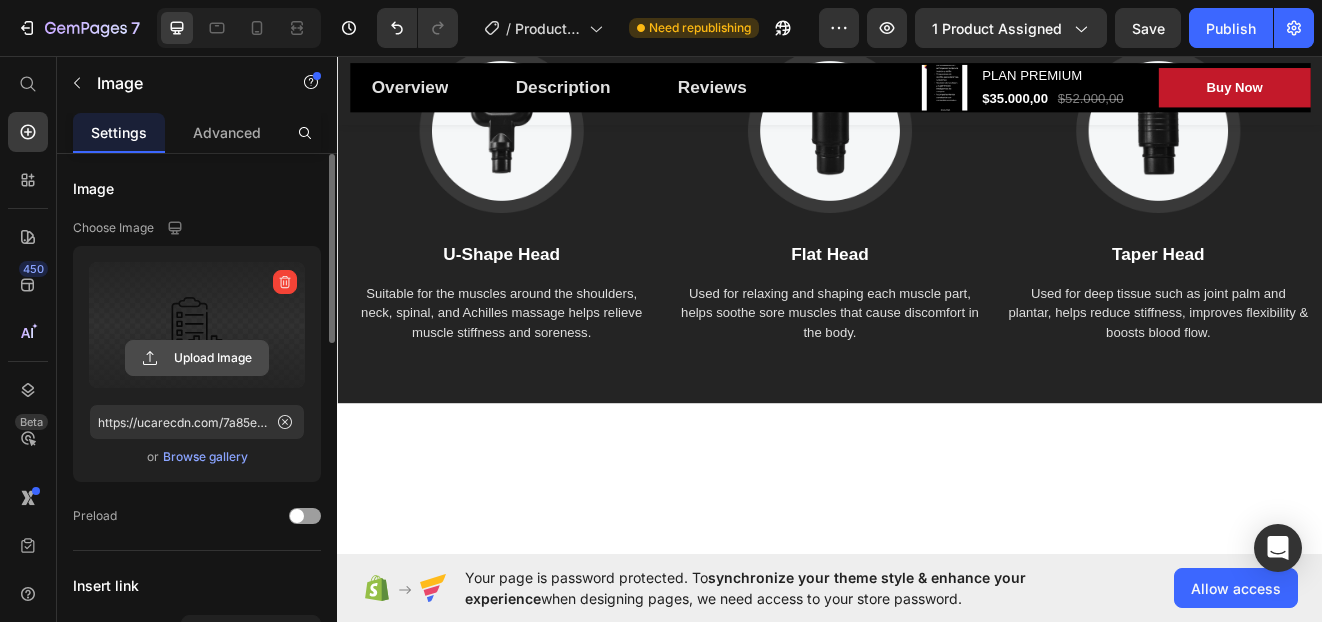 click 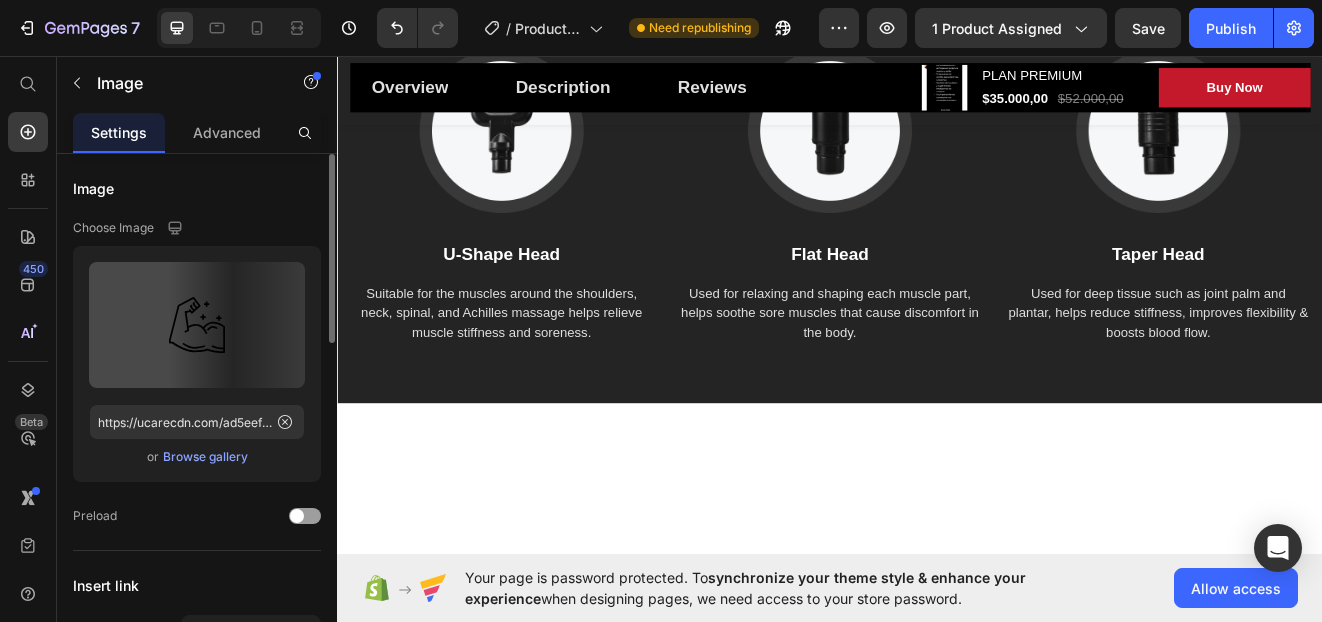 click at bounding box center (1201, -427) 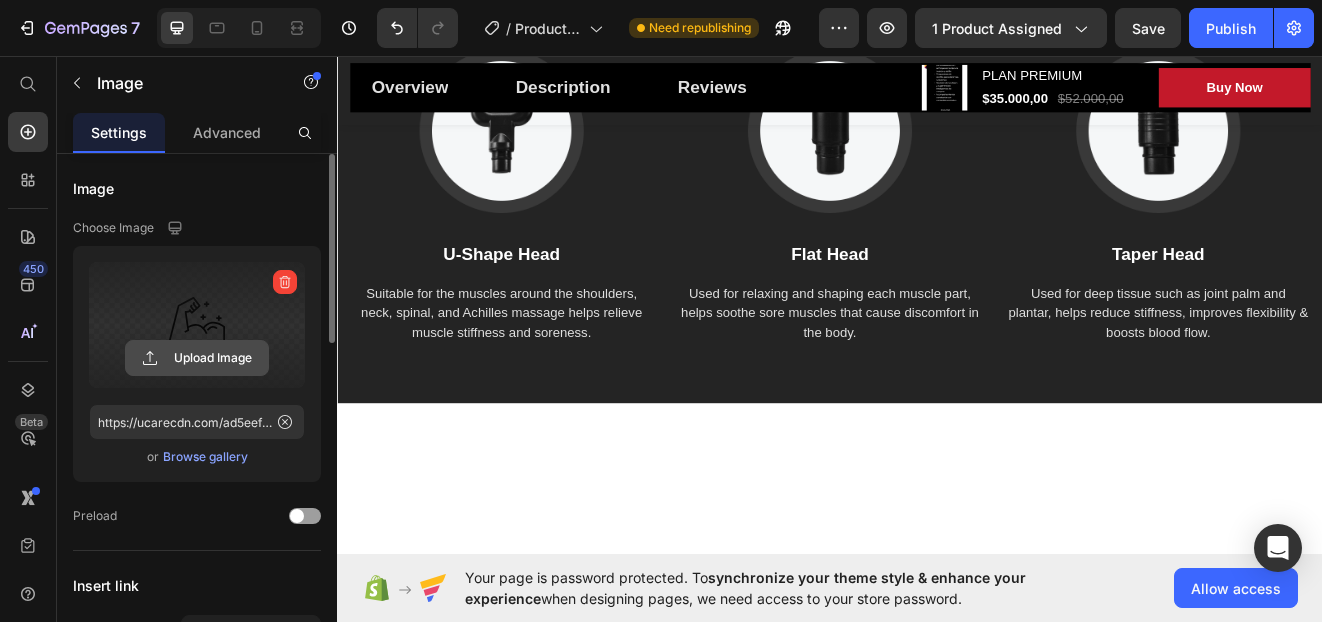 click 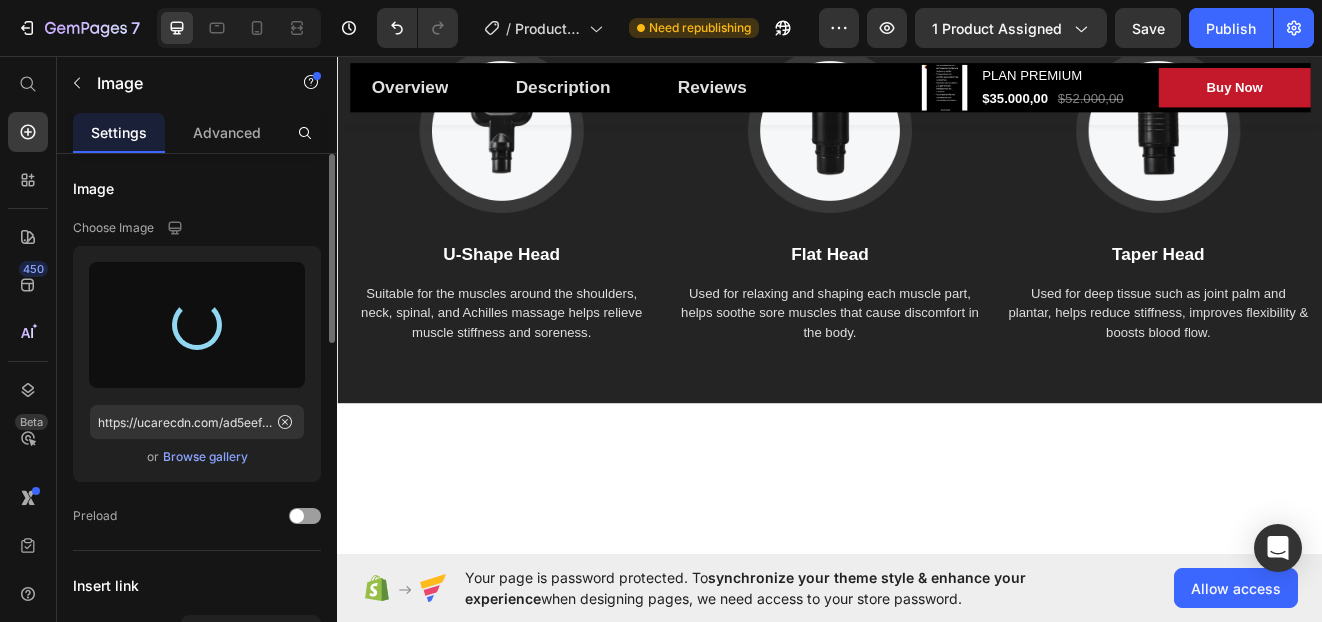 type on "https://cdn.shopify.com/s/files/1/0945/9050/1186/files/gempages_574890297410978928-c7f84cd8-d3b1-44fd-ad70-614fbf3dfce0.png" 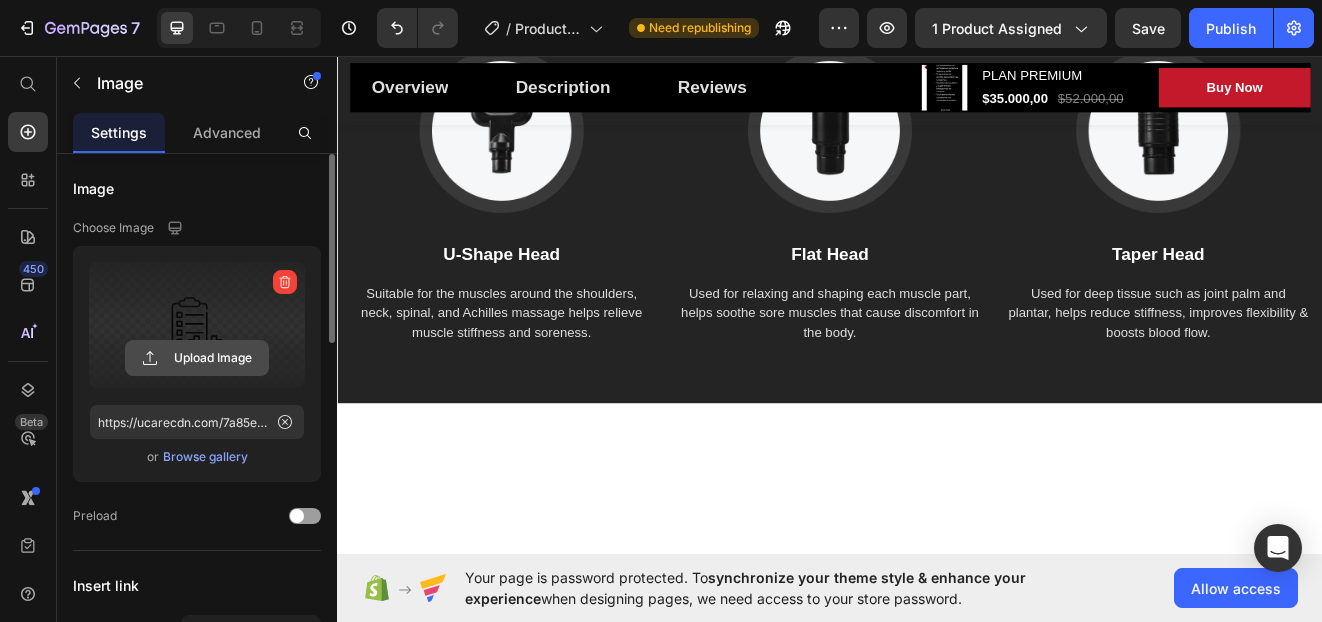 click 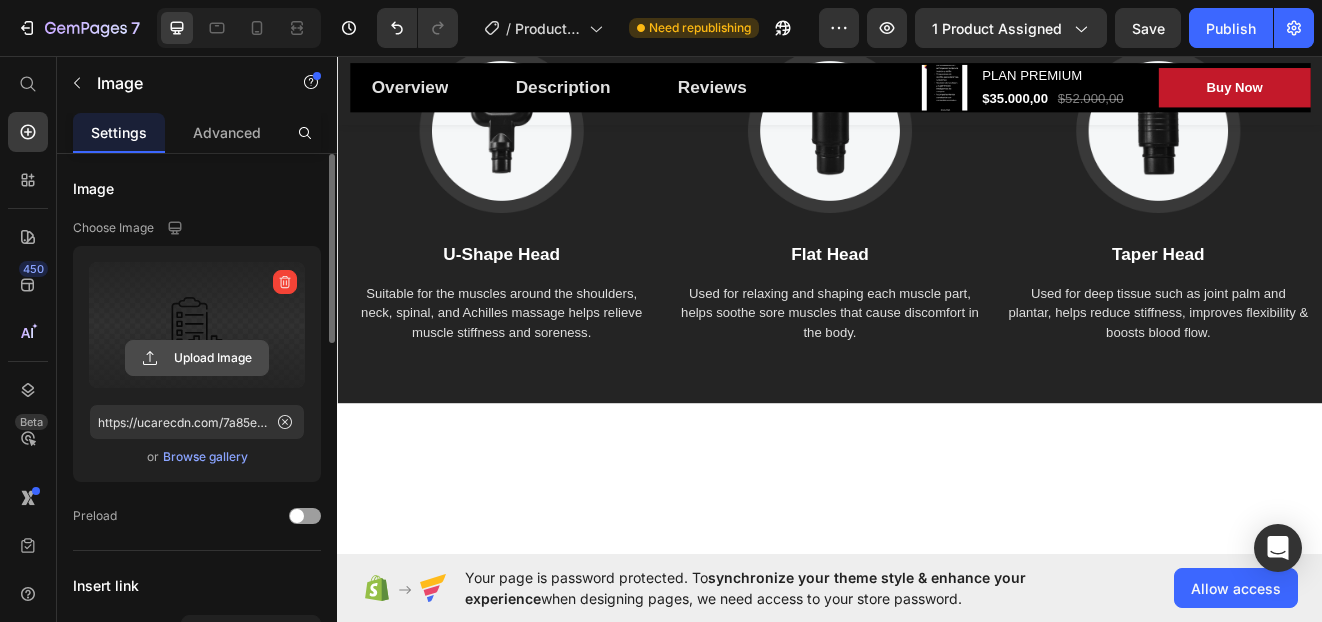 click 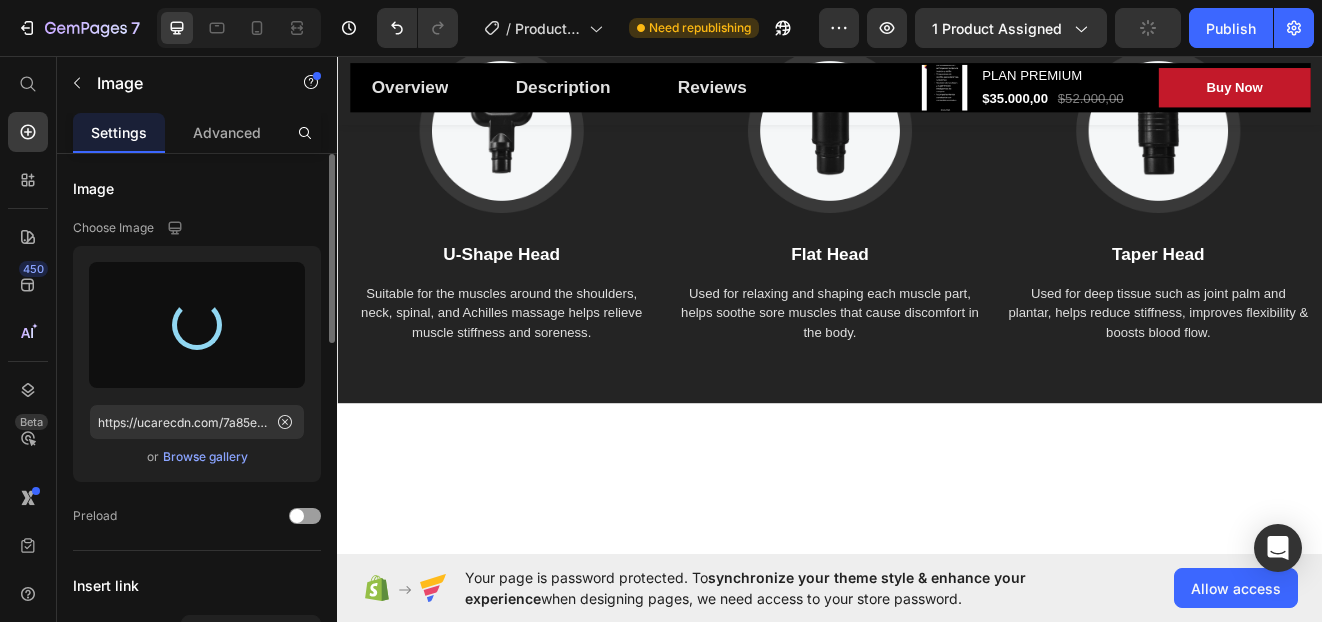 type on "https://cdn.shopify.com/s/files/1/0945/9050/1186/files/gempages_574890297410978928-21b3f69a-ec49-4997-bbe0-fc0fab80d67d.png" 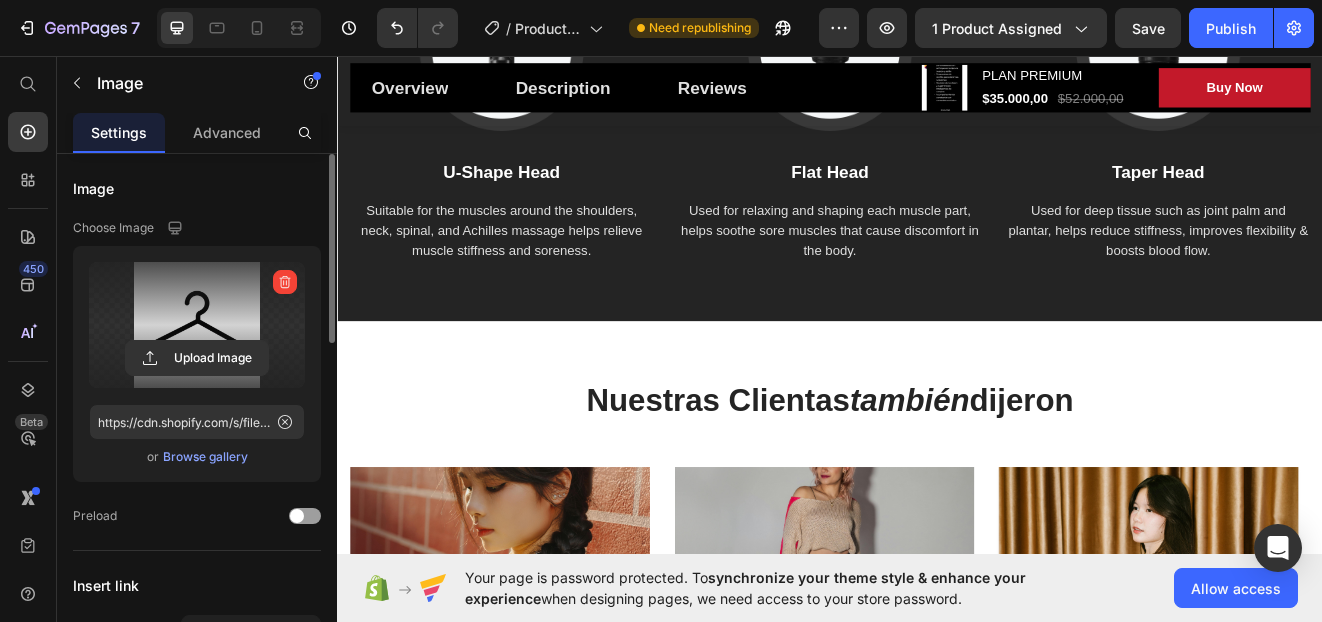scroll, scrollTop: 4429, scrollLeft: 0, axis: vertical 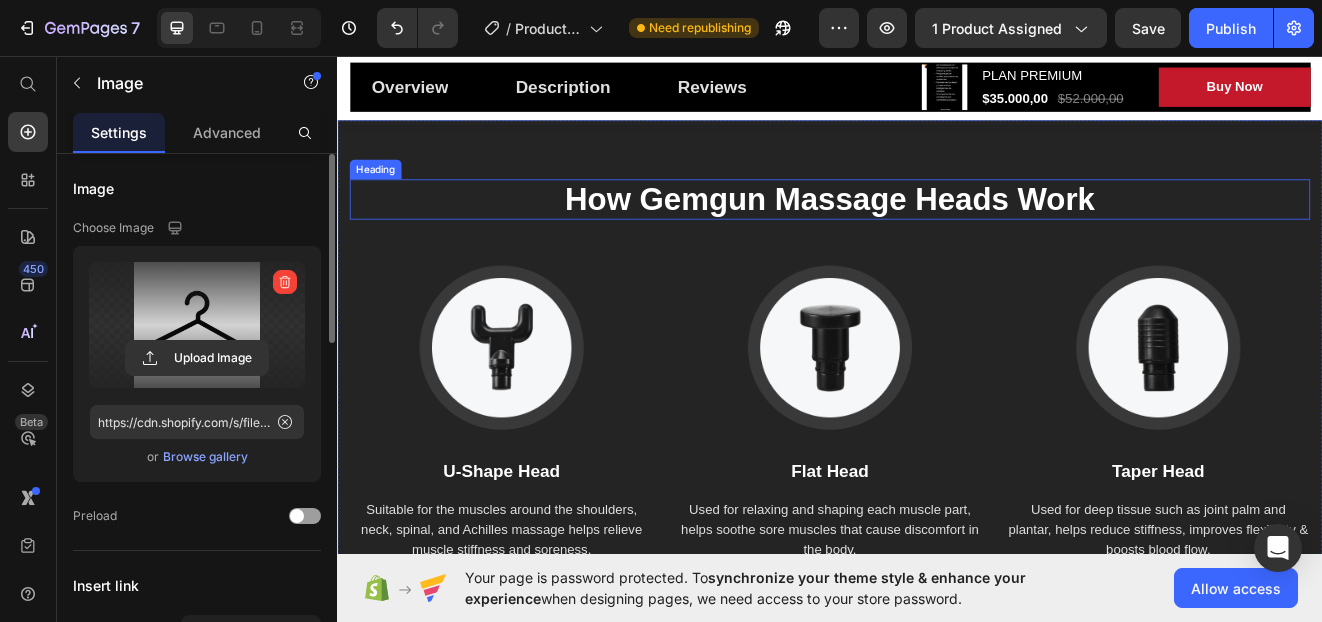 click on "How Gemgun Massage Heads Work" at bounding box center [937, 232] 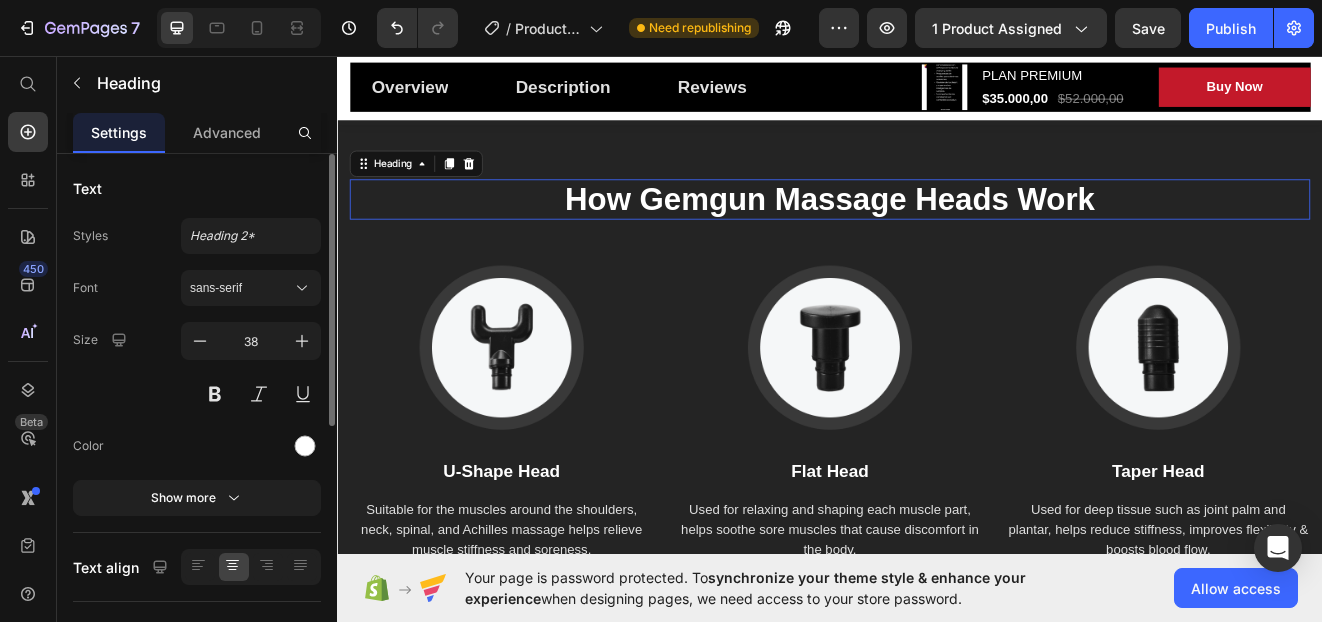click on "How Gemgun Massage Heads Work" at bounding box center [937, 232] 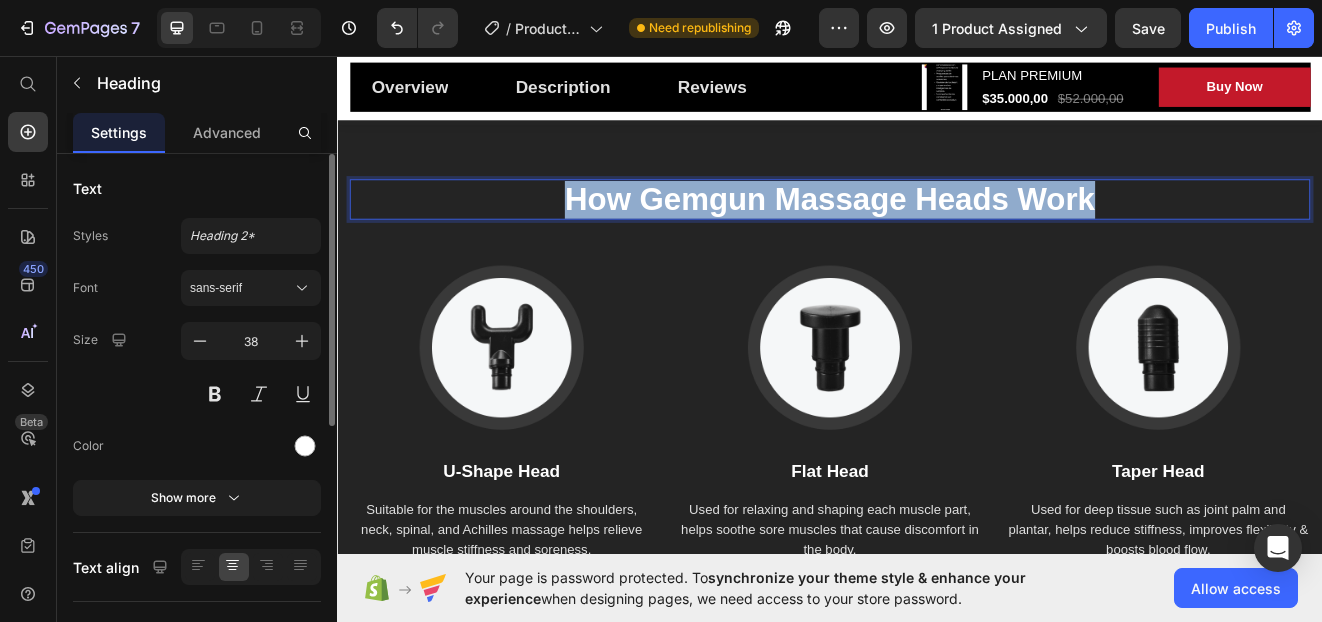 drag, startPoint x: 1279, startPoint y: 222, endPoint x: 584, endPoint y: 222, distance: 695 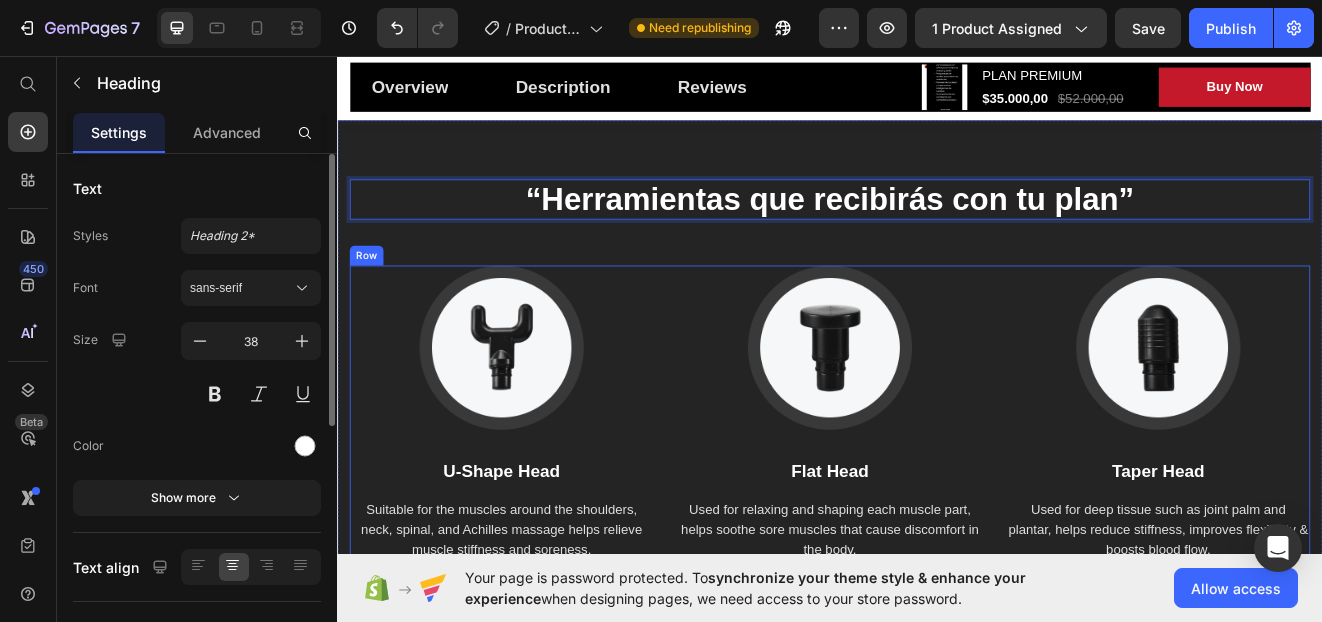 scroll, scrollTop: 4529, scrollLeft: 0, axis: vertical 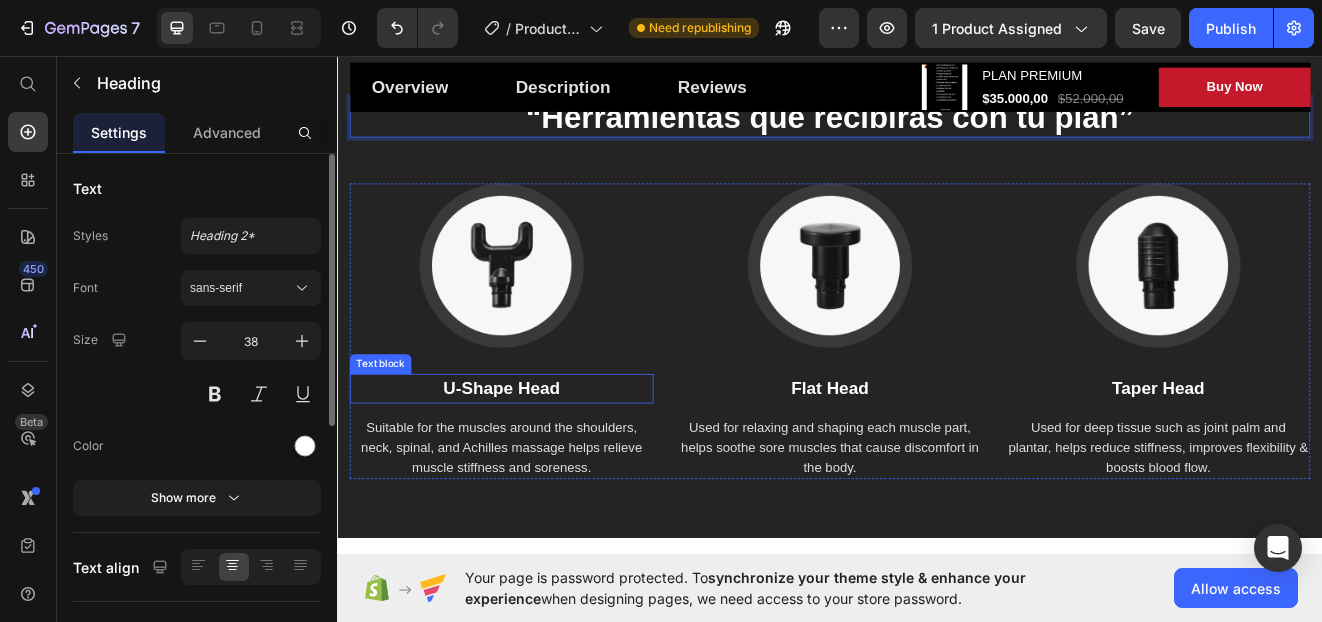 click on "U-Shape Head" at bounding box center [537, 462] 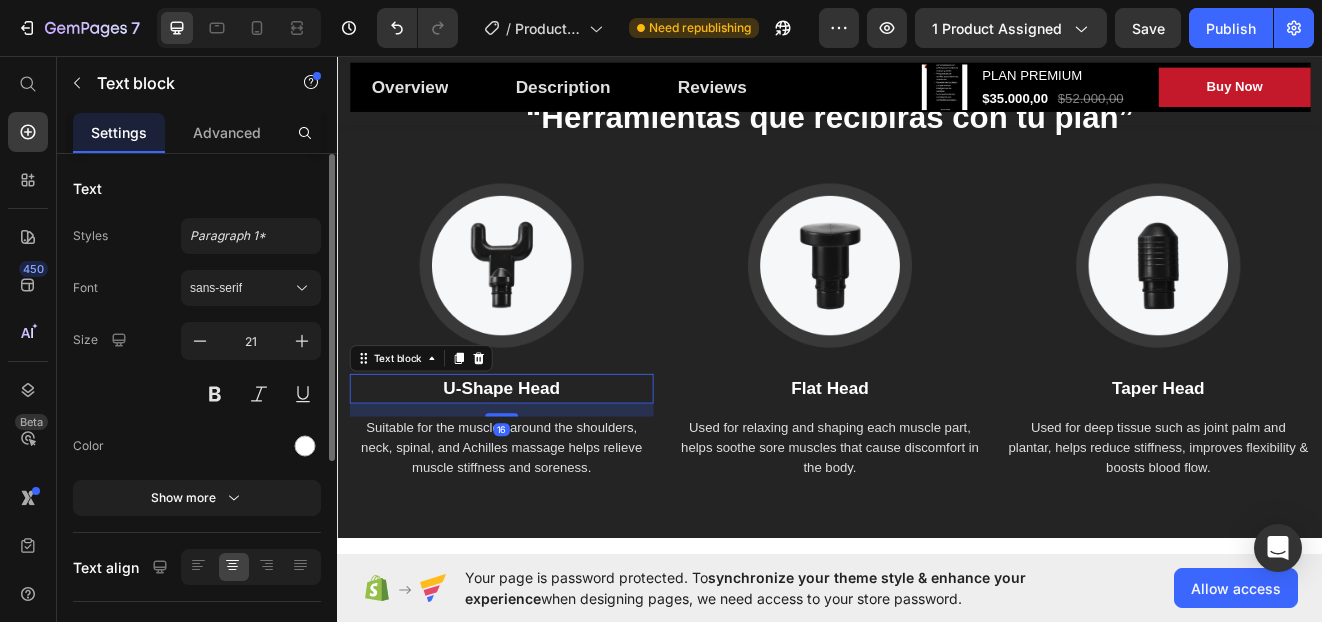 click on "U-Shape Head" at bounding box center (537, 462) 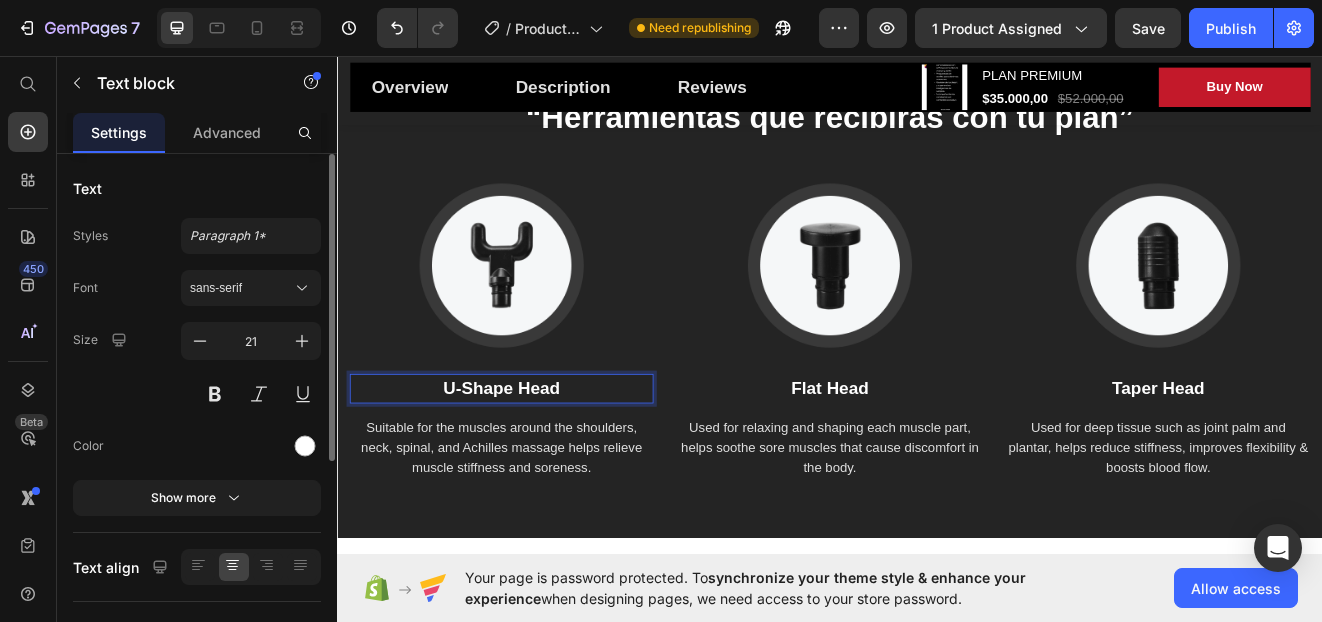 click on "U-Shape Head" at bounding box center (537, 462) 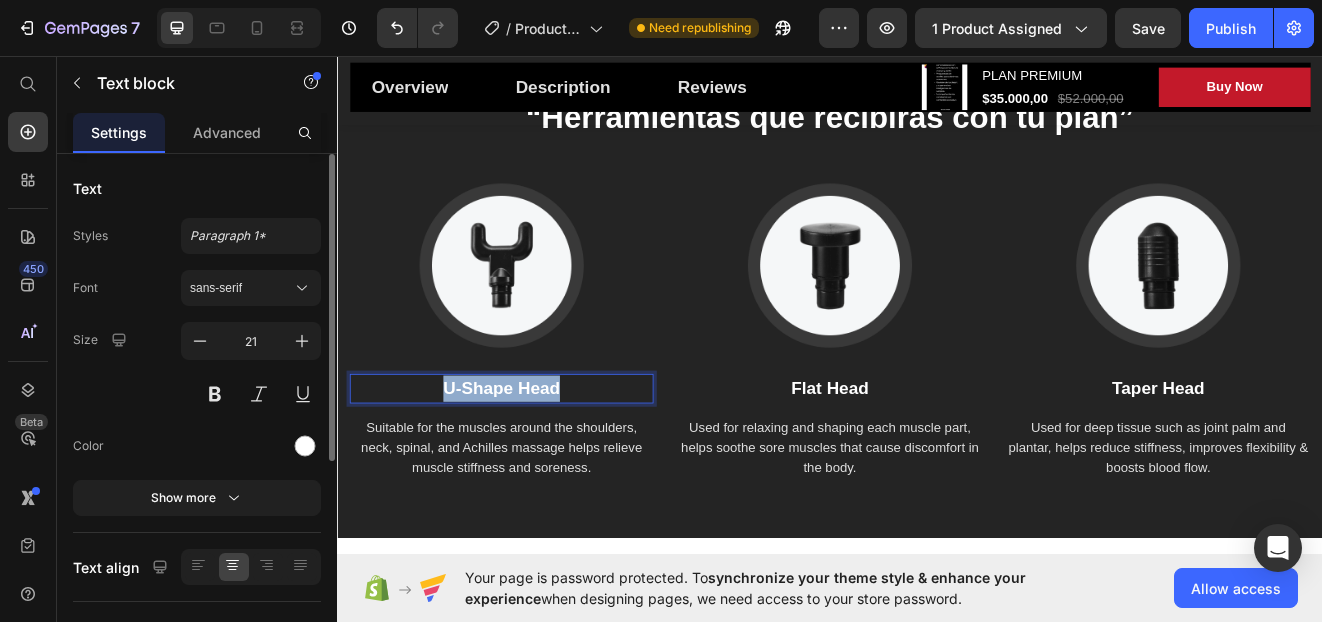 drag, startPoint x: 620, startPoint y: 458, endPoint x: 444, endPoint y: 460, distance: 176.01137 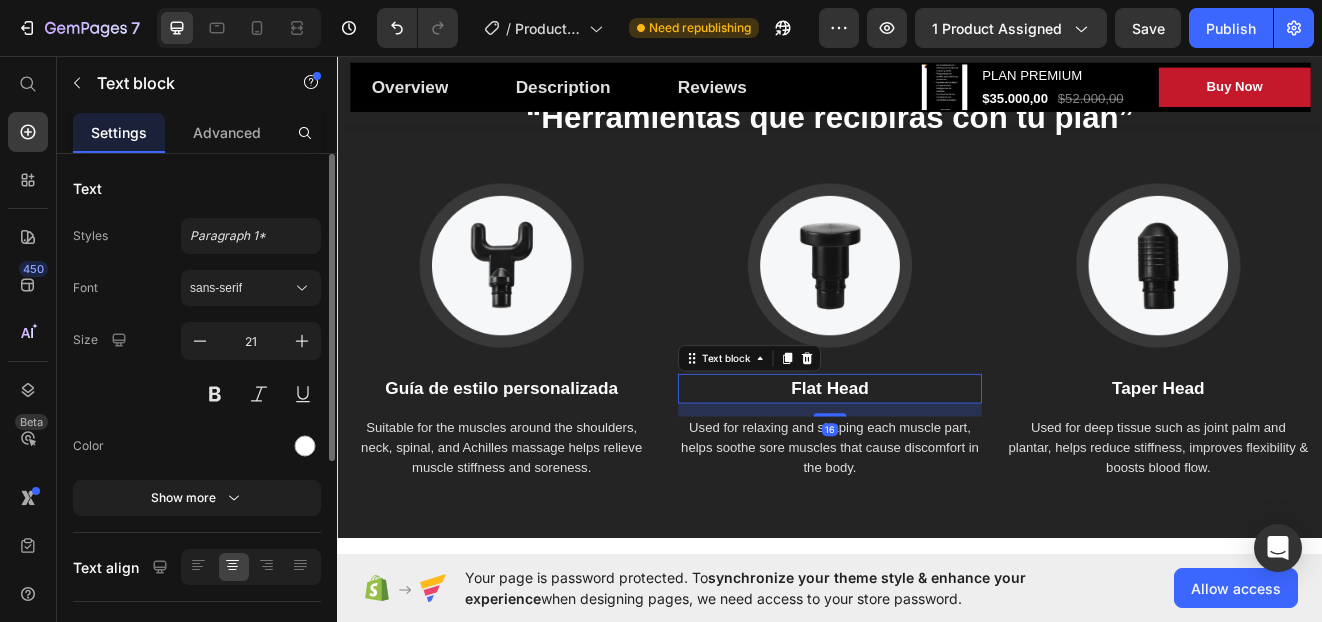 click on "Flat Head" at bounding box center [937, 462] 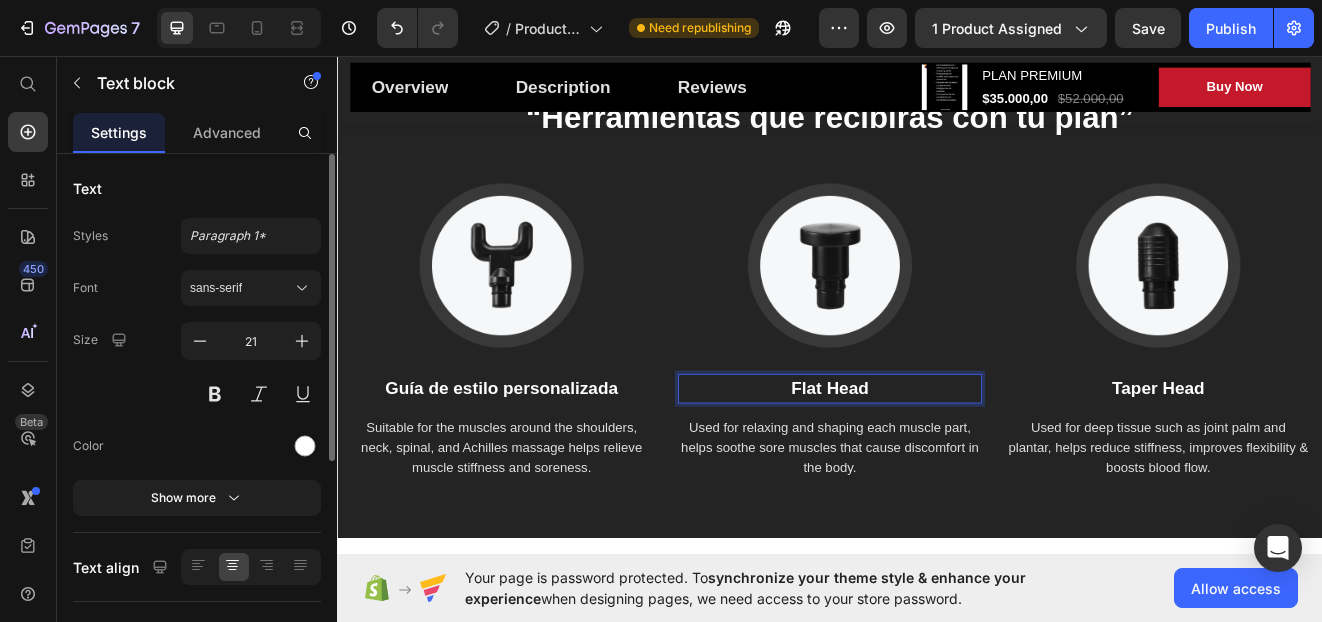 drag, startPoint x: 1016, startPoint y: 459, endPoint x: 832, endPoint y: 454, distance: 184.06792 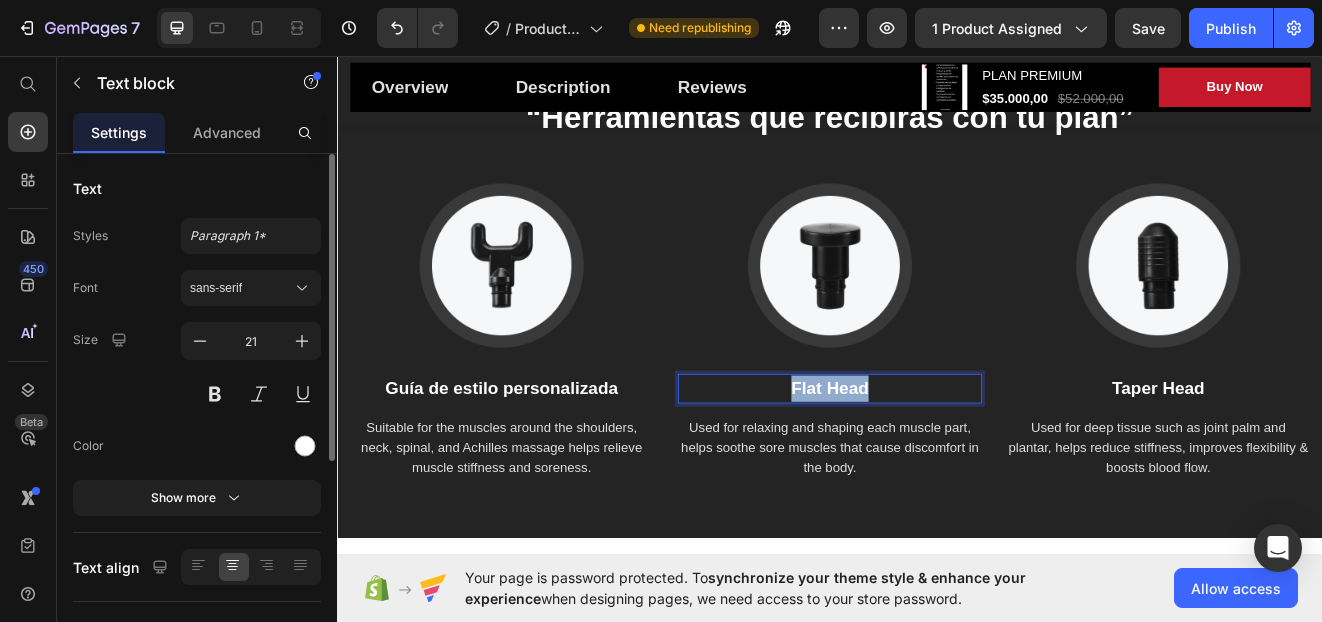 drag, startPoint x: 837, startPoint y: 454, endPoint x: 1011, endPoint y: 462, distance: 174.1838 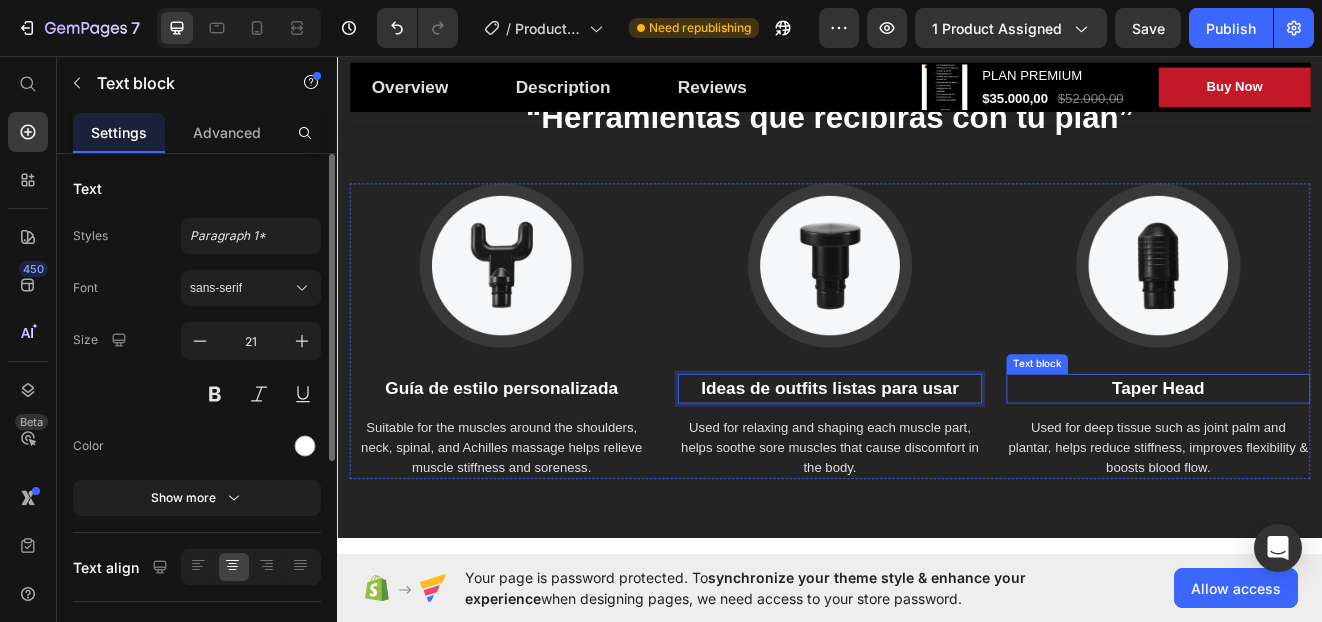 click on "Taper Head" at bounding box center (1337, 462) 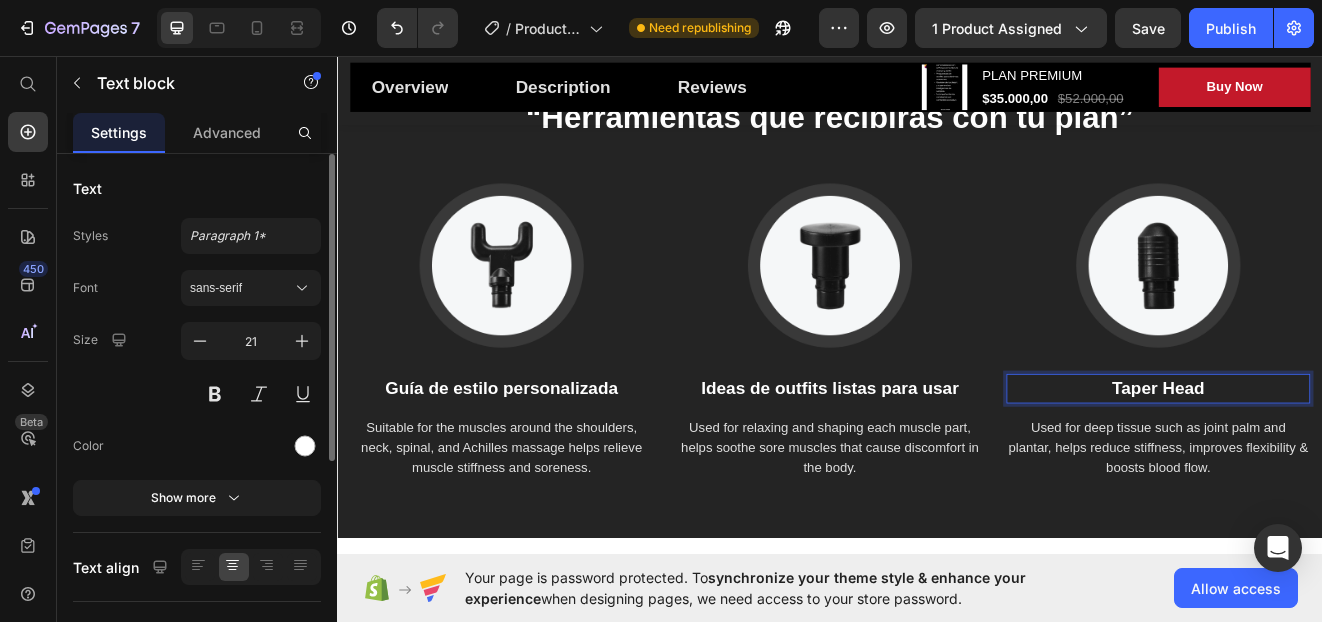 click on "Taper Head" at bounding box center (1337, 462) 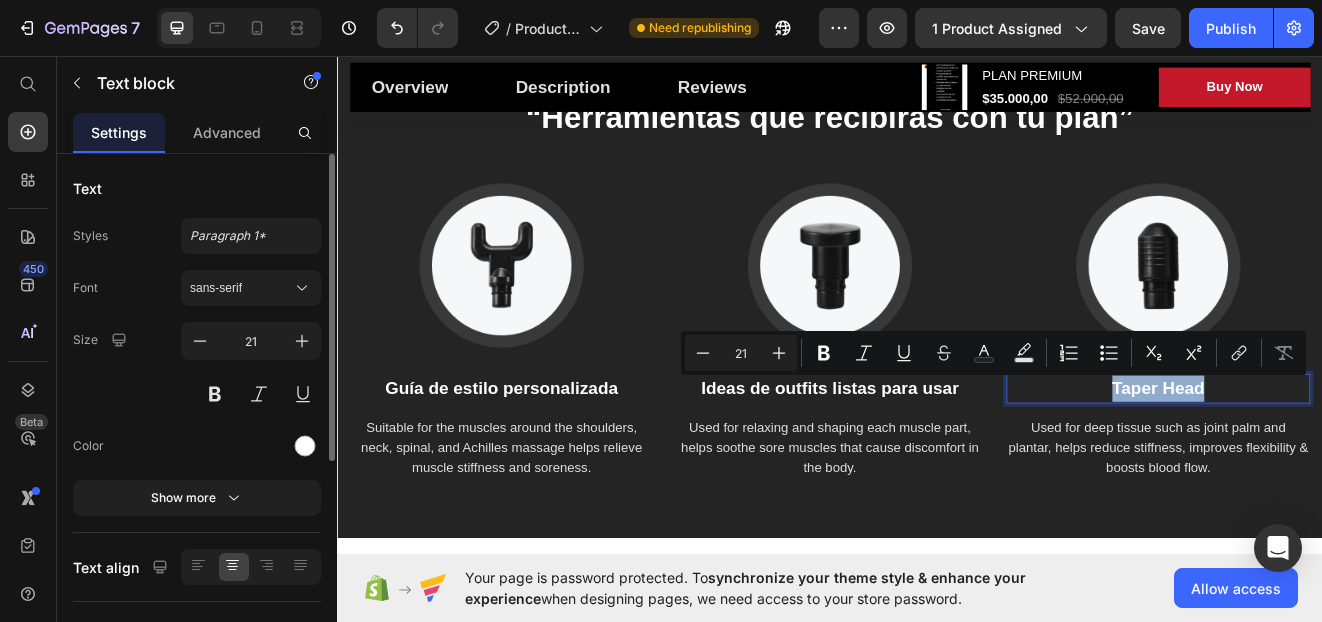 drag, startPoint x: 1406, startPoint y: 460, endPoint x: 1254, endPoint y: 460, distance: 152 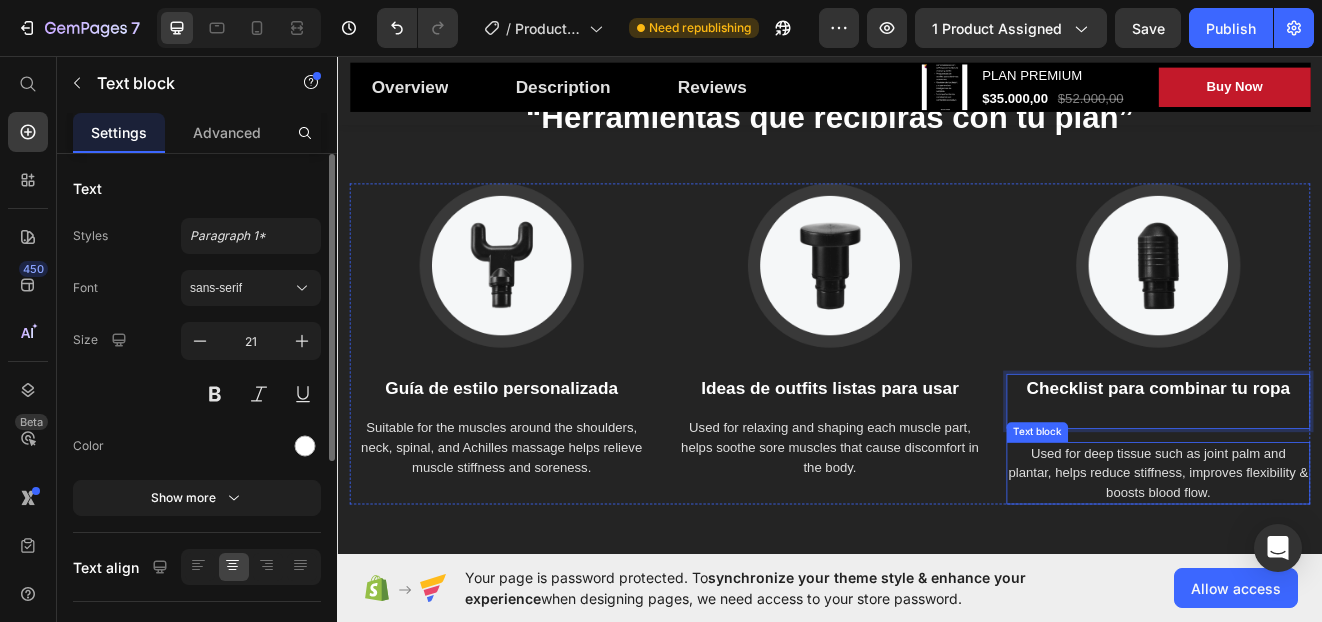click on "Used for deep tissue such as joint palm and plantar, helps reduce stiffness, improves flexibility & boosts blood flow." at bounding box center (1337, 565) 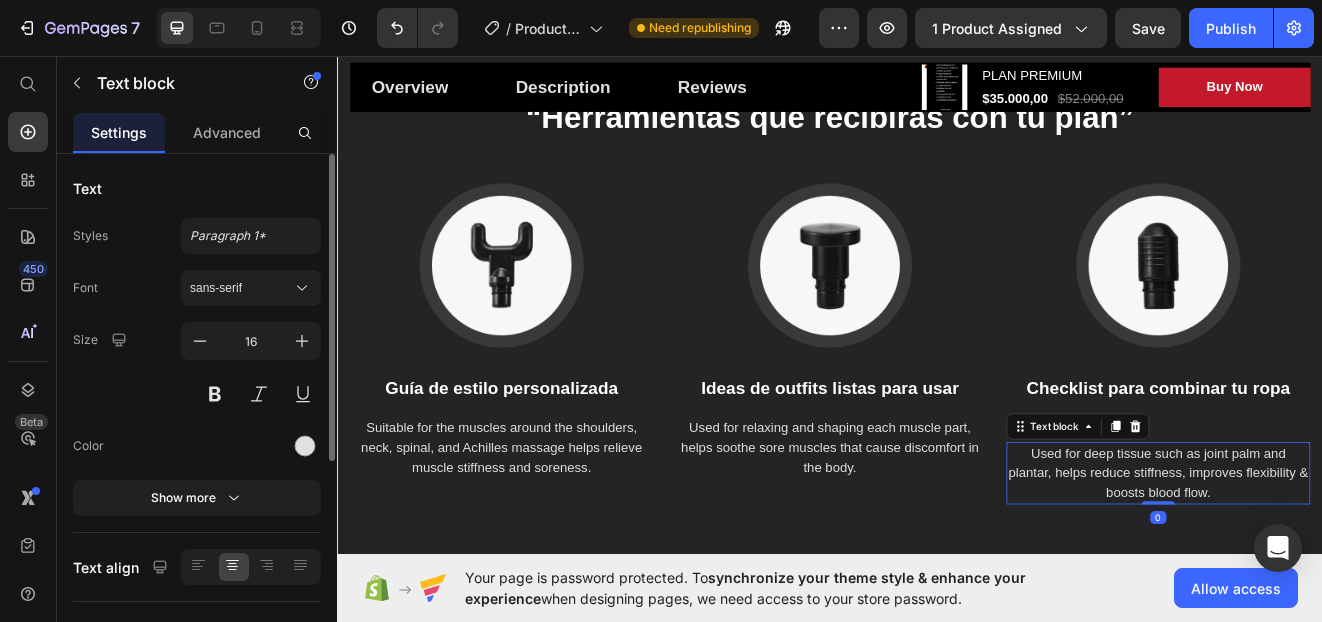 click on "Used for deep tissue such as joint palm and plantar, helps reduce stiffness, improves flexibility & boosts blood flow." at bounding box center (1337, 565) 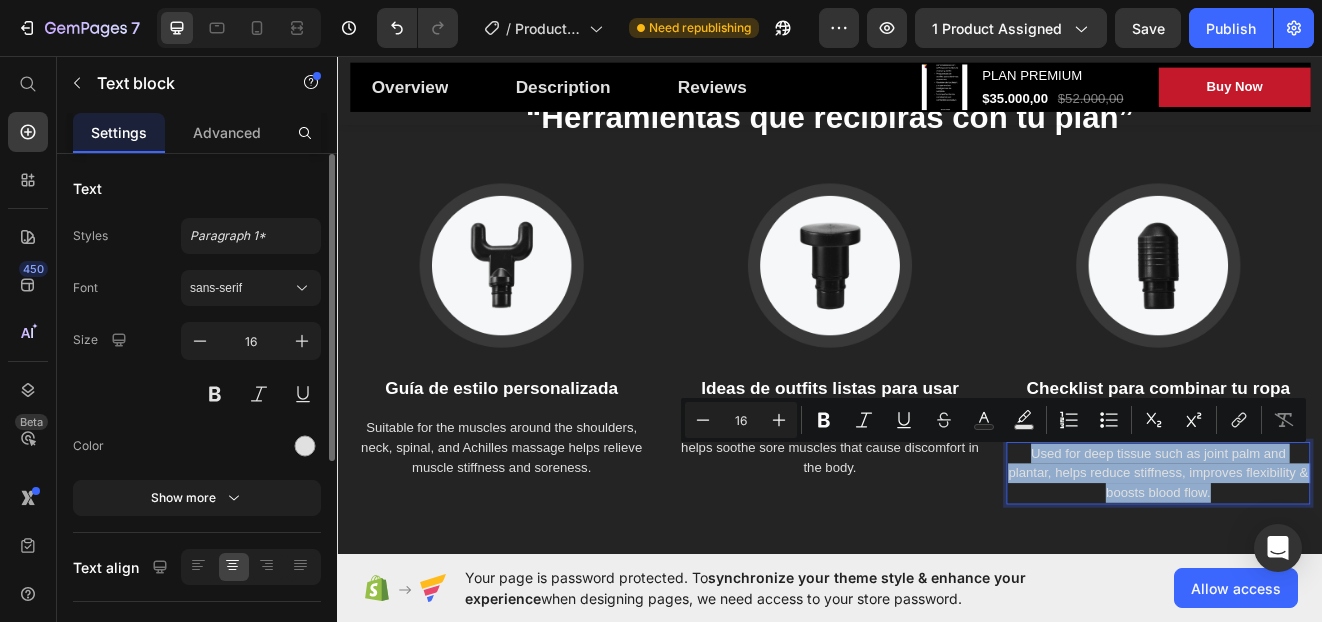 drag, startPoint x: 1410, startPoint y: 586, endPoint x: 1172, endPoint y: 544, distance: 241.67747 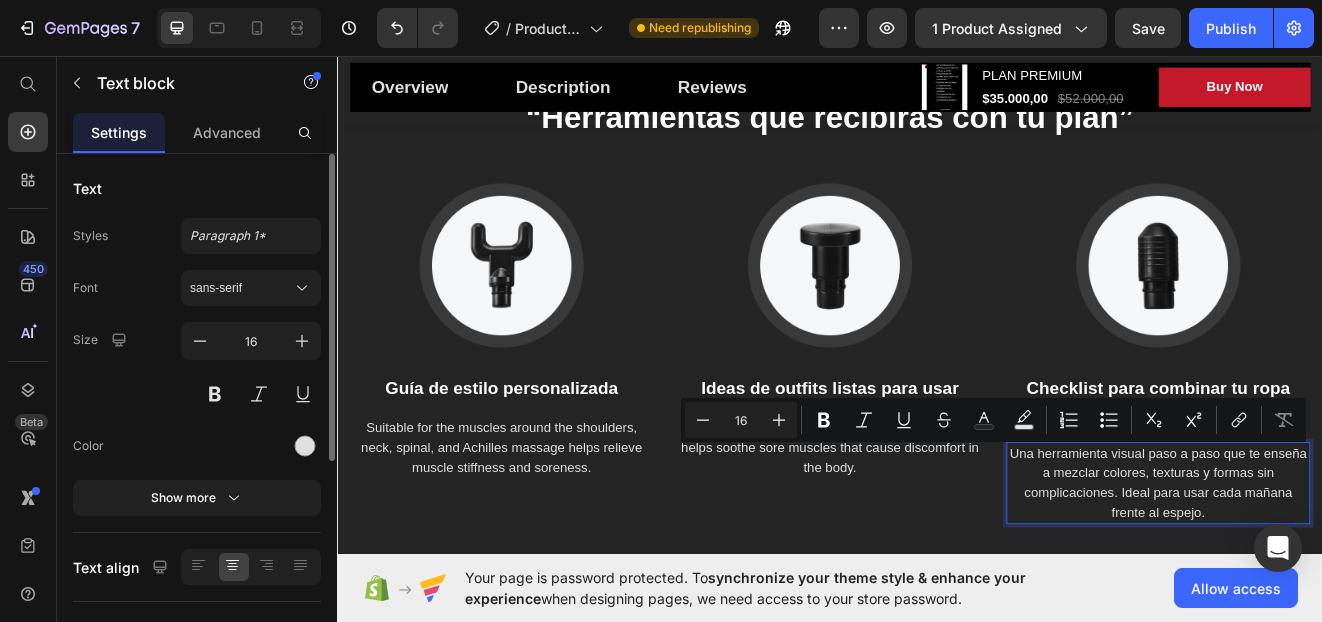 scroll, scrollTop: 20, scrollLeft: 0, axis: vertical 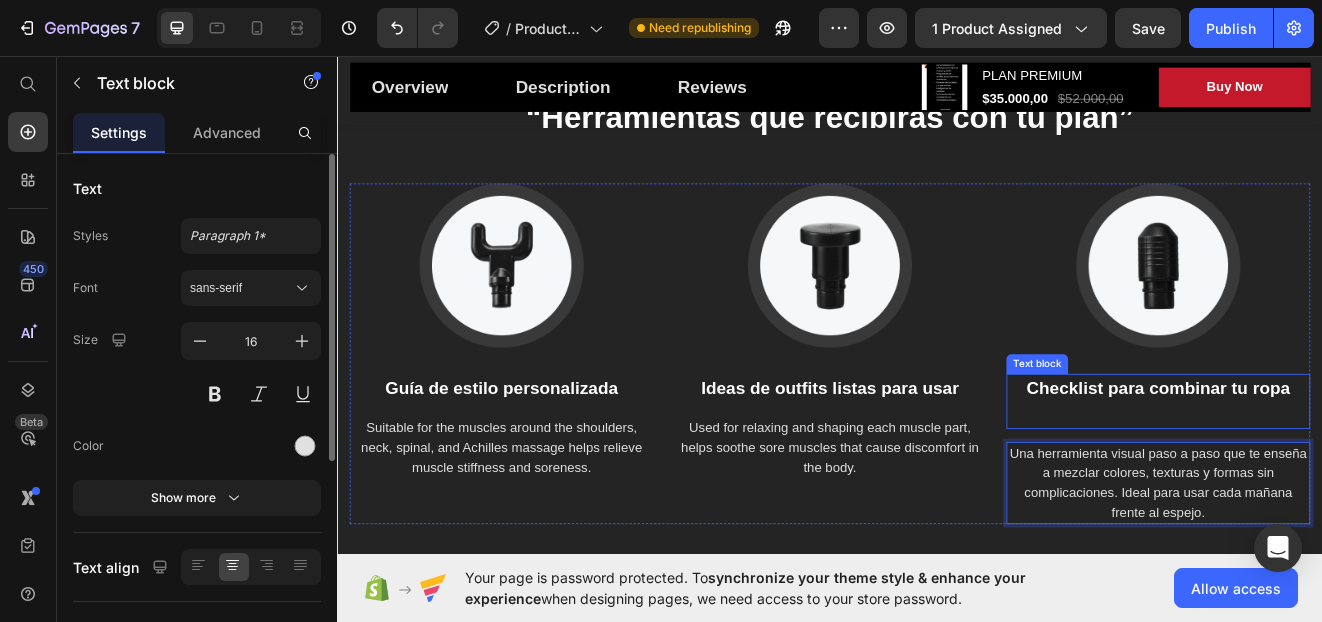 click at bounding box center (1337, 494) 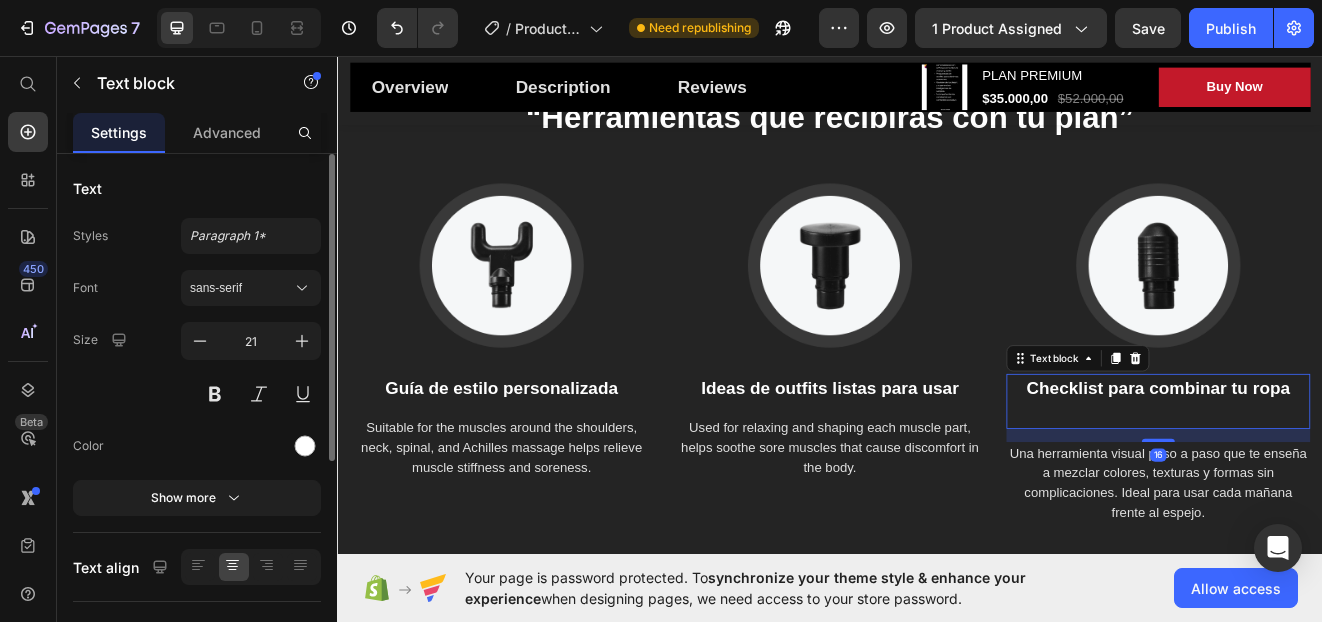 scroll, scrollTop: 0, scrollLeft: 0, axis: both 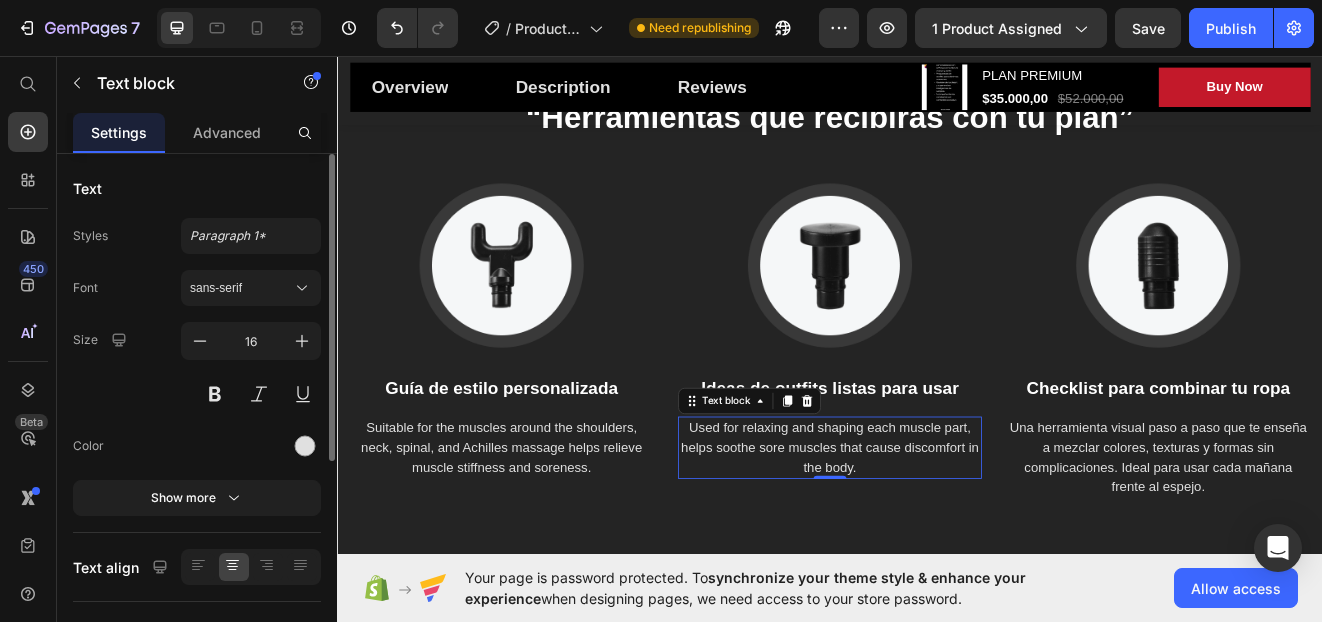 click on "Used for relaxing and shaping each muscle part, helps soothe sore muscles that cause discomfort in the body." at bounding box center [937, 534] 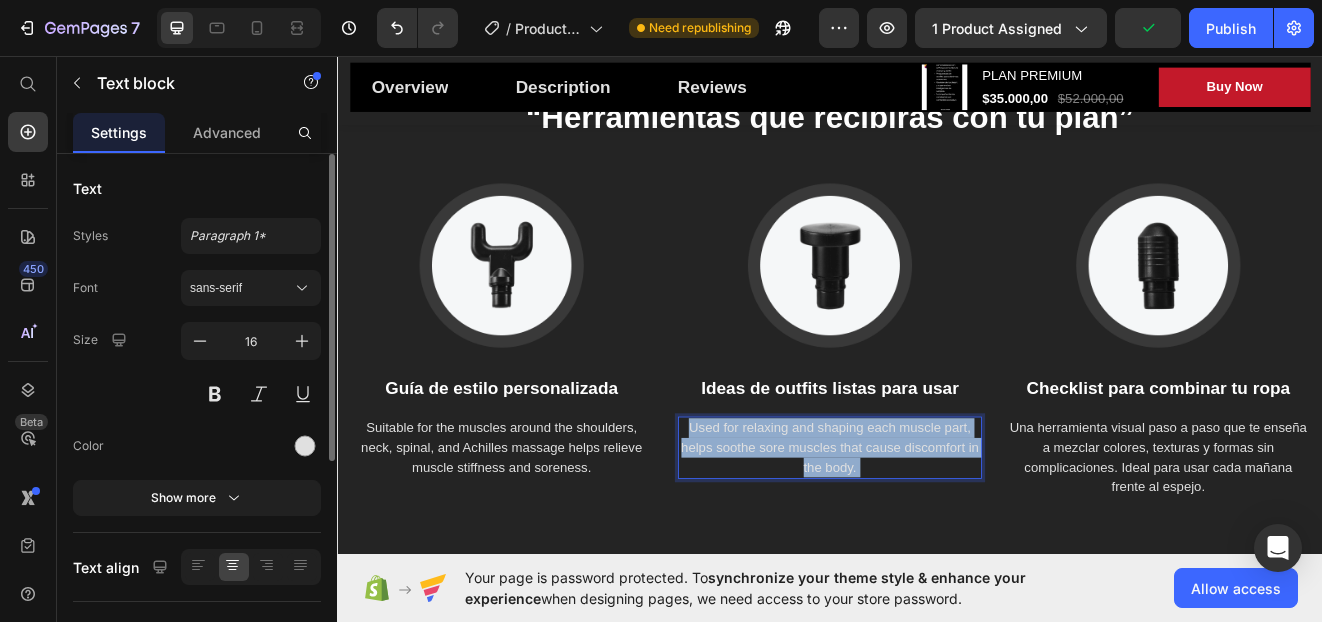 drag, startPoint x: 988, startPoint y: 555, endPoint x: 788, endPoint y: 521, distance: 202.86942 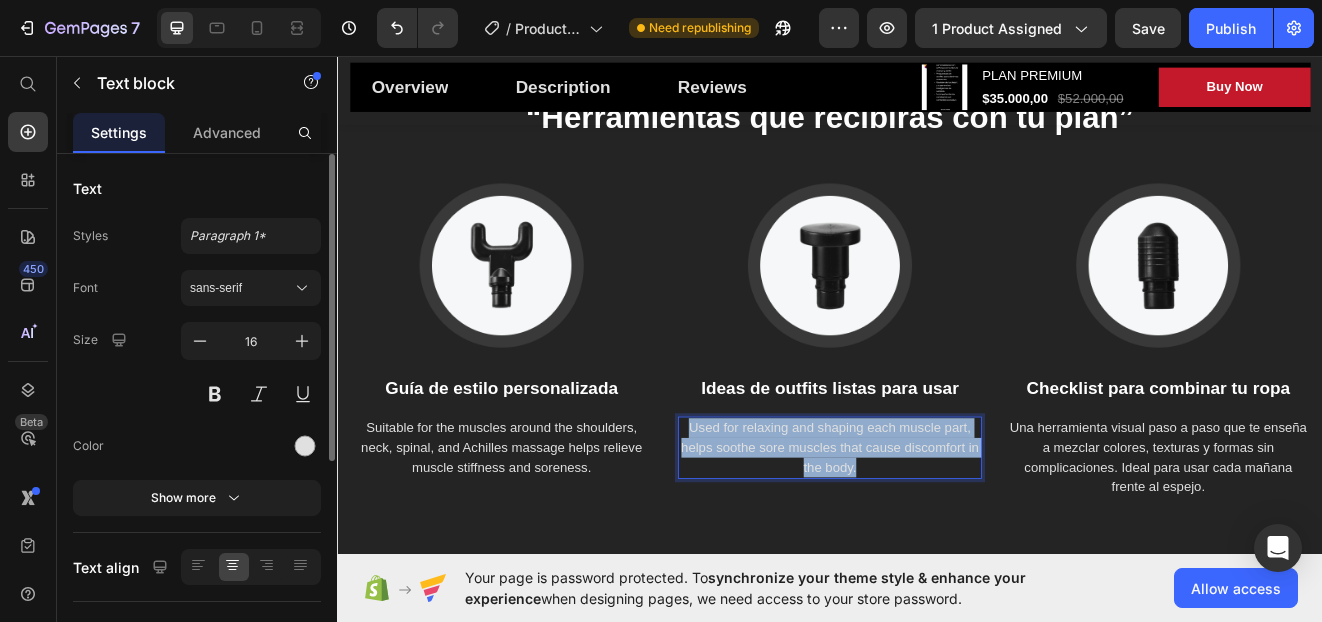 drag, startPoint x: 983, startPoint y: 555, endPoint x: 758, endPoint y: 509, distance: 229.65408 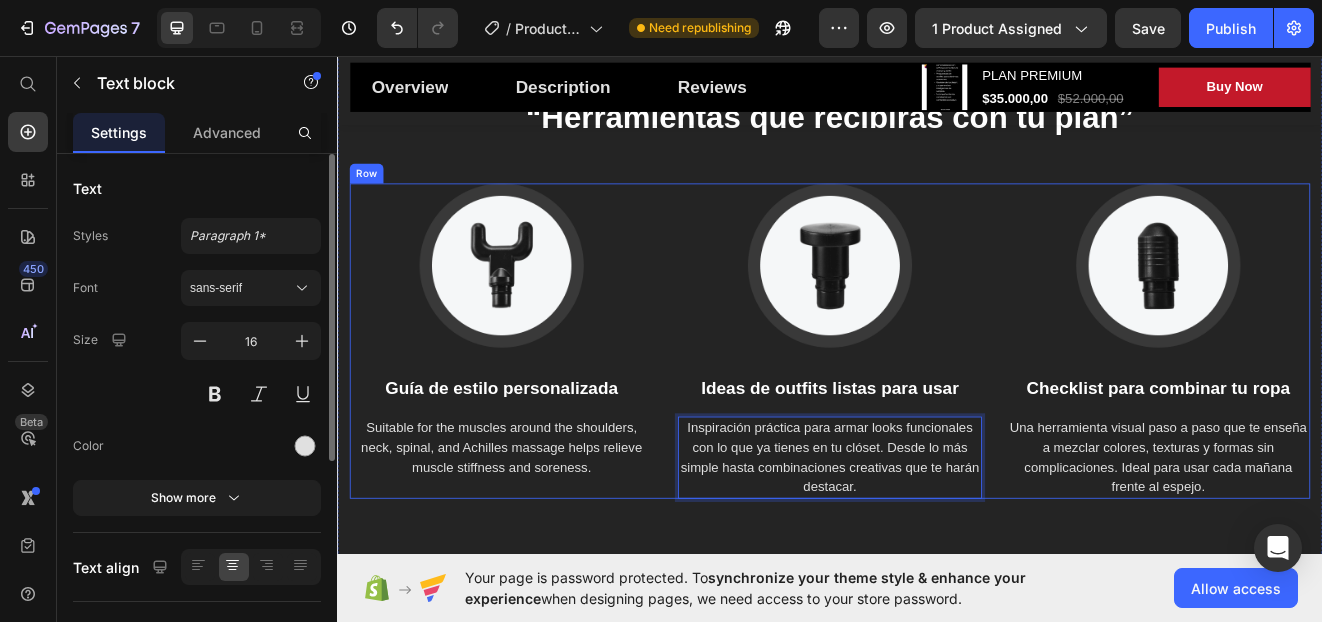 click on "Image Guía de estilo personalizada Text block Suitable for the muscles around the shoulders, neck, spinal, and Achilles massage helps relieve muscle stiffness and soreness. Text block" at bounding box center (537, 404) 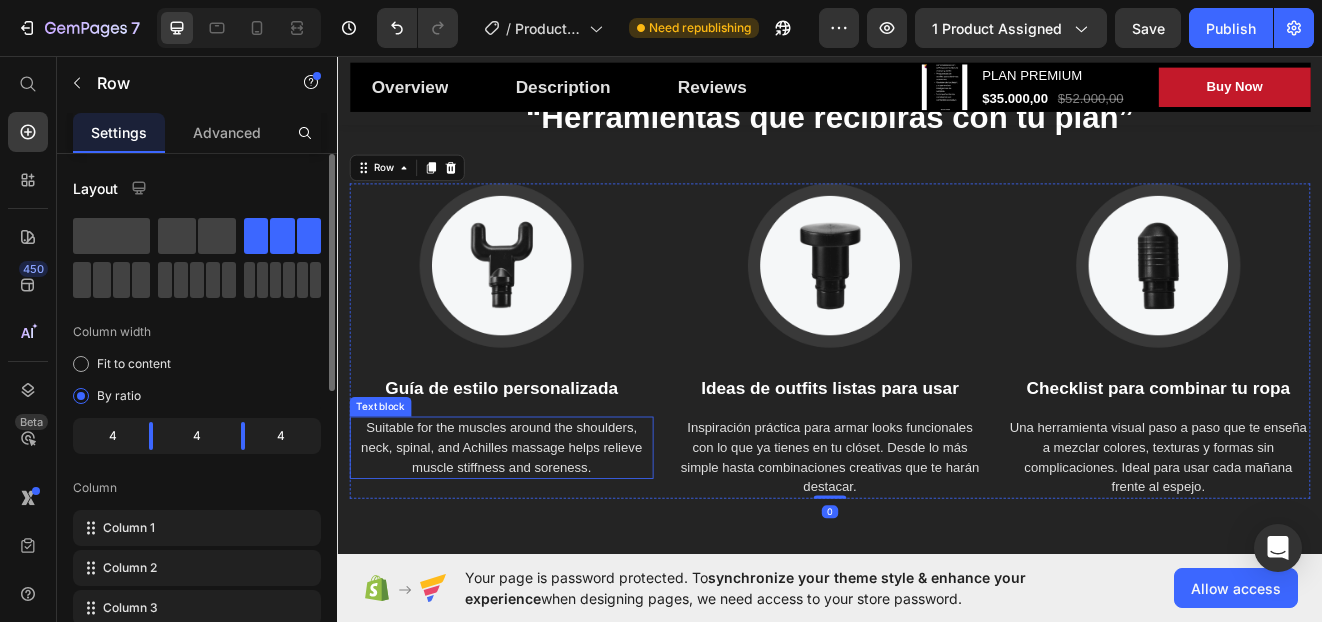 click on "Suitable for the muscles around the shoulders, neck, spinal, and Achilles massage helps relieve muscle stiffness and soreness." at bounding box center (537, 534) 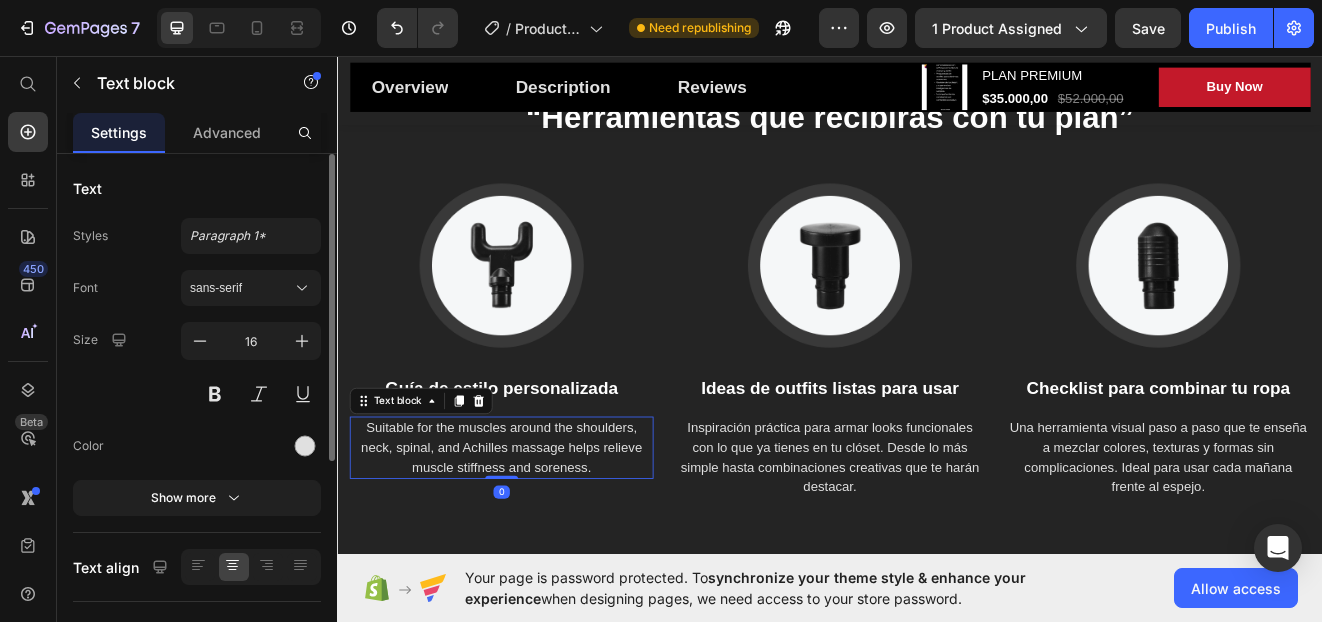 click on "Suitable for the muscles around the shoulders, neck, spinal, and Achilles massage helps relieve muscle stiffness and soreness." at bounding box center (537, 534) 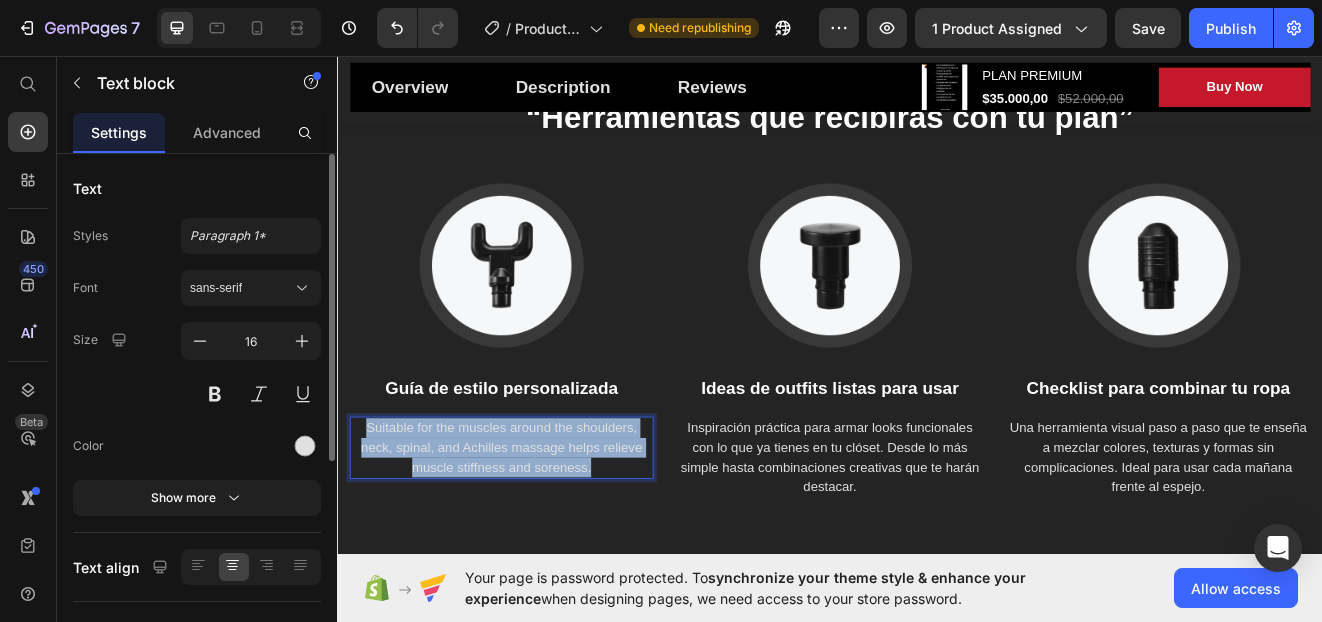drag, startPoint x: 656, startPoint y: 559, endPoint x: 360, endPoint y: 518, distance: 298.82605 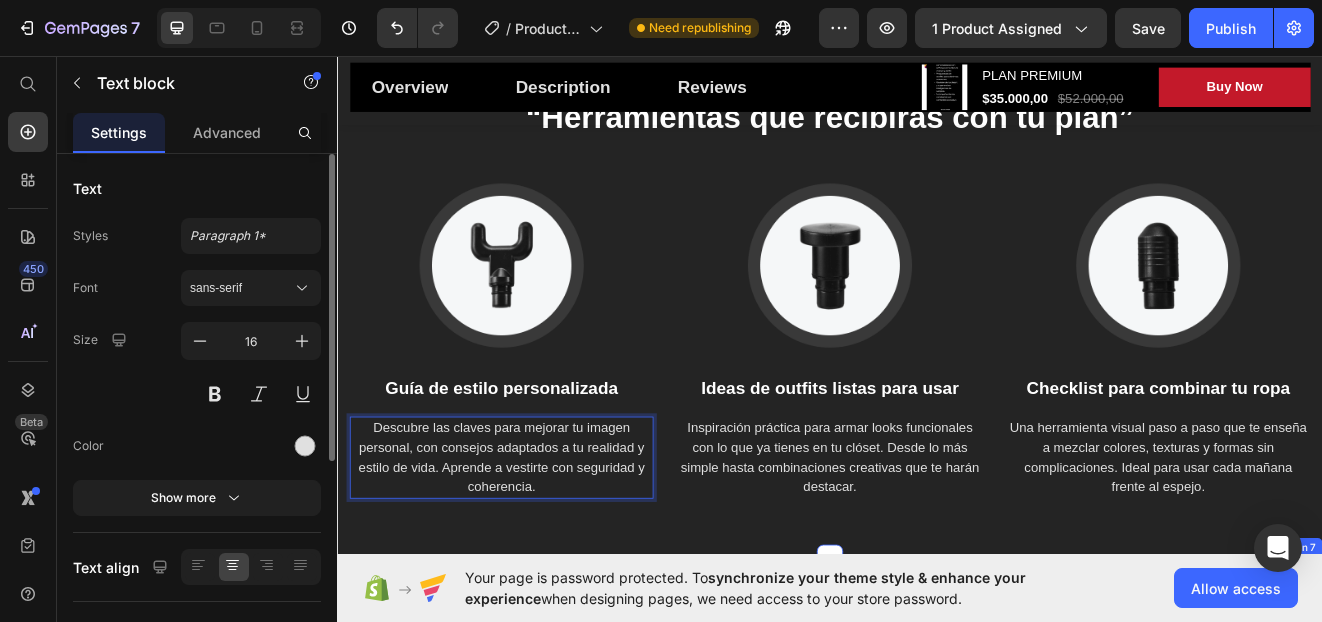 scroll, scrollTop: 4829, scrollLeft: 0, axis: vertical 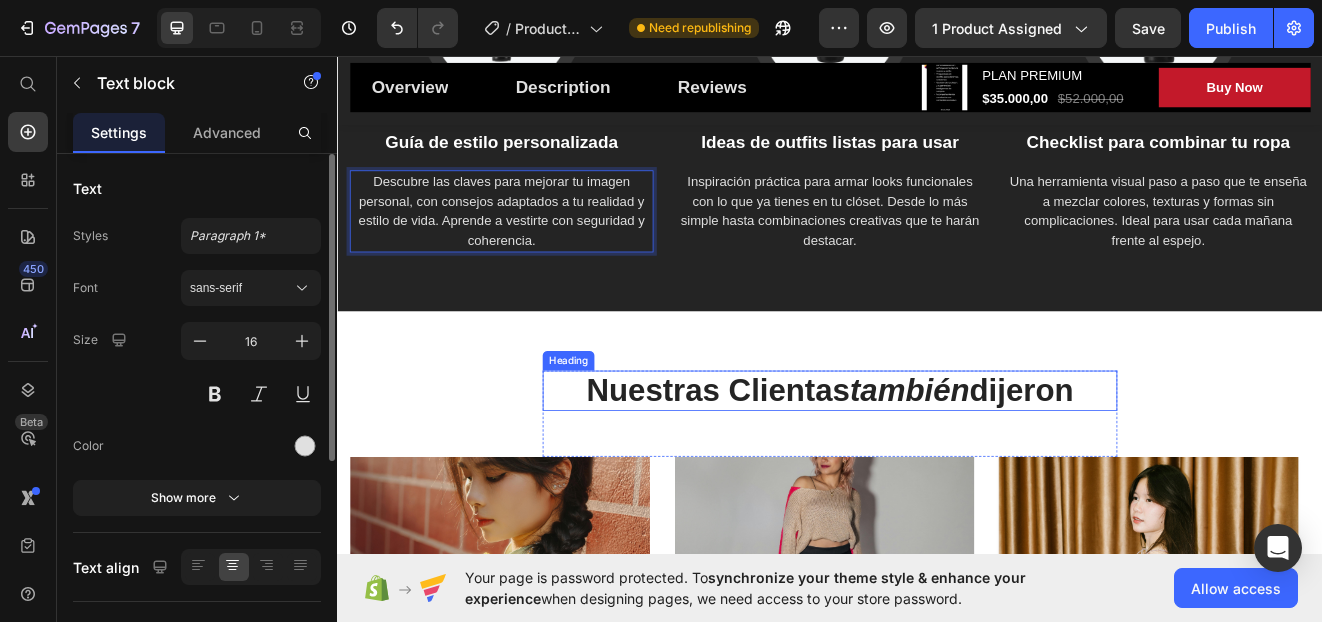 click on "también" at bounding box center (1034, 464) 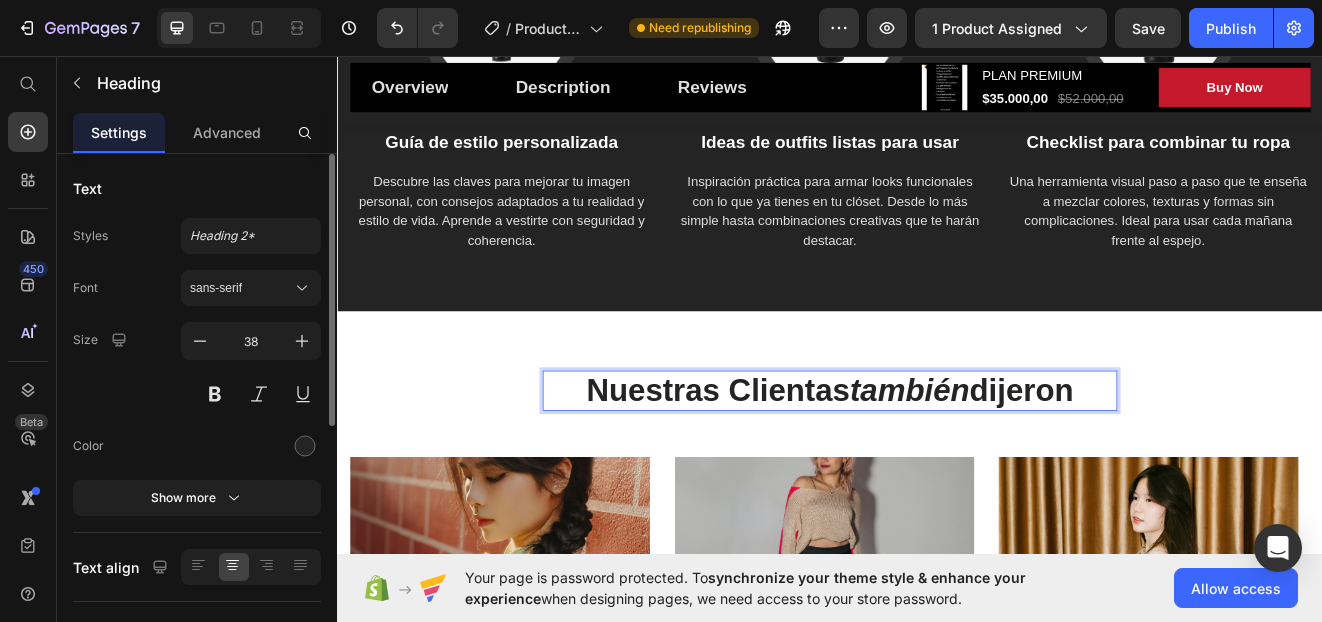 click on "también" at bounding box center (1034, 464) 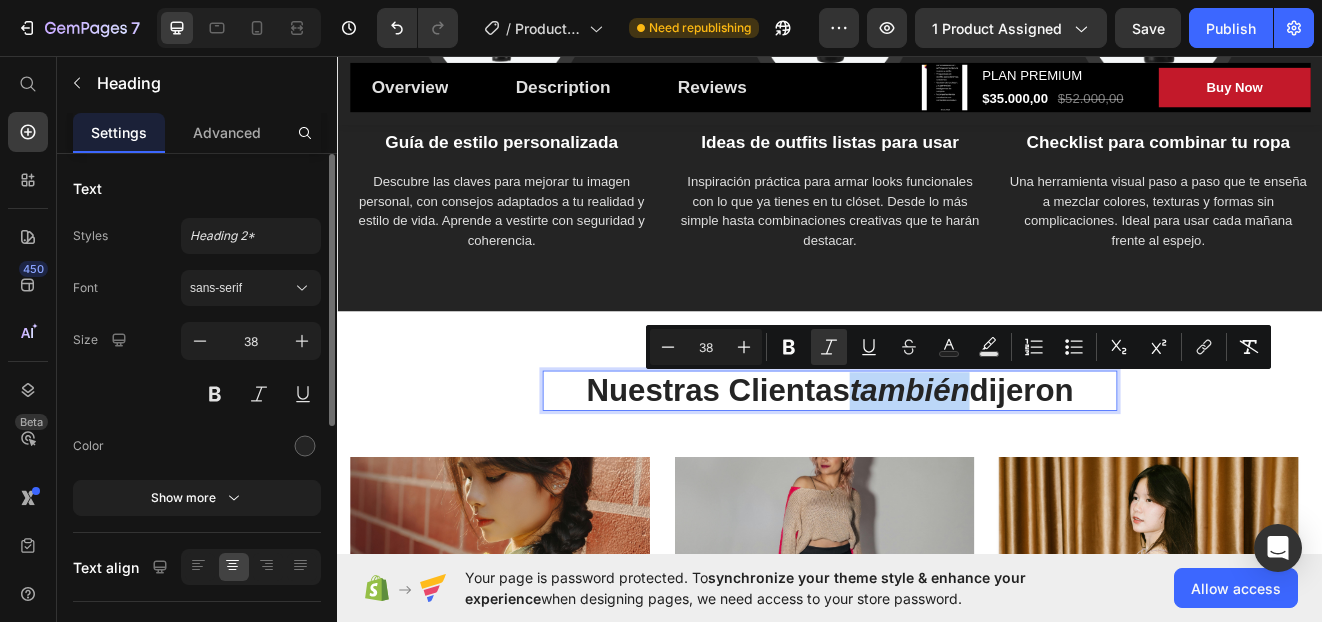drag, startPoint x: 959, startPoint y: 469, endPoint x: 1081, endPoint y: 480, distance: 122.494896 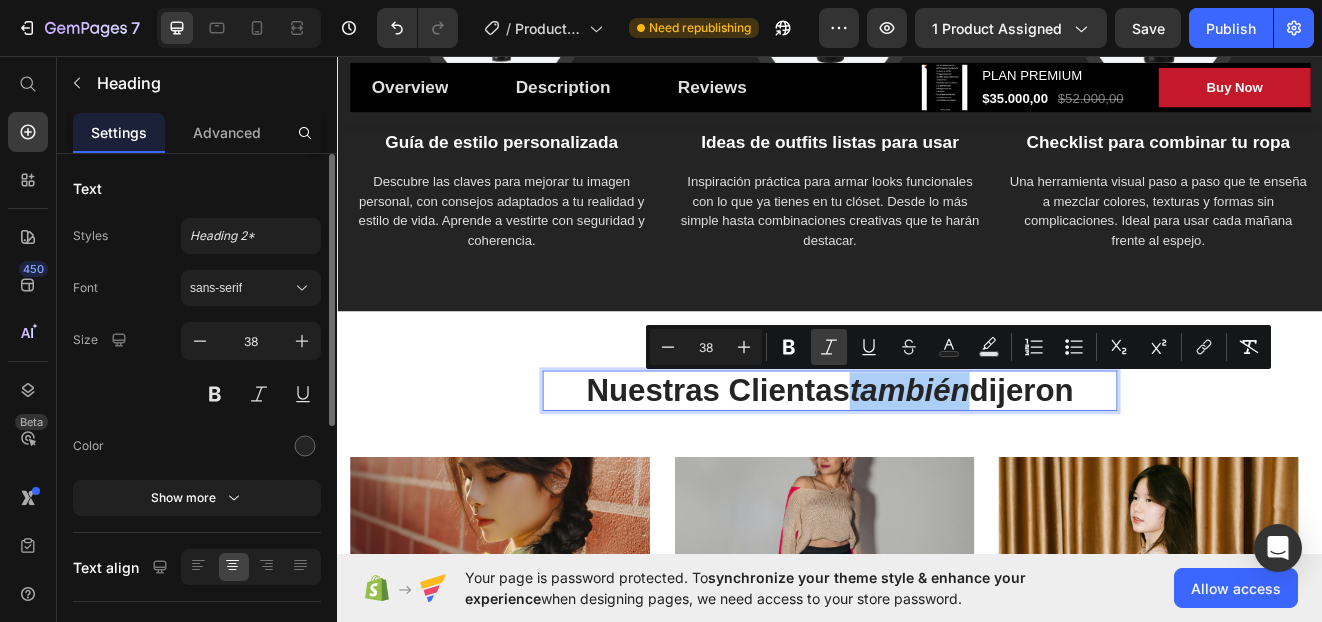 drag, startPoint x: 832, startPoint y: 345, endPoint x: 606, endPoint y: 416, distance: 236.89027 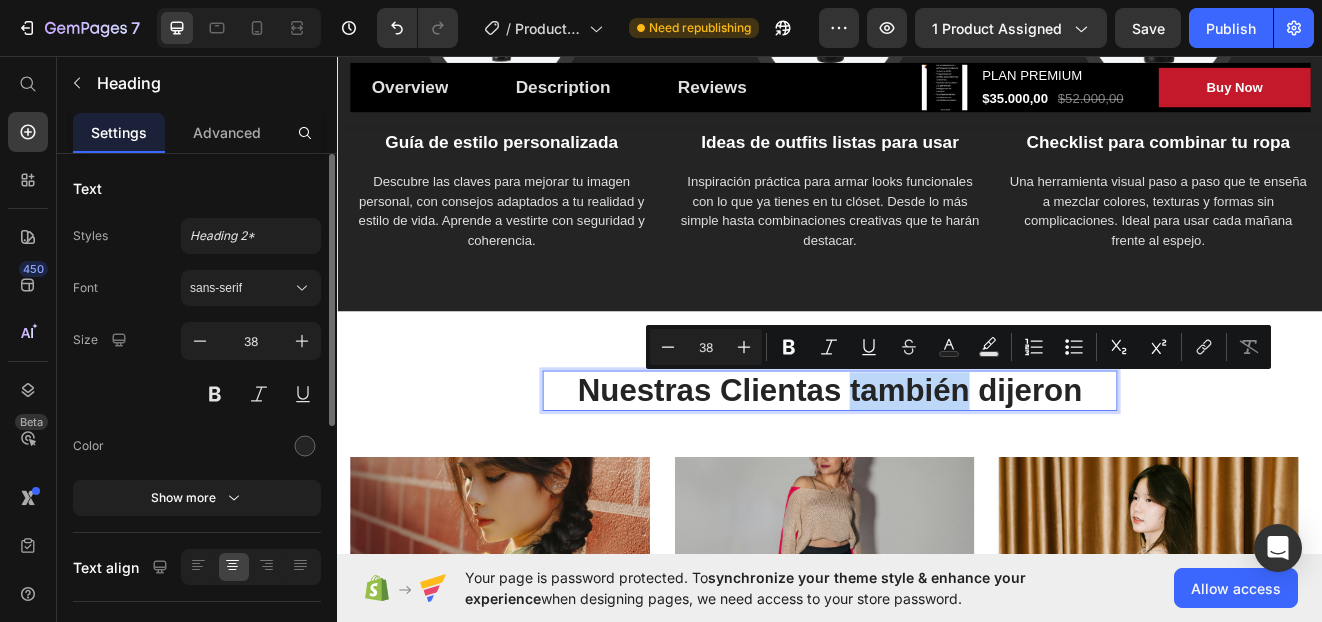 click on "Nuestras Clientas también dijeron" at bounding box center (937, 465) 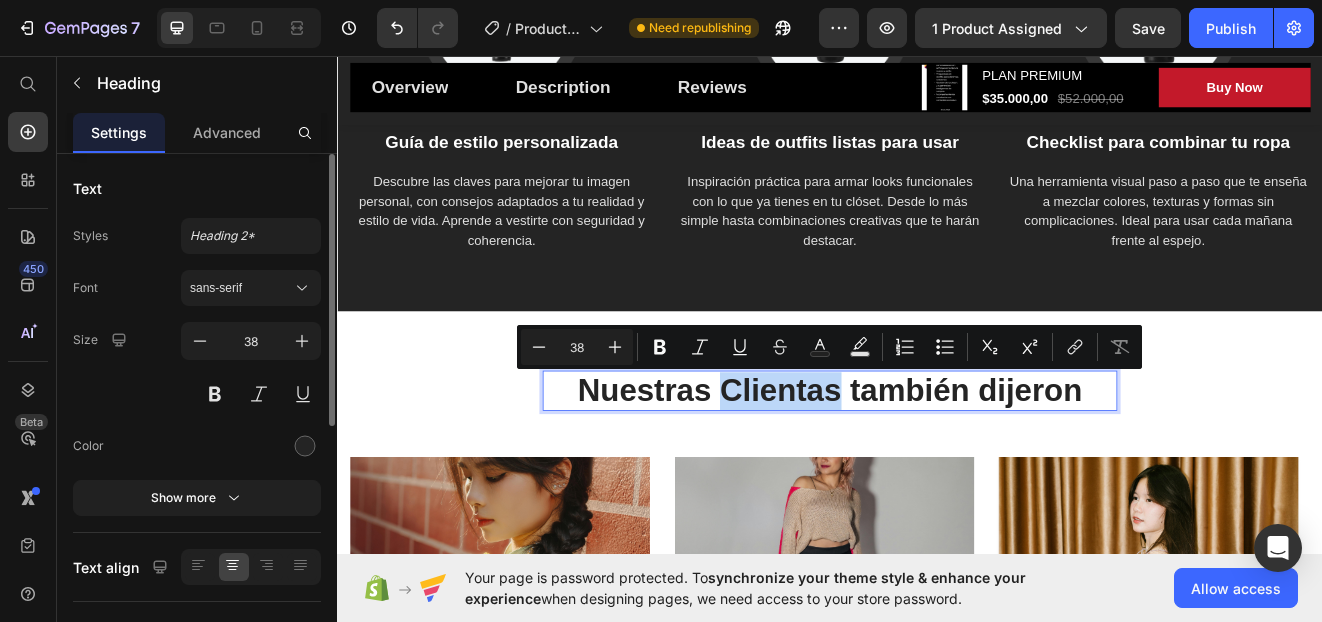 drag, startPoint x: 942, startPoint y: 466, endPoint x: 793, endPoint y: 469, distance: 149.0302 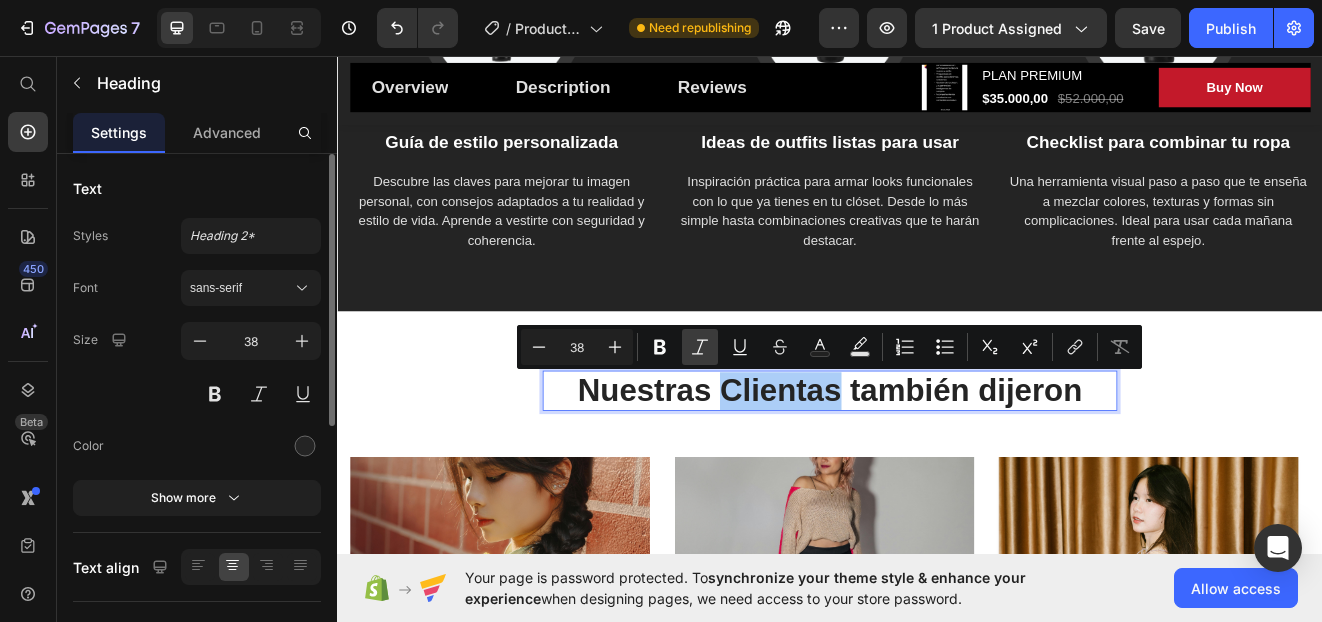 click on "Italic" at bounding box center (700, 347) 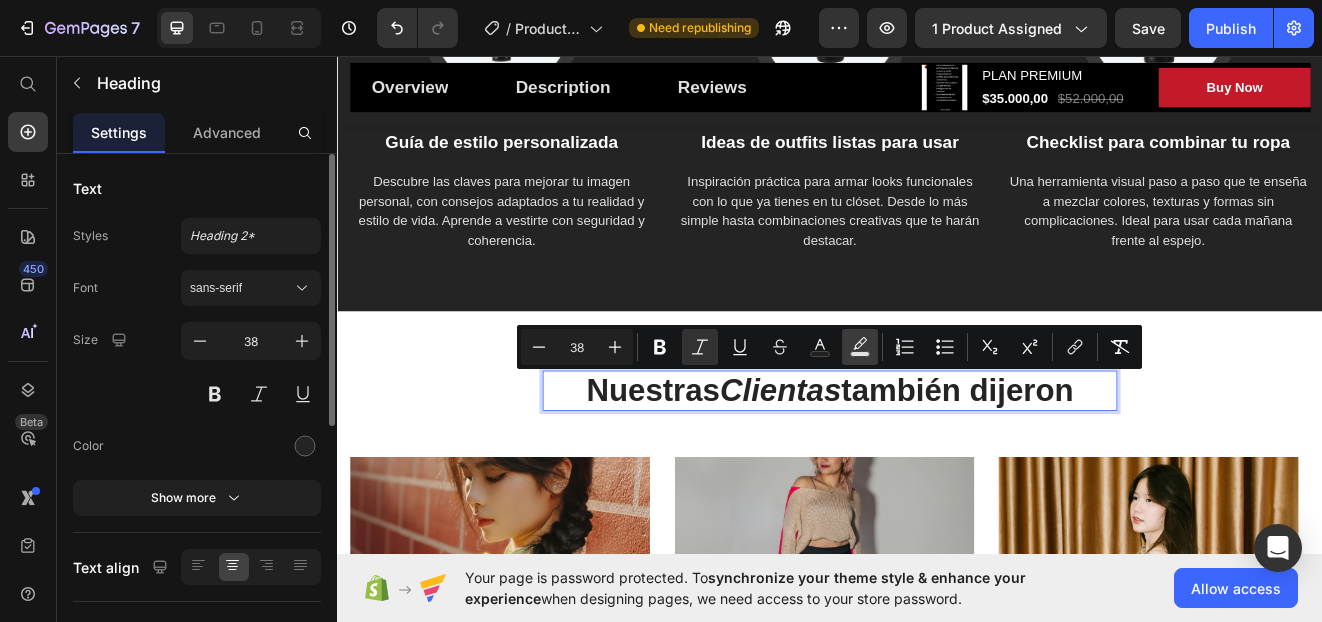 click 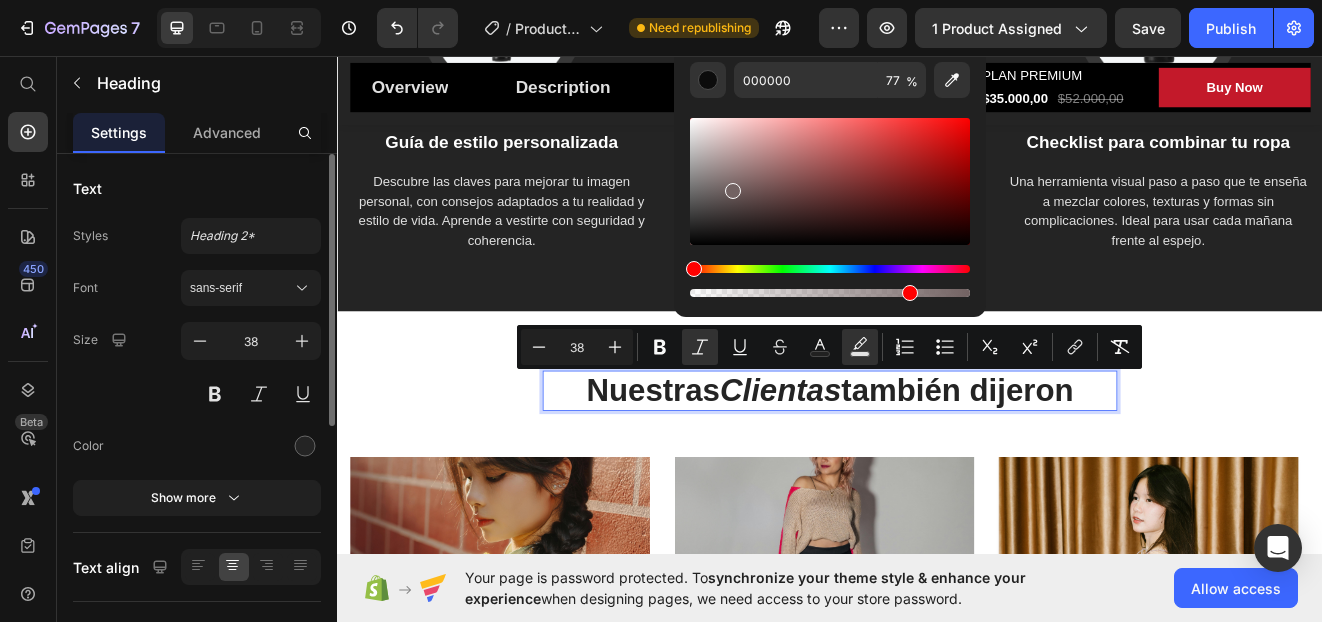 drag, startPoint x: 731, startPoint y: 187, endPoint x: 1003, endPoint y: 430, distance: 364.73688 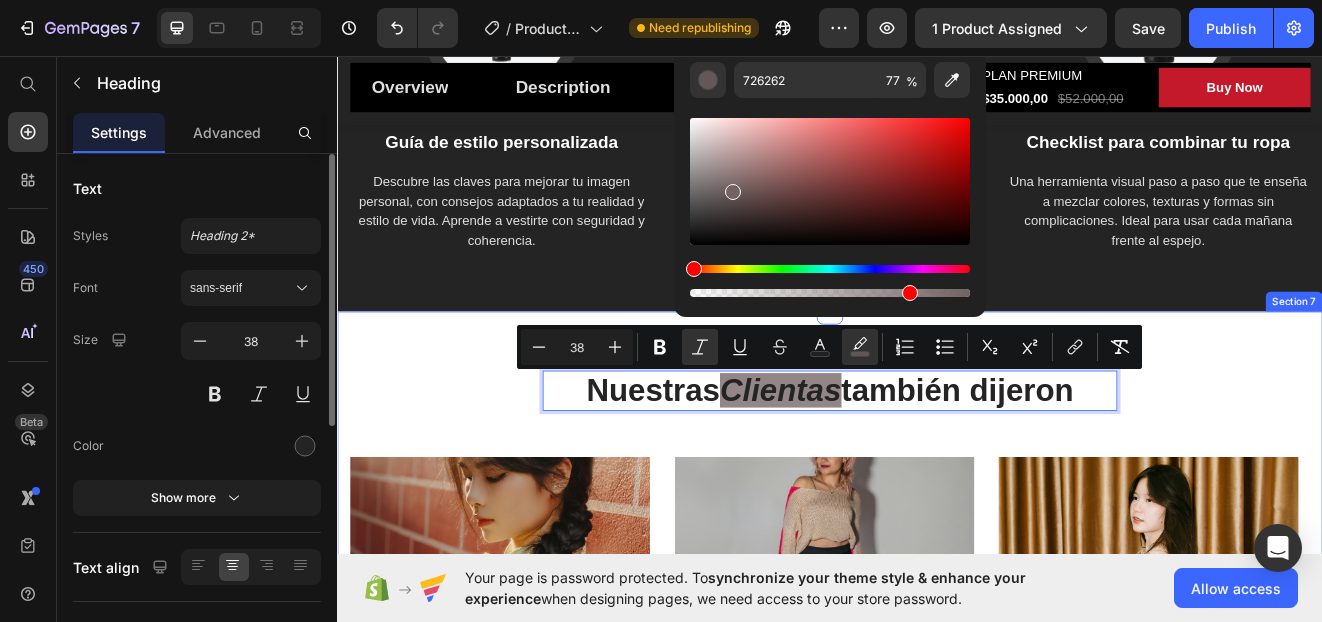 click on "Nuestras  Clientas  también dijeron Heading   56 Row Image                Icon                Icon                Icon                Icon                Icon Icon List Hoz Row Row Image valeria manzano Text block Image Row “Siempre sentía que tenía ropa pero nada qué ponerme. Con el plan básico aprendí a combinar lo que ya tenía y a verme bien sin tener que comprar más. Ahora me siento más segura y me gusta cómo me veo. ¡Gracias por hacerlo tan fácil!” Text block
Icon 230 Text block Icon List
Icon 0 Text block Icon List Row Feb 22, 2025 Text block Row Row Row Image                Icon                Icon                Icon                Icon                Icon Icon List Hoz Row Row Image Nicol  Text block Image Row “El plan premium fue más que una asesoría, fue una transformación. Me enseñaron a vestir según mi cuerpo, mis colores y mi estilo. Cada video y tip me ayudó a encontrarme. ¡Hoy me visto con intención y eso se nota!” Text block Icon 0" at bounding box center (937, 795) 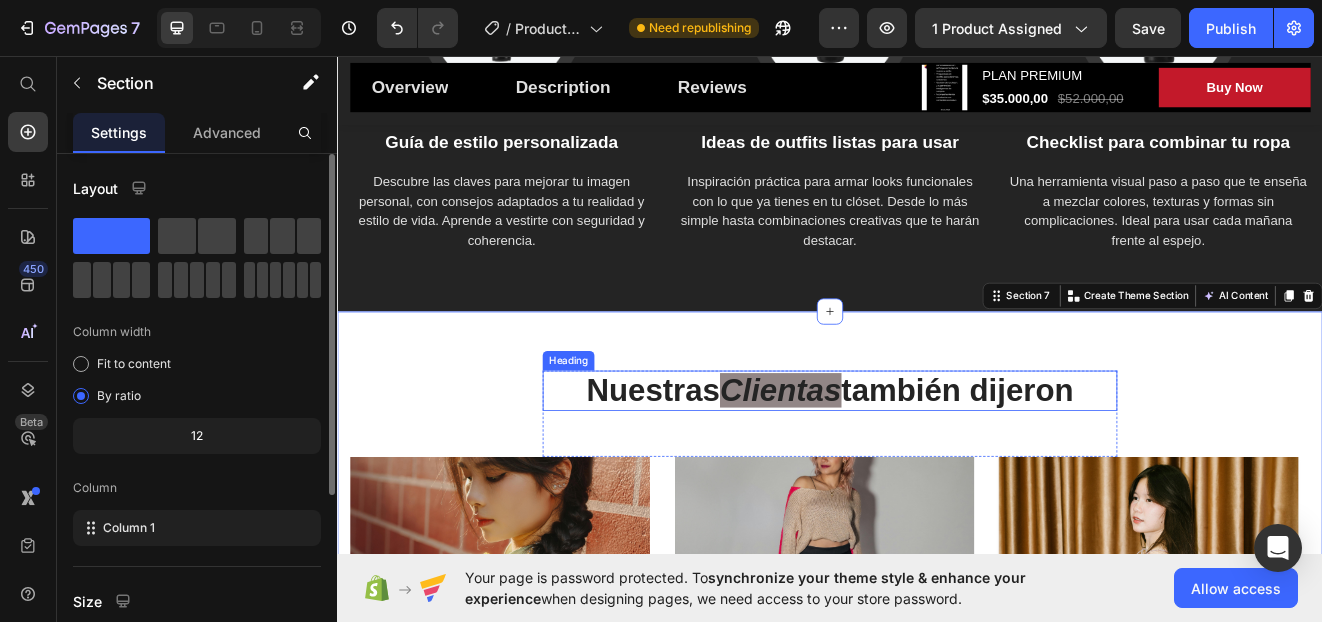 click on "Clientas" at bounding box center [877, 464] 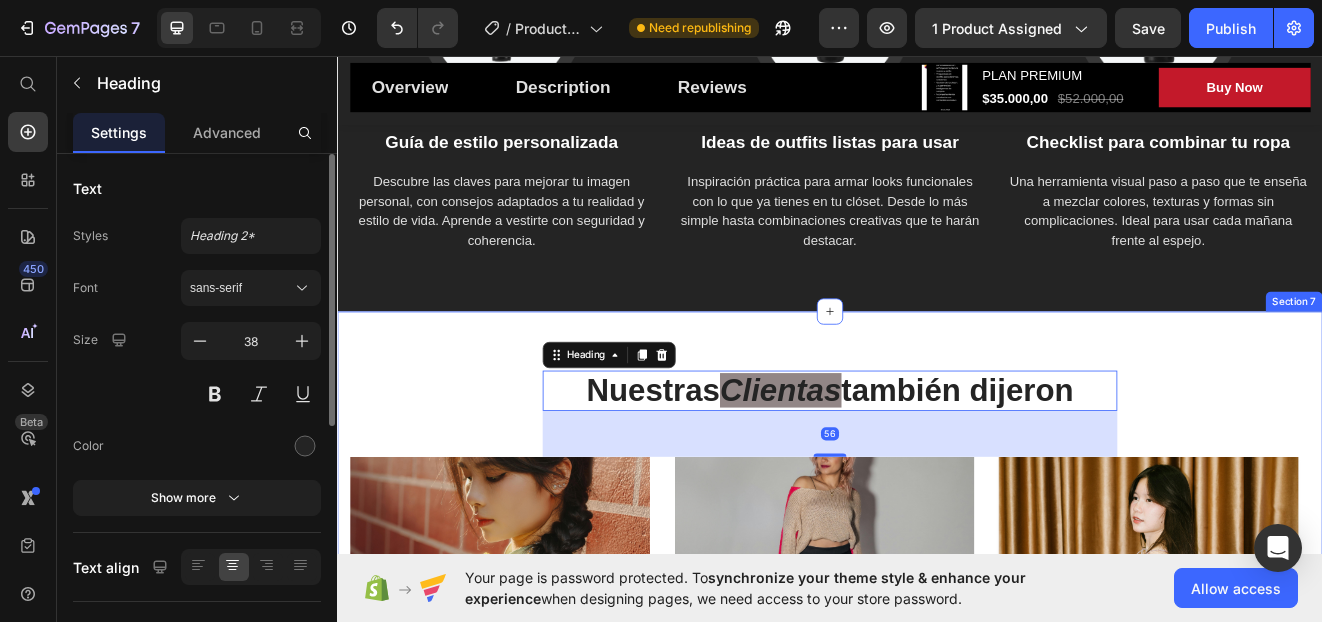 click on "Nuestras  Clientas  también dijeron Heading   56 Row Image                Icon                Icon                Icon                Icon                Icon Icon List Hoz Row Row Image valeria manzano Text block Image Row “Siempre sentía que tenía ropa pero nada qué ponerme. Con el plan básico aprendí a combinar lo que ya tenía y a verme bien sin tener que comprar más. Ahora me siento más segura y me gusta cómo me veo. ¡Gracias por hacerlo tan fácil!” Text block
Icon 230 Text block Icon List
Icon 0 Text block Icon List Row Feb 22, 2025 Text block Row Row Row Image                Icon                Icon                Icon                Icon                Icon Icon List Hoz Row Row Image Nicol  Text block Image Row “El plan premium fue más que una asesoría, fue una transformación. Me enseñaron a vestir según mi cuerpo, mis colores y mi estilo. Cada video y tip me ayudó a encontrarme. ¡Hoy me visto con intención y eso se nota!” Text block Icon 0" at bounding box center (937, 795) 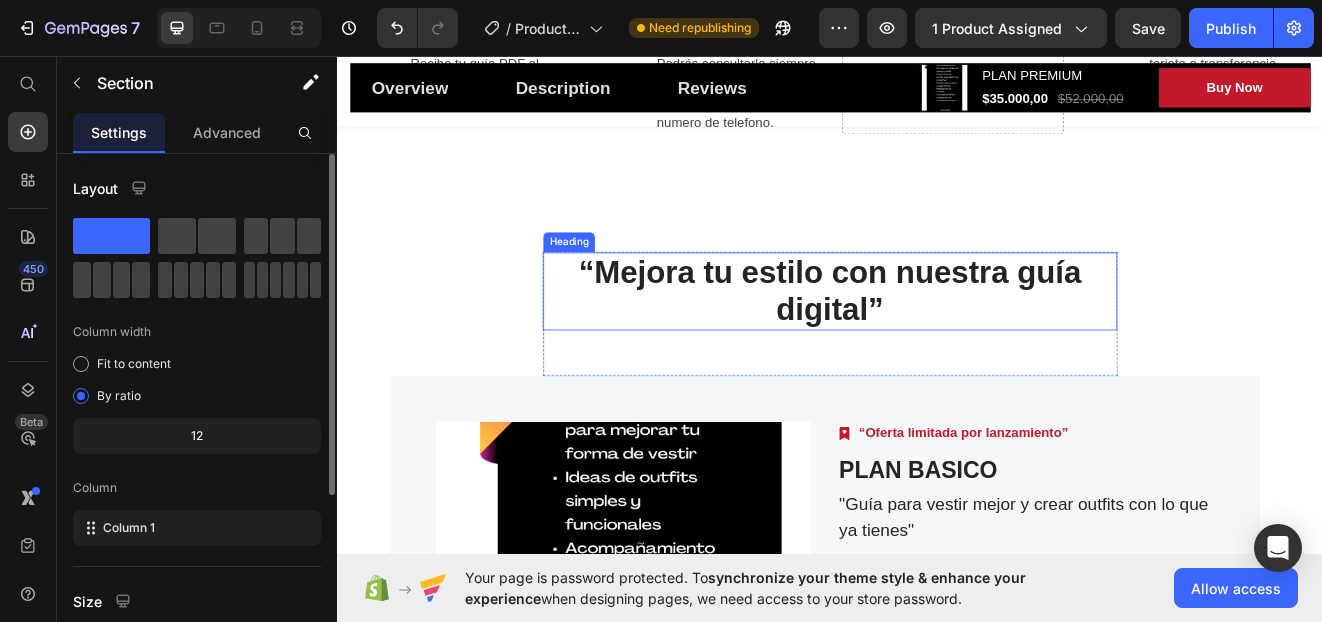 scroll, scrollTop: 6829, scrollLeft: 0, axis: vertical 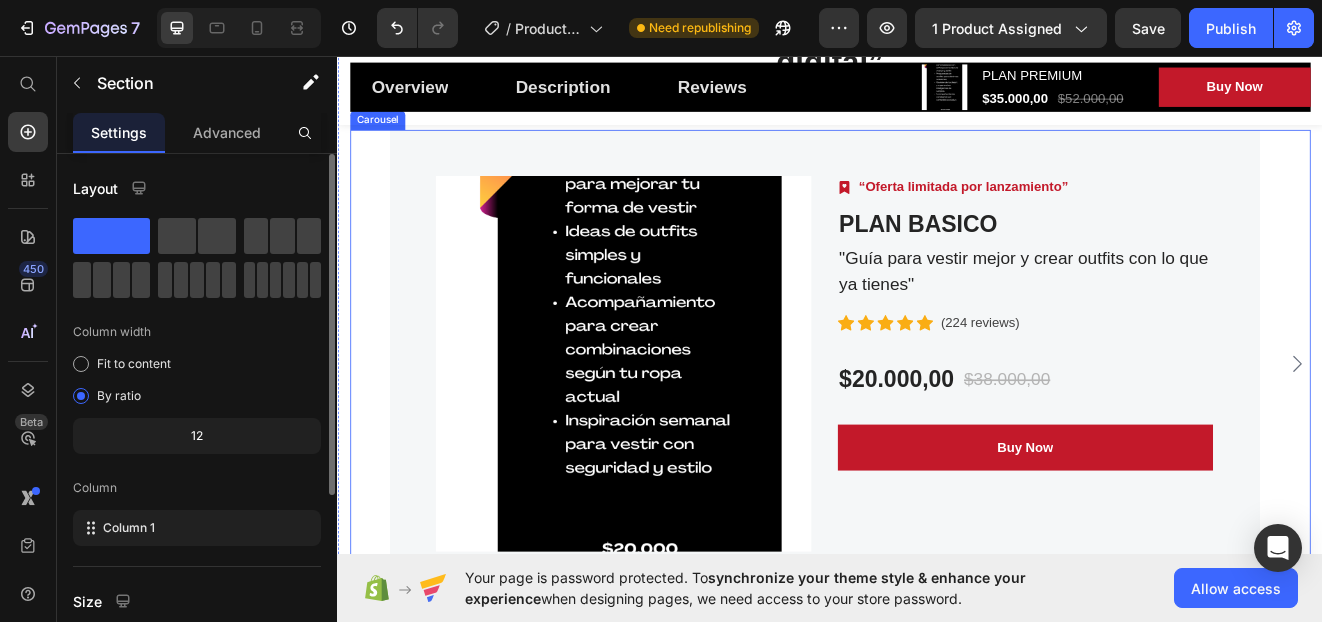 click 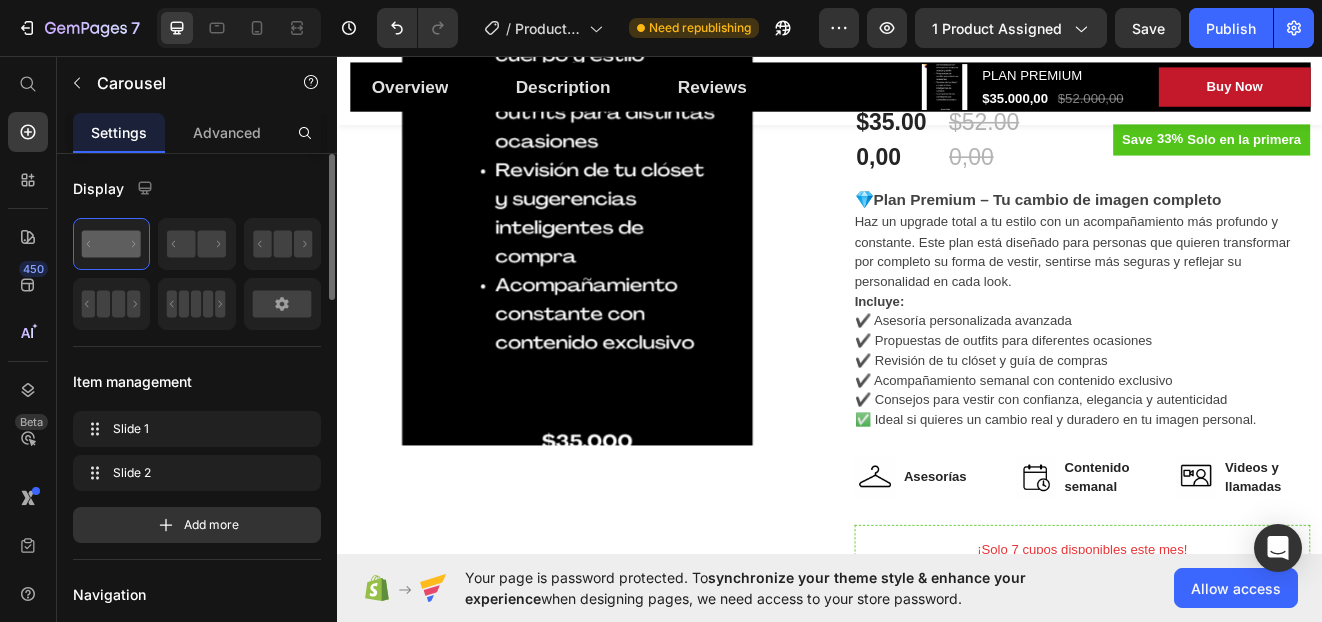 scroll, scrollTop: 629, scrollLeft: 0, axis: vertical 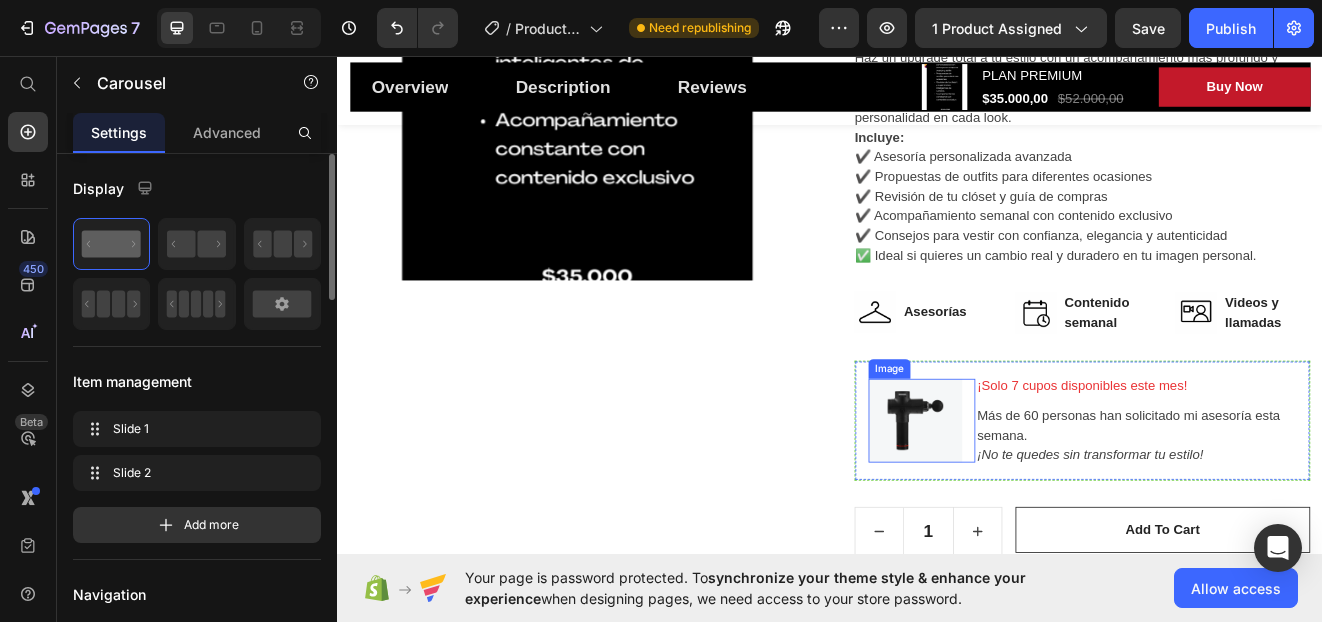 click at bounding box center [1049, 501] 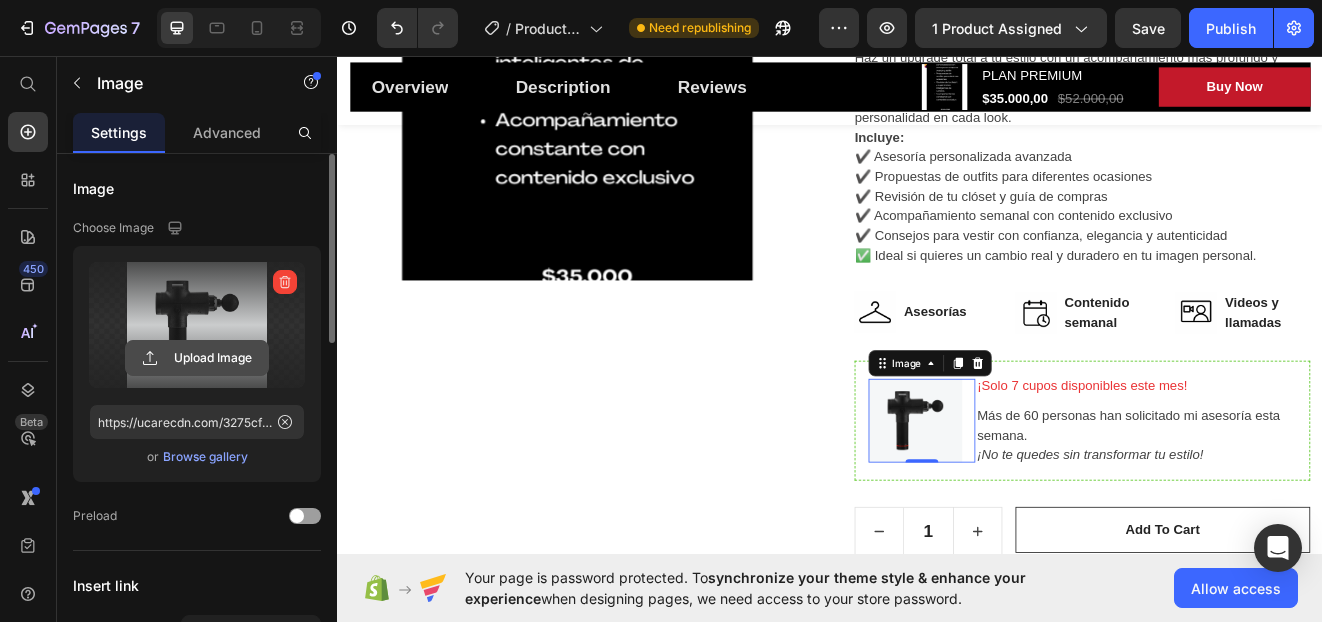 click 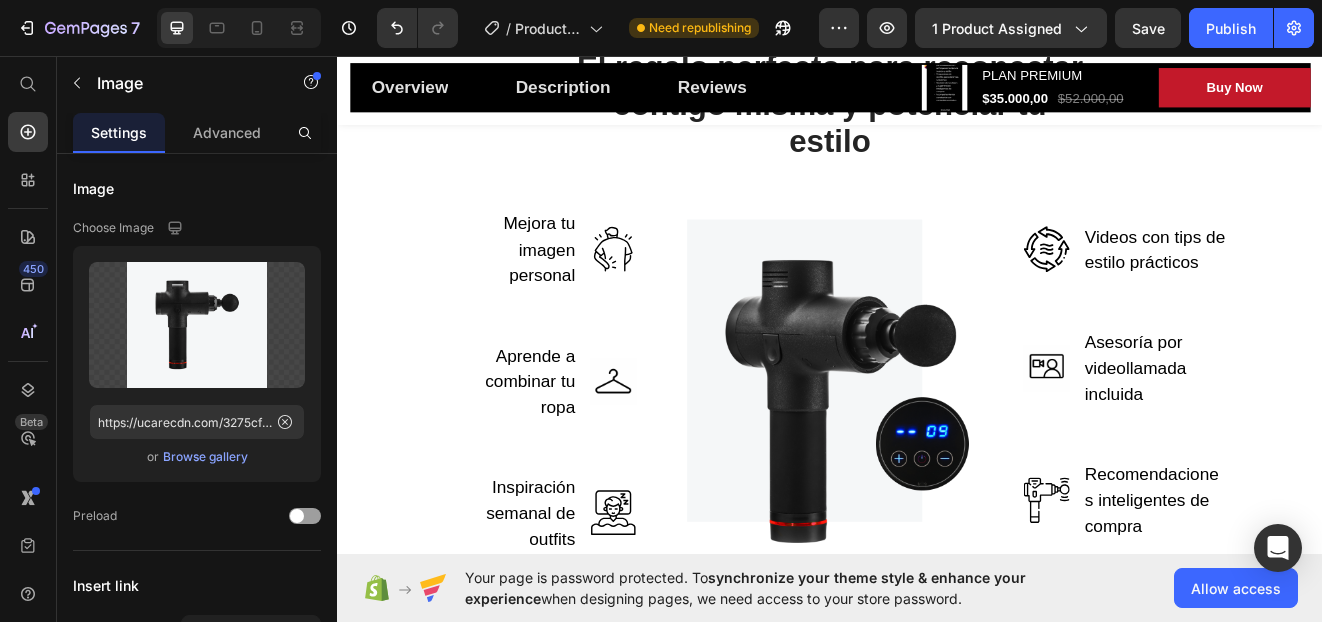 scroll, scrollTop: 4329, scrollLeft: 0, axis: vertical 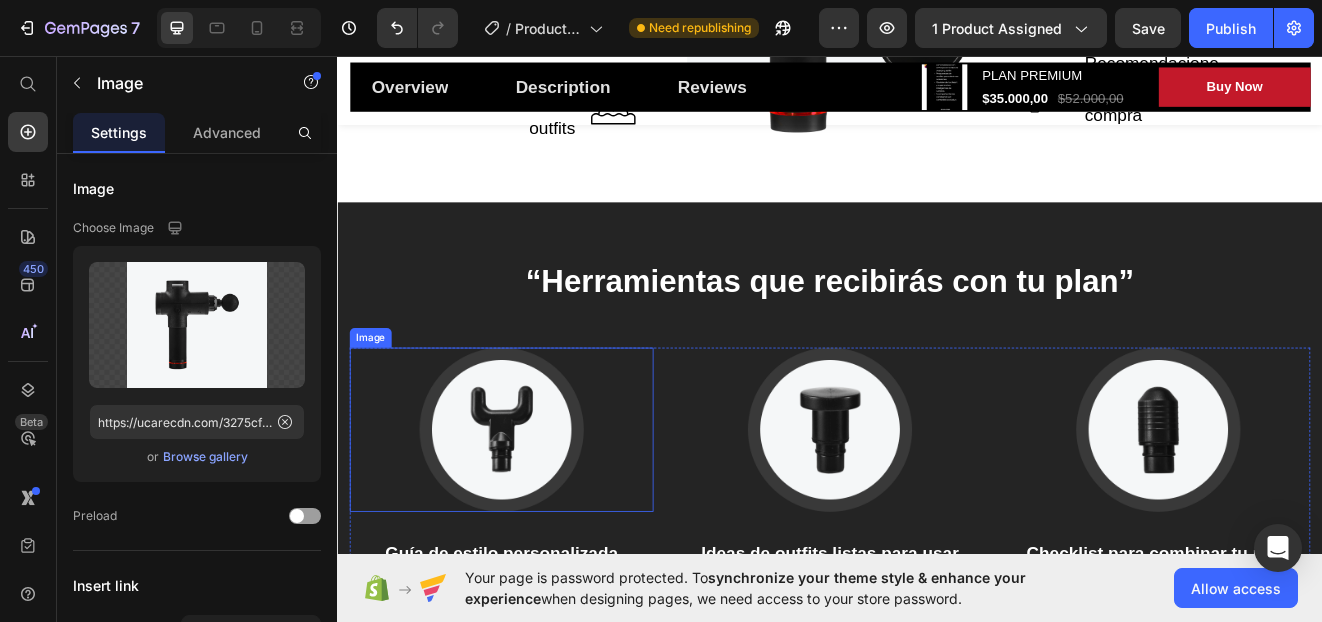 click at bounding box center [537, 512] 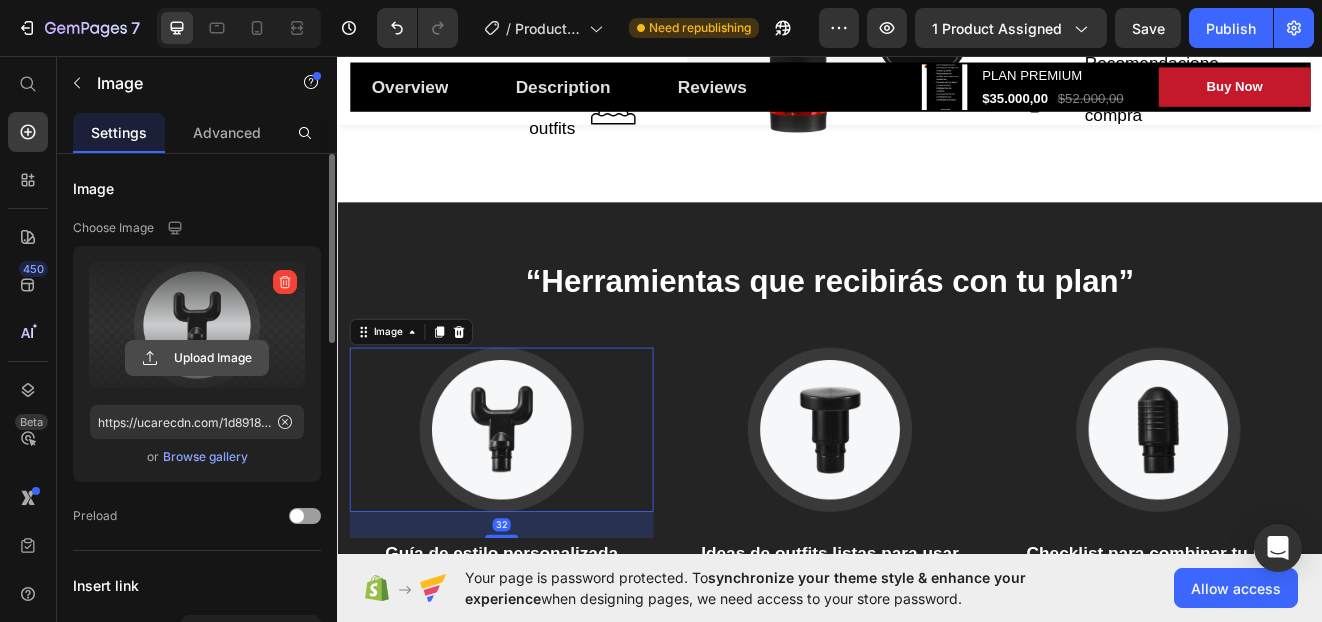 click 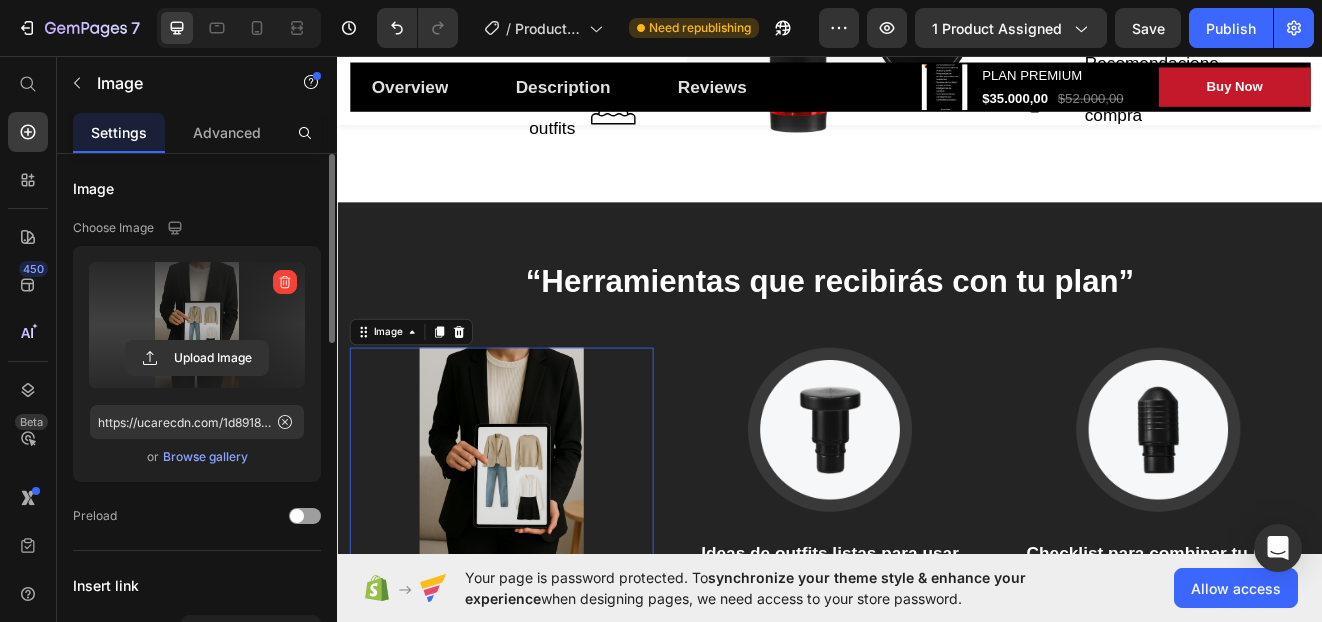 type on "https://cdn.shopify.com/s/files/1/0945/9050/1186/files/gempages_574890297410978928-12d827d9-f322-4478-8a8a-db501cd1877e.png" 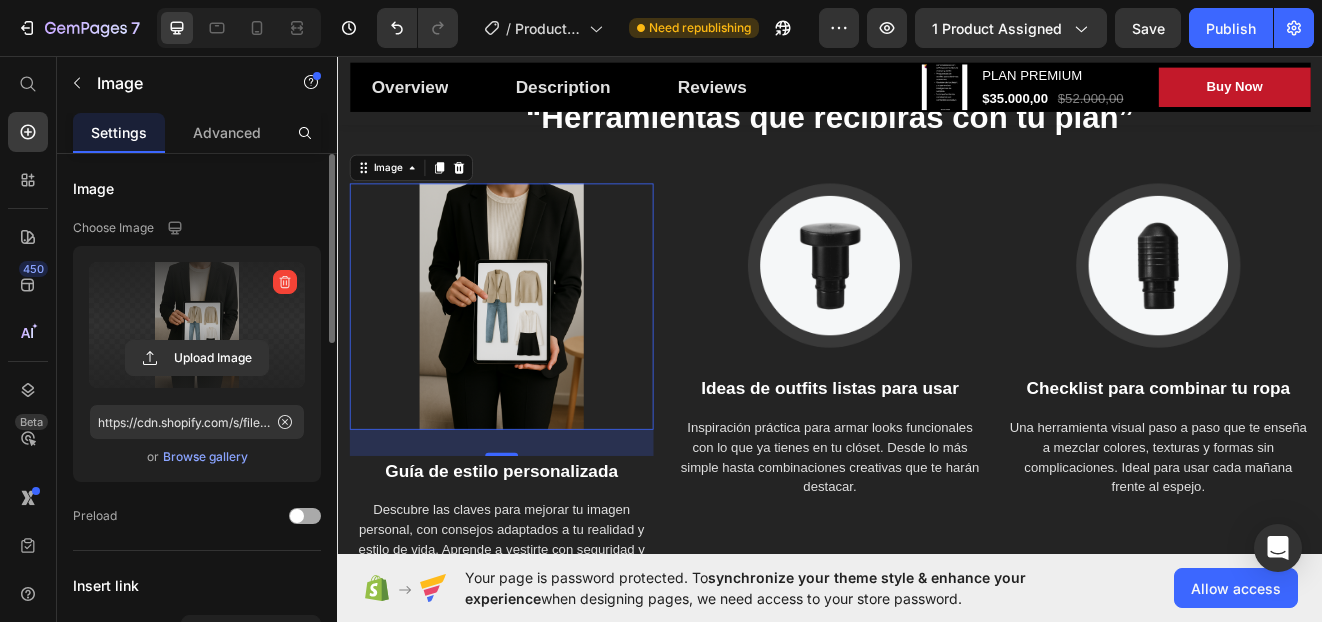 scroll, scrollTop: 4629, scrollLeft: 0, axis: vertical 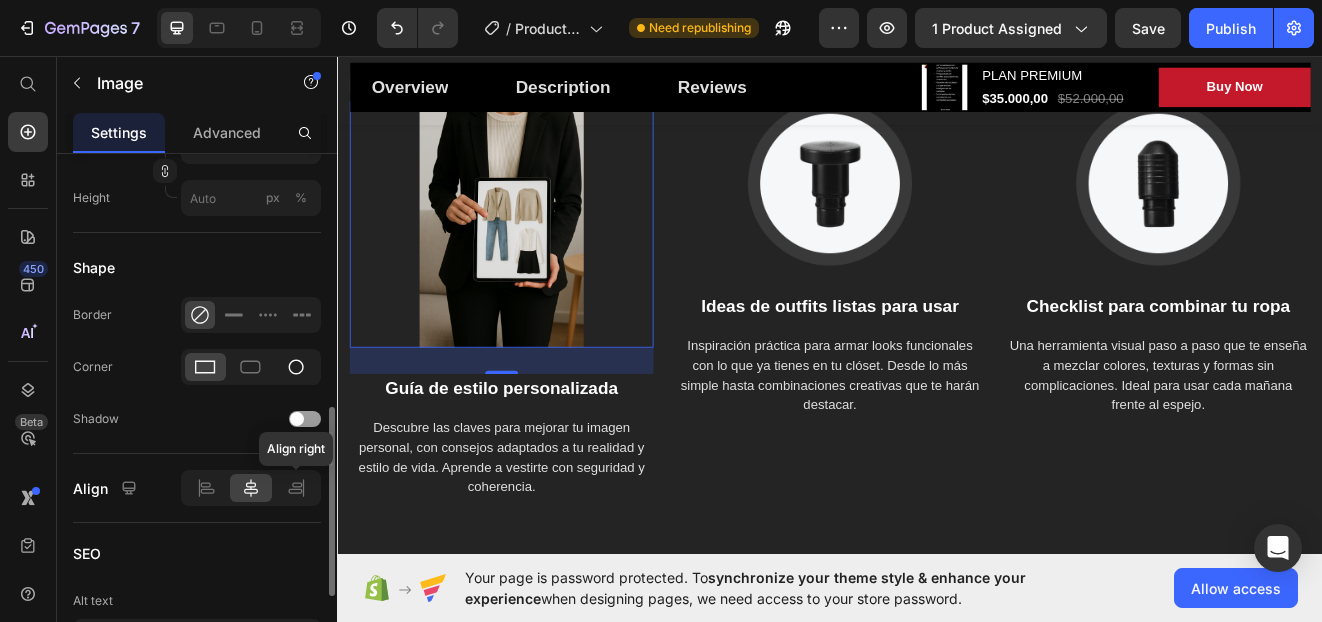 click 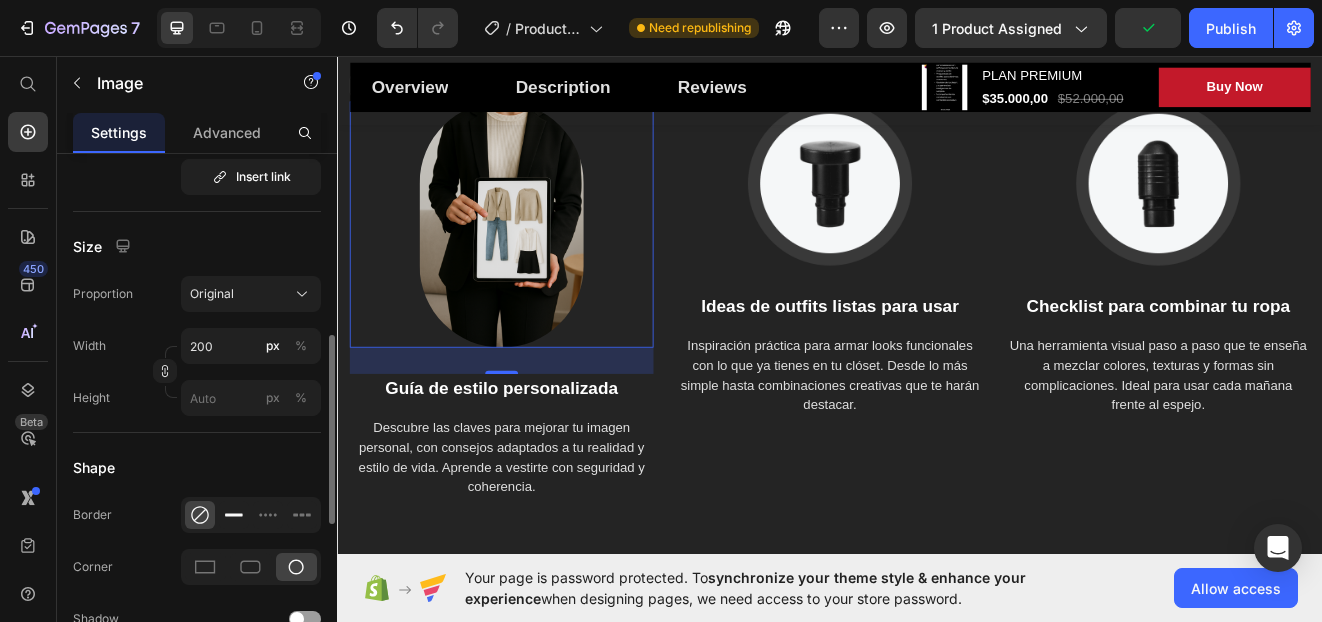 scroll, scrollTop: 400, scrollLeft: 0, axis: vertical 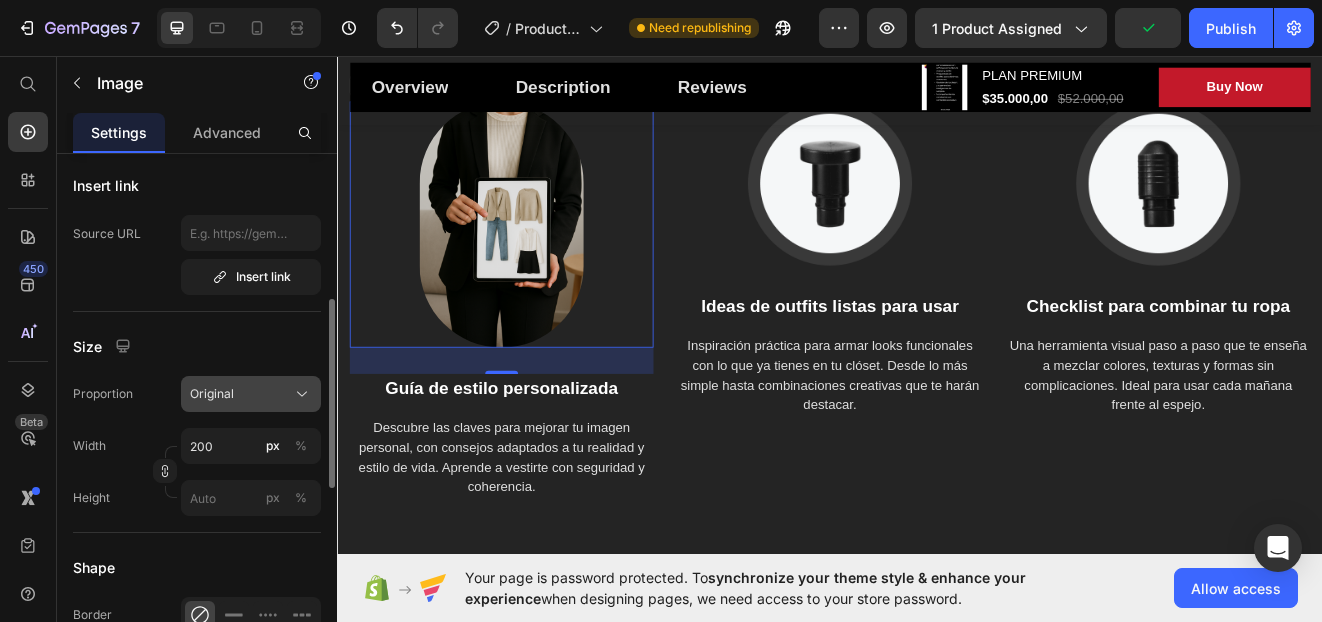 click on "Original" 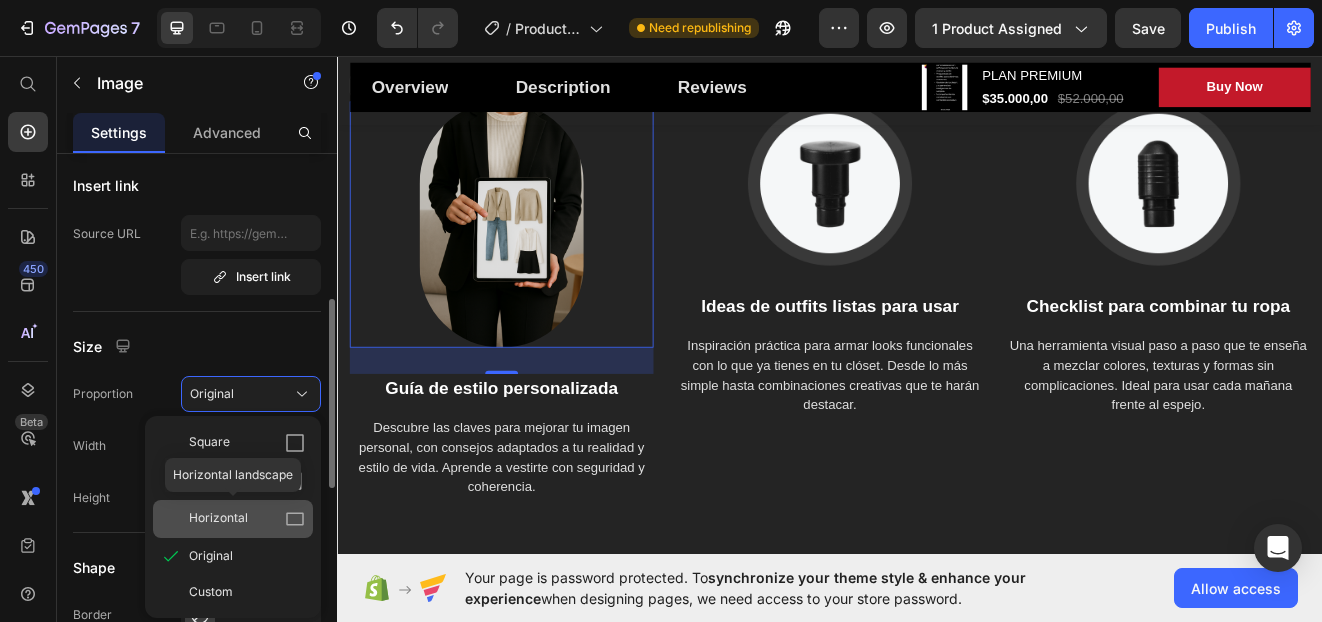click on "Horizontal" 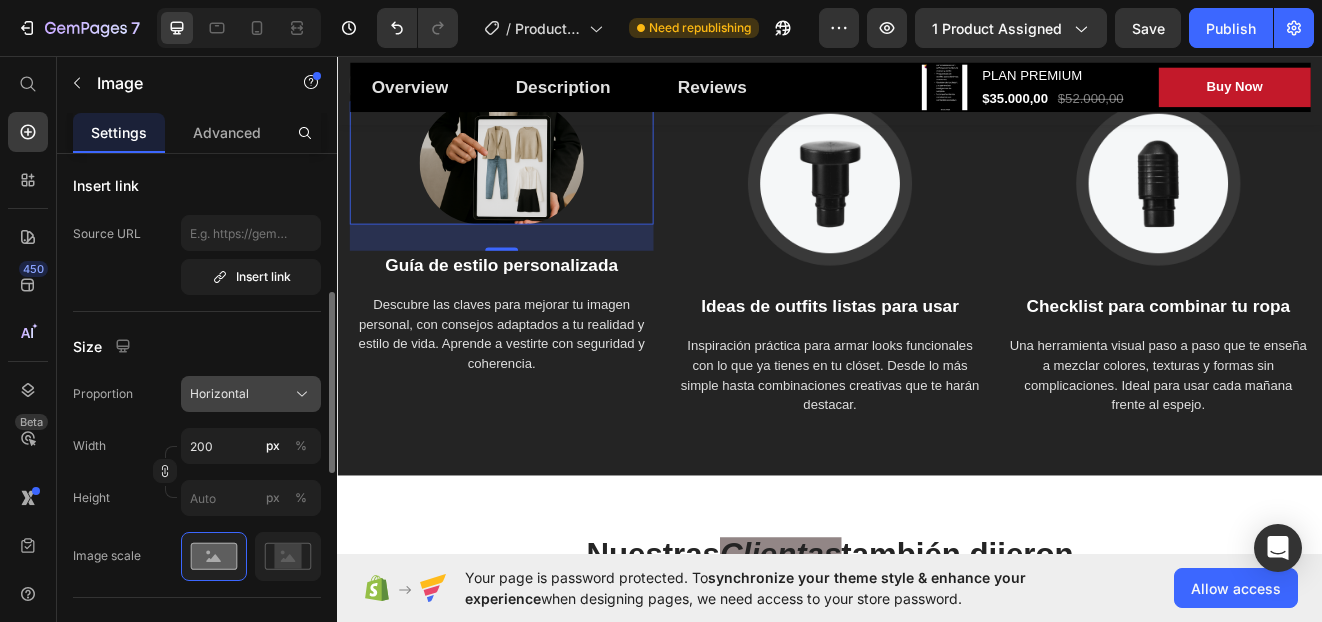 click on "Horizontal" at bounding box center [219, 394] 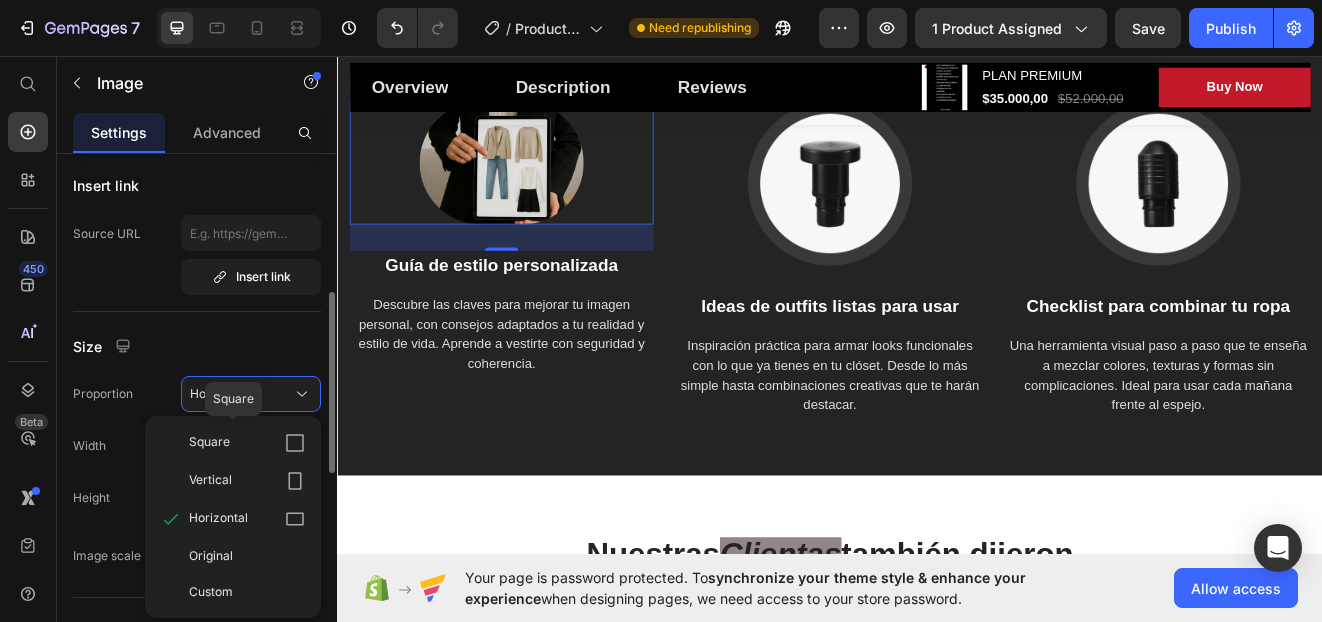 click on "Square" at bounding box center [247, 443] 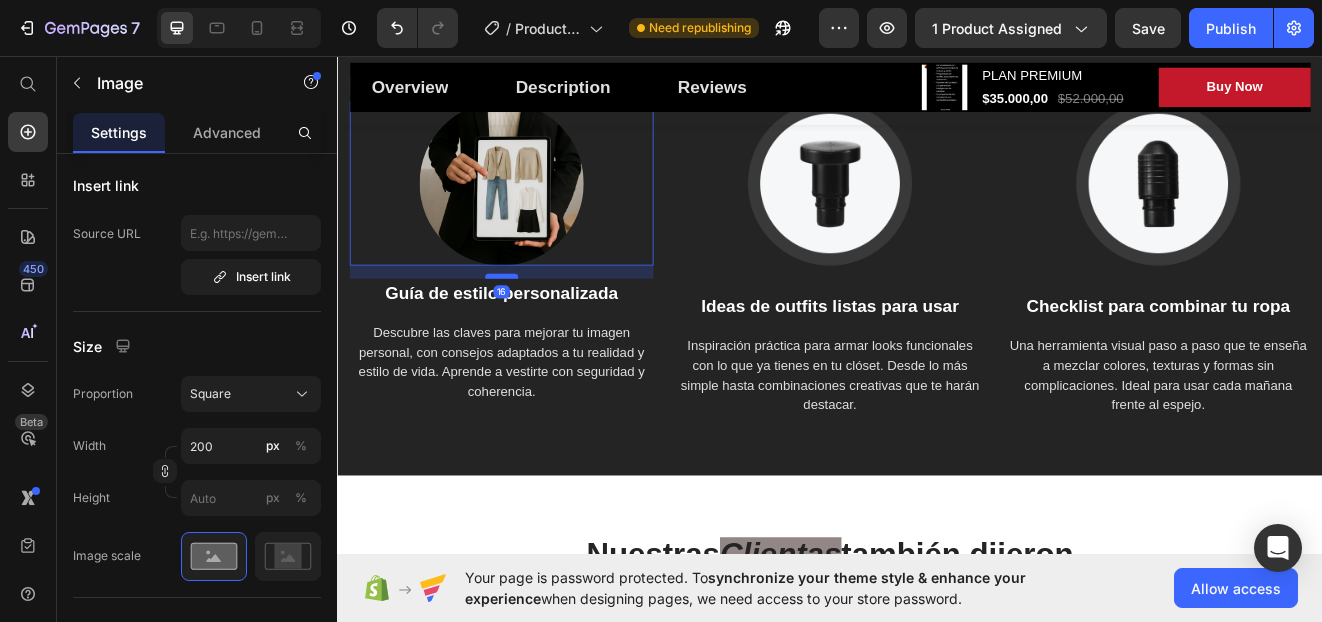 drag, startPoint x: 542, startPoint y: 340, endPoint x: 542, endPoint y: 324, distance: 16 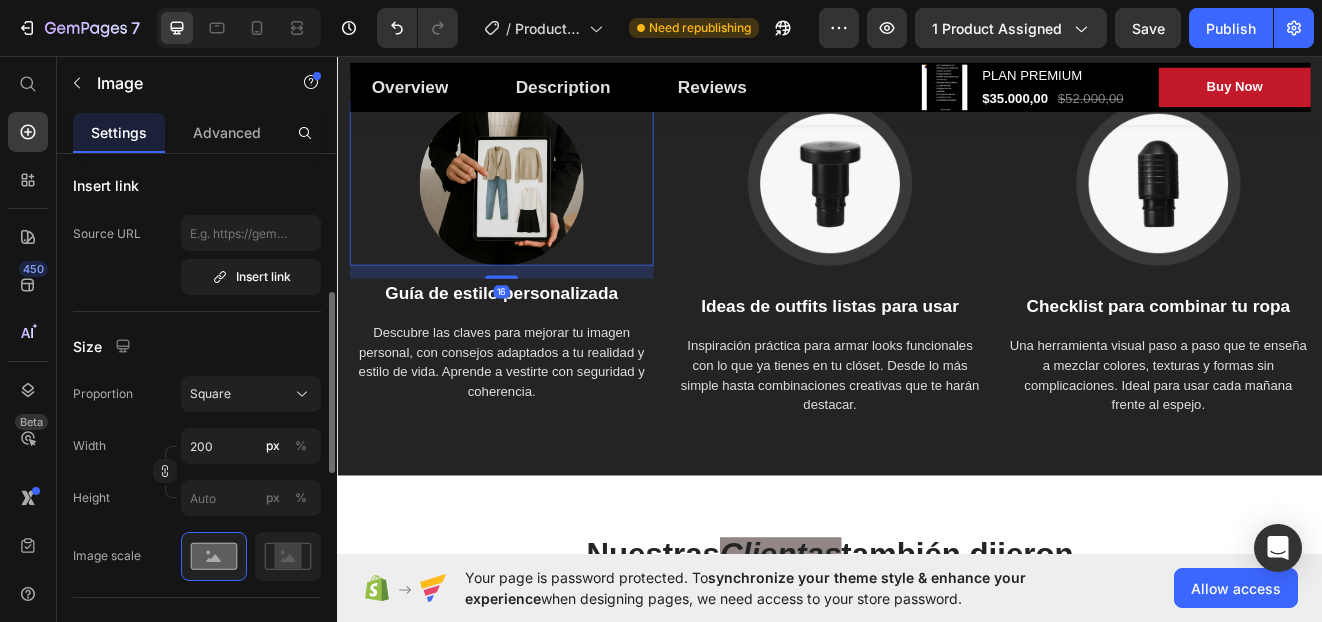 scroll, scrollTop: 500, scrollLeft: 0, axis: vertical 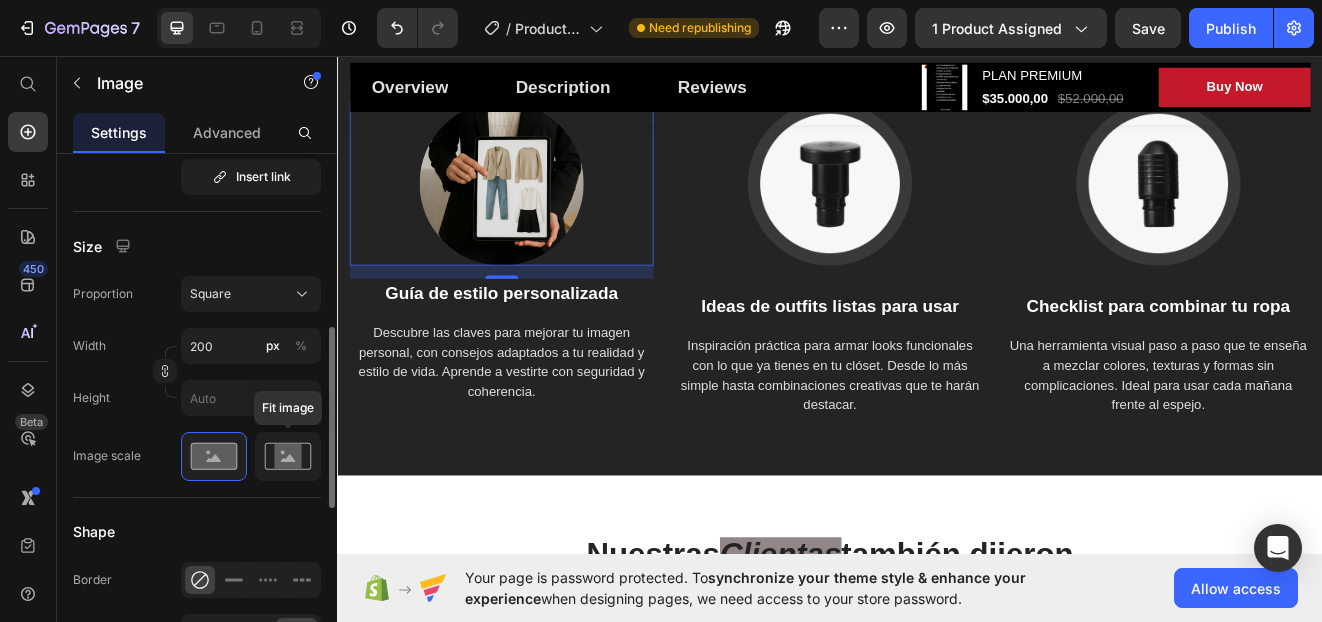 click 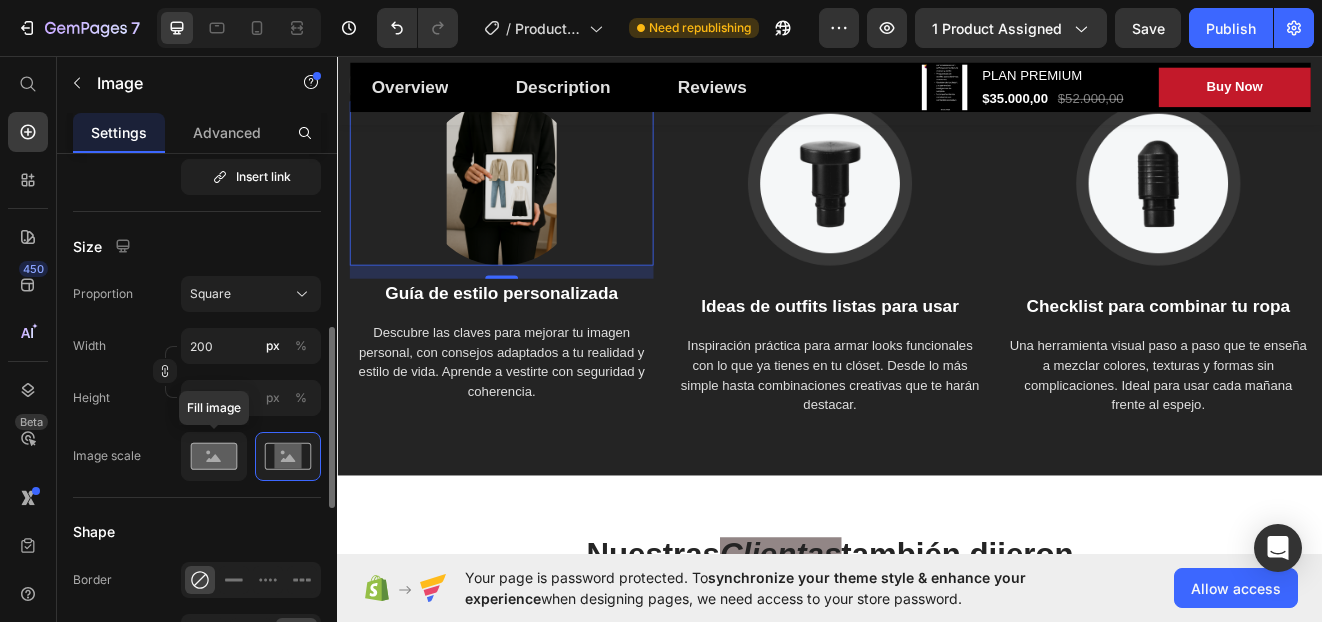 click 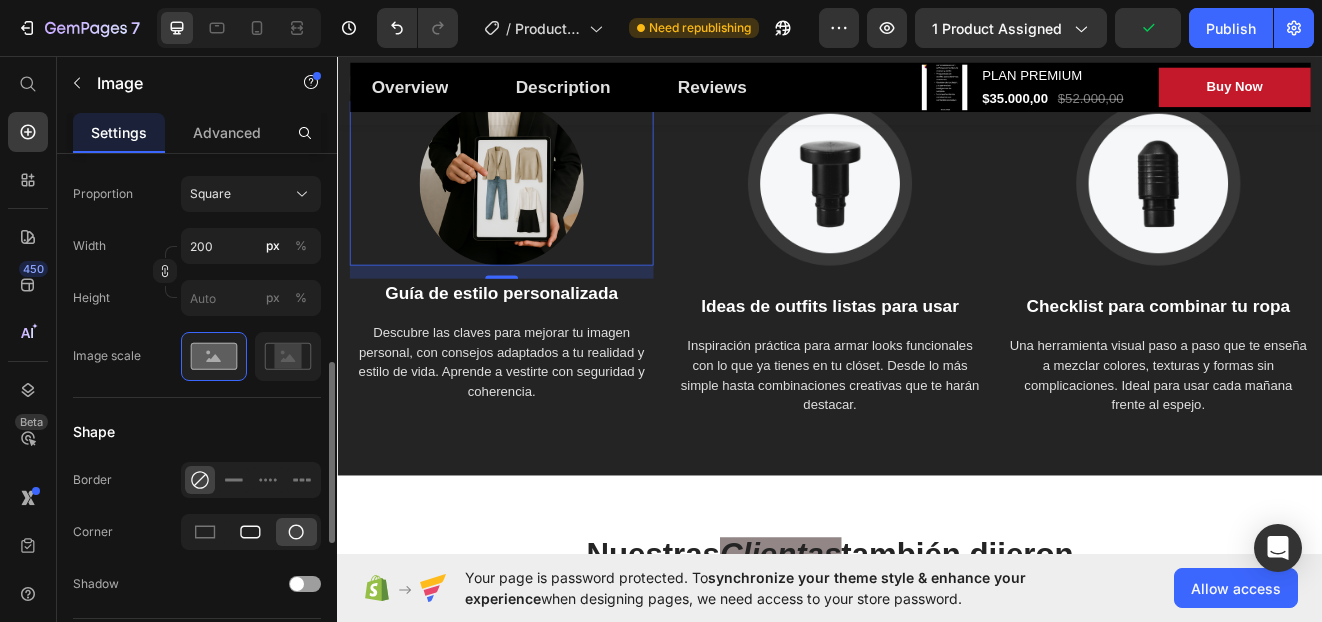 scroll, scrollTop: 700, scrollLeft: 0, axis: vertical 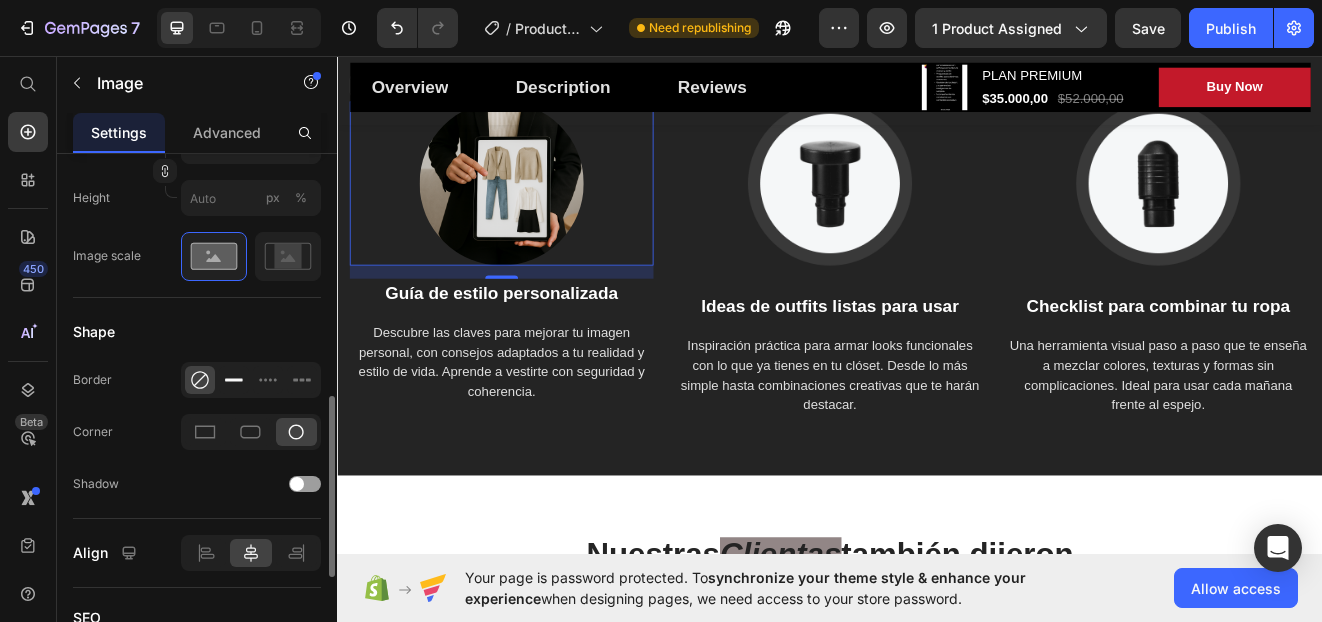 click 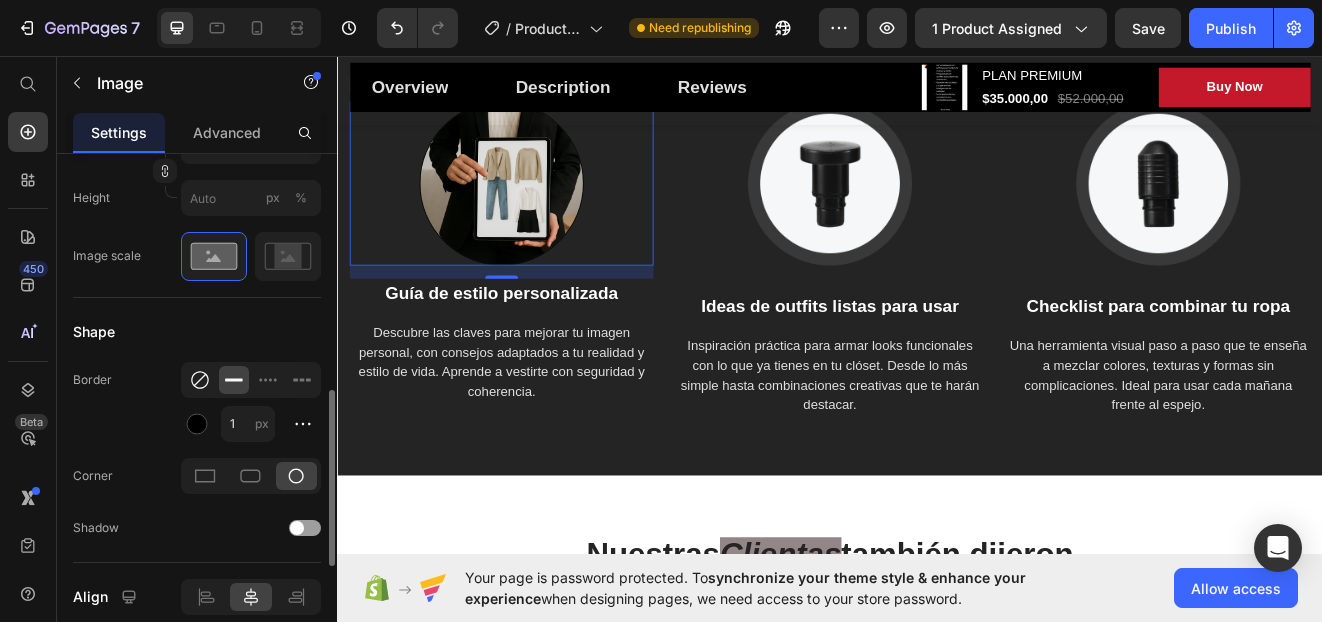 click 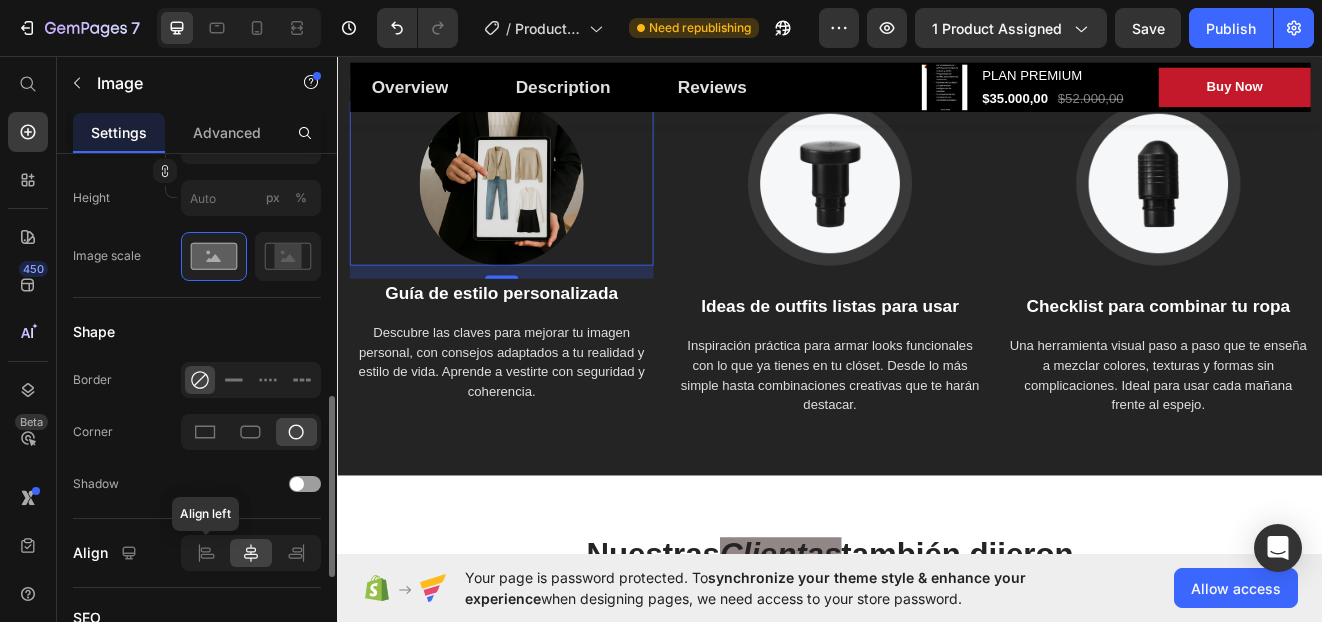 click on "Align left" 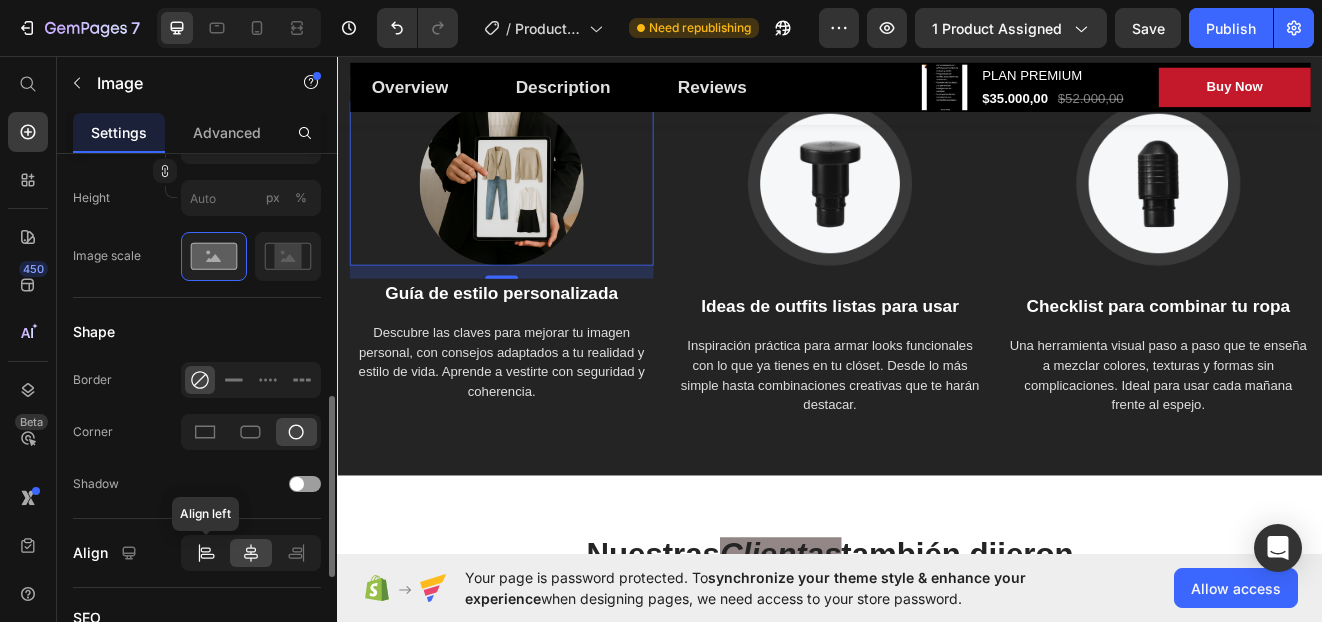 click 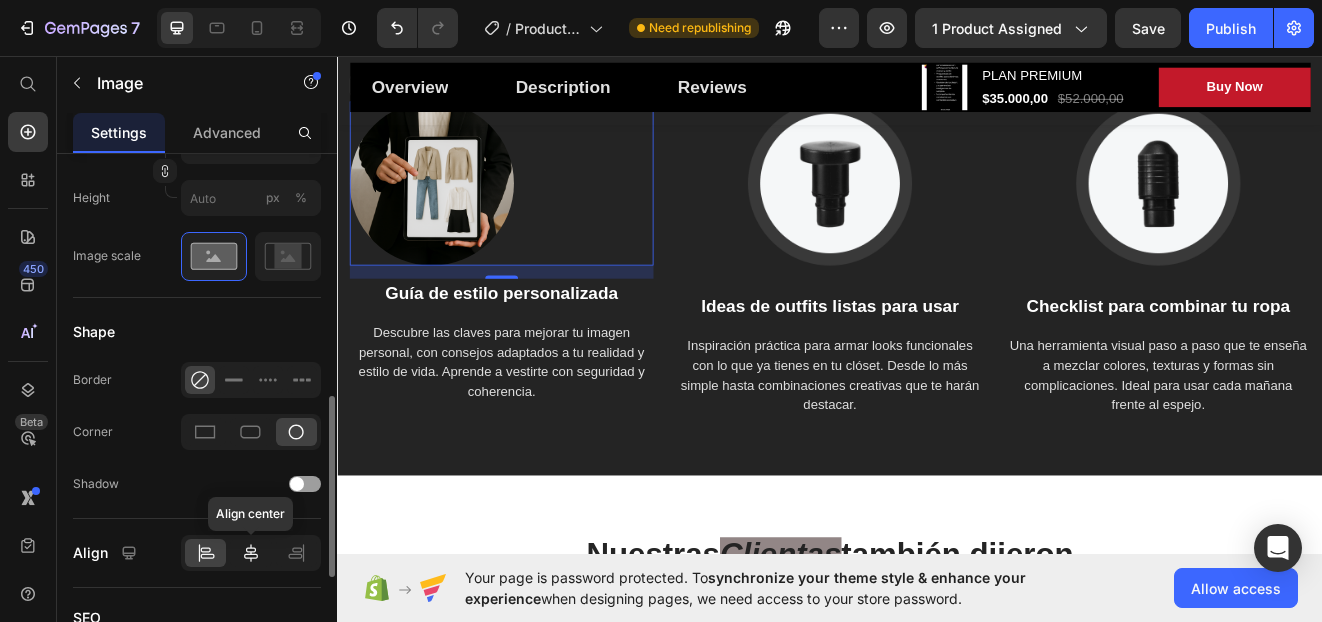 click 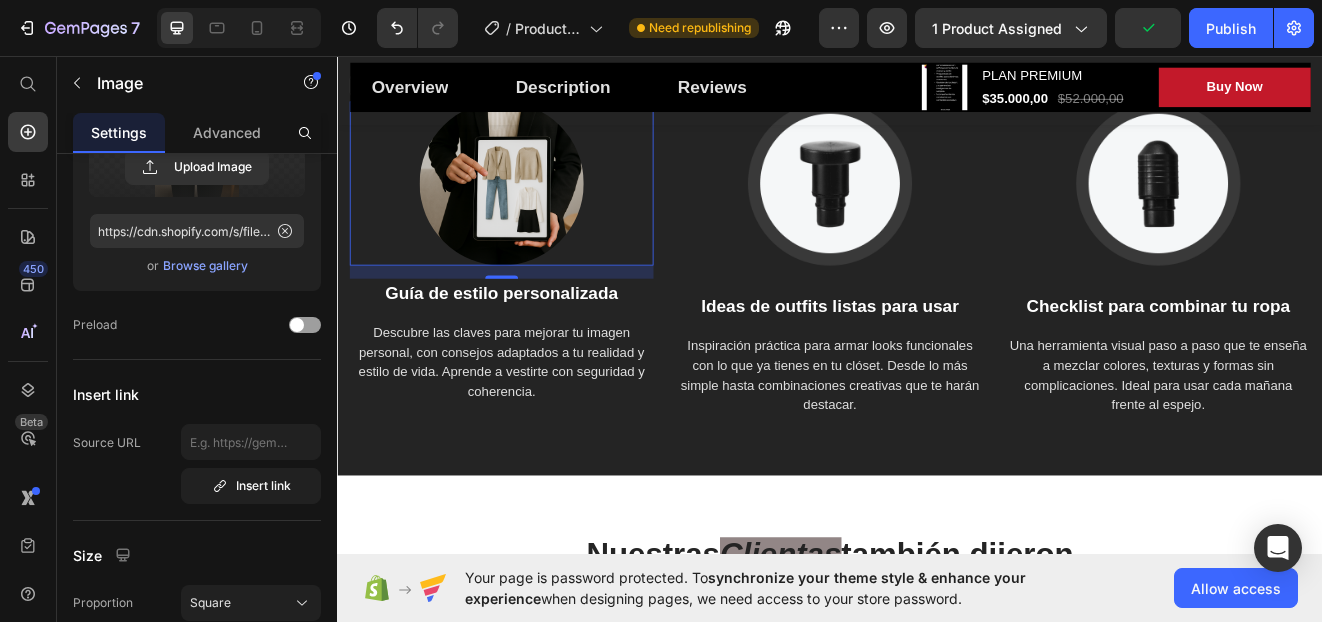 scroll, scrollTop: 0, scrollLeft: 0, axis: both 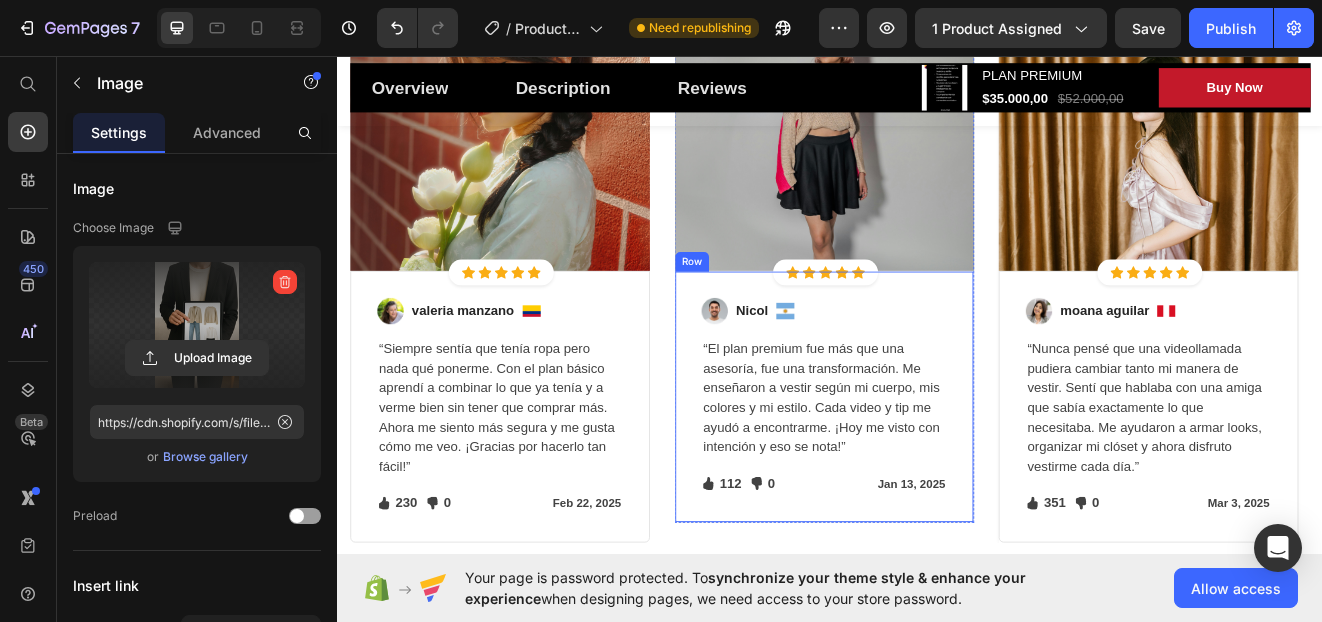 click on "Image Nicol  Text block Image Row “El plan premium fue más que una asesoría, fue una transformación. Me enseñaron a vestir según mi cuerpo, mis colores y mi estilo. Cada video y tip me ayudó a encontrarme. ¡Hoy me visto con intención y eso se nota!” Text block
Icon 112 Text block Icon List
Icon 0 Text block Icon List Row Jan 13, 2025 Text block Row Row" at bounding box center [929, 472] 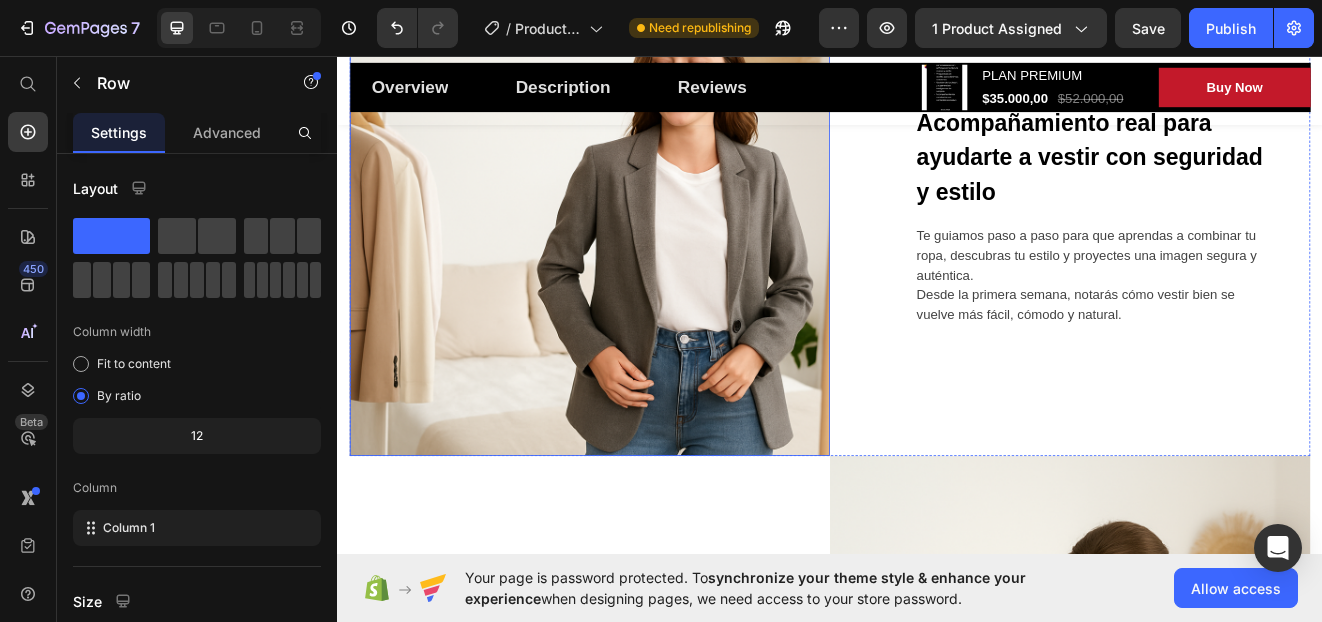 scroll, scrollTop: 2129, scrollLeft: 0, axis: vertical 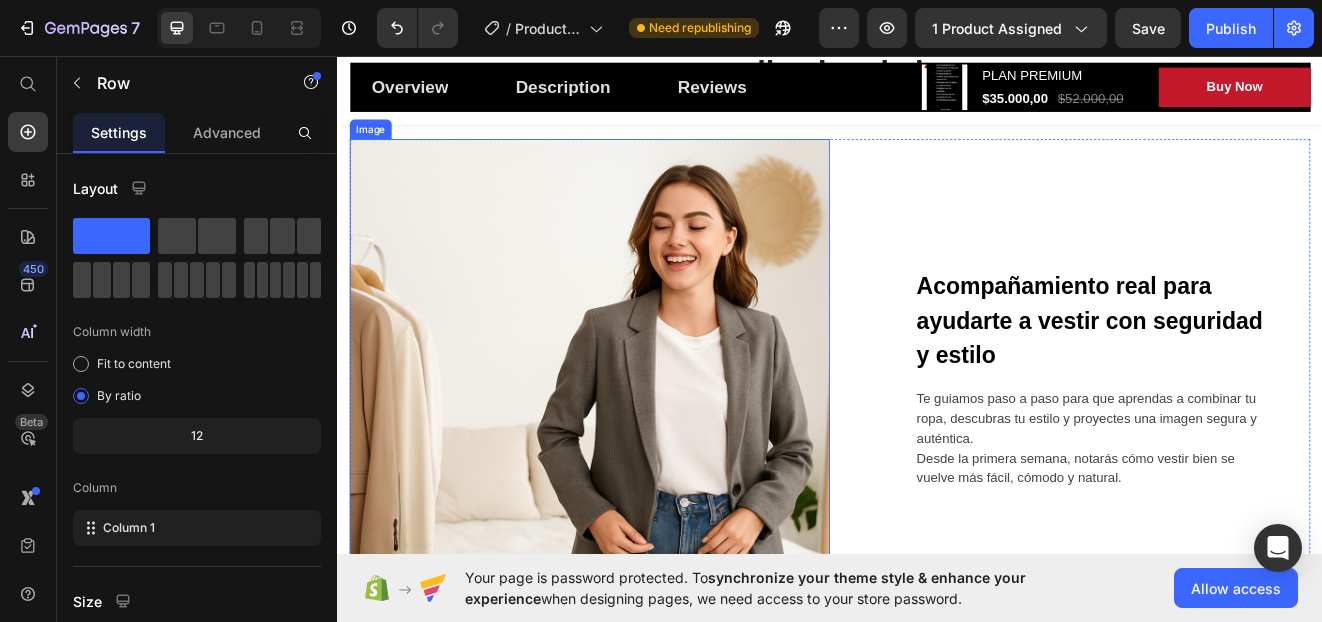 click at bounding box center (644, 450) 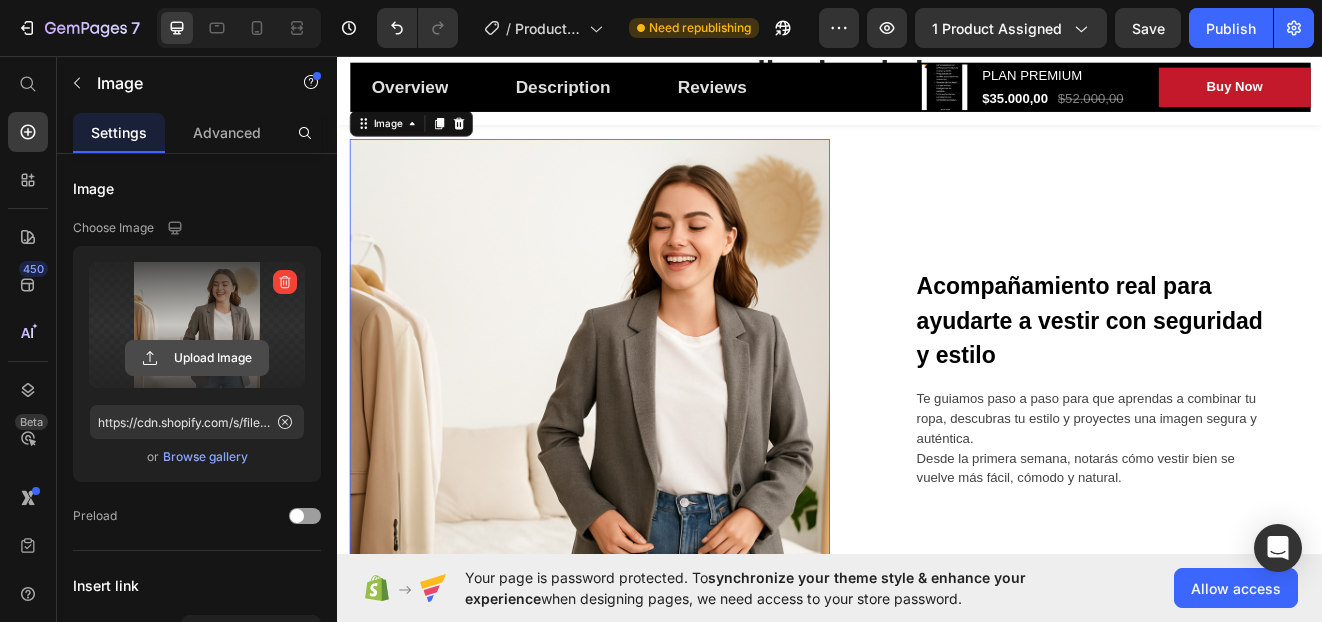 click 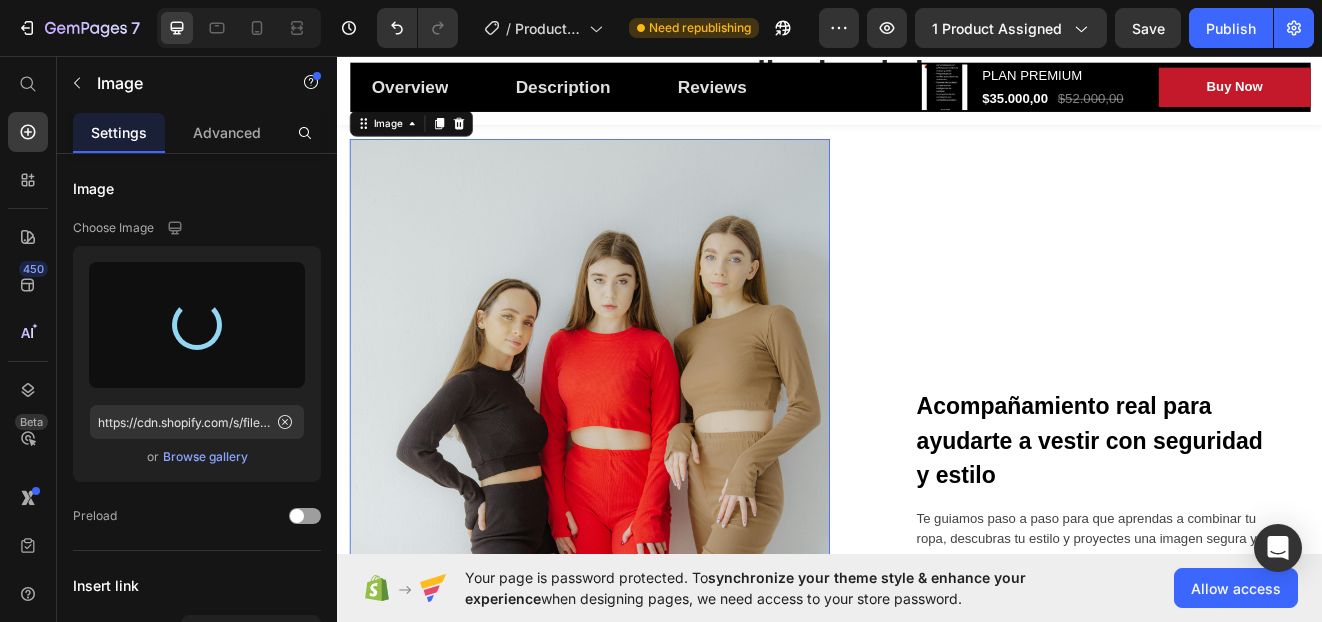 type on "https://cdn.shopify.com/s/files/1/0945/9050/1186/files/gempages_574890297410978928-ec56552d-af19-45b2-9da1-7d3164aa6cf9.jpg" 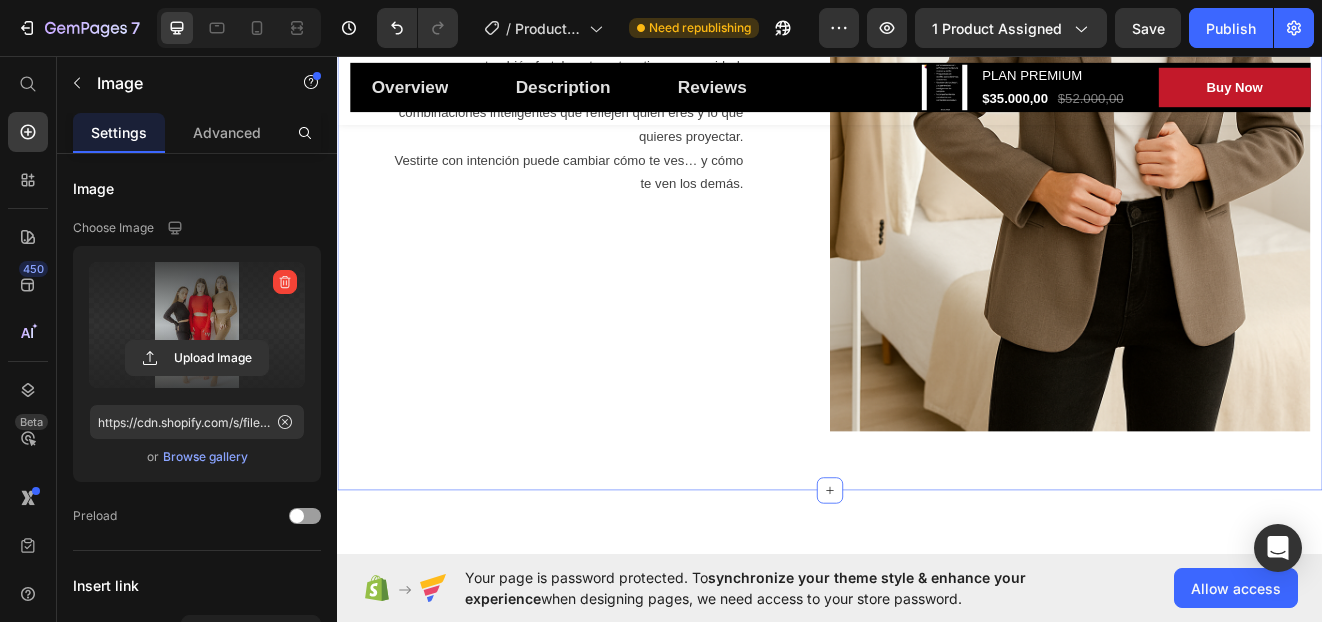 scroll, scrollTop: 3429, scrollLeft: 0, axis: vertical 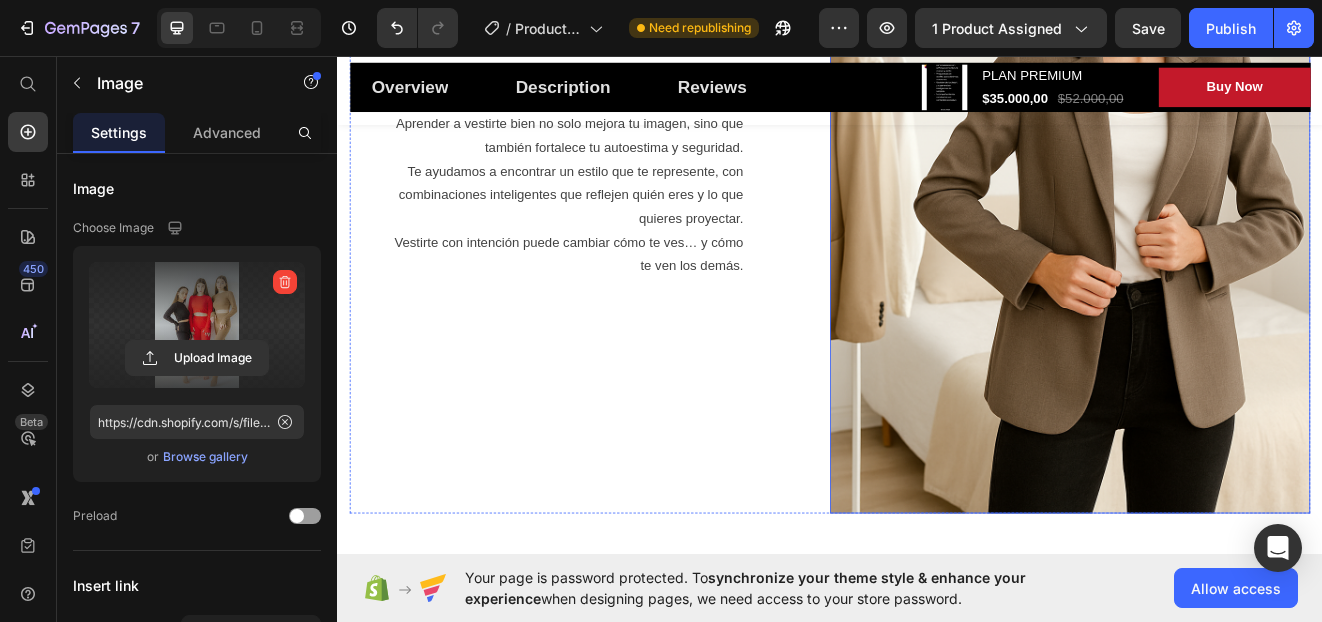 click at bounding box center [1229, 175] 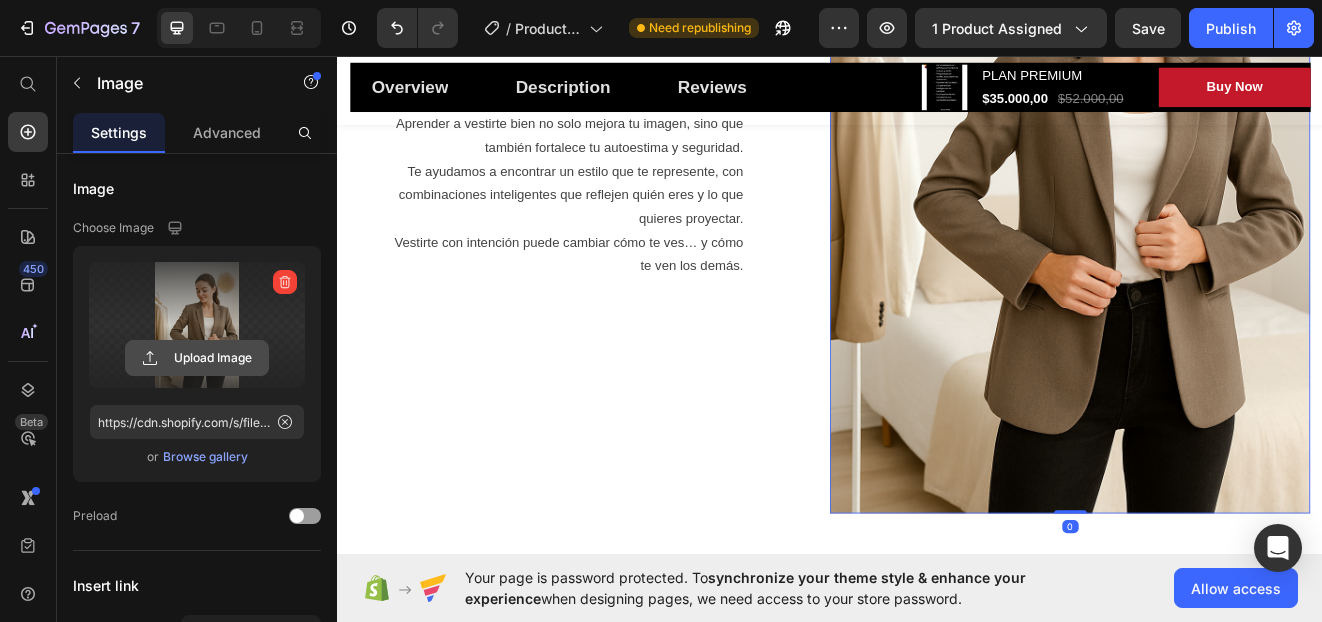 click 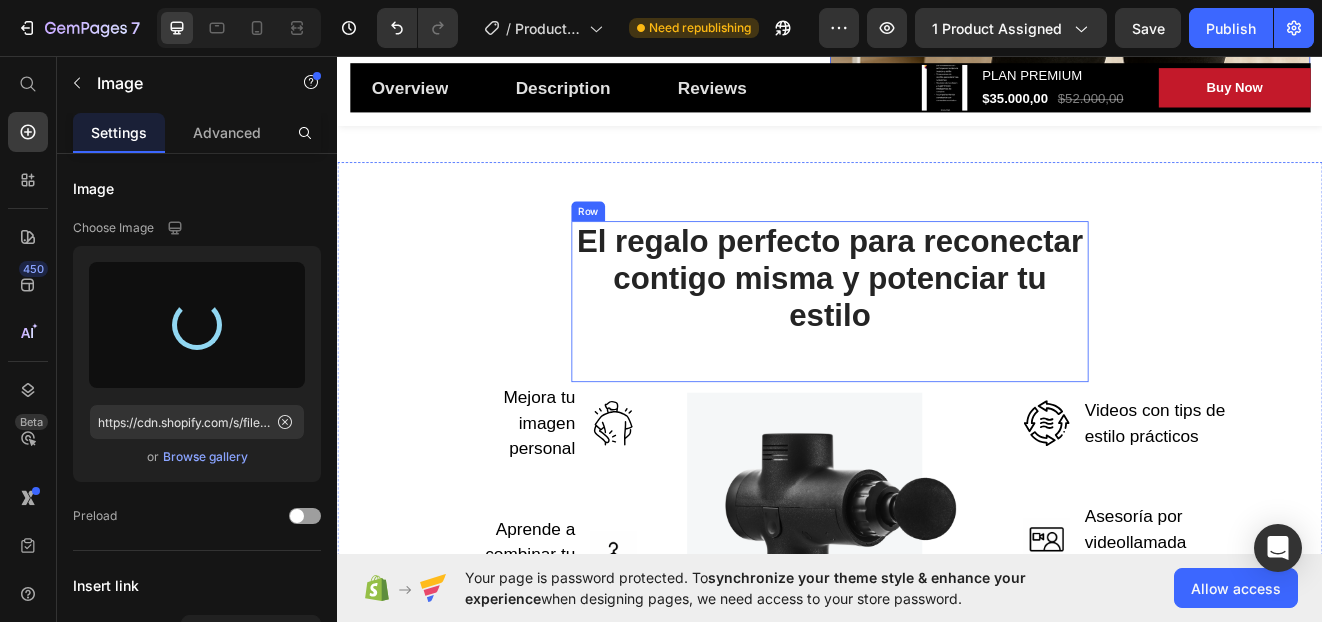 scroll, scrollTop: 4029, scrollLeft: 0, axis: vertical 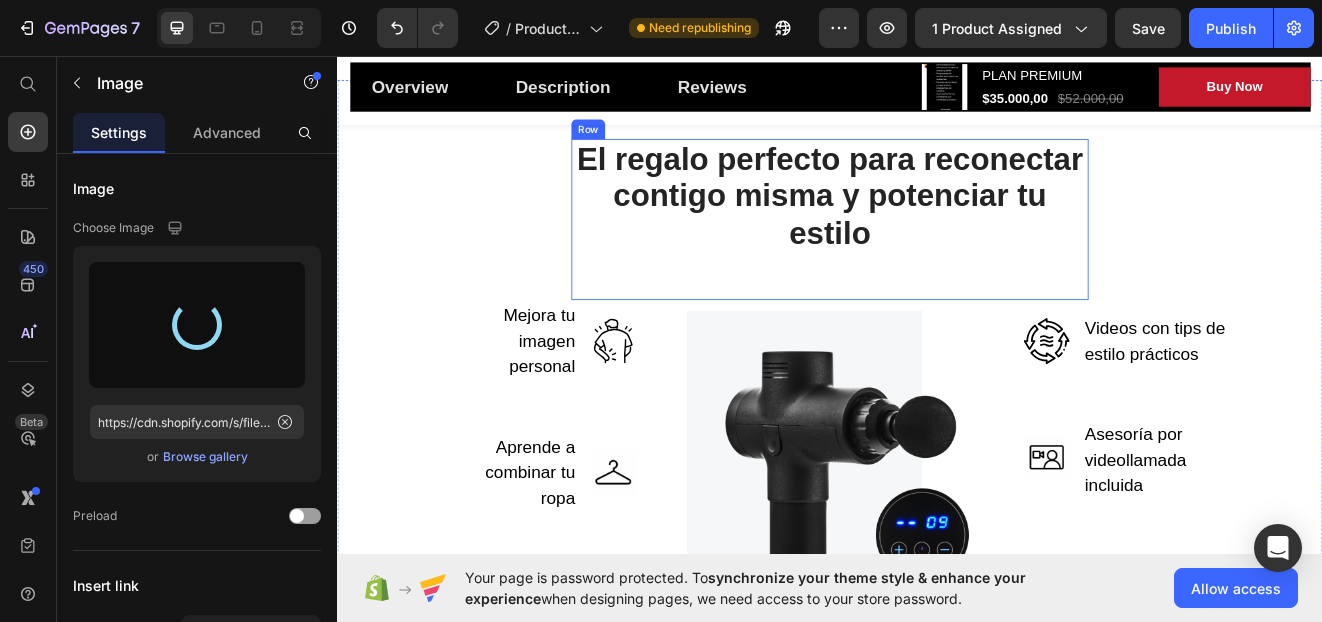 type on "https://cdn.shopify.com/s/files/1/0945/9050/1186/files/gempages_574890297410978928-fb22880f-5943-450a-9e80-d8b9045dfab2.jpg" 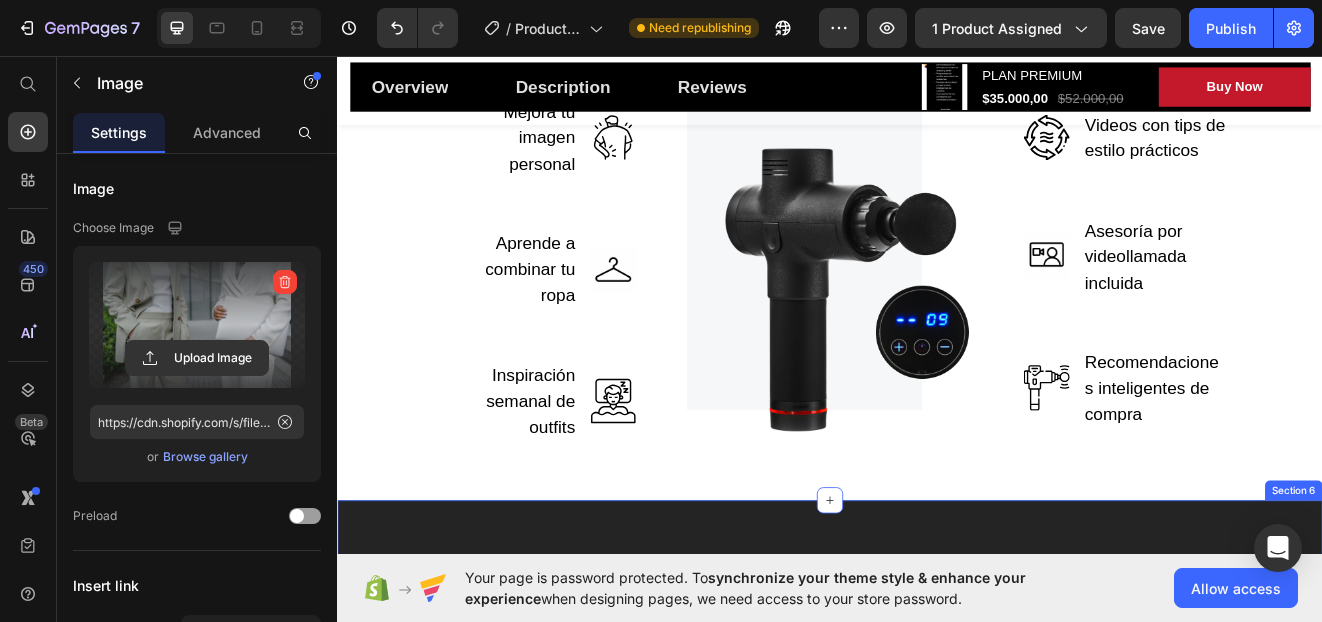 scroll, scrollTop: 4289, scrollLeft: 0, axis: vertical 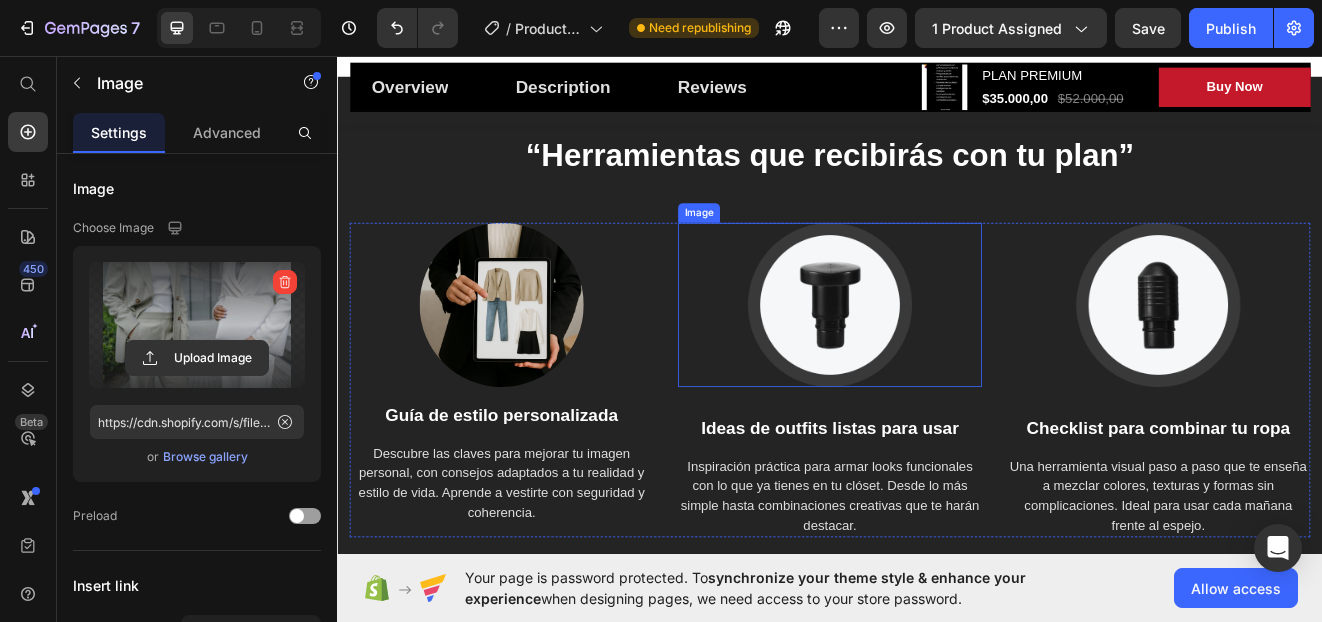 click at bounding box center [937, 360] 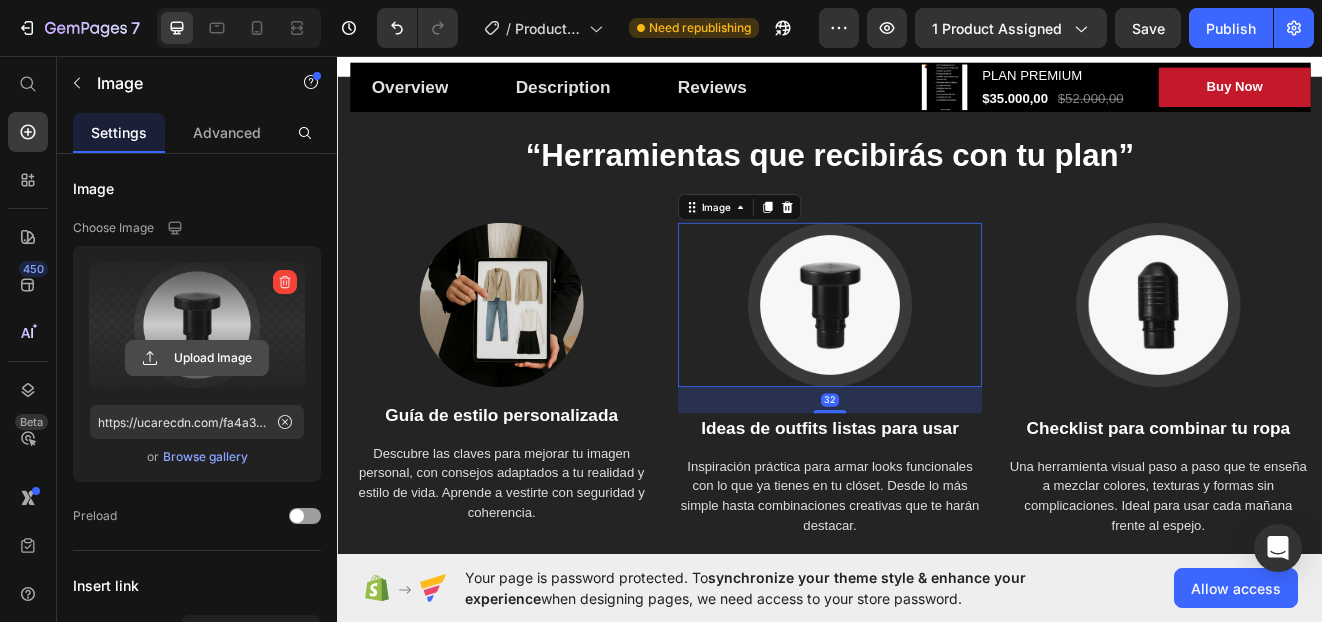 click 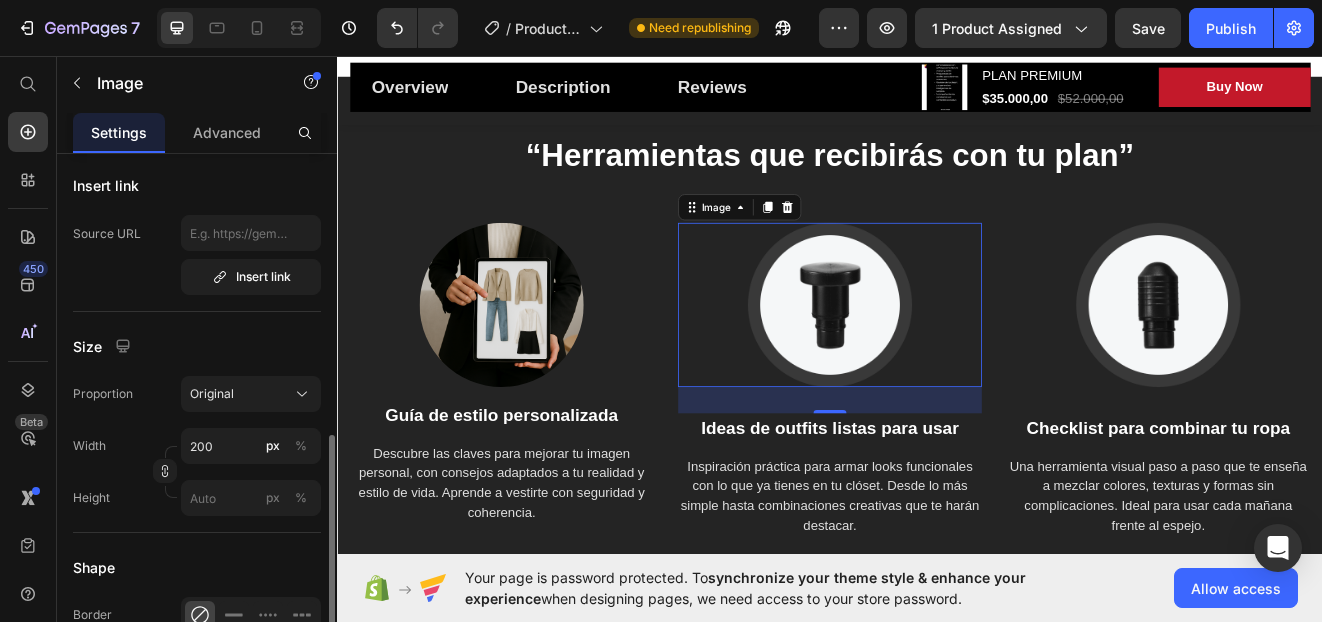 scroll, scrollTop: 500, scrollLeft: 0, axis: vertical 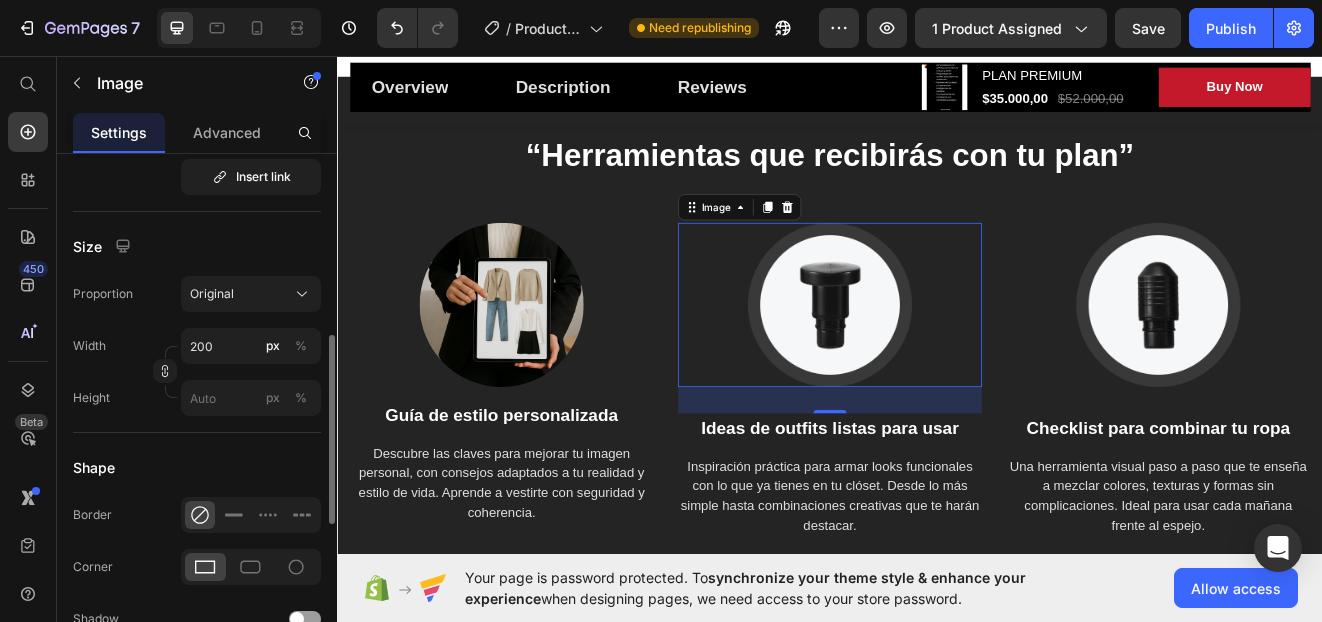 drag, startPoint x: 285, startPoint y: 556, endPoint x: 280, endPoint y: 312, distance: 244.05122 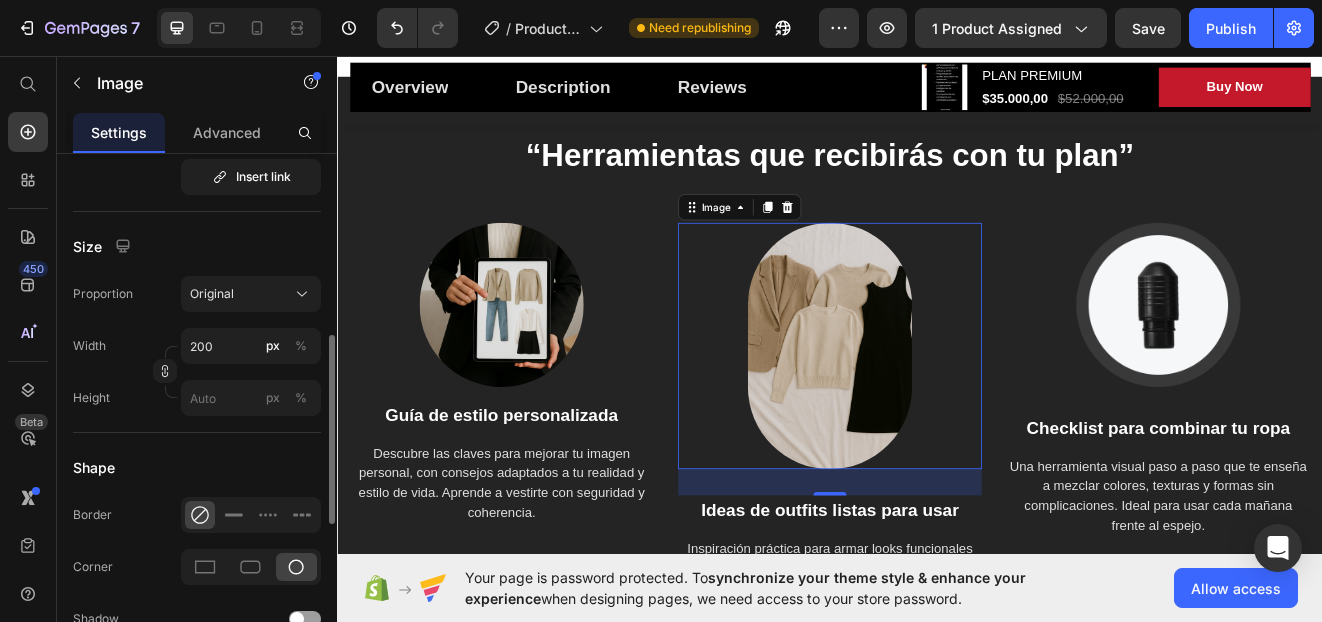 type on "https://cdn.shopify.com/s/files/1/0945/9050/1186/files/gempages_574890297410978928-245f1a54-61ae-4492-b67f-7016c5b2285a.png" 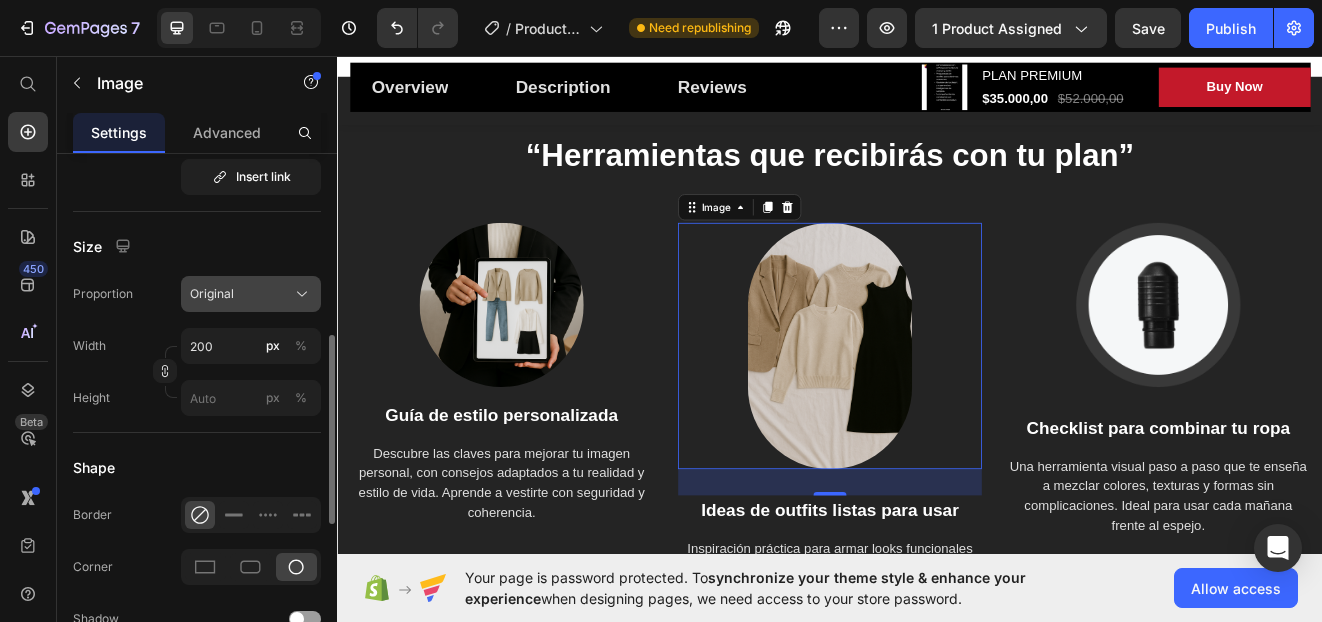 click on "Original" 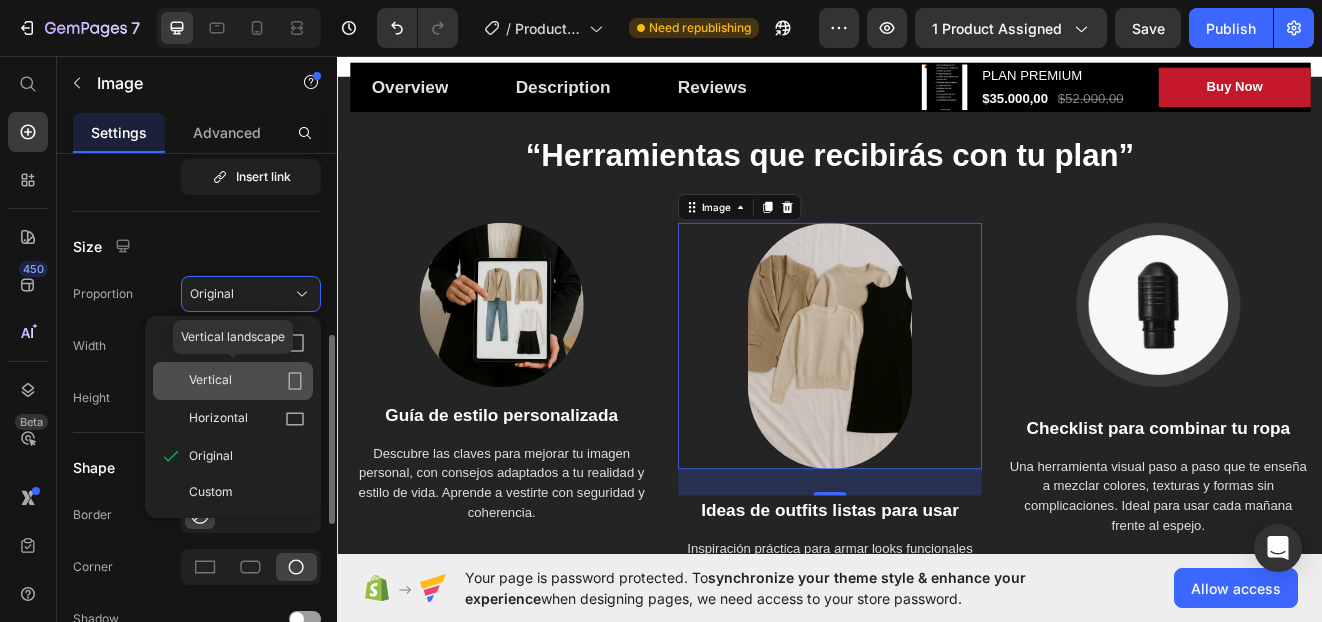 click on "Vertical" at bounding box center [247, 381] 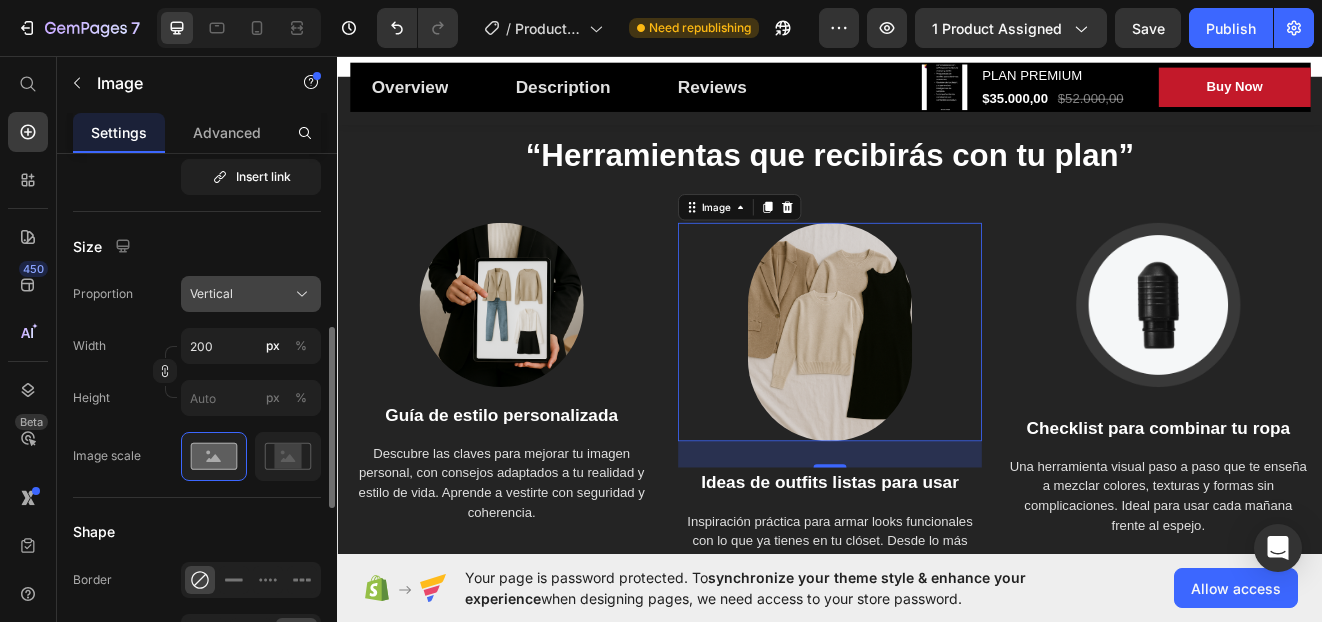 click on "Vertical" 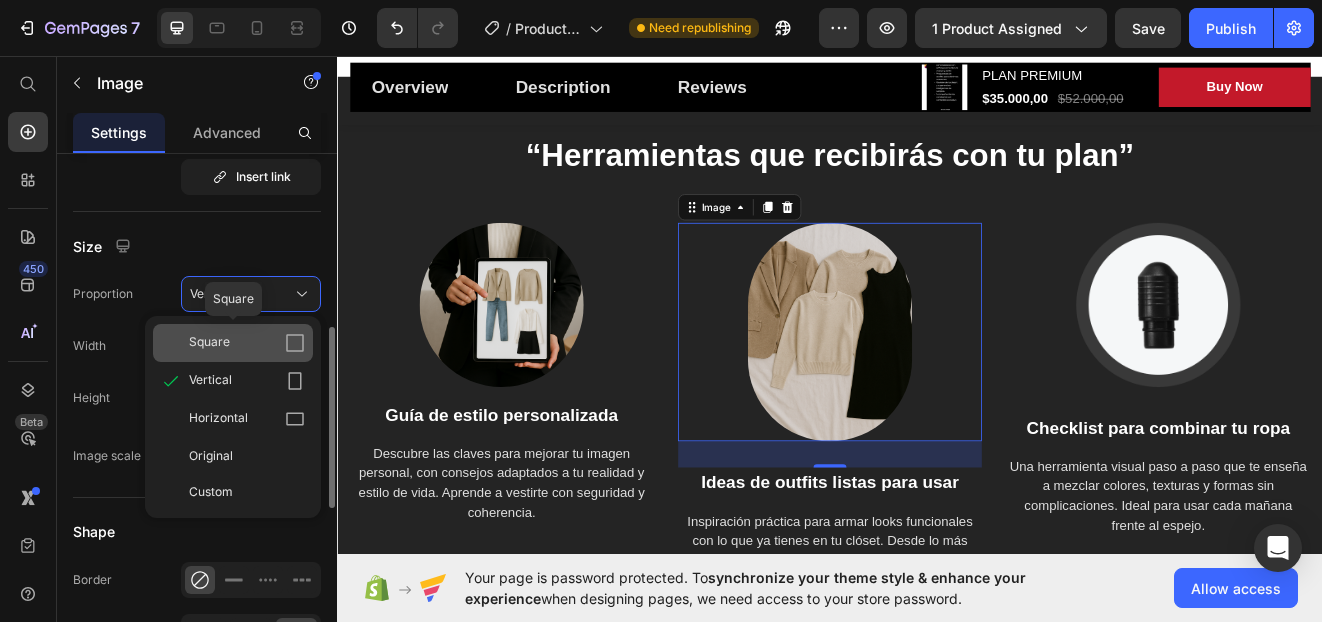 click on "Square" at bounding box center (247, 343) 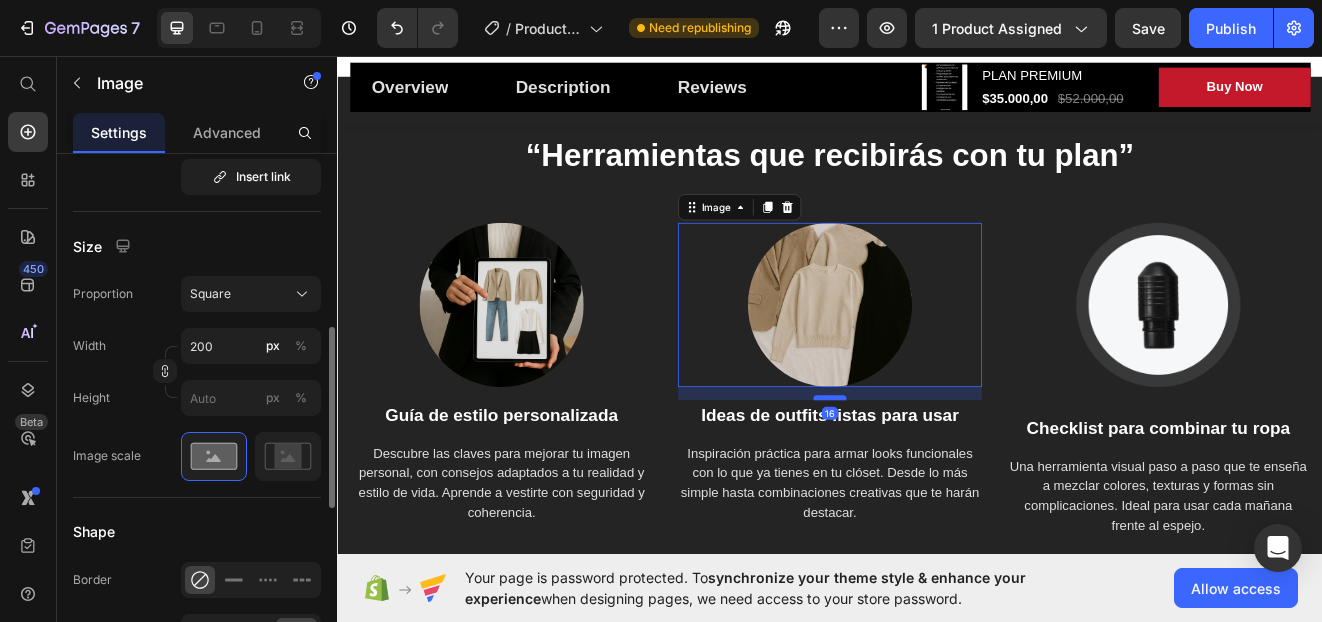 drag, startPoint x: 940, startPoint y: 486, endPoint x: 940, endPoint y: 470, distance: 16 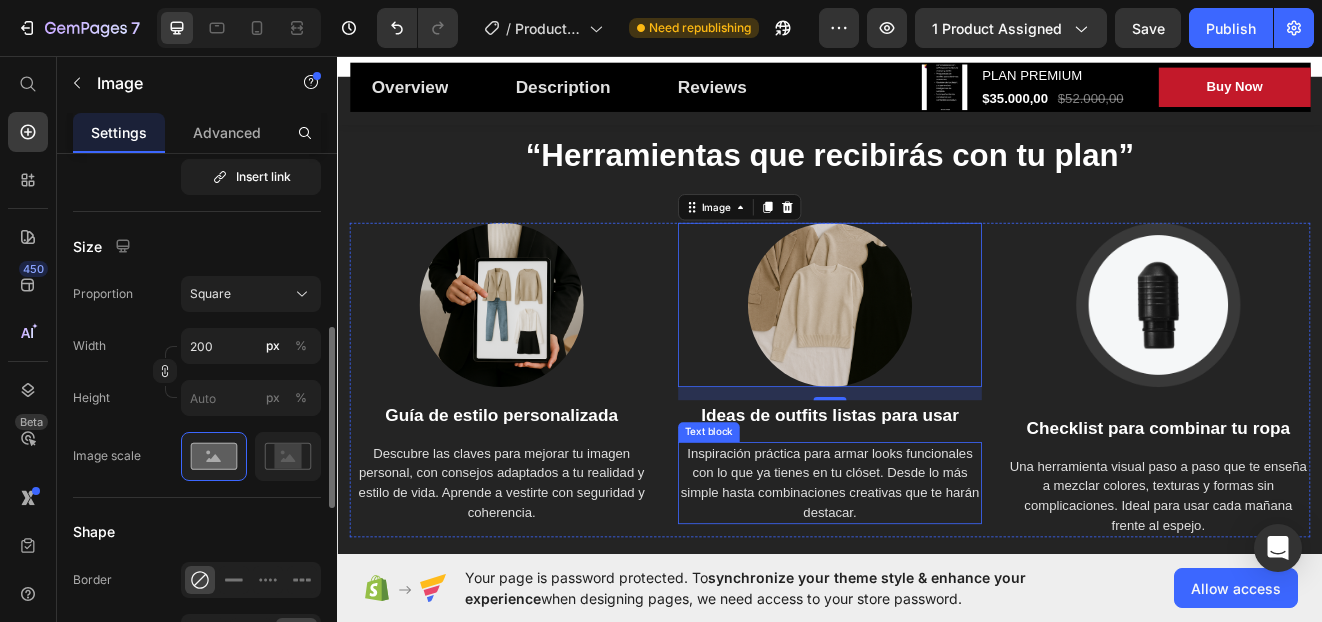 scroll, scrollTop: 4489, scrollLeft: 0, axis: vertical 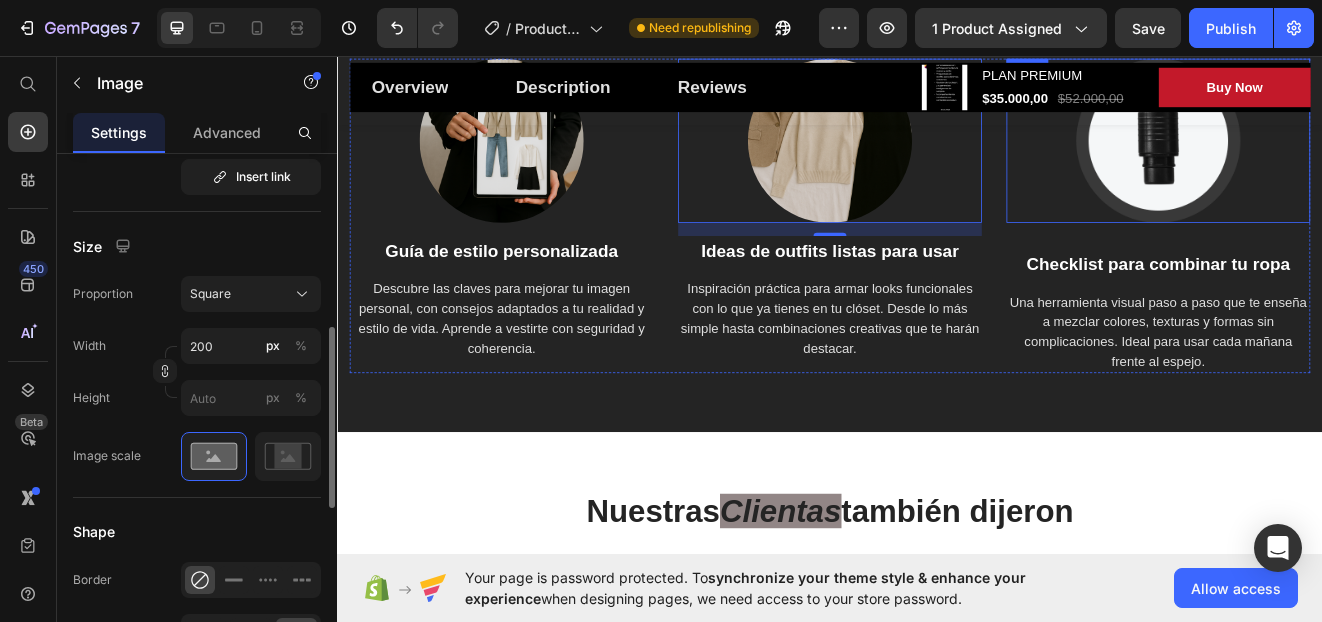 click at bounding box center (1337, 160) 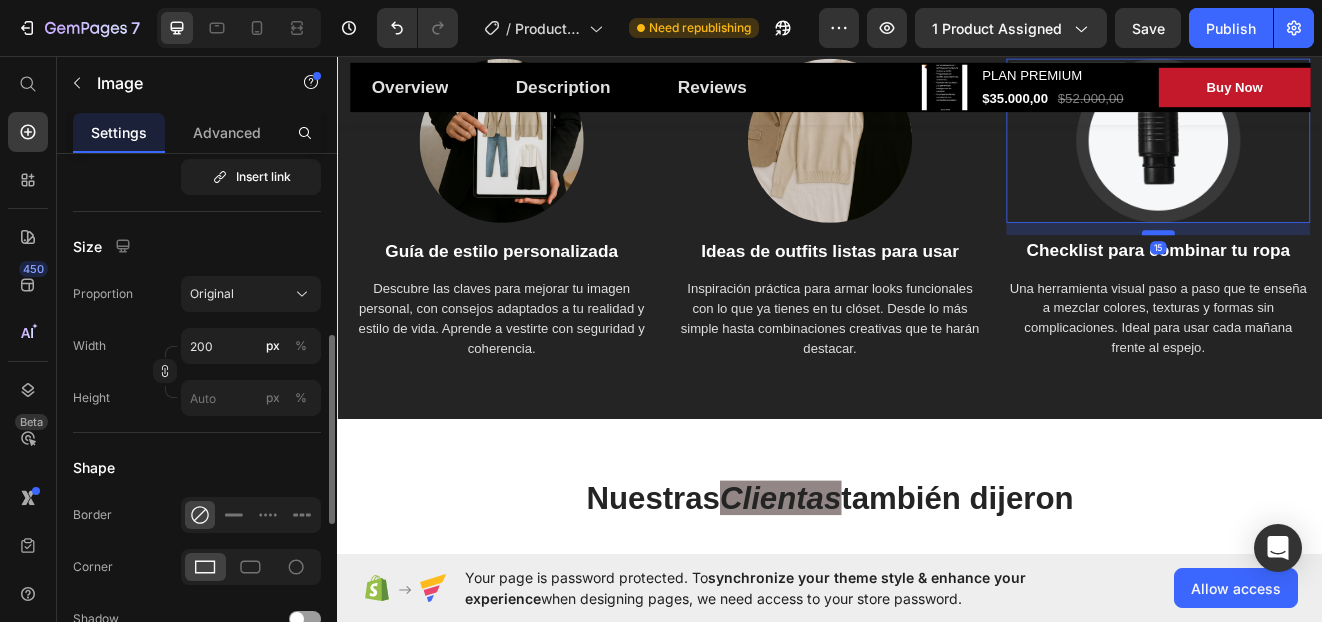 drag, startPoint x: 1335, startPoint y: 286, endPoint x: 1340, endPoint y: 274, distance: 13 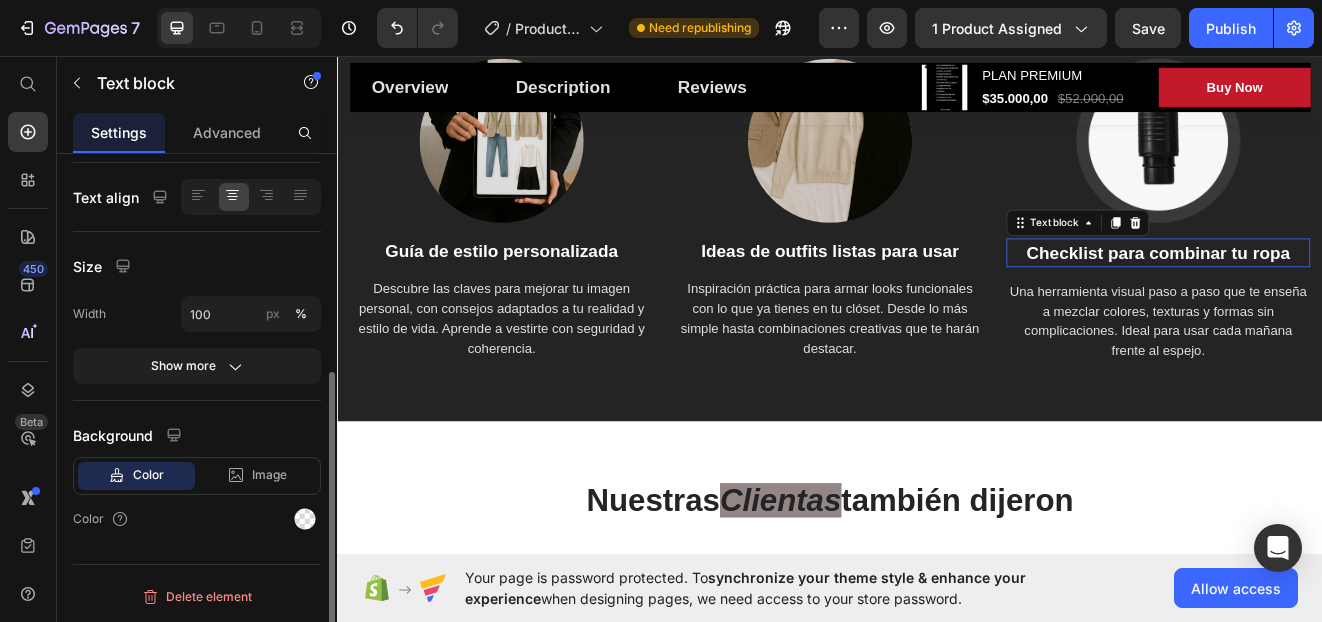 click at bounding box center [1337, 160] 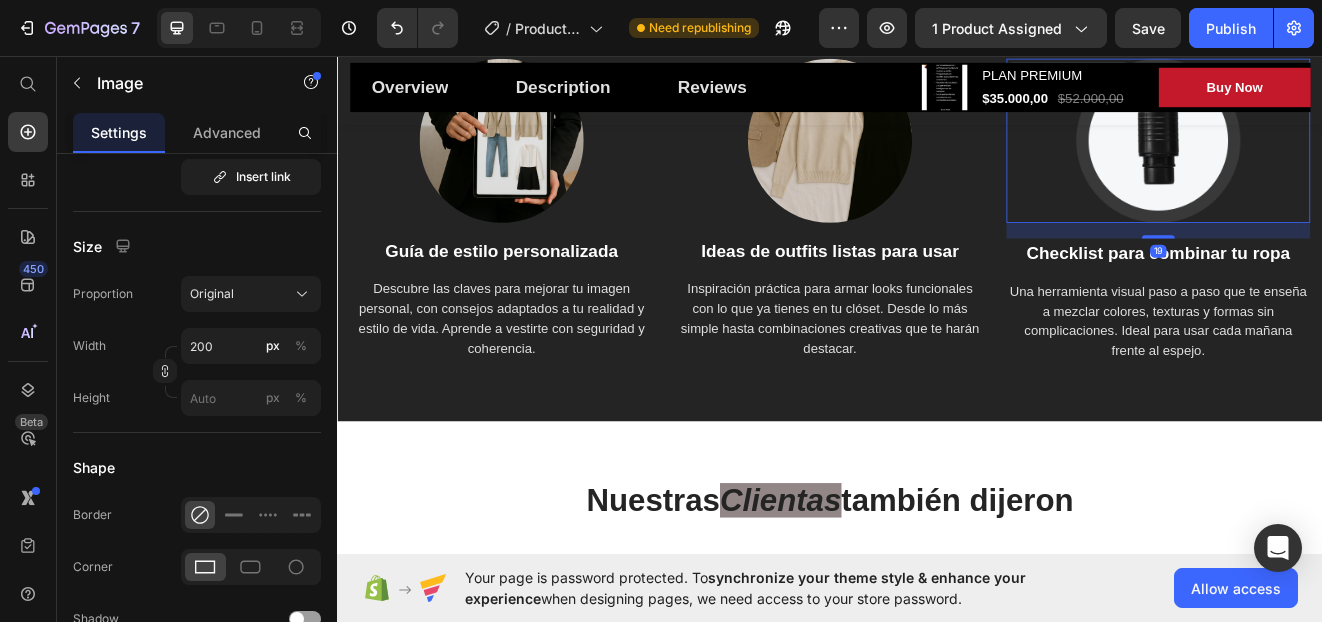 scroll, scrollTop: 0, scrollLeft: 0, axis: both 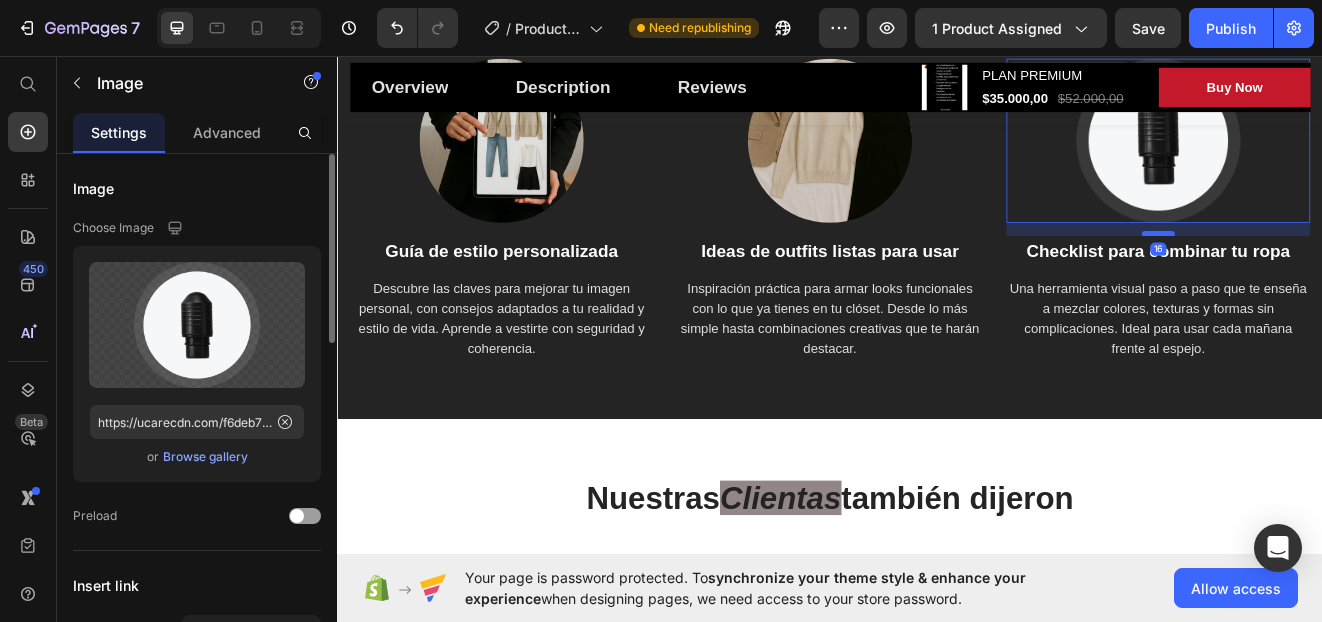 click at bounding box center [1337, 273] 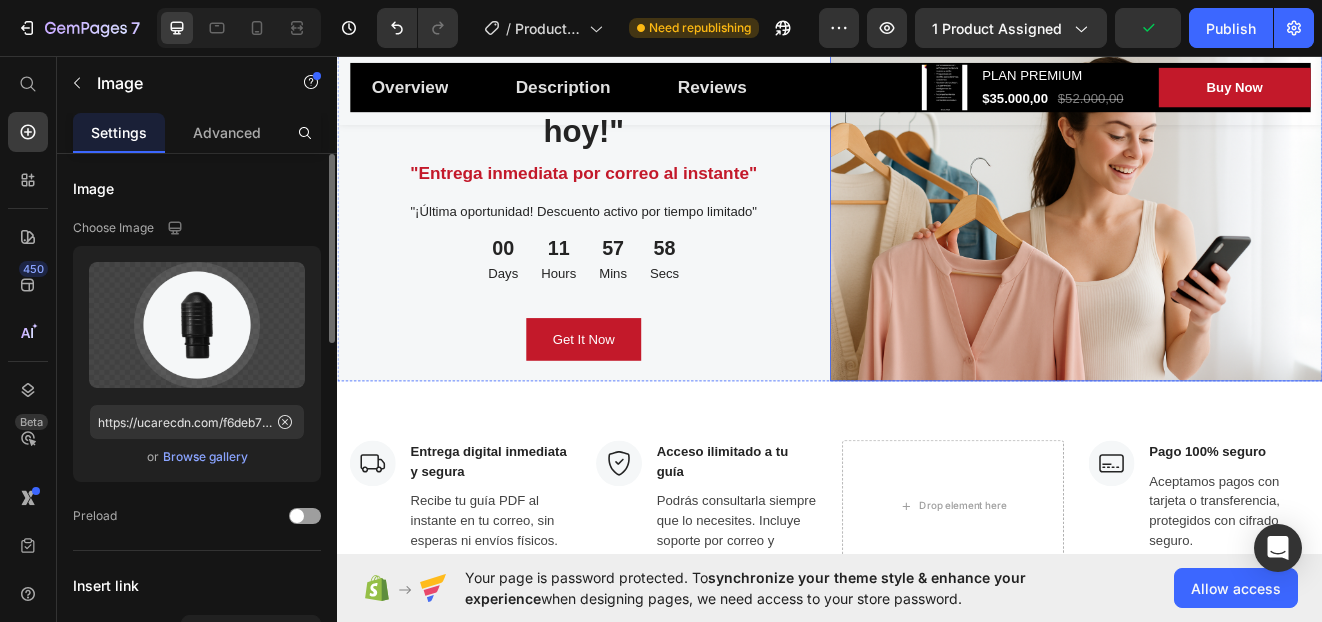 scroll, scrollTop: 5589, scrollLeft: 0, axis: vertical 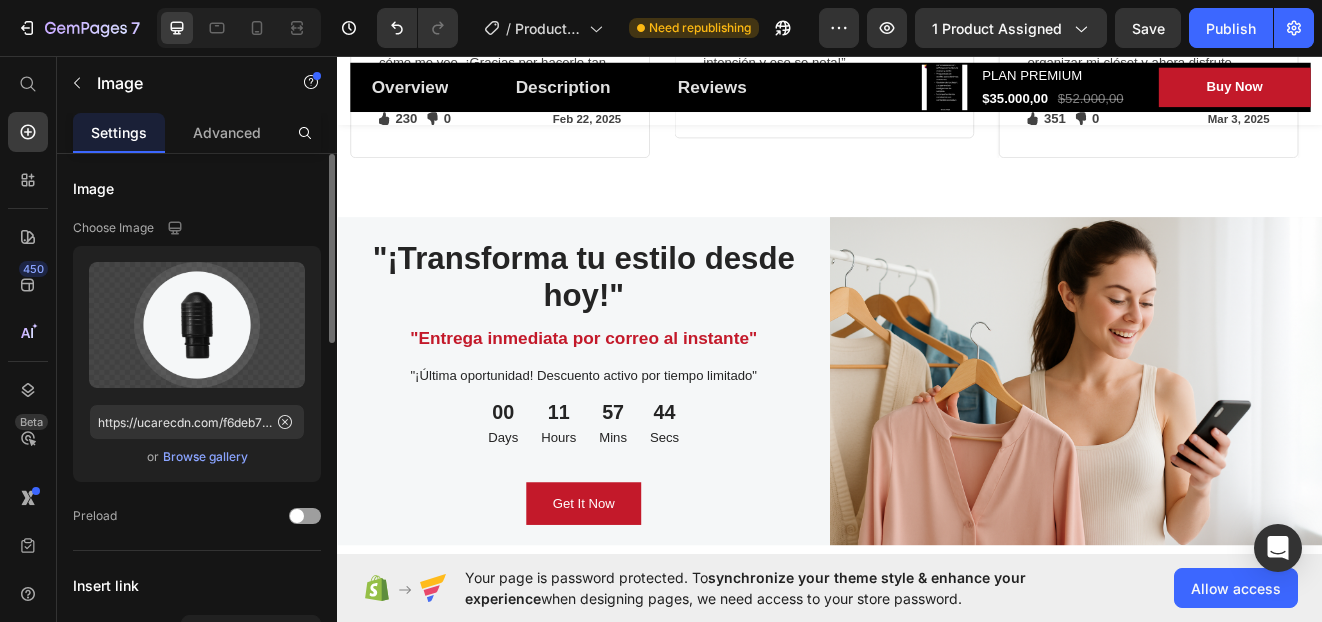 click at bounding box center (1237, 453) 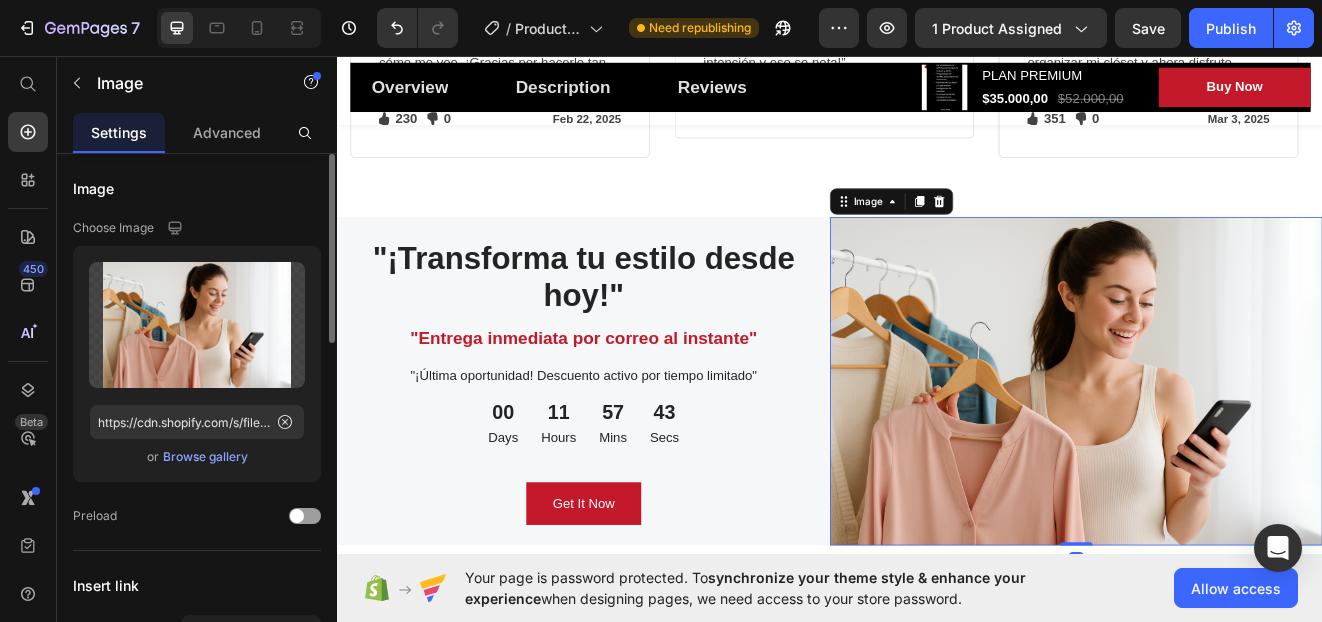 click at bounding box center (1237, 453) 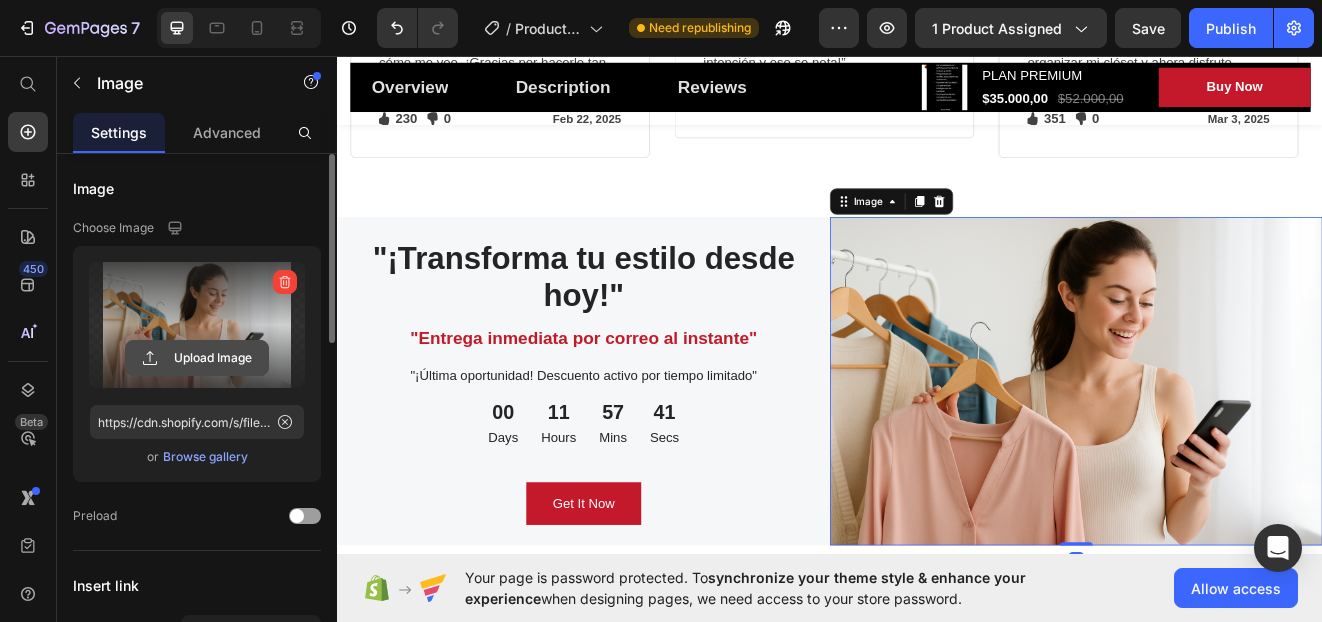 click 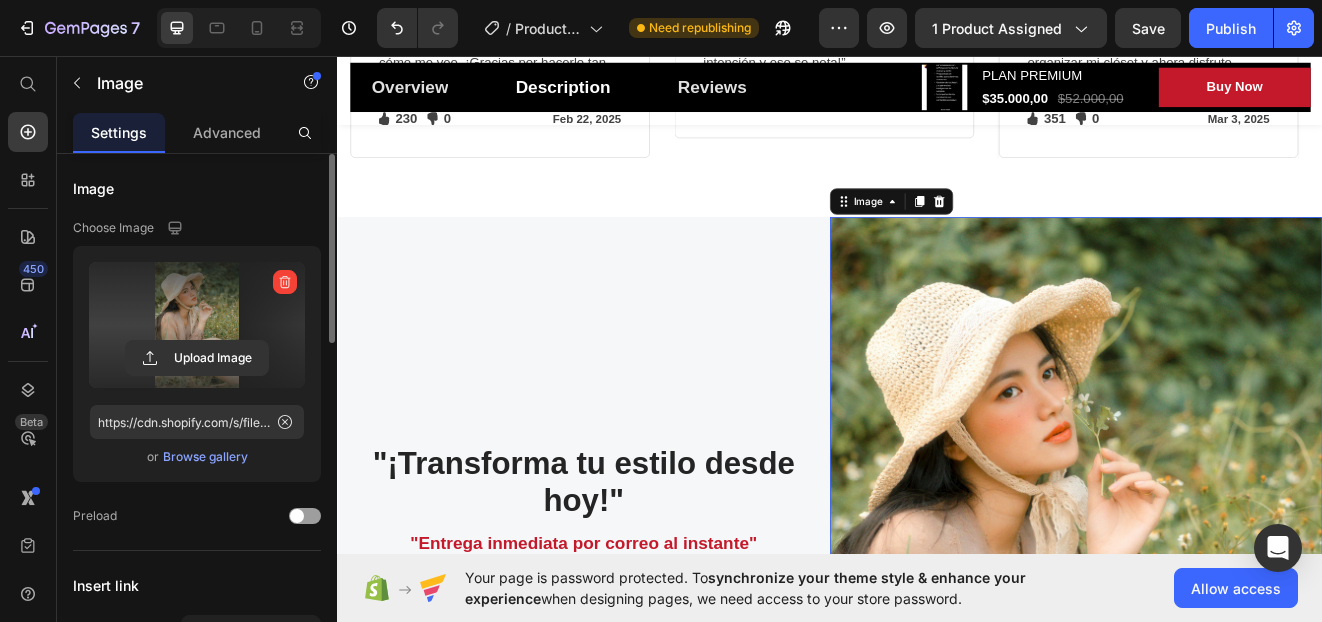 type on "https://cdn.shopify.com/s/files/1/0945/9050/1186/files/gempages_574890297410978928-a1ffb7a1-e6e3-477b-a342-43a8402e5c11.jpg" 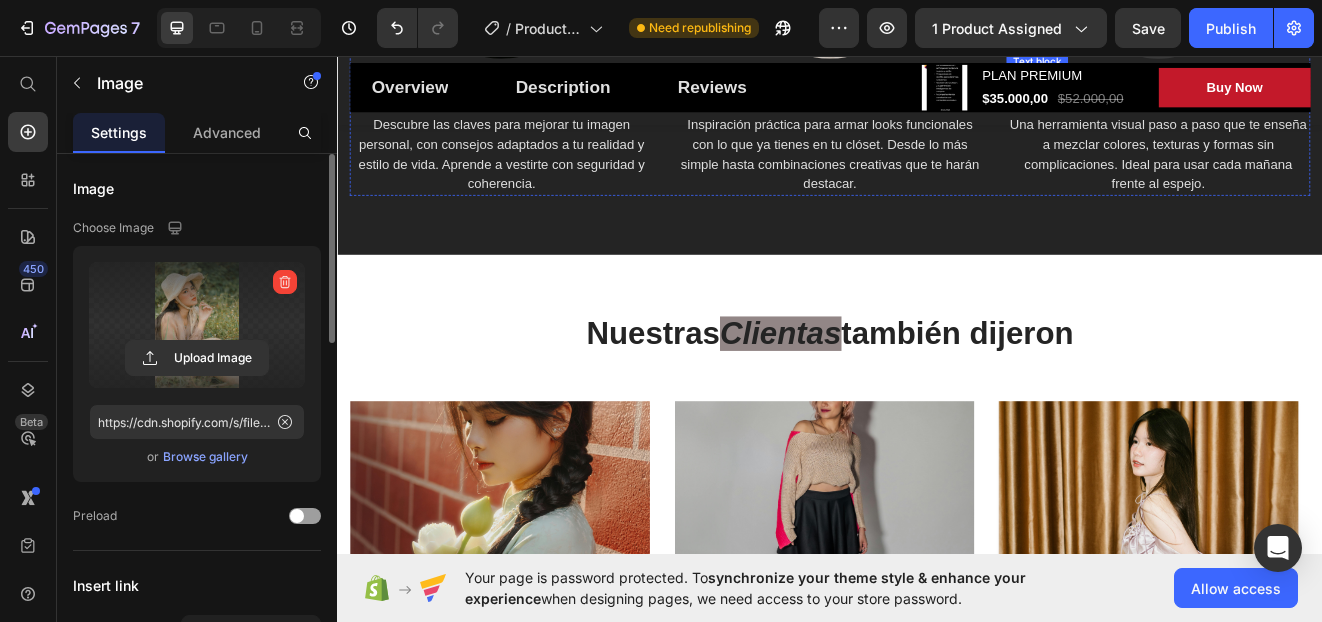 scroll, scrollTop: 4289, scrollLeft: 0, axis: vertical 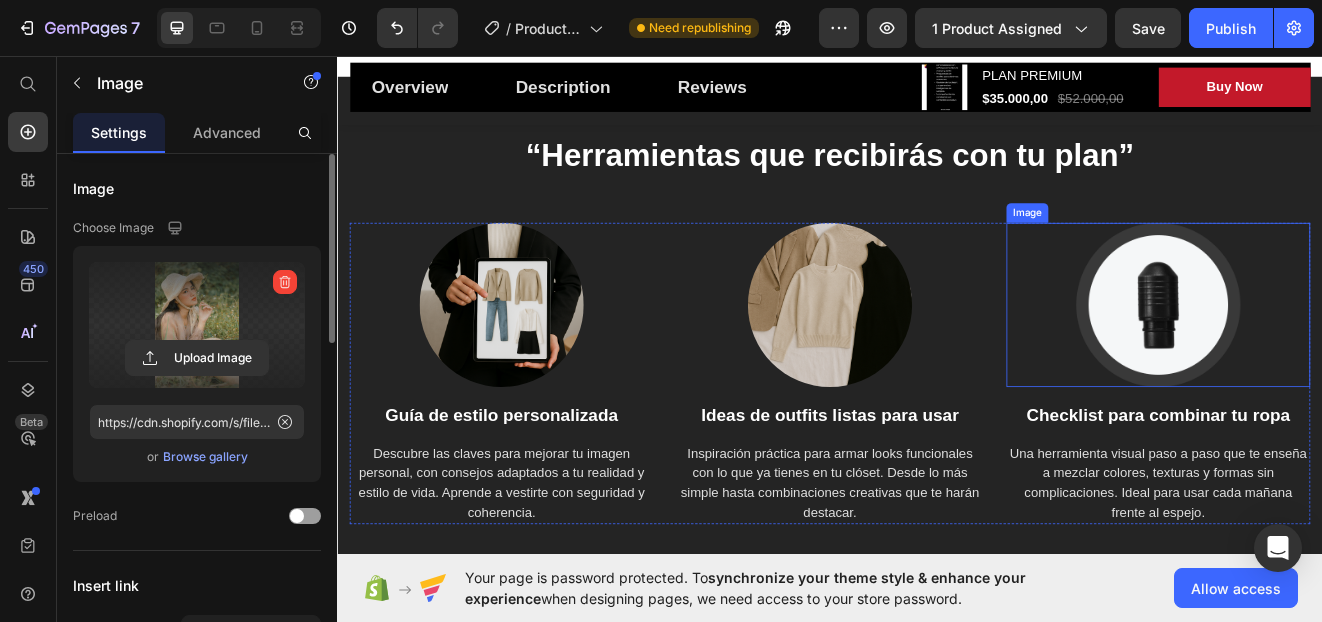 click at bounding box center [1337, 360] 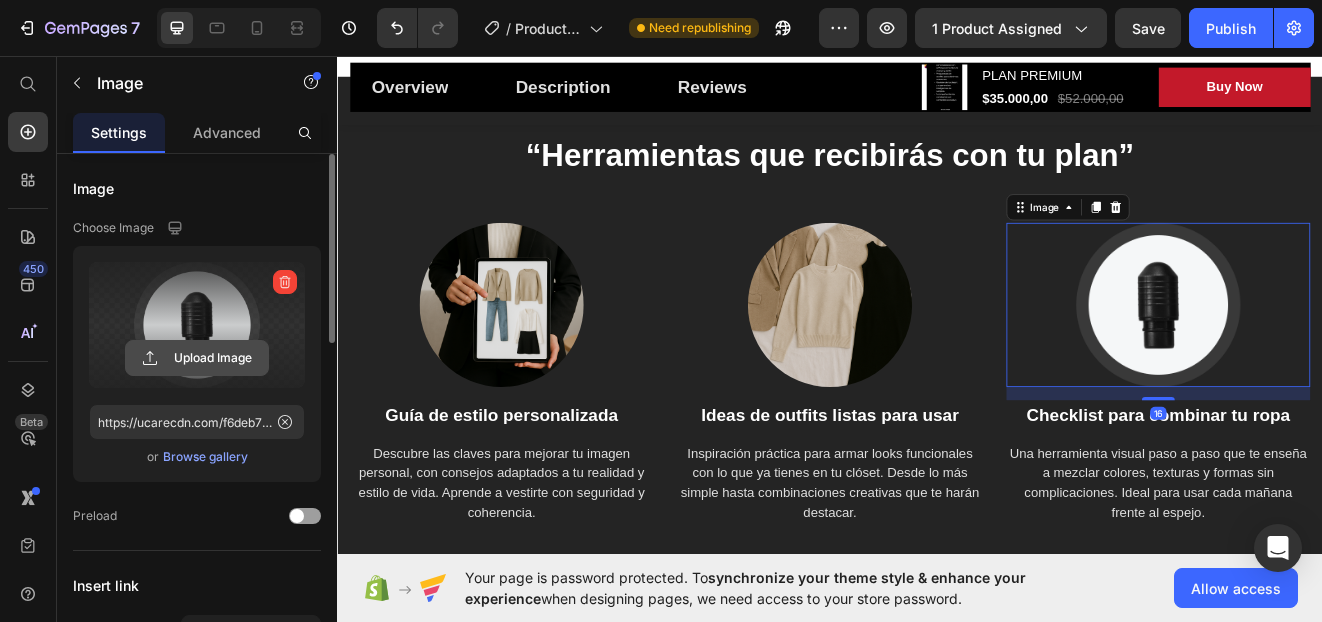 click 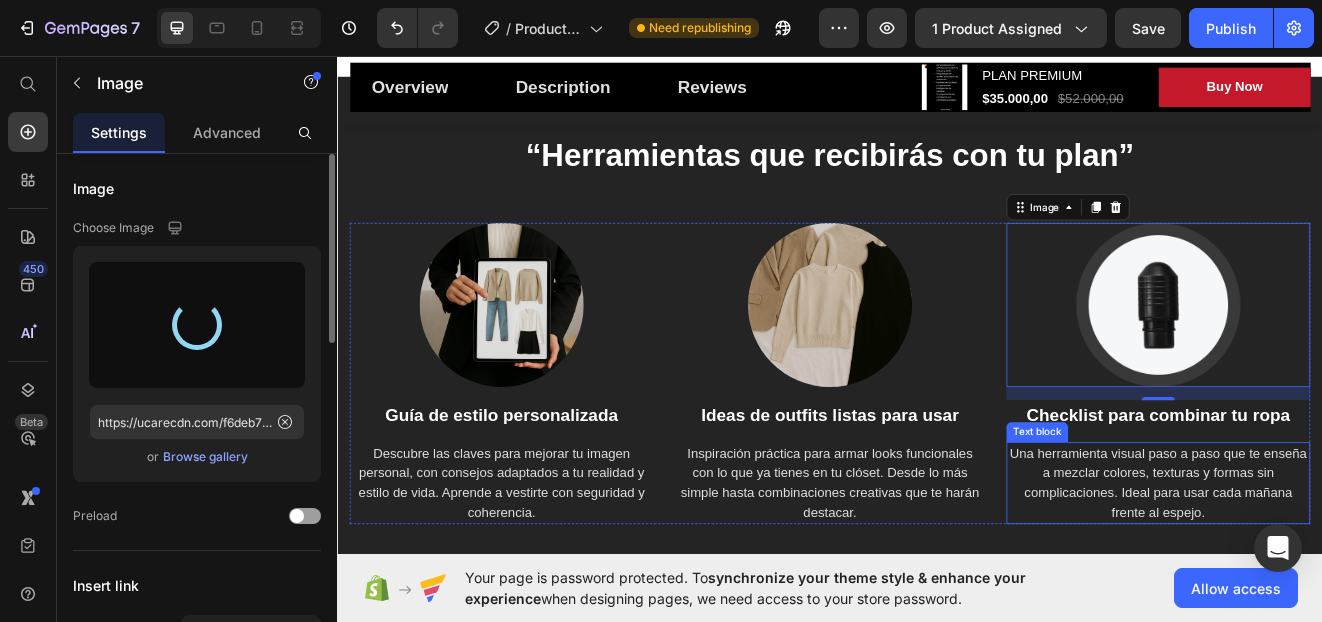 type on "https://cdn.shopify.com/s/files/1/0945/9050/1186/files/gempages_574890297410978928-4bafc571-cbec-4a66-9145-c6e3d77ee2d3.png" 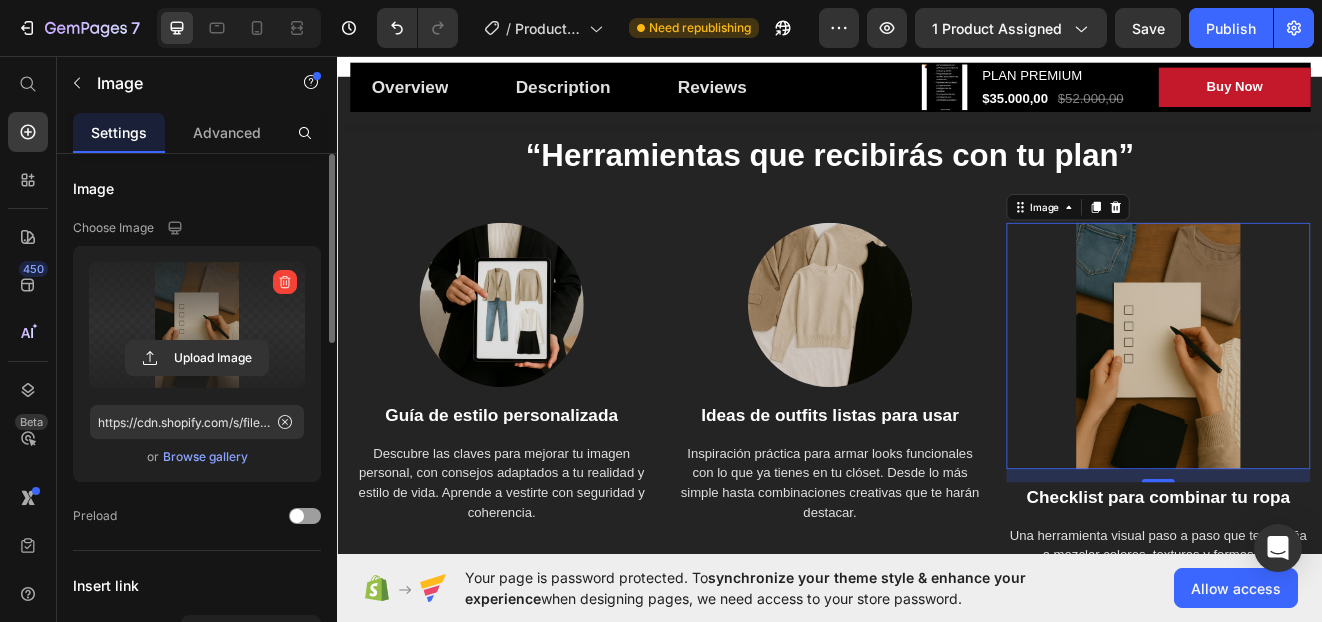scroll, scrollTop: 4389, scrollLeft: 0, axis: vertical 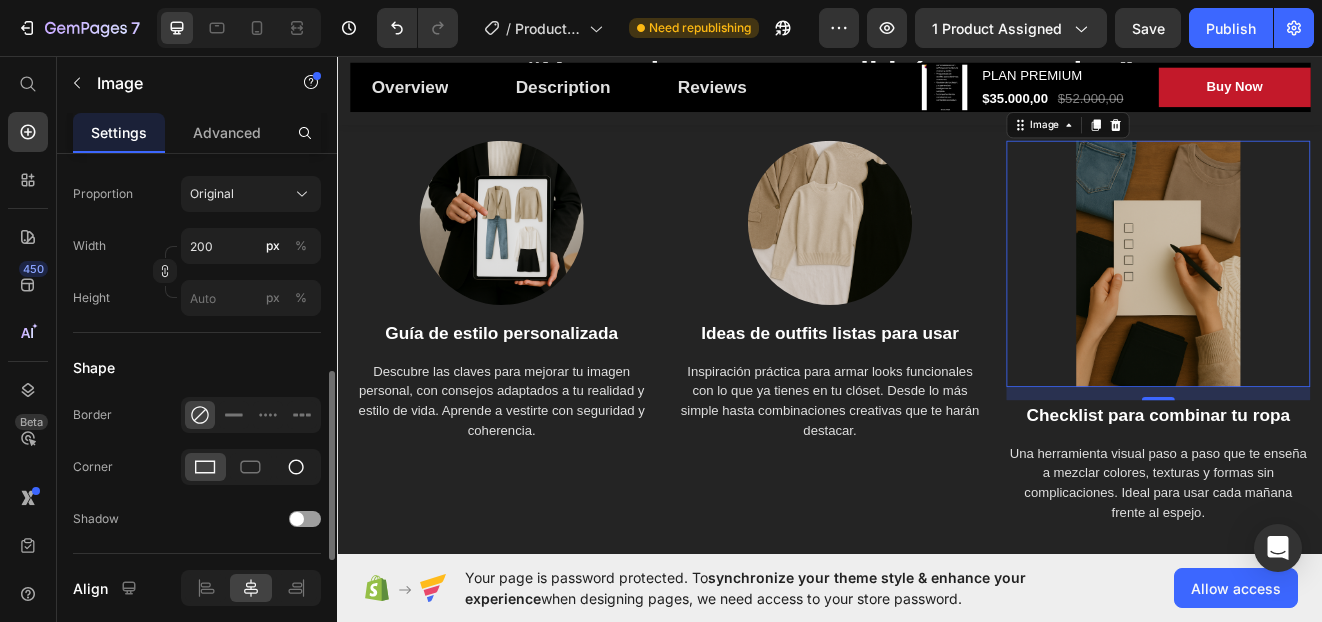 click 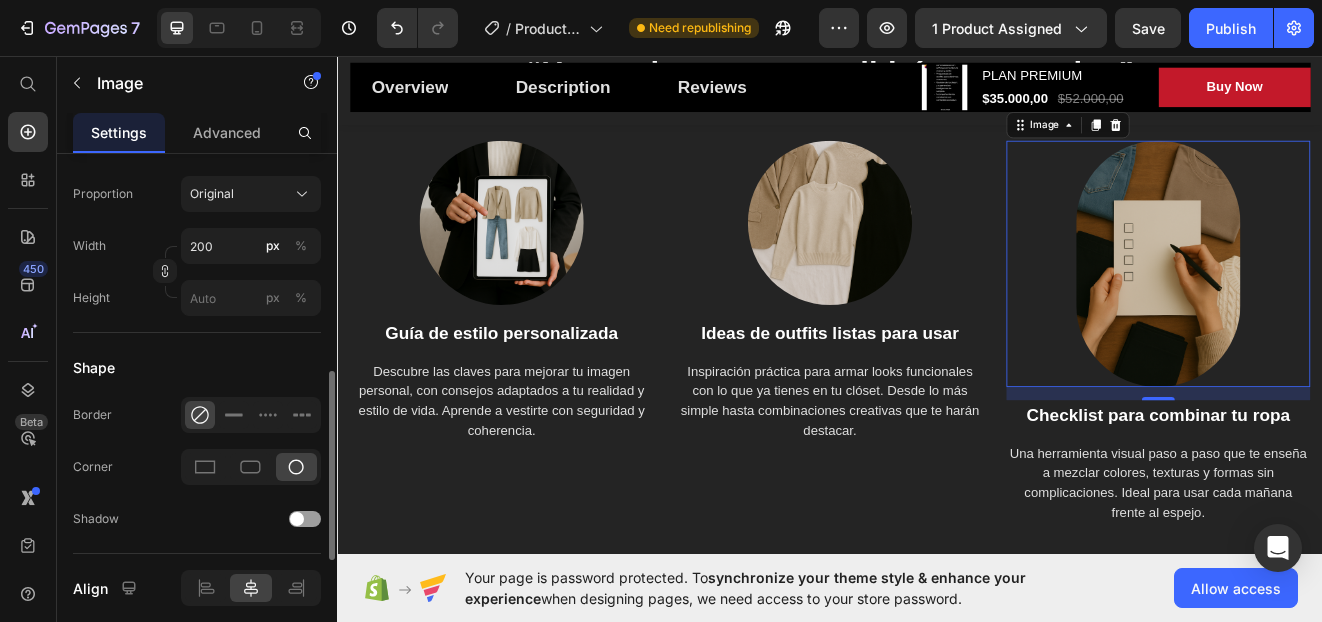 scroll, scrollTop: 500, scrollLeft: 0, axis: vertical 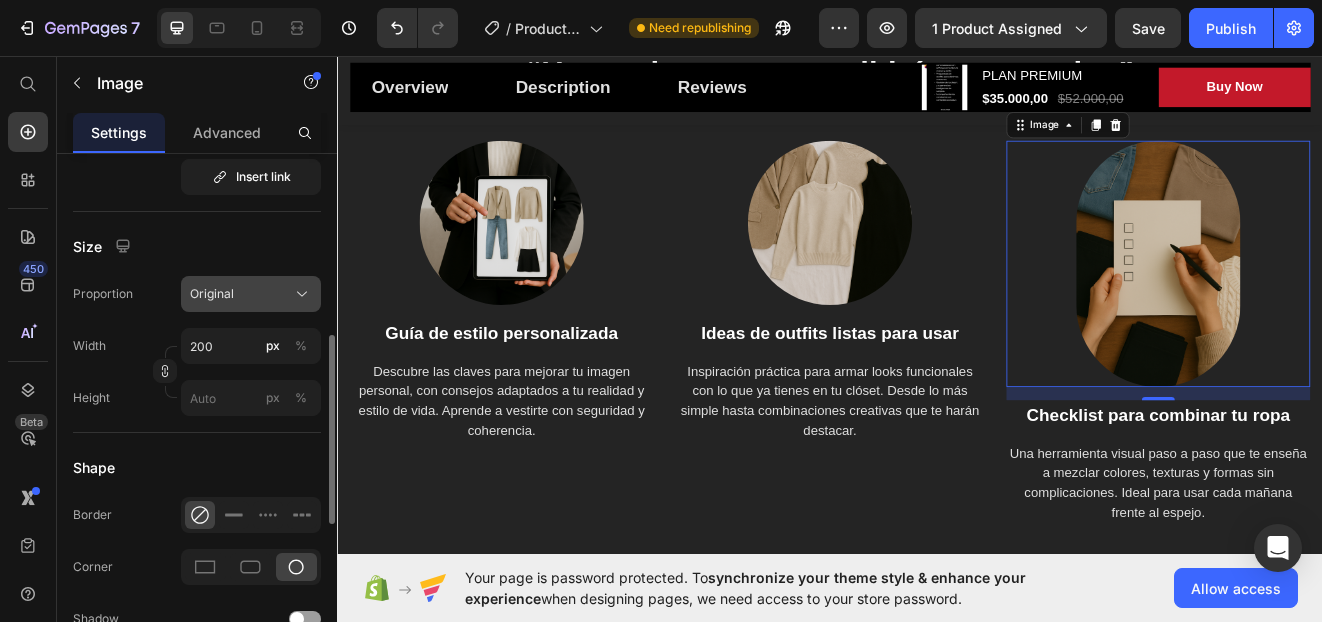 click on "Original" 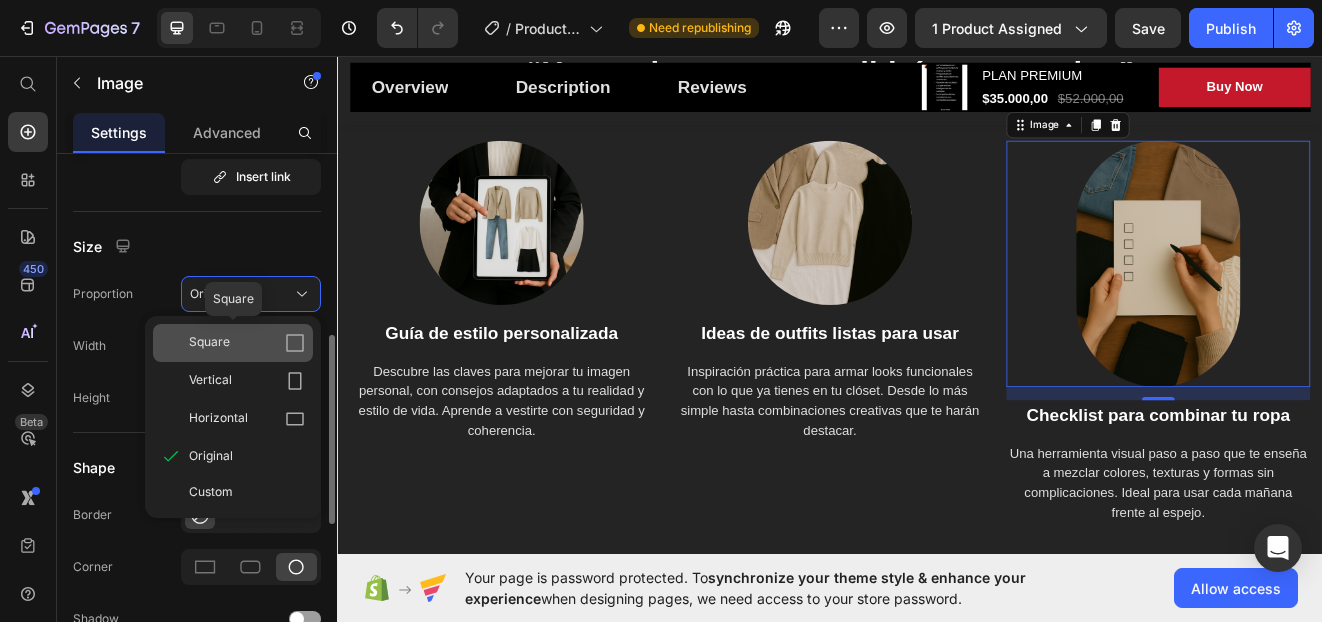 click on "Square" 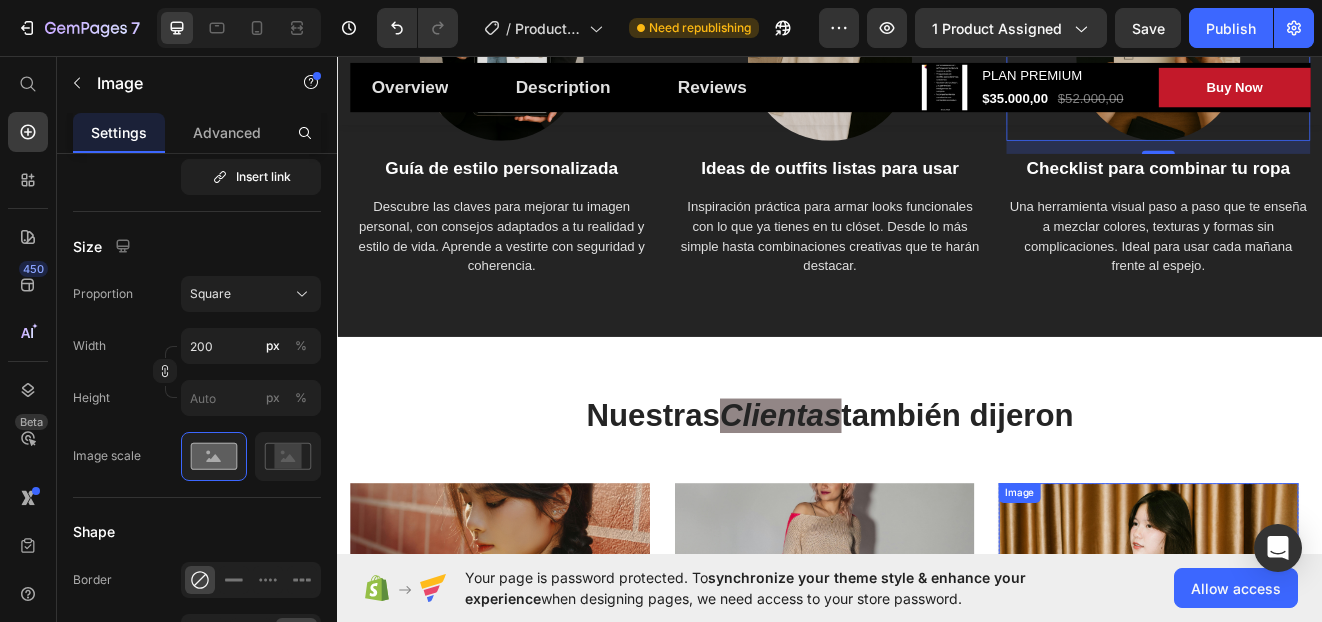 scroll, scrollTop: 5289, scrollLeft: 0, axis: vertical 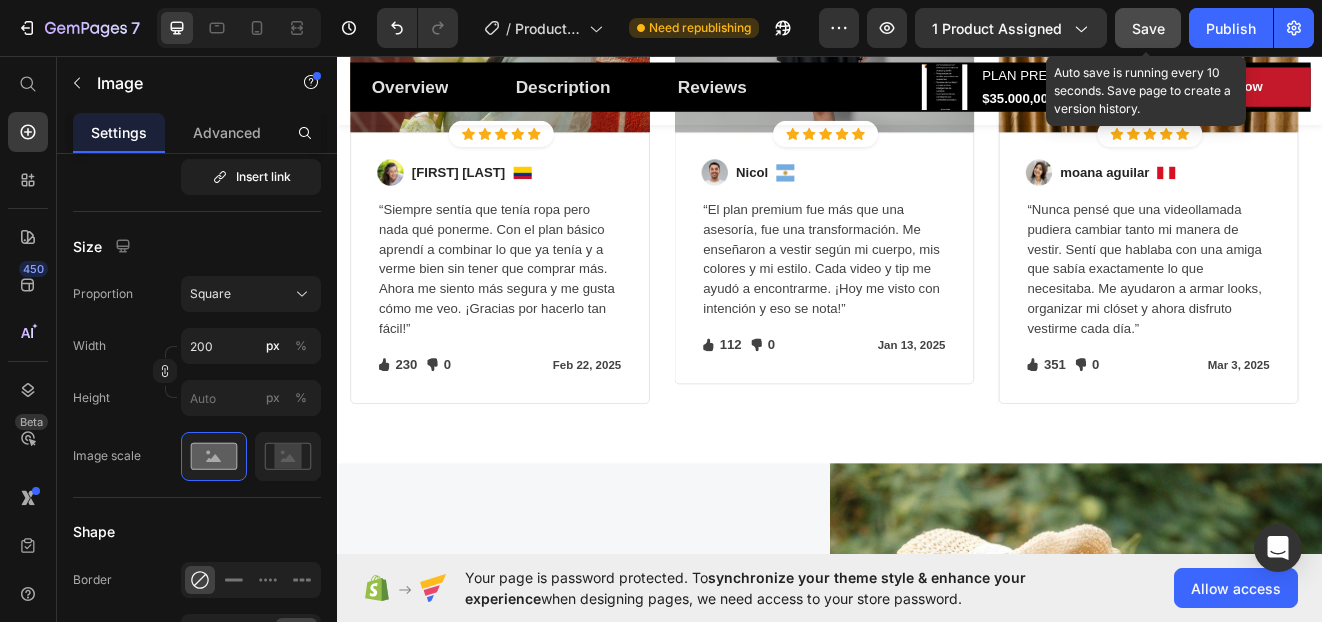 click on "Save" 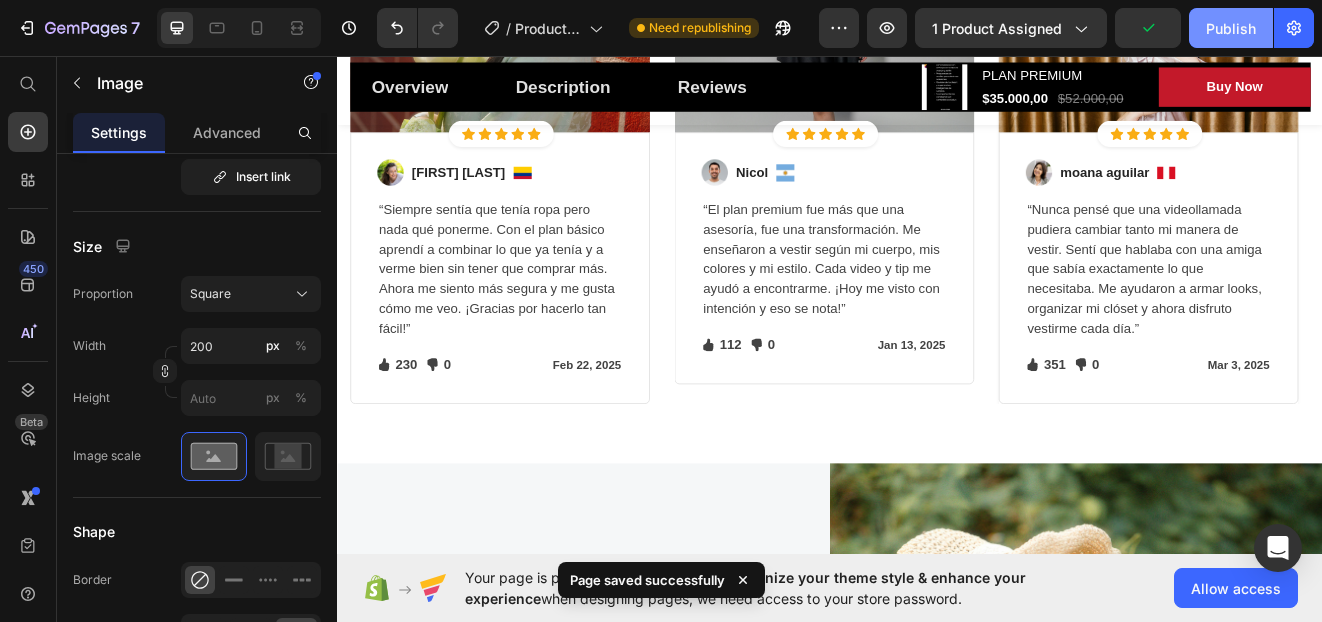 click on "Publish" at bounding box center [1231, 28] 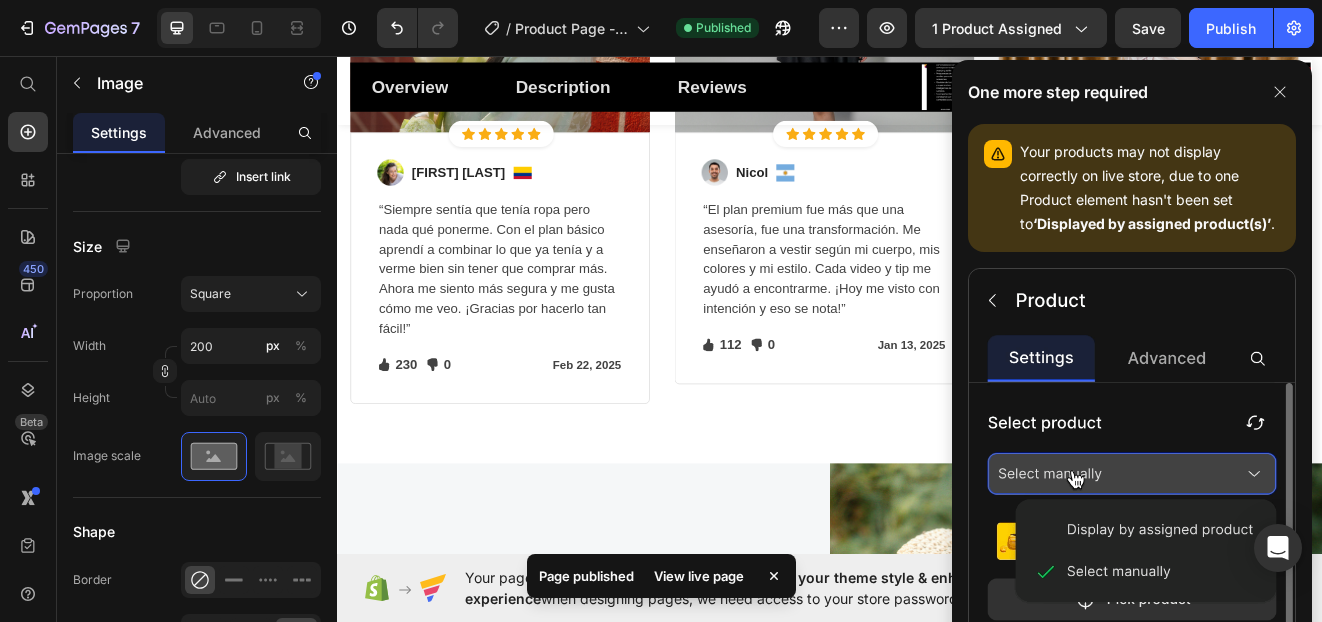 click on "View live page" at bounding box center [699, 576] 